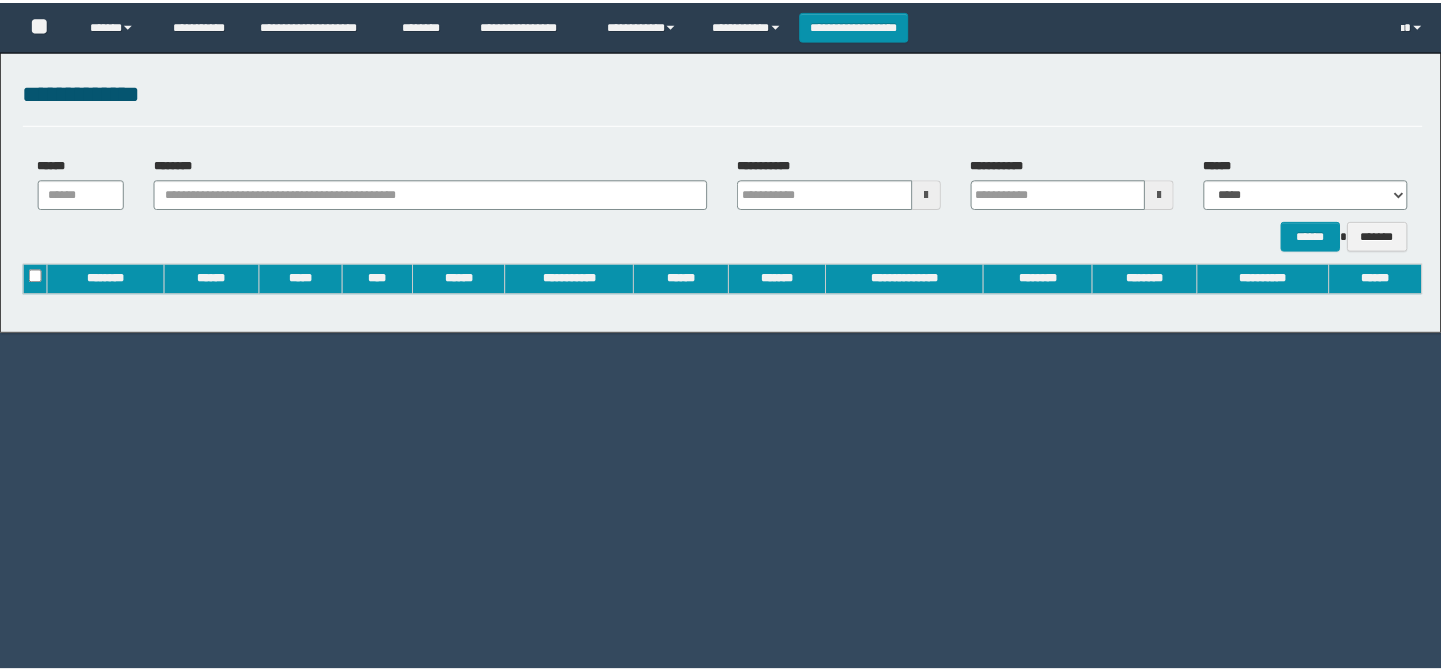 scroll, scrollTop: 0, scrollLeft: 0, axis: both 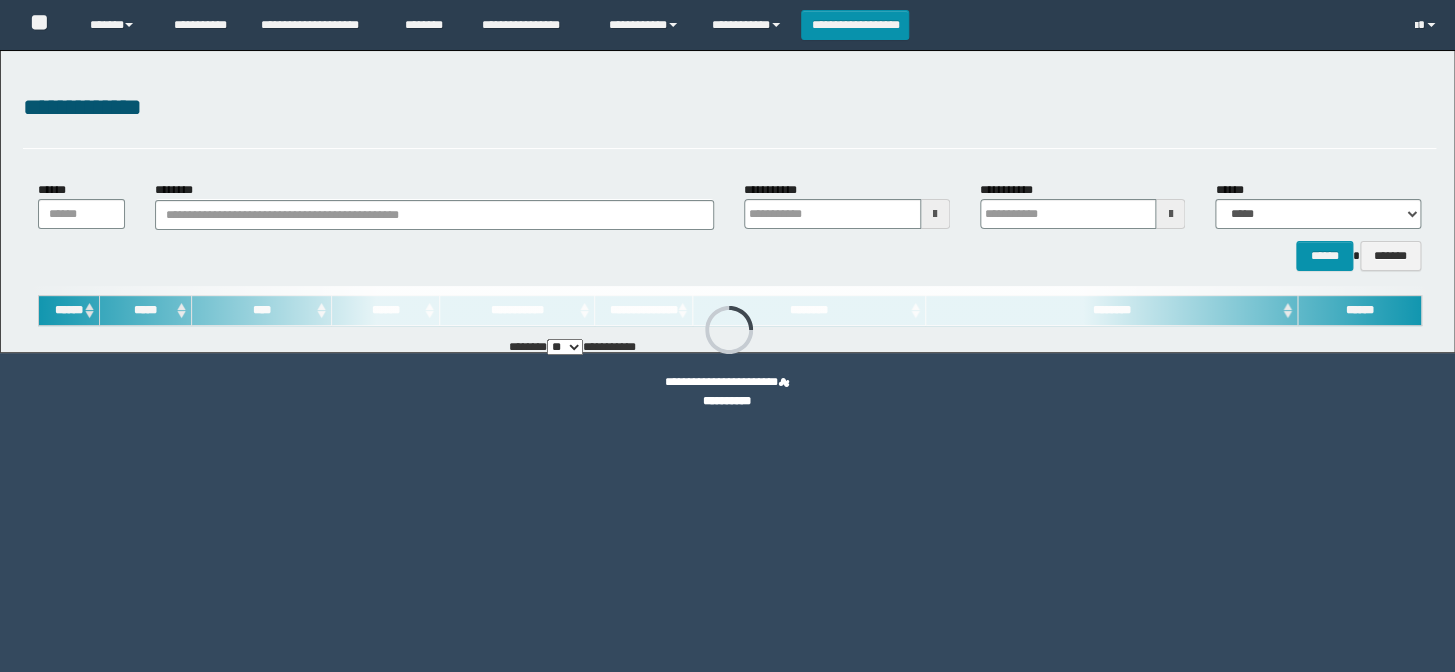 type on "**********" 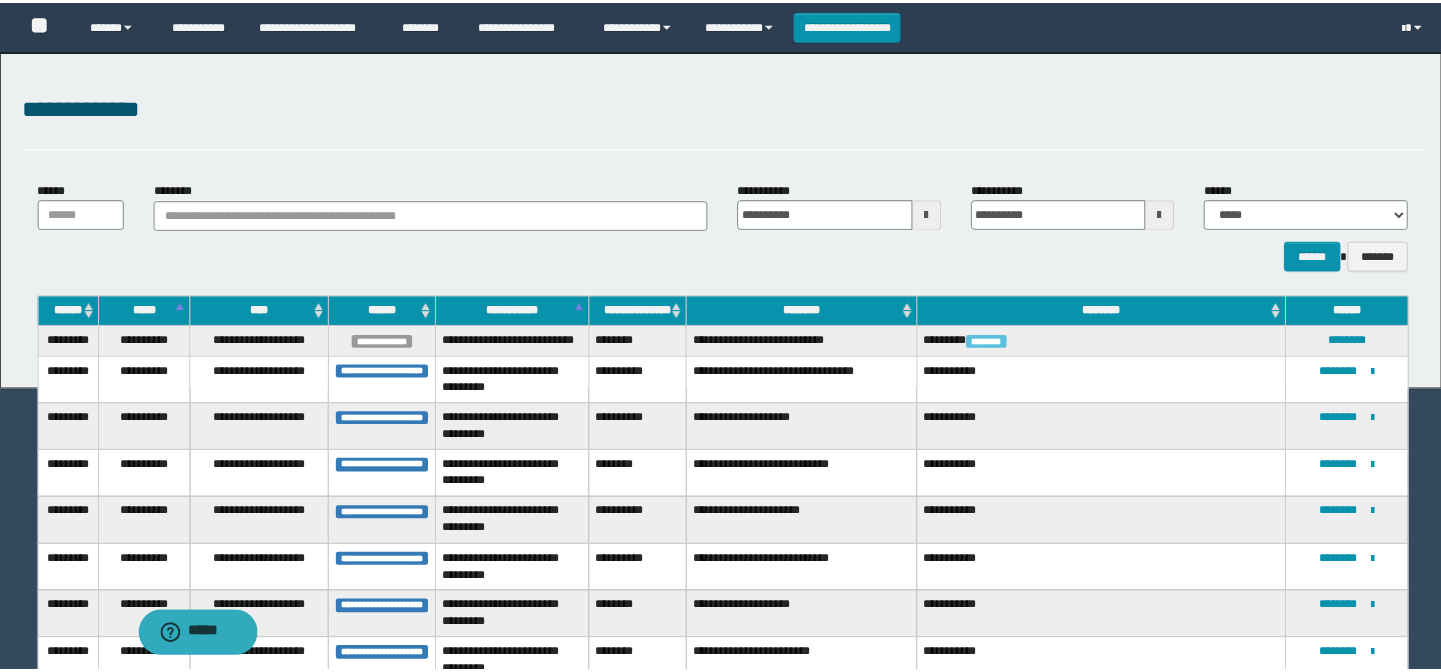 scroll, scrollTop: 0, scrollLeft: 0, axis: both 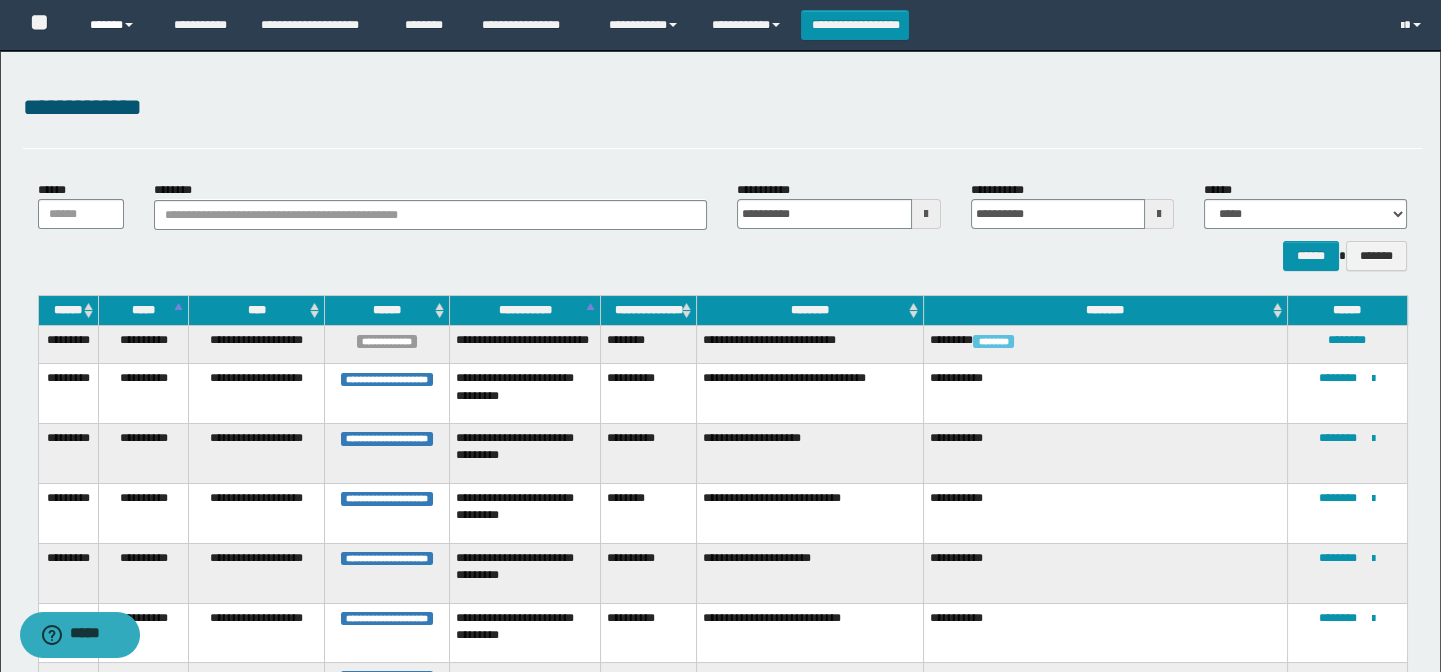 click on "******" at bounding box center [117, 25] 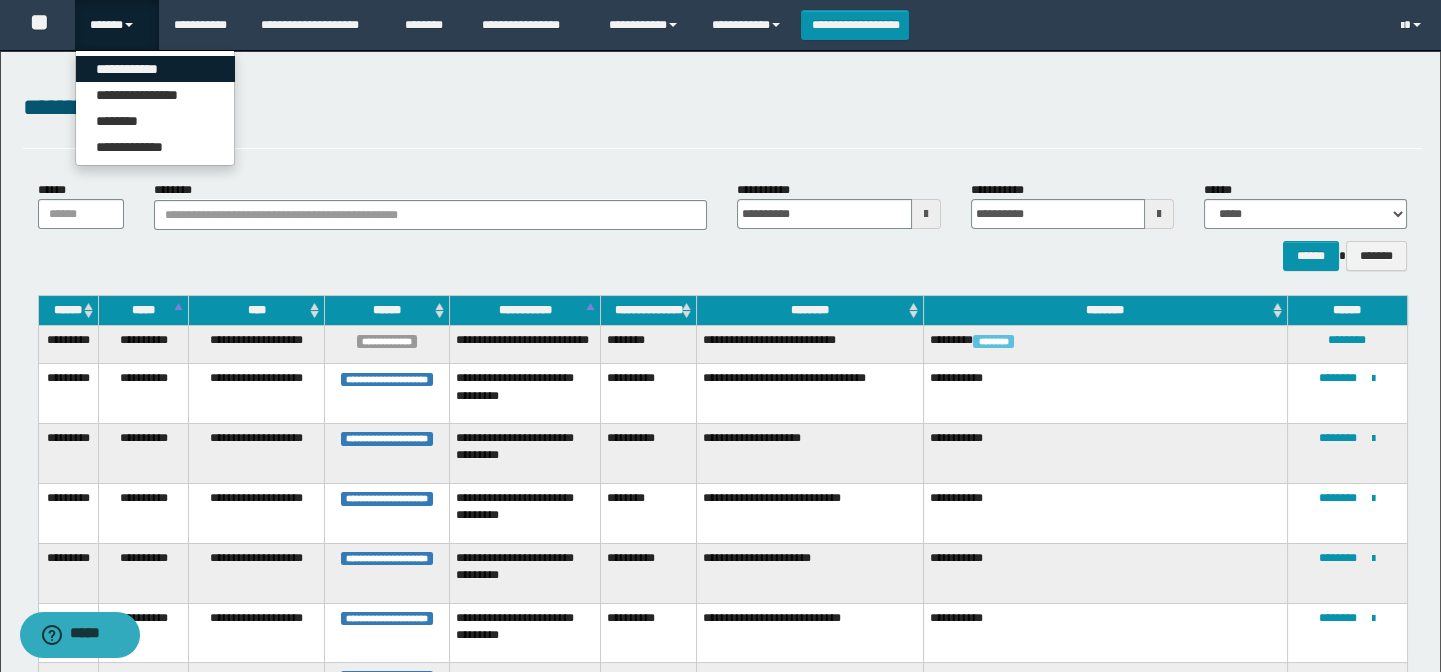 click on "**********" at bounding box center (155, 69) 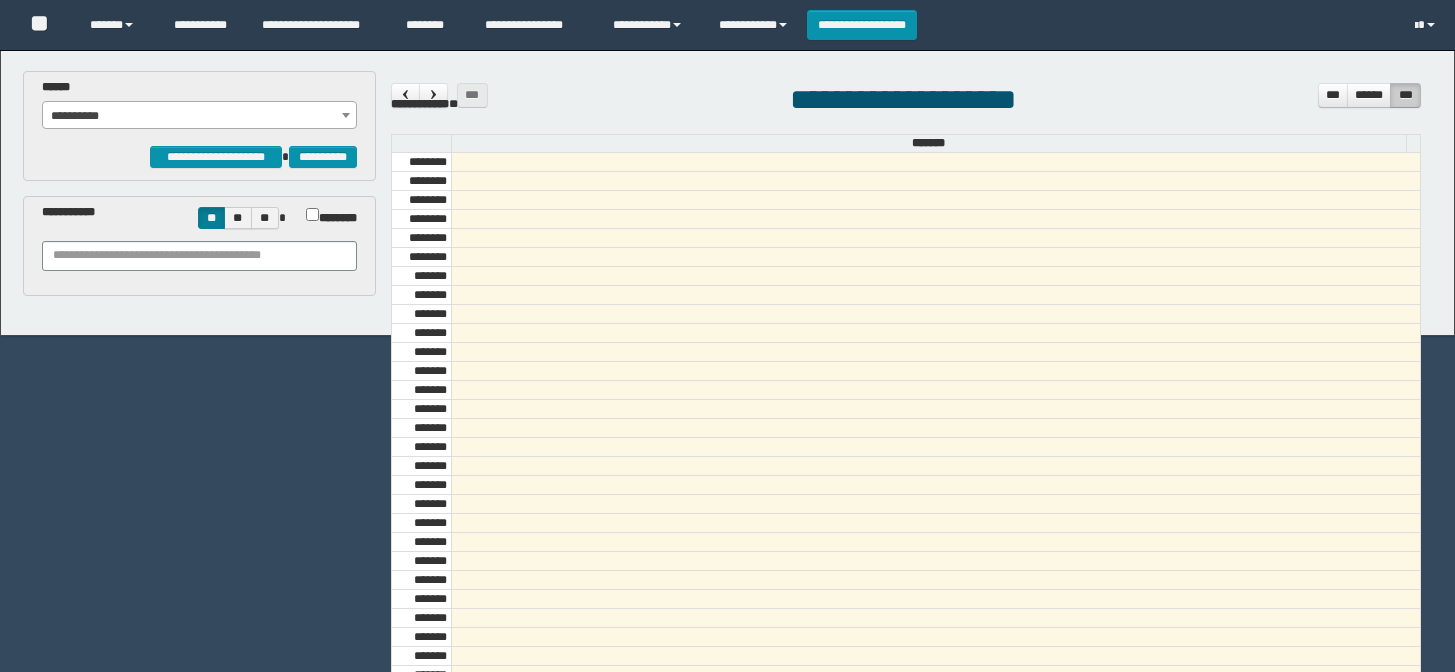 scroll, scrollTop: 0, scrollLeft: 0, axis: both 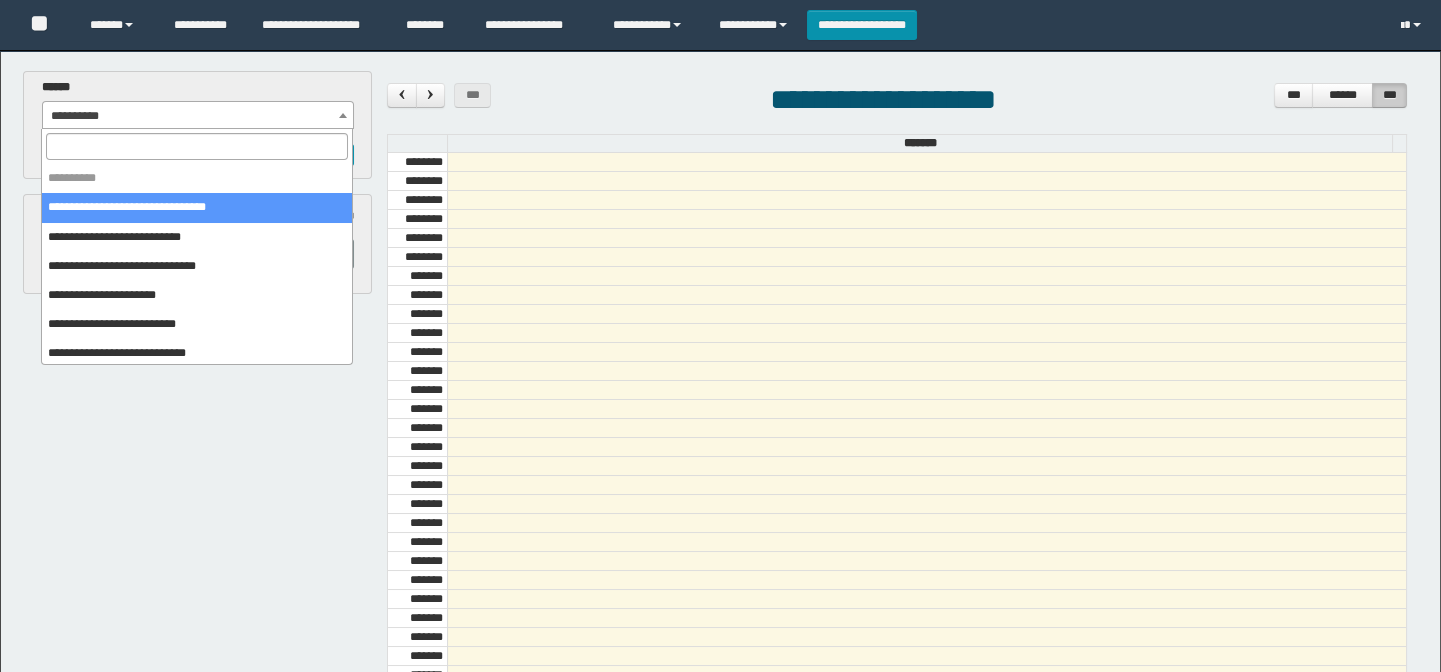 drag, startPoint x: 260, startPoint y: 280, endPoint x: 214, endPoint y: 112, distance: 174.1838 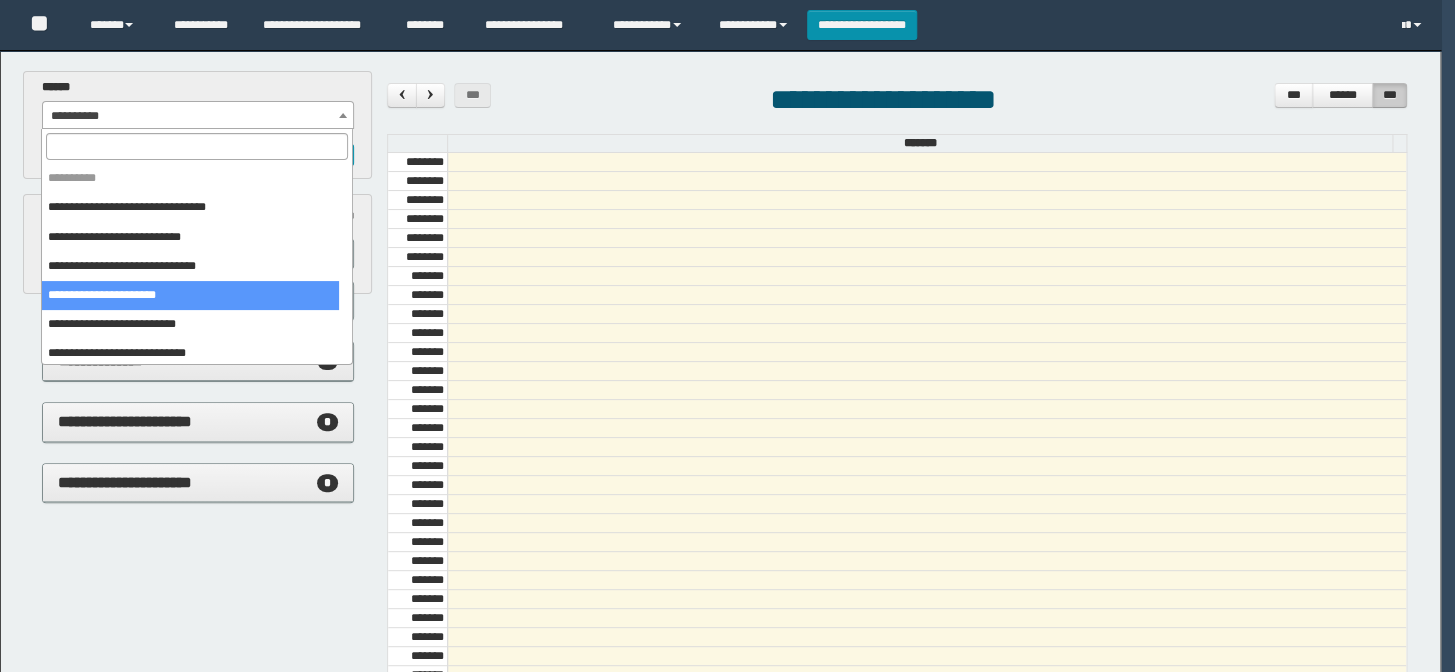 scroll, scrollTop: 681, scrollLeft: 0, axis: vertical 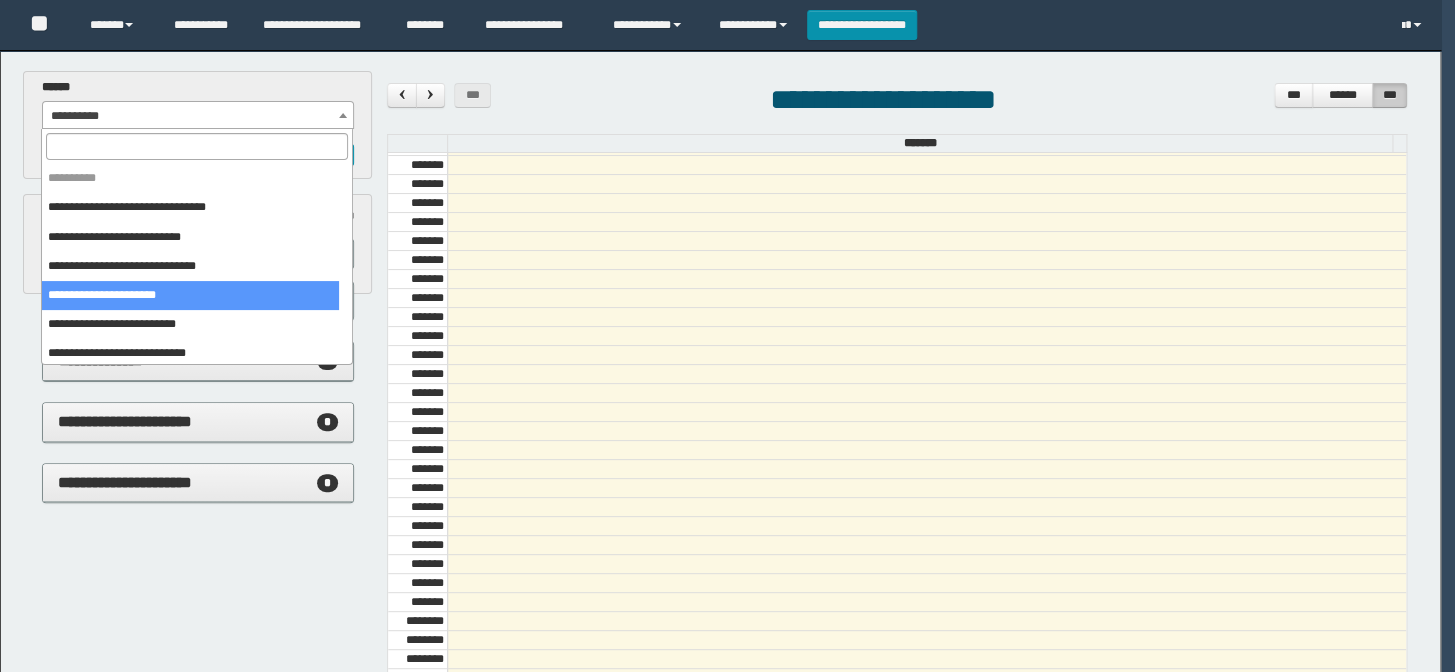 select on "******" 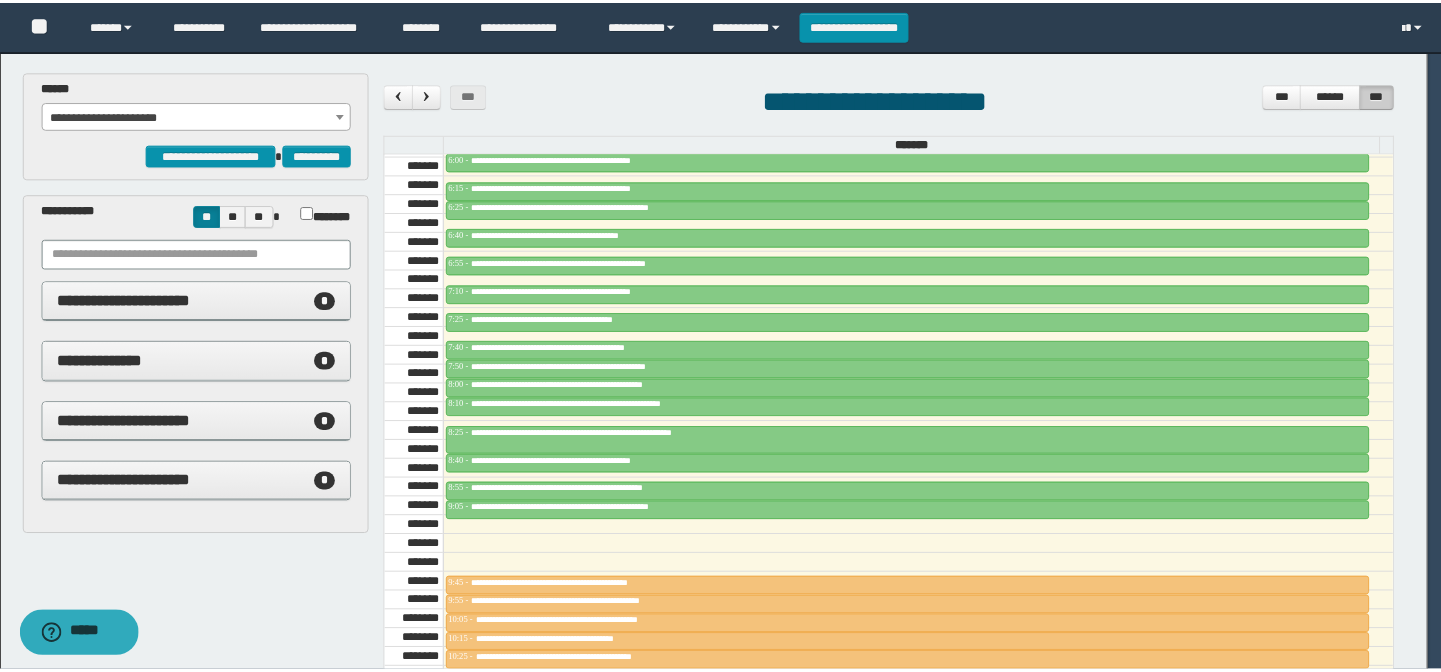 scroll, scrollTop: 0, scrollLeft: 0, axis: both 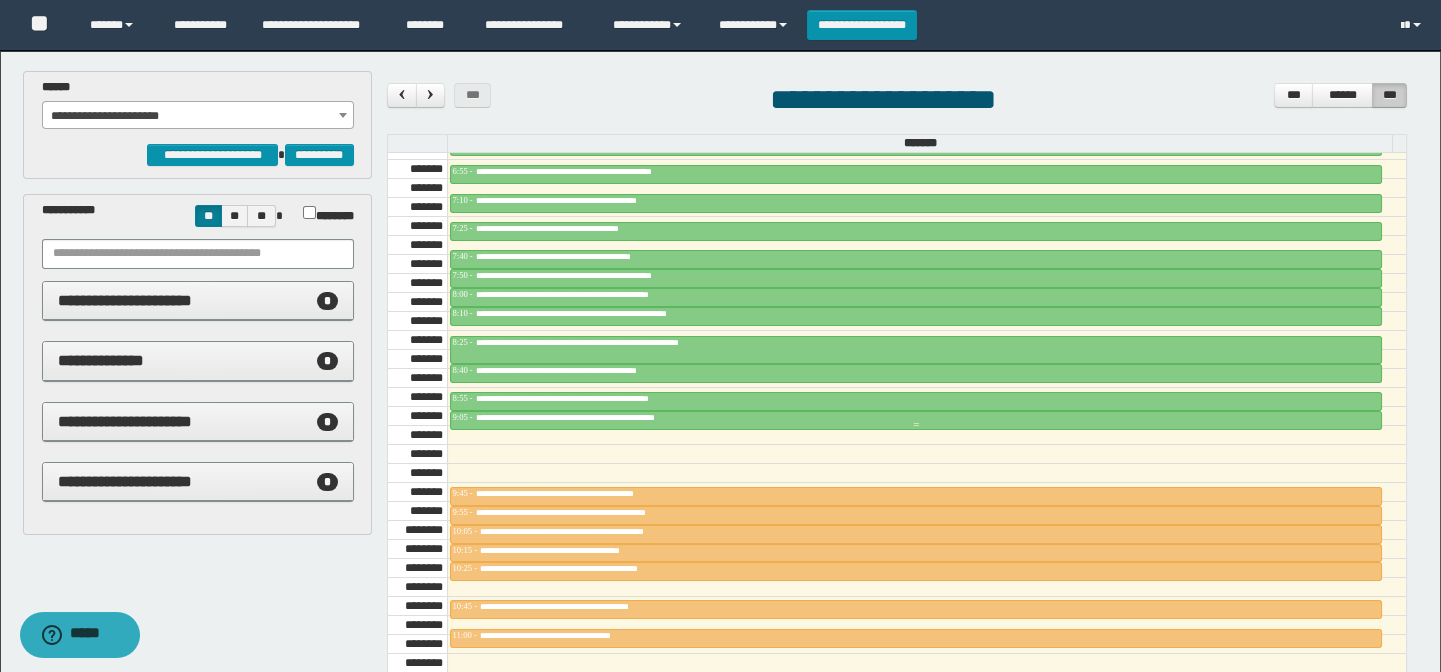 click on "**********" at bounding box center (597, 417) 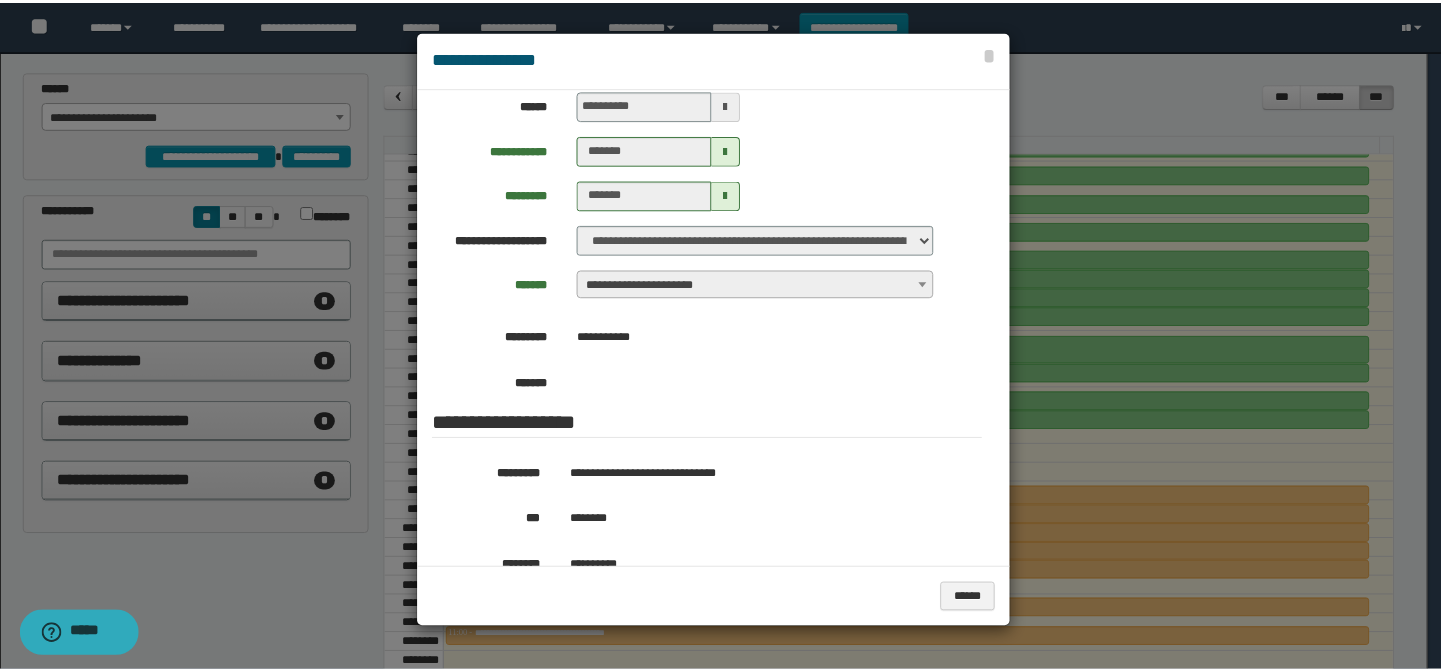 scroll, scrollTop: 181, scrollLeft: 0, axis: vertical 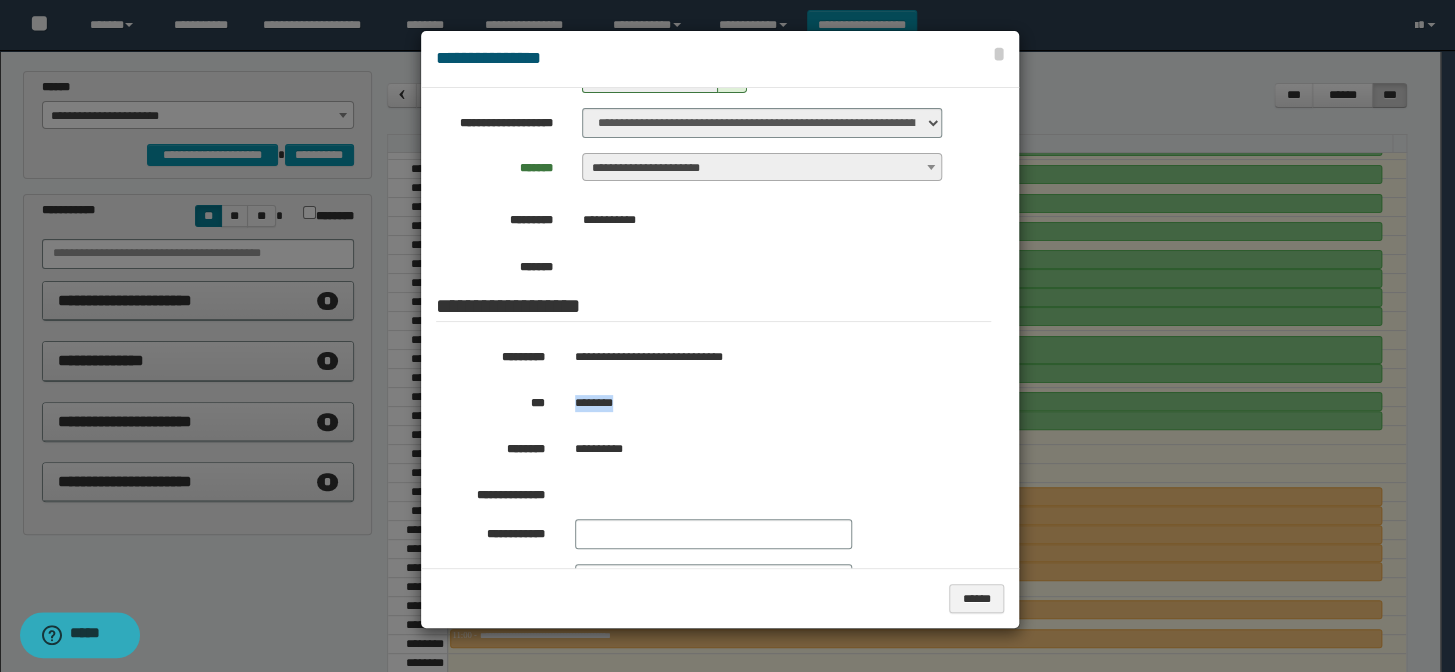 drag, startPoint x: 645, startPoint y: 395, endPoint x: 566, endPoint y: 409, distance: 80.23092 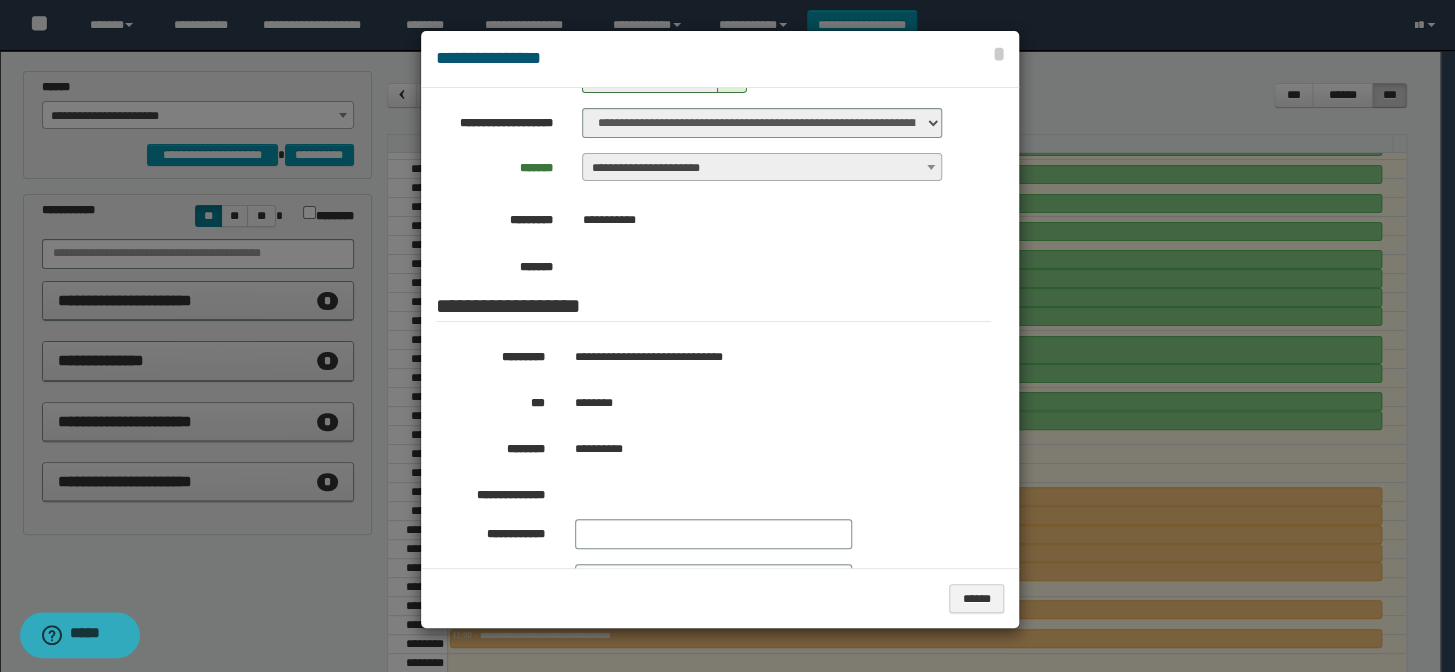 click at bounding box center [727, 336] 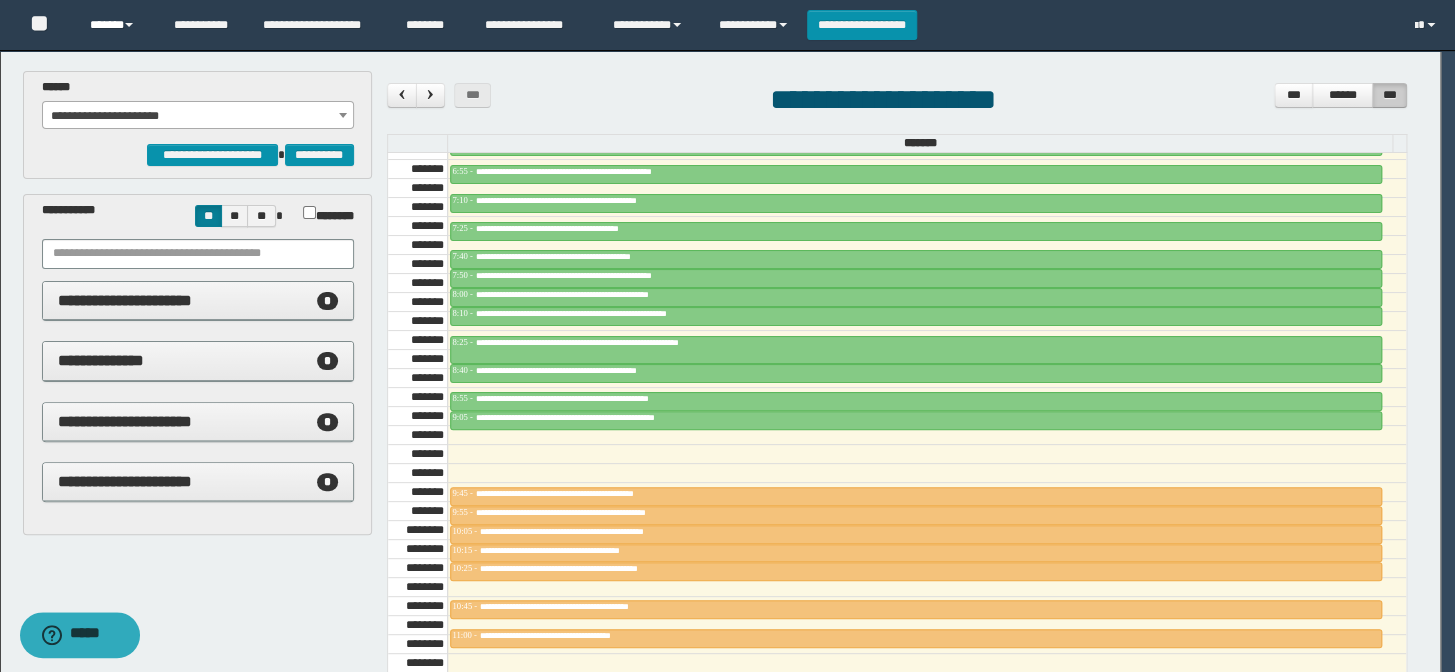 click on "******" at bounding box center [117, 25] 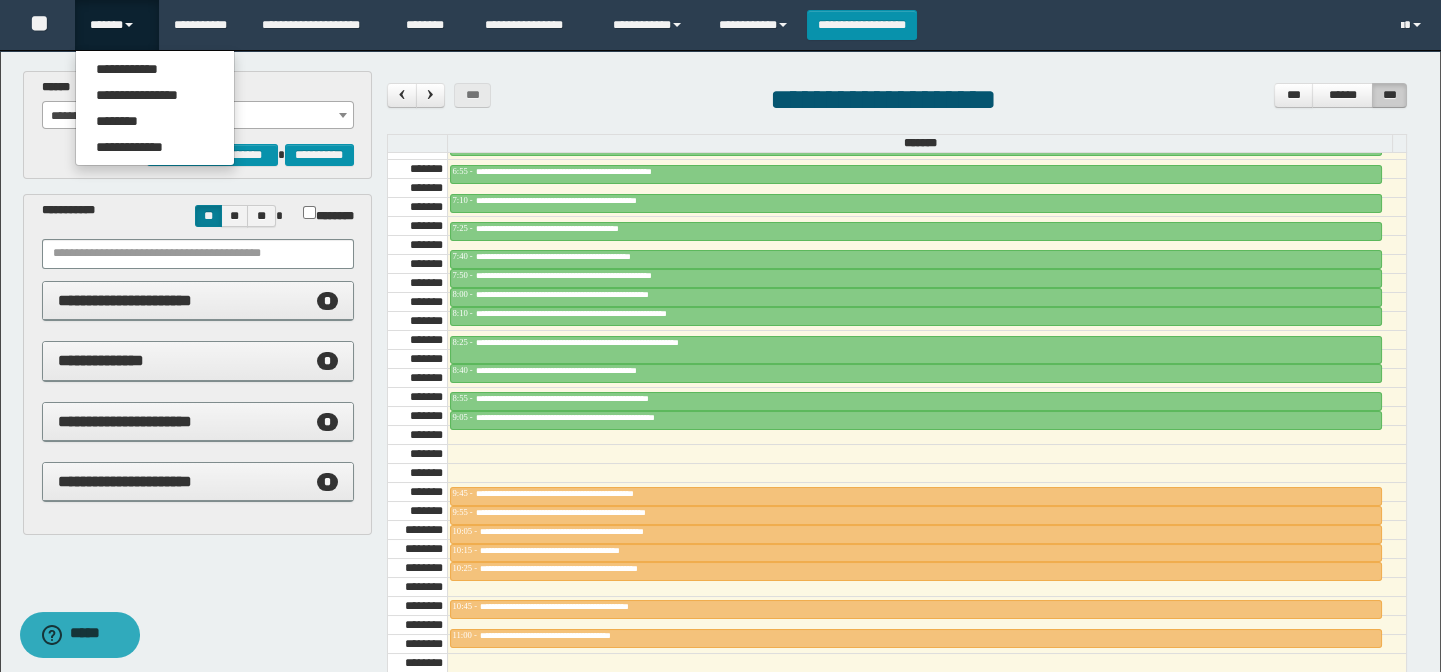 click on "**********" at bounding box center [720, 506] 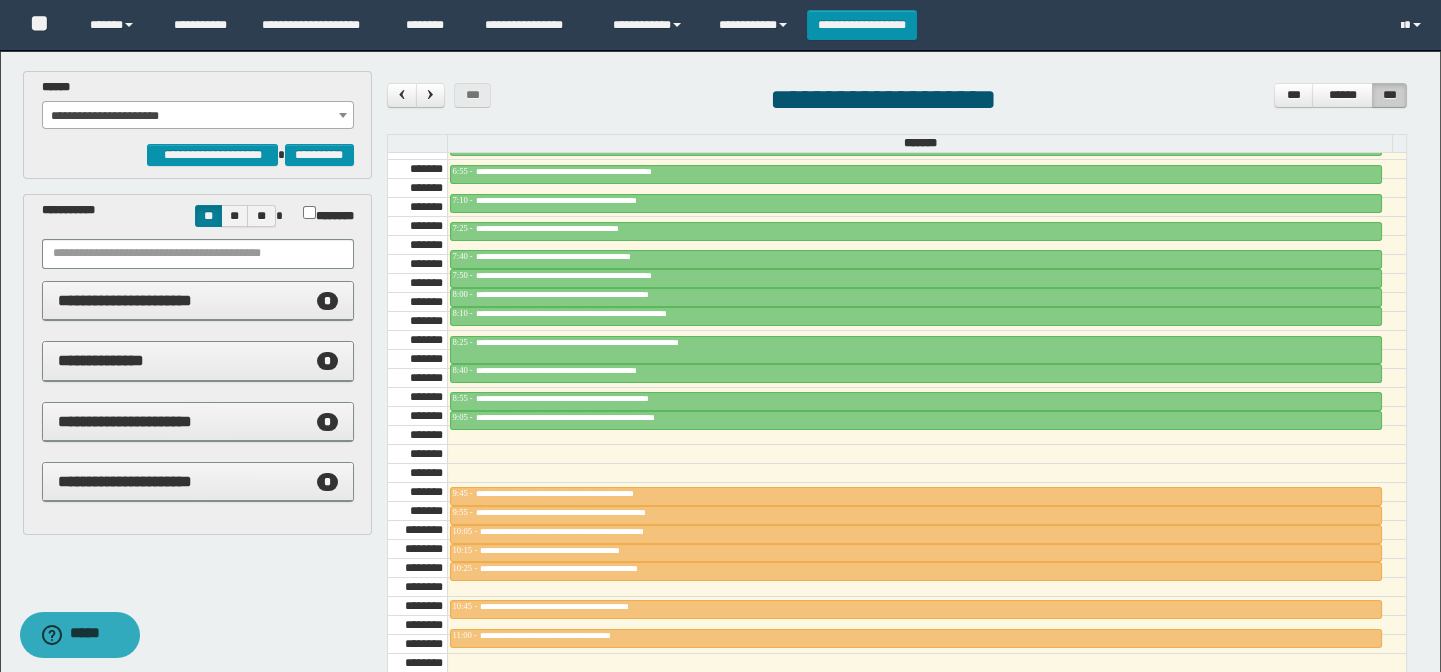 click on "**********" at bounding box center (198, 116) 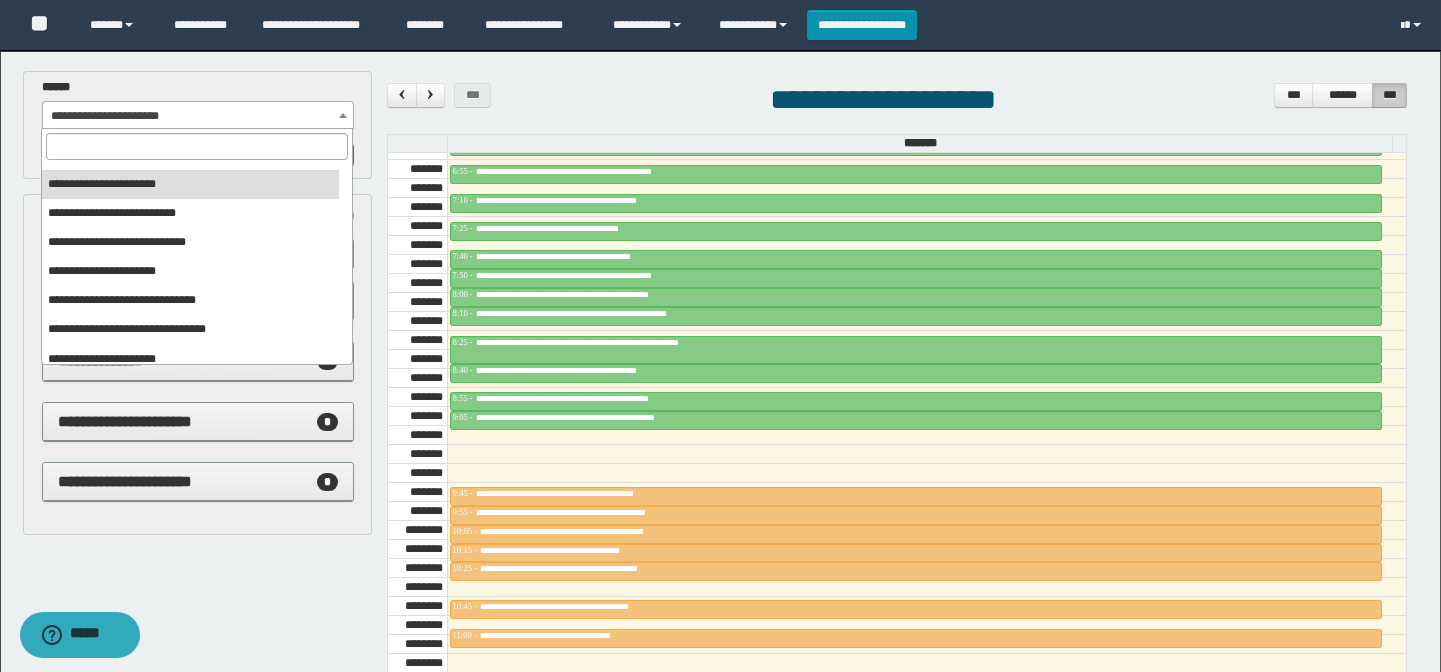 scroll, scrollTop: 150, scrollLeft: 0, axis: vertical 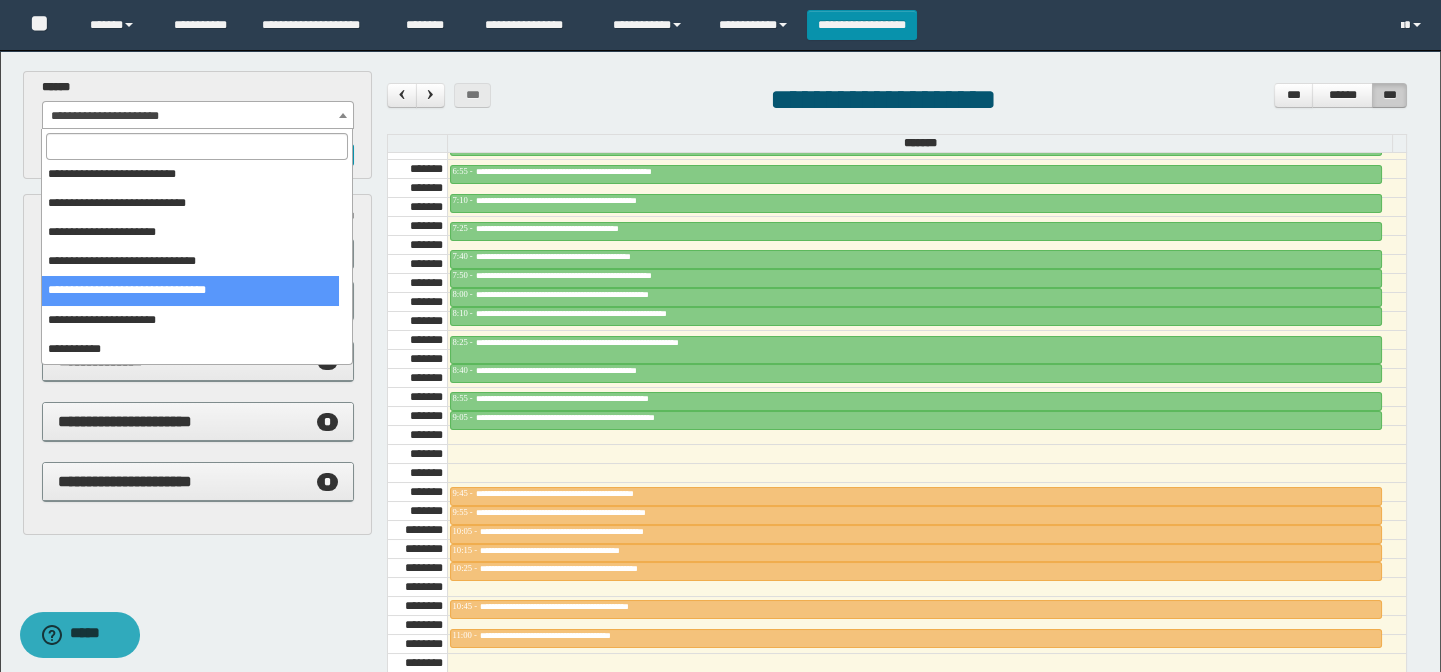 select on "******" 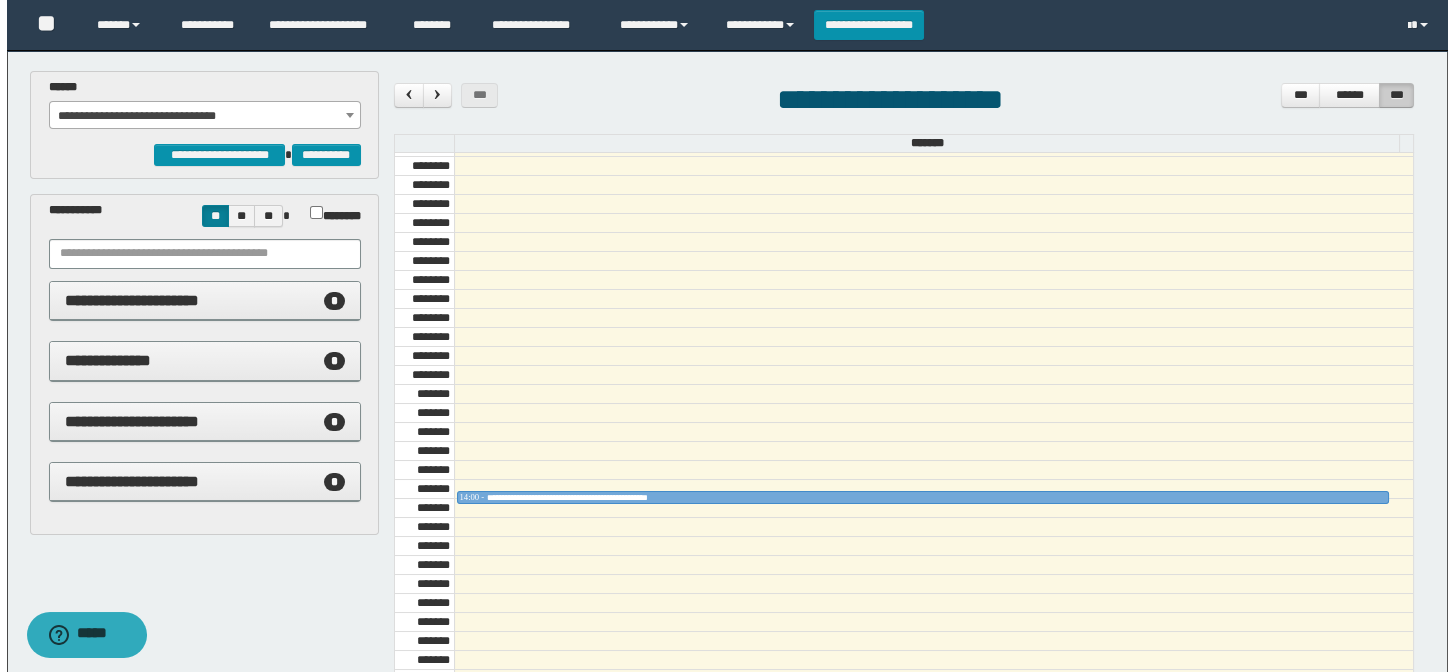 scroll, scrollTop: 1160, scrollLeft: 0, axis: vertical 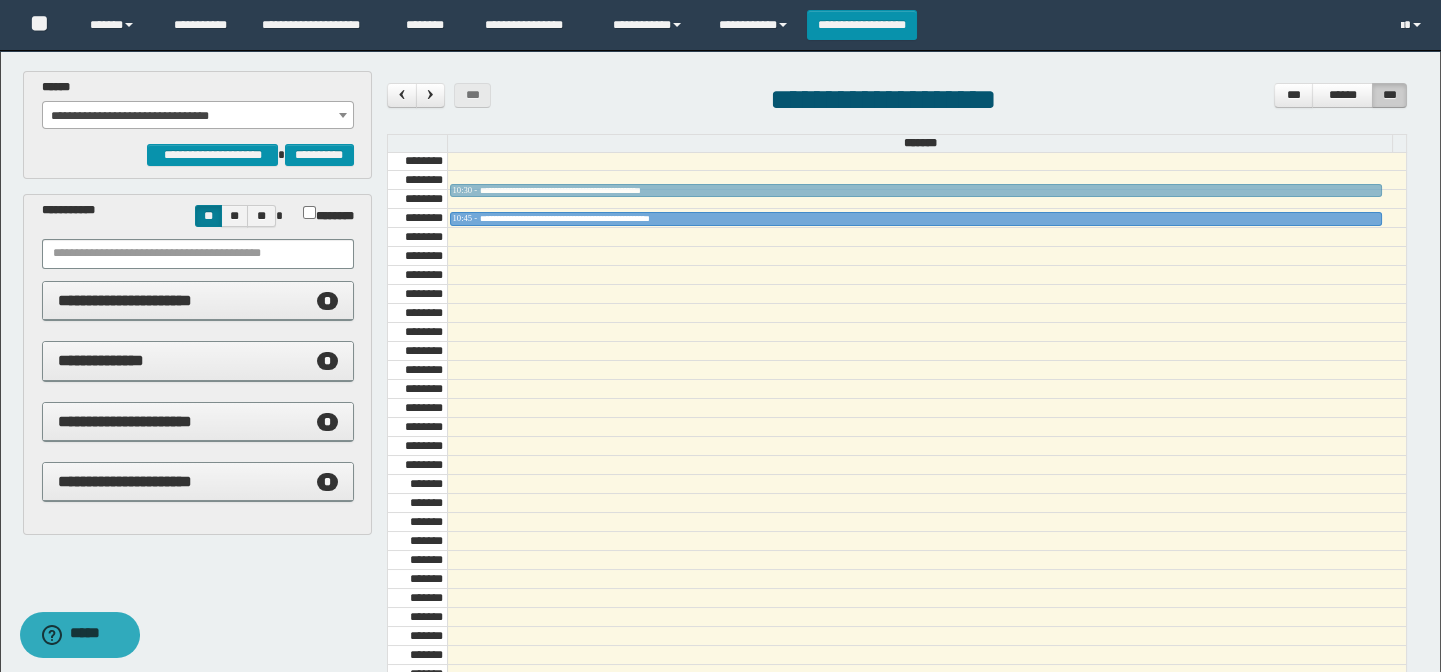 drag, startPoint x: 621, startPoint y: 580, endPoint x: 677, endPoint y: 195, distance: 389.05142 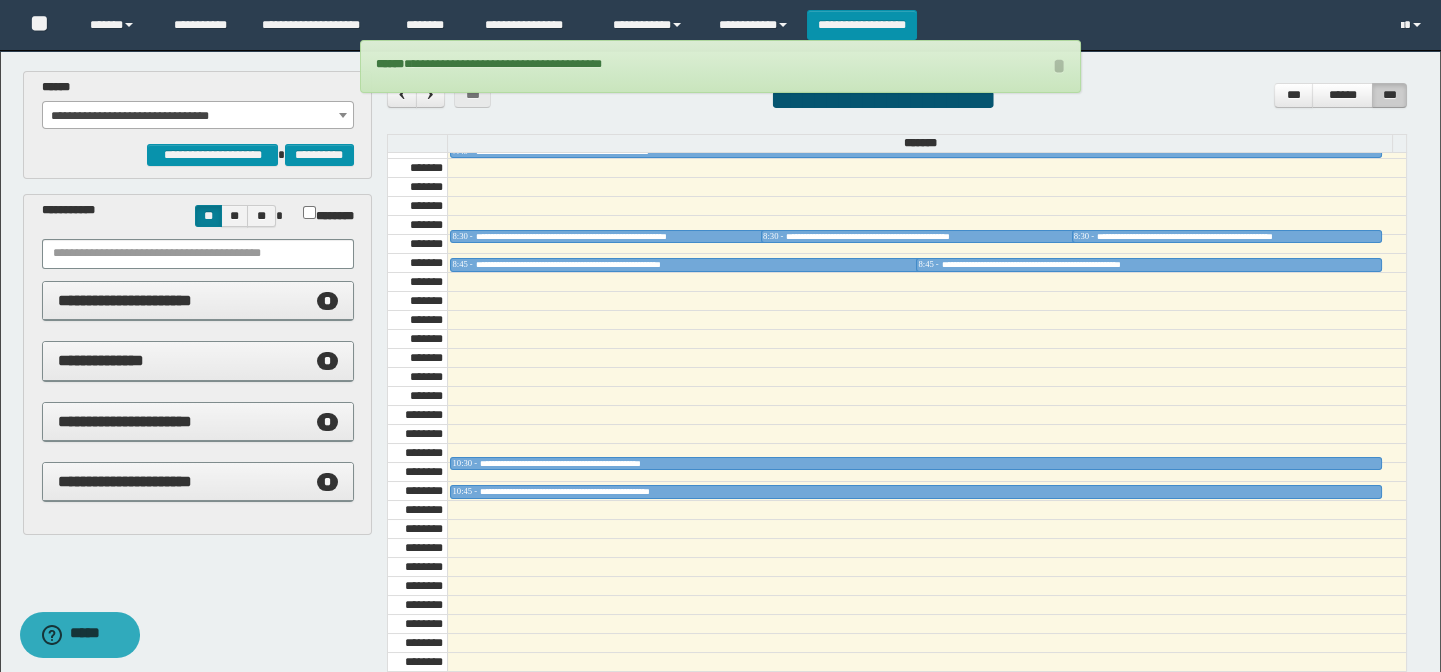 scroll, scrollTop: 796, scrollLeft: 0, axis: vertical 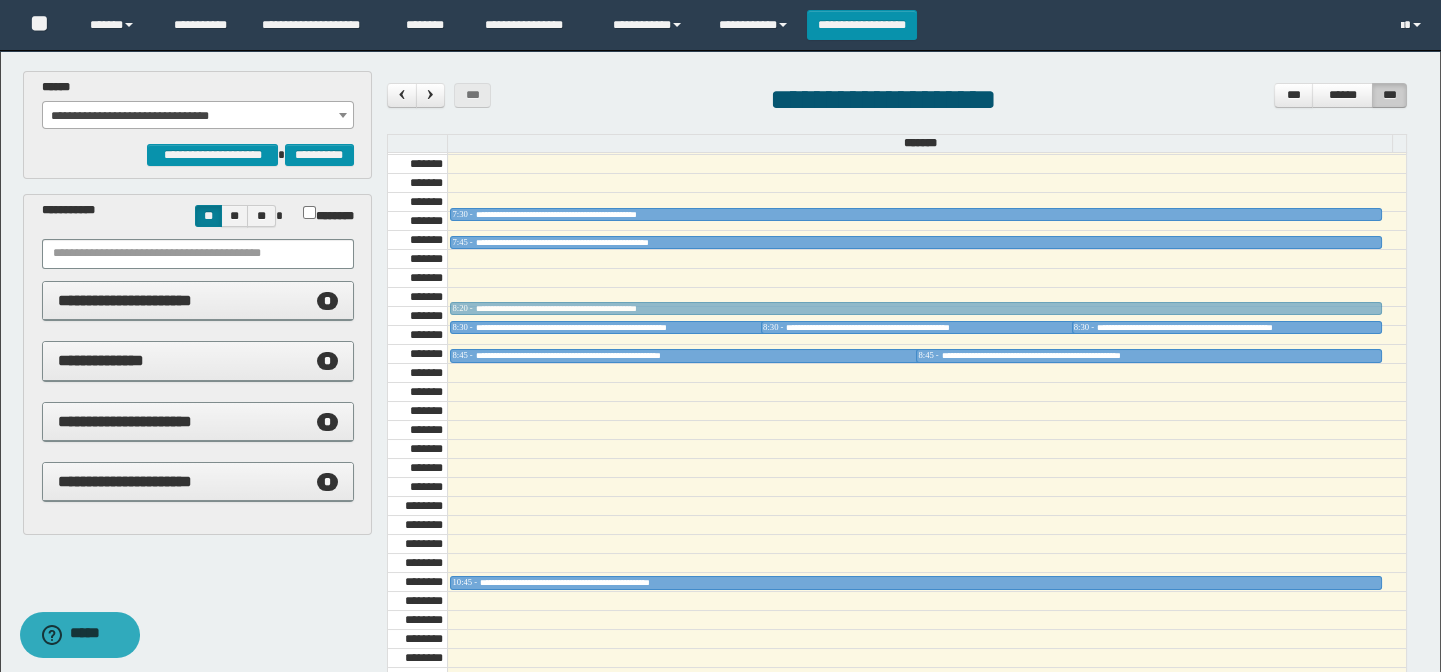 drag, startPoint x: 687, startPoint y: 547, endPoint x: 680, endPoint y: 309, distance: 238.10292 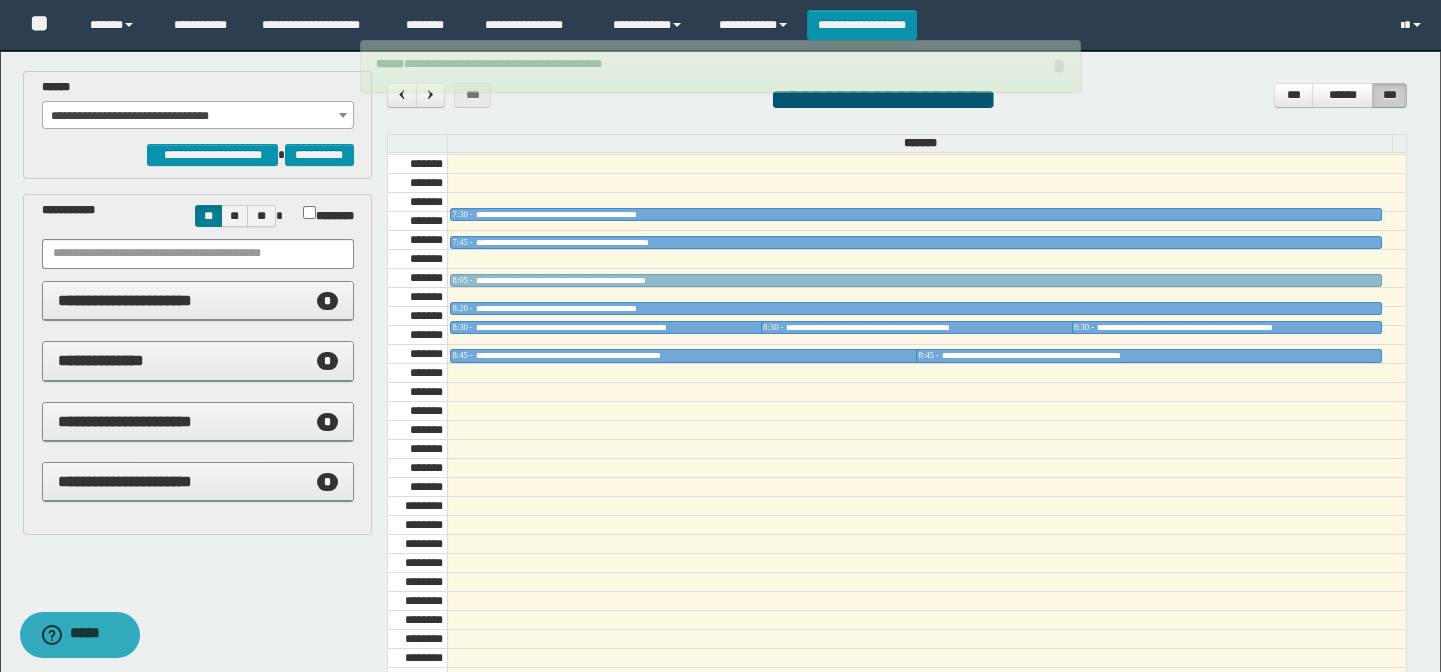 drag, startPoint x: 662, startPoint y: 577, endPoint x: 658, endPoint y: 279, distance: 298.02686 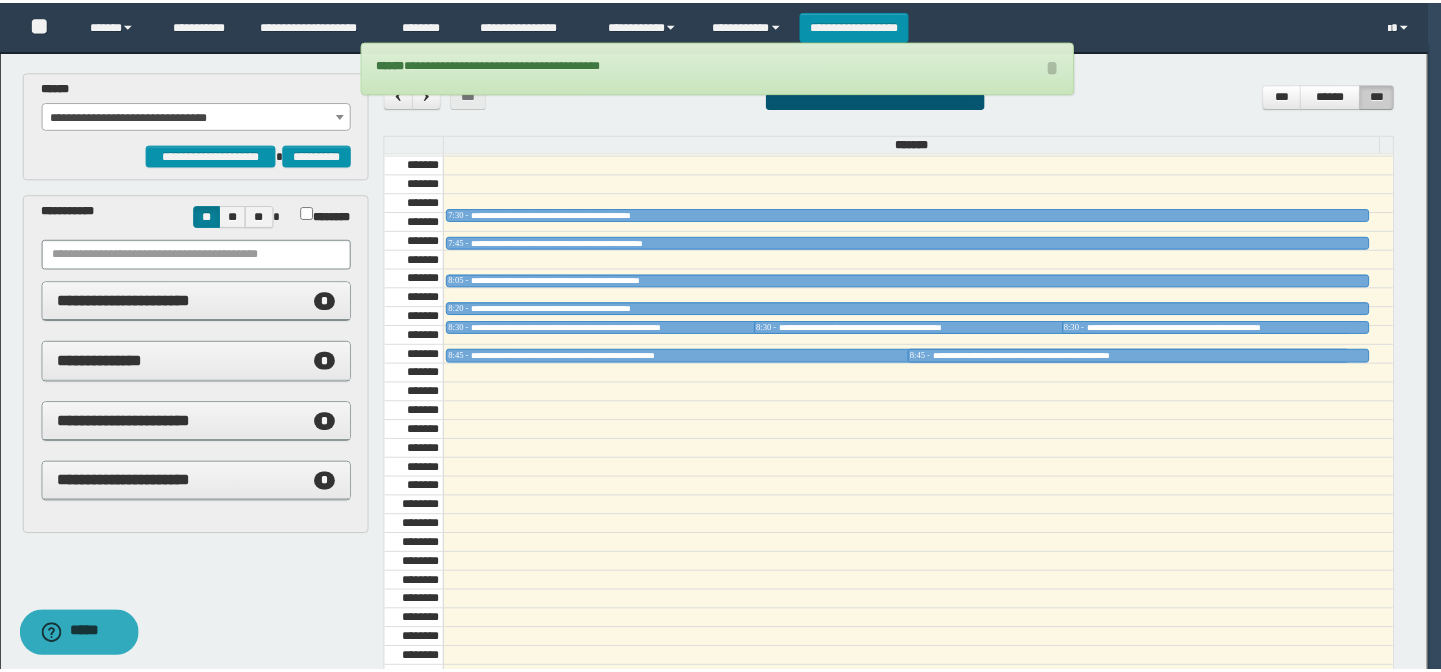 scroll, scrollTop: 705, scrollLeft: 0, axis: vertical 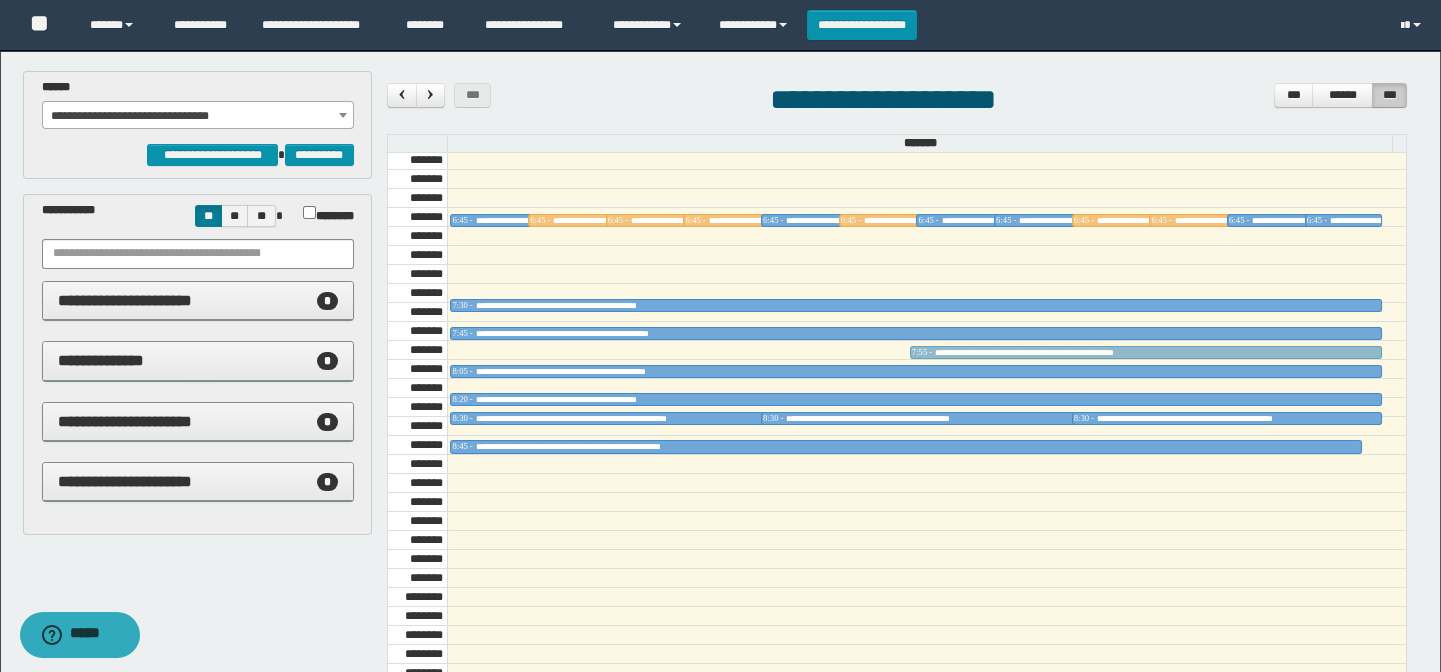 drag, startPoint x: 951, startPoint y: 439, endPoint x: 937, endPoint y: 334, distance: 105.92922 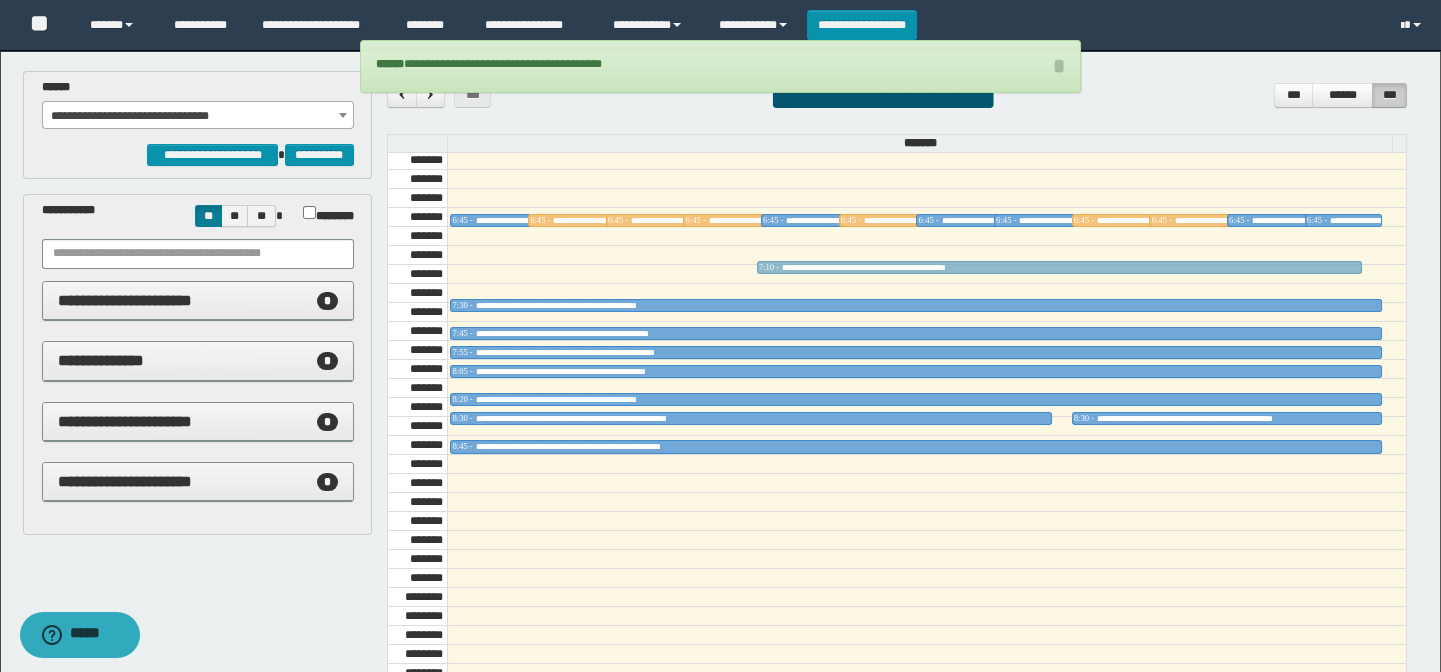 drag, startPoint x: 919, startPoint y: 412, endPoint x: 906, endPoint y: 269, distance: 143.58969 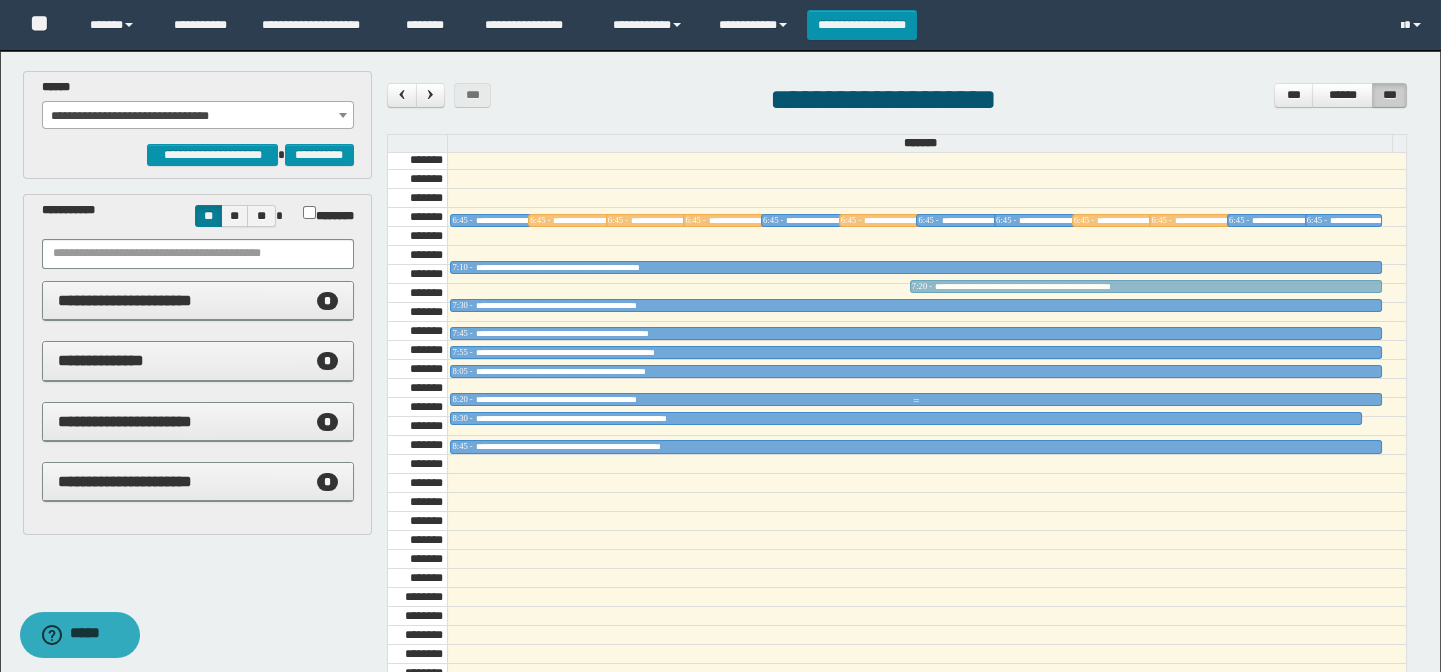 drag, startPoint x: 940, startPoint y: 411, endPoint x: 926, endPoint y: 284, distance: 127.769325 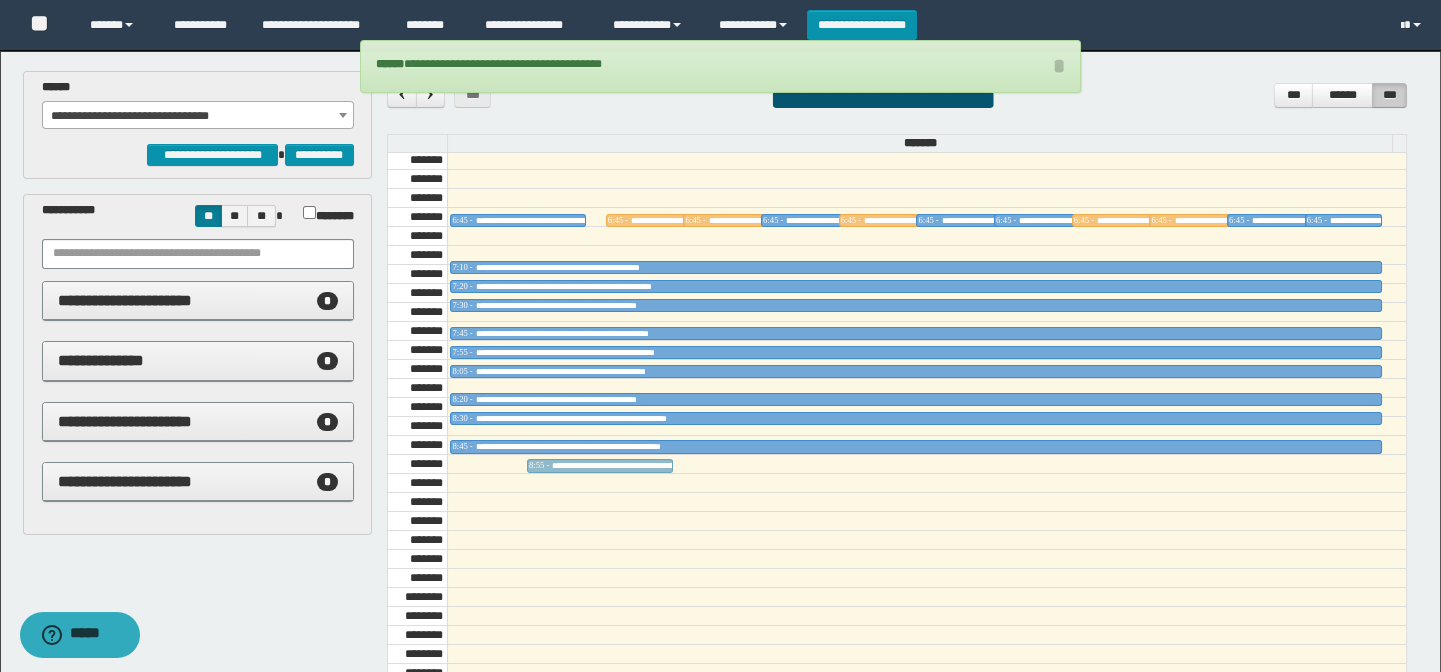 drag, startPoint x: 560, startPoint y: 211, endPoint x: 600, endPoint y: 455, distance: 247.25696 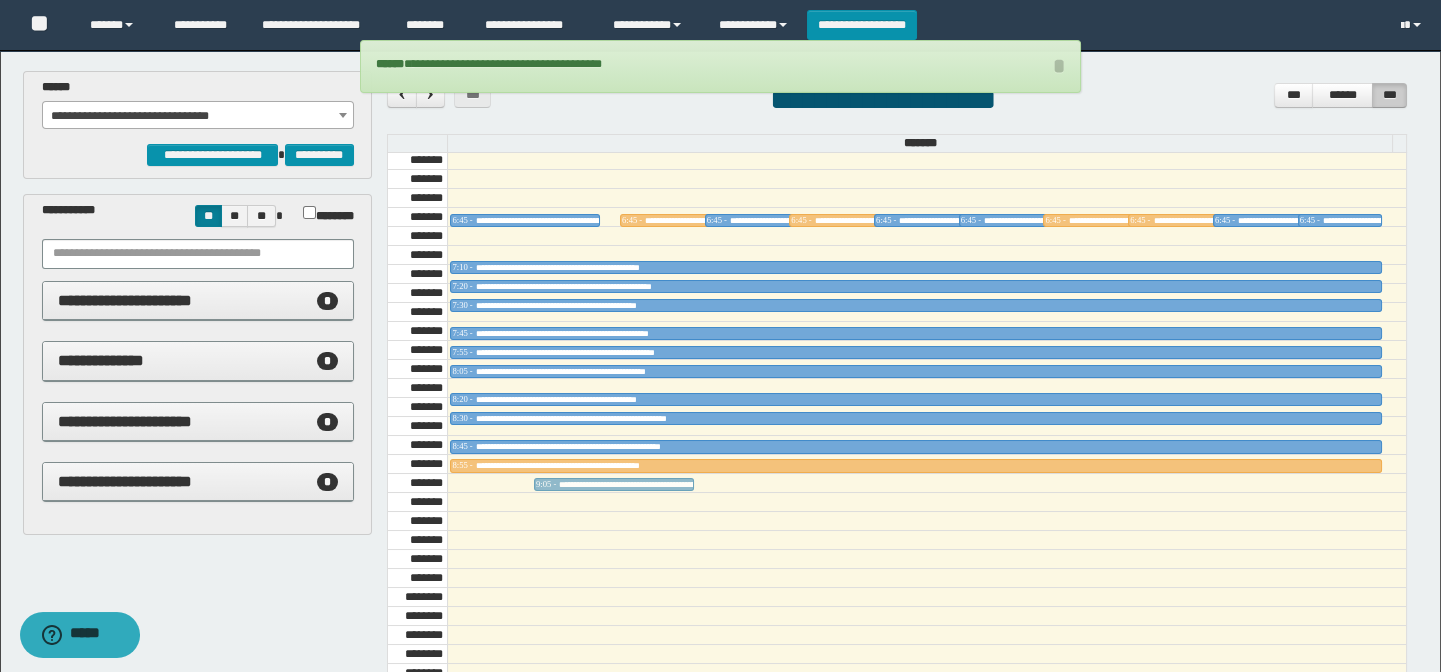 drag, startPoint x: 596, startPoint y: 211, endPoint x: 622, endPoint y: 474, distance: 264.28204 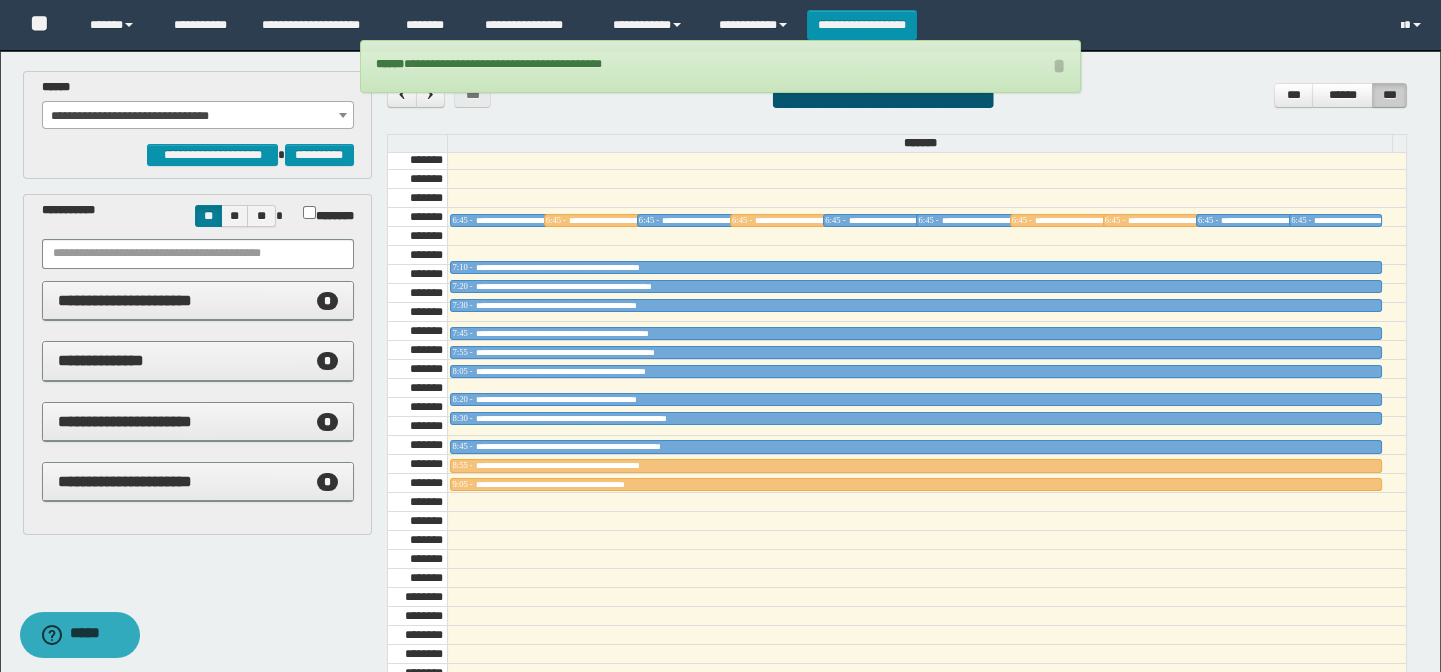 drag, startPoint x: 609, startPoint y: 210, endPoint x: 610, endPoint y: 236, distance: 26.019224 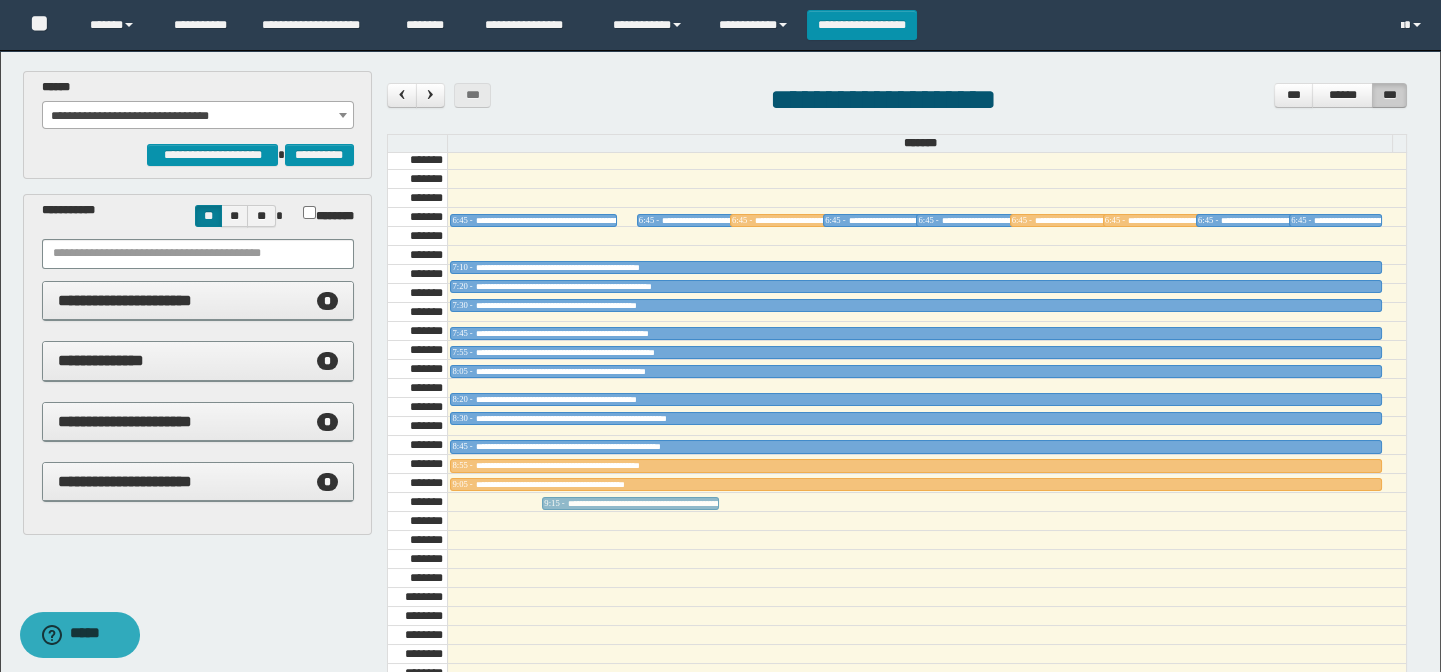 drag, startPoint x: 610, startPoint y: 213, endPoint x: 628, endPoint y: 501, distance: 288.56195 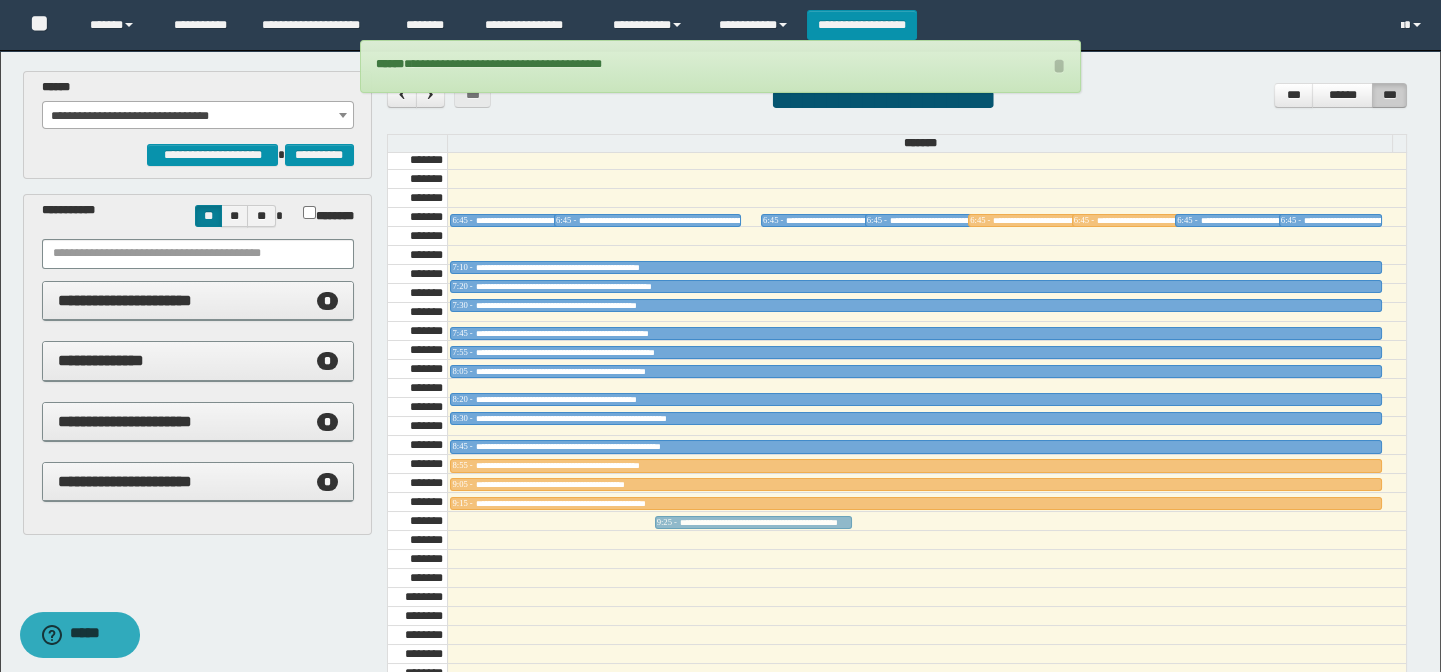 drag, startPoint x: 737, startPoint y: 213, endPoint x: 964, endPoint y: 202, distance: 227.26636 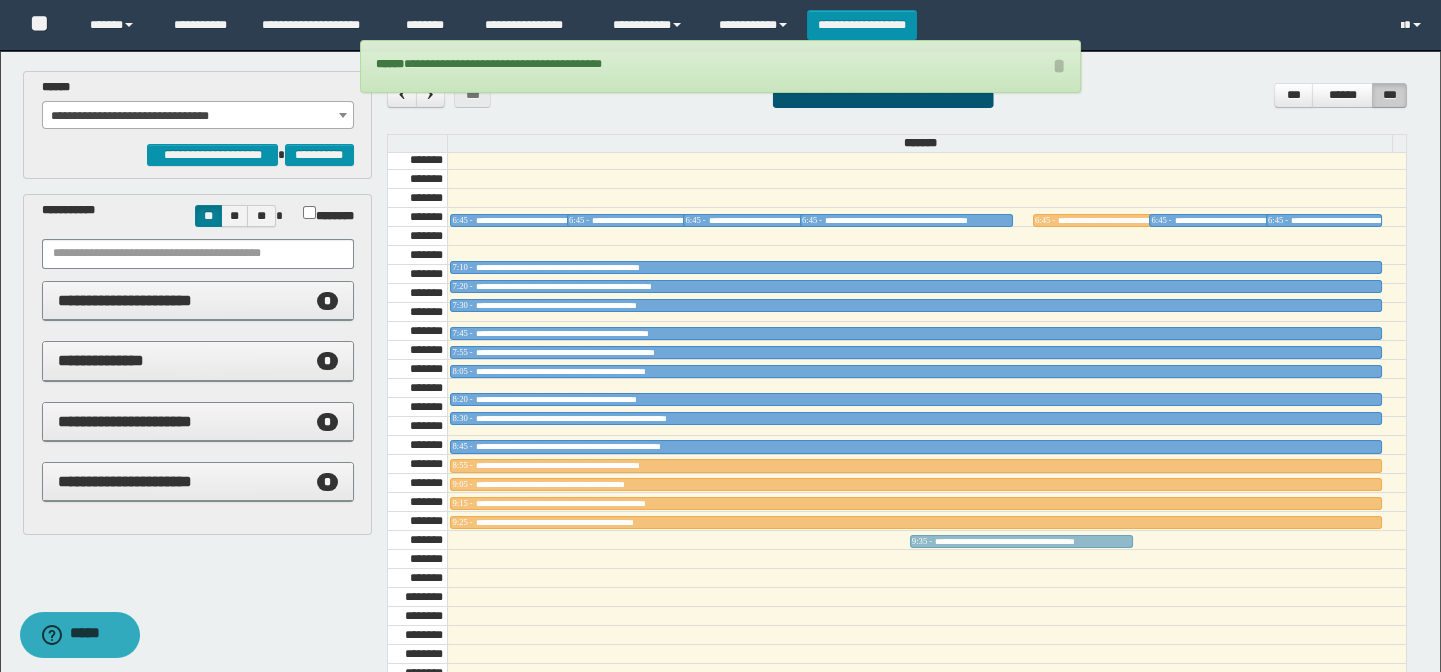 drag, startPoint x: 956, startPoint y: 212, endPoint x: 907, endPoint y: 530, distance: 321.75302 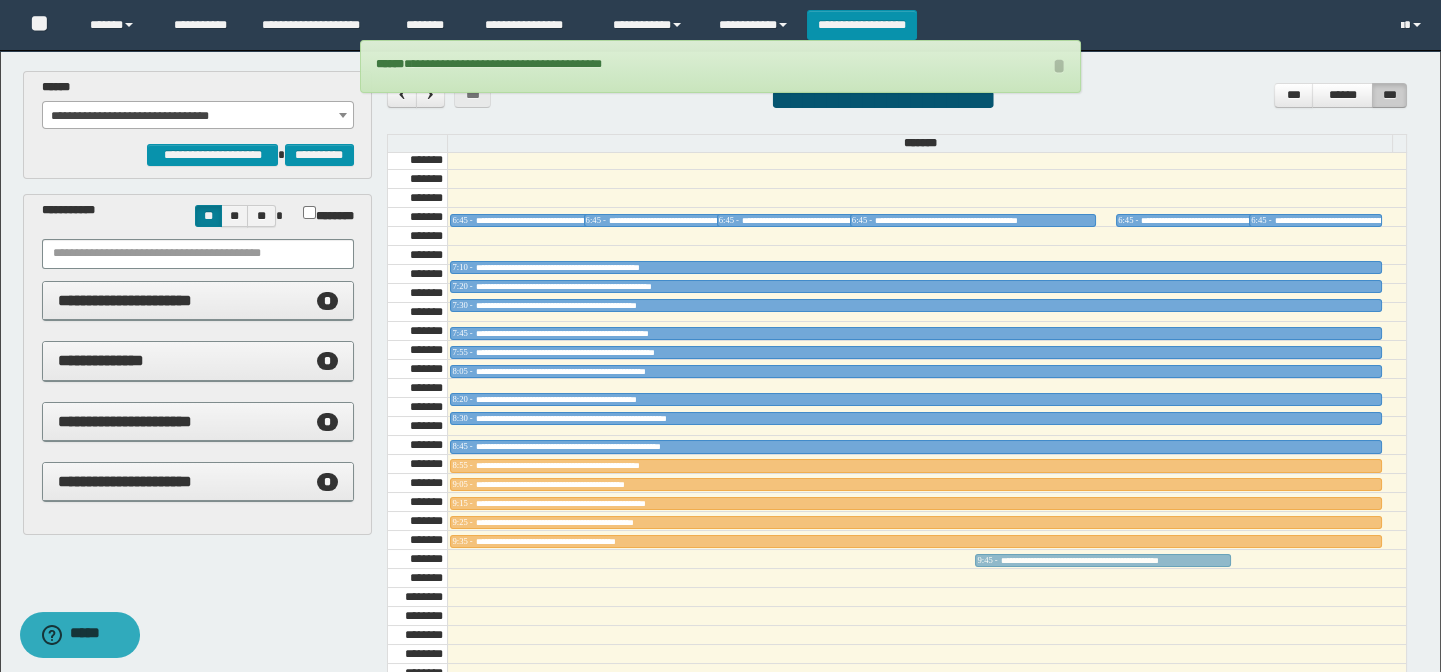 drag, startPoint x: 1048, startPoint y: 214, endPoint x: 999, endPoint y: 549, distance: 338.5646 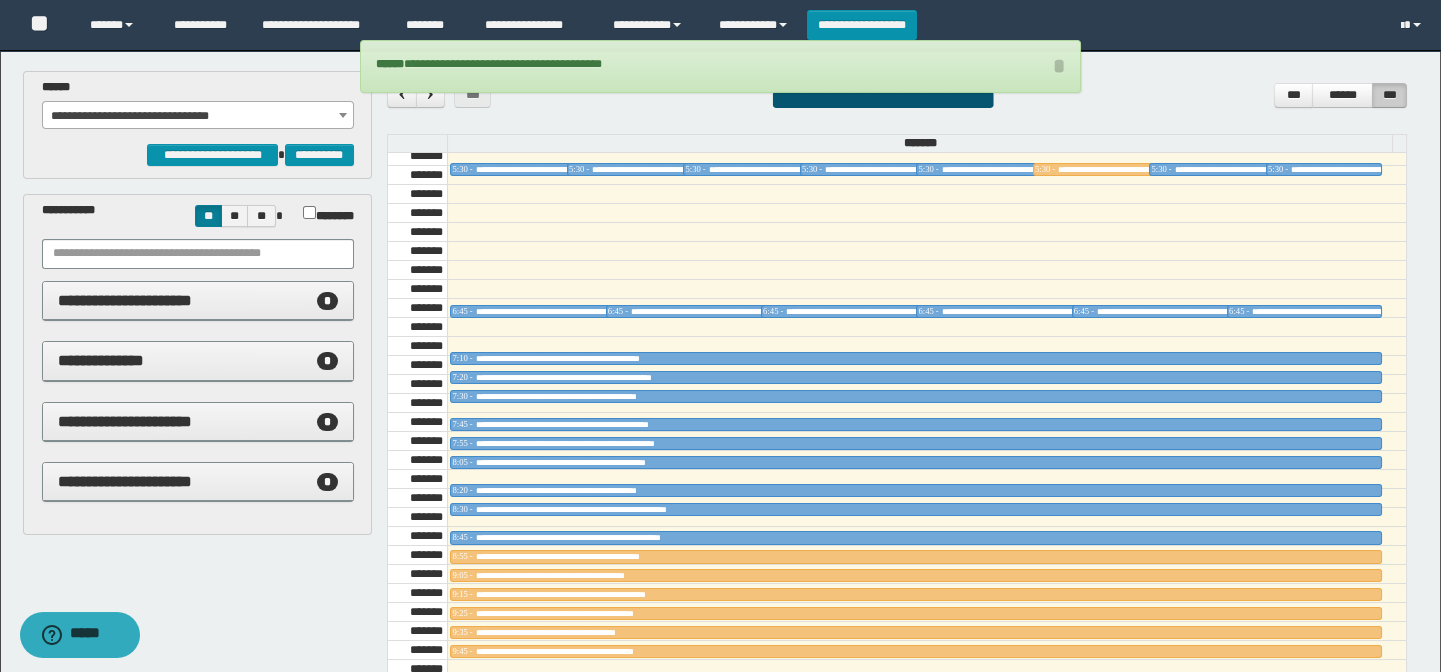 scroll, scrollTop: 523, scrollLeft: 0, axis: vertical 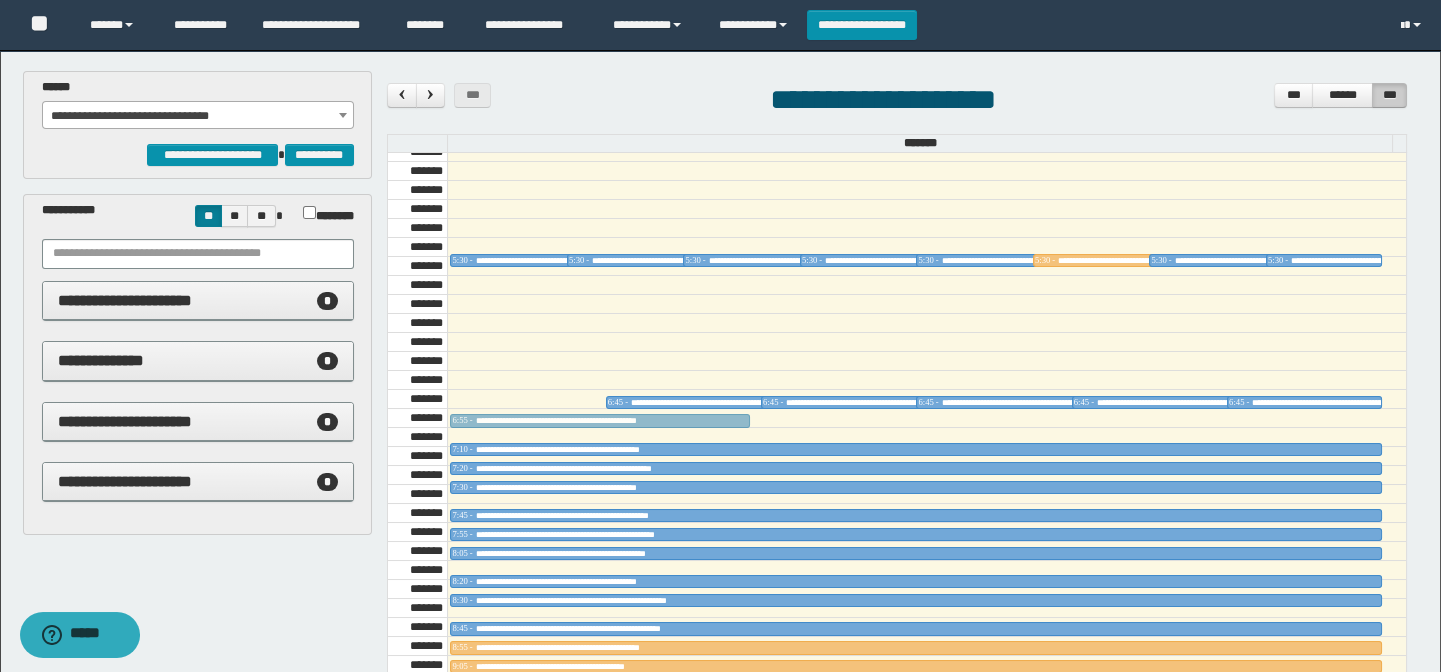drag, startPoint x: 563, startPoint y: 396, endPoint x: 563, endPoint y: 410, distance: 14 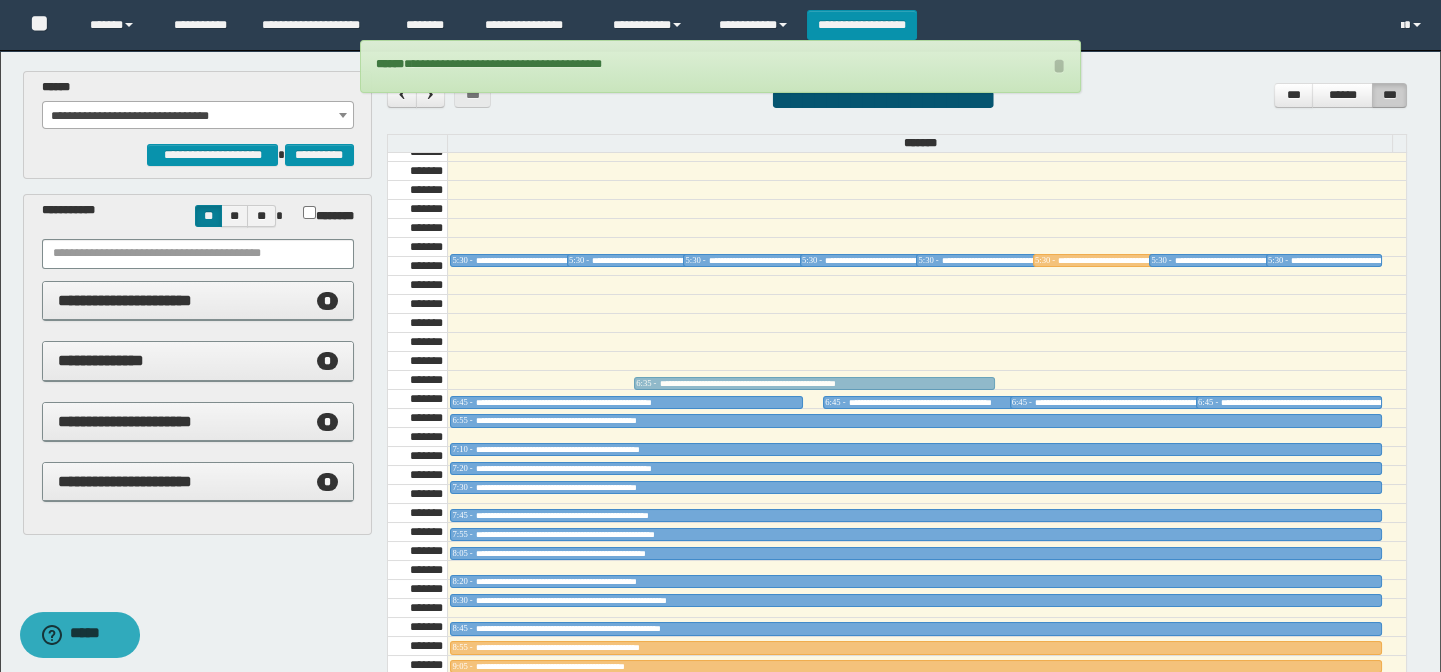 drag, startPoint x: 776, startPoint y: 395, endPoint x: 776, endPoint y: 376, distance: 19 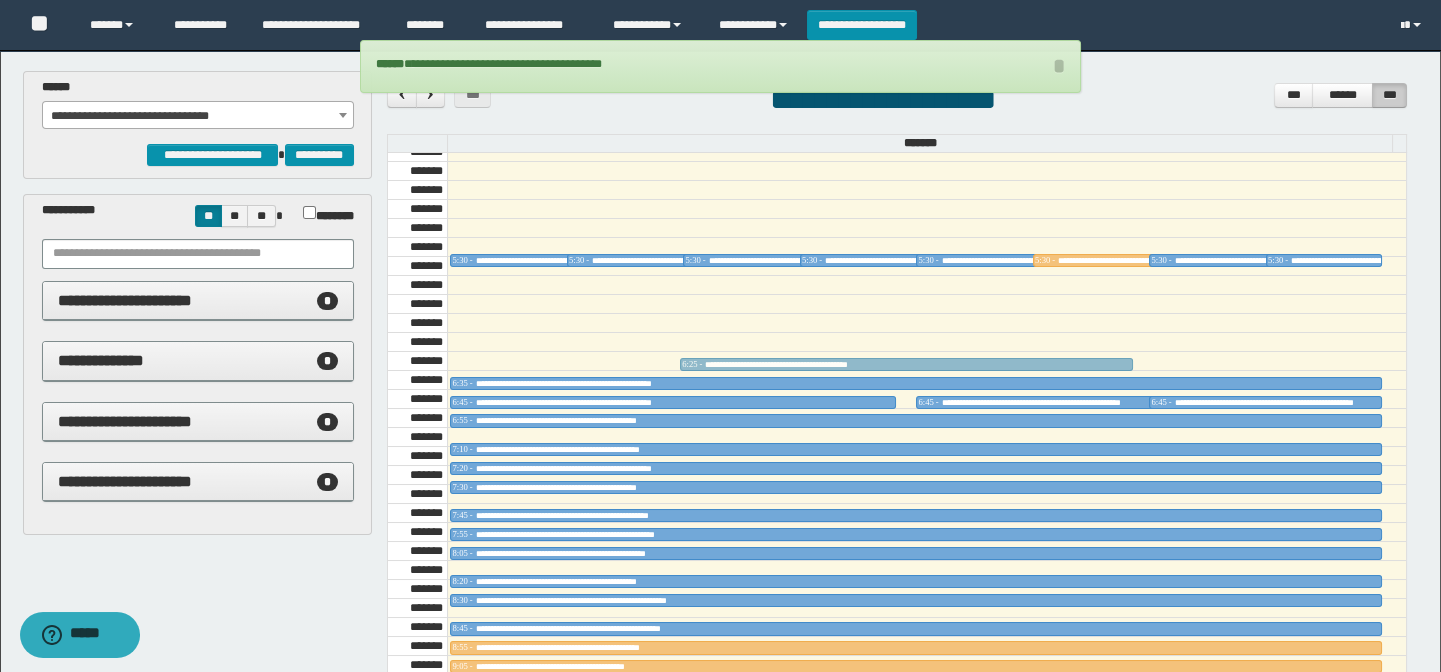 drag, startPoint x: 849, startPoint y: 395, endPoint x: 848, endPoint y: 360, distance: 35.014282 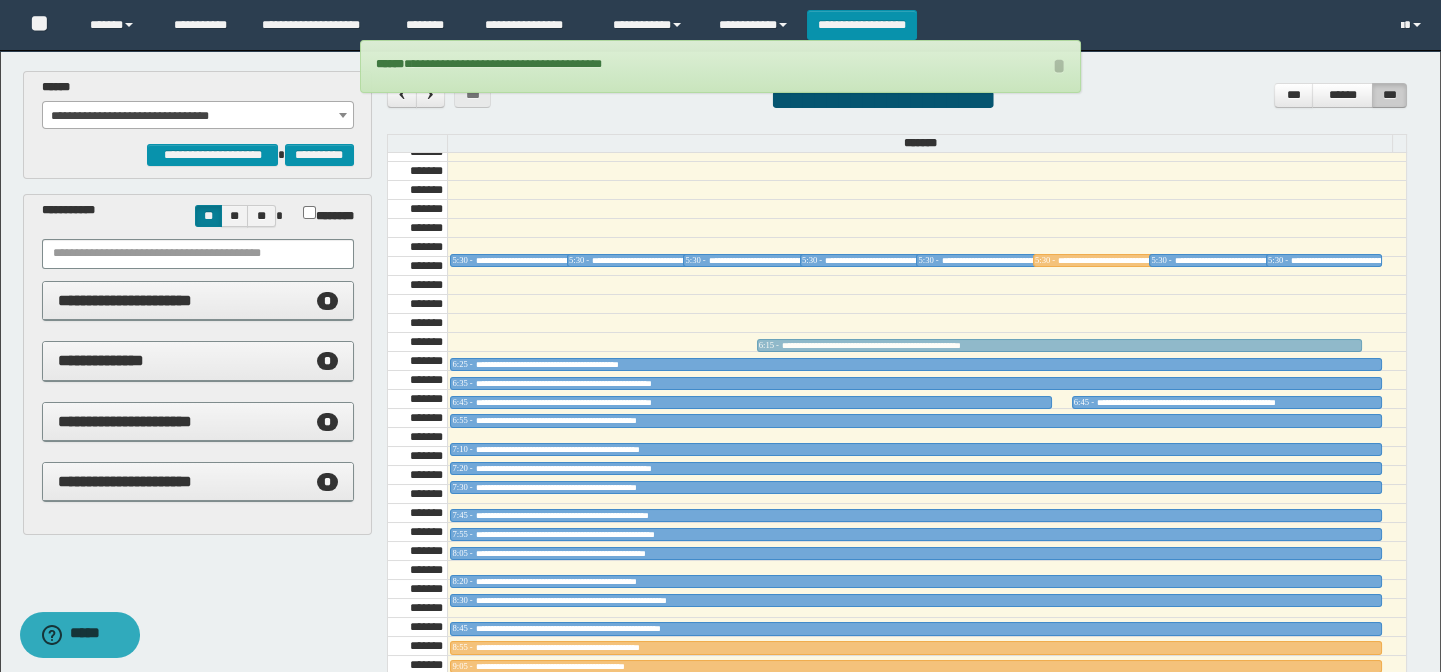 drag, startPoint x: 911, startPoint y: 396, endPoint x: 907, endPoint y: 342, distance: 54.147945 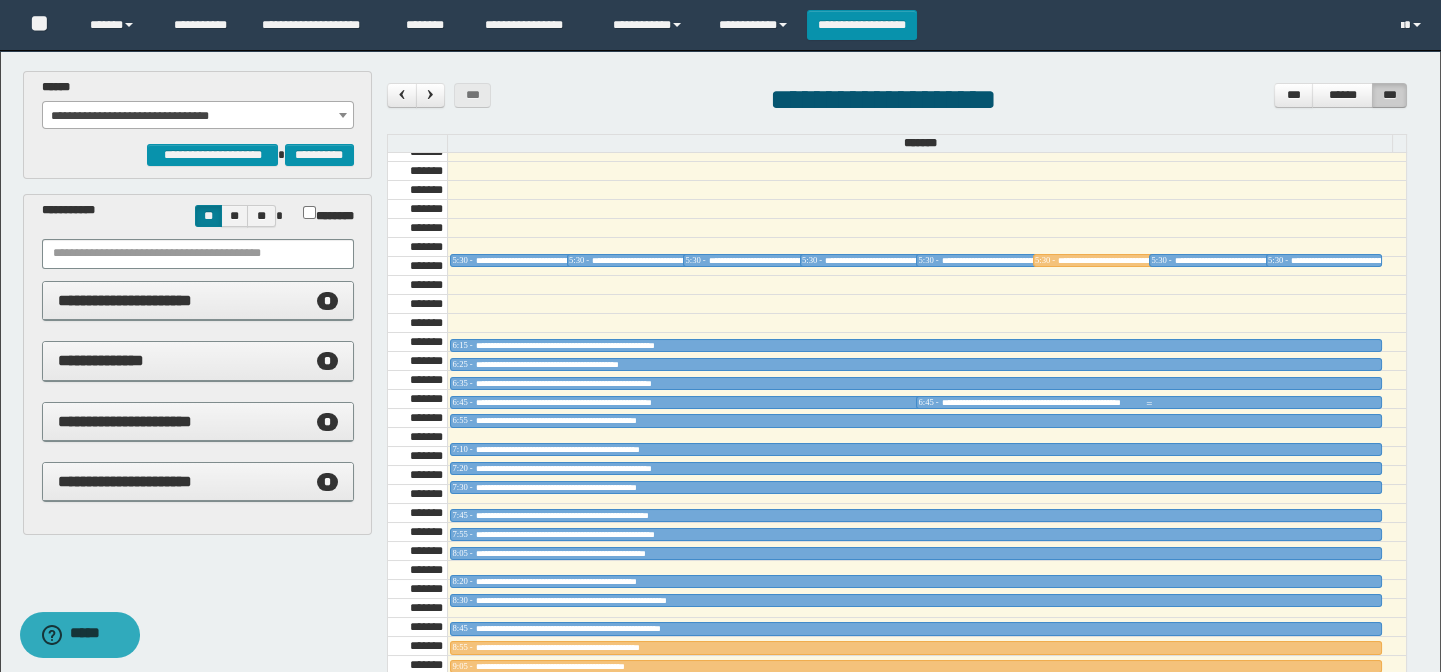 click at bounding box center [1149, 404] 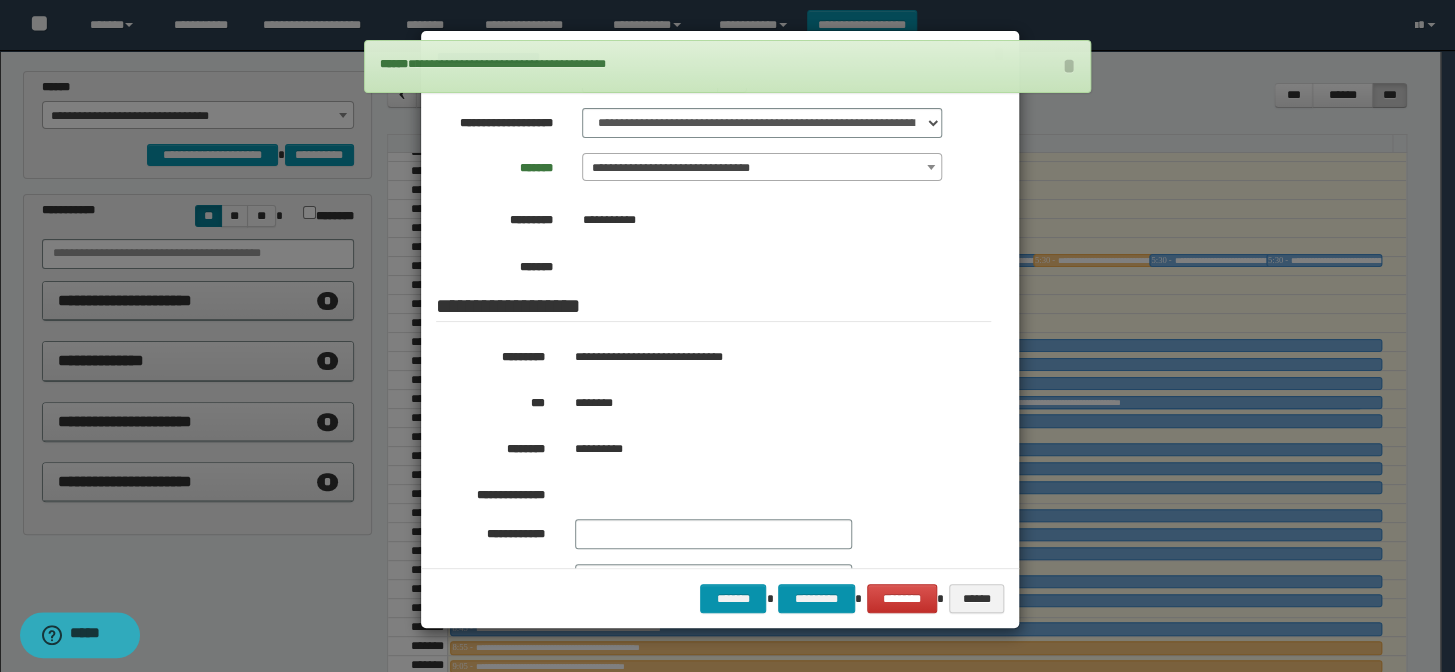 click at bounding box center (727, 336) 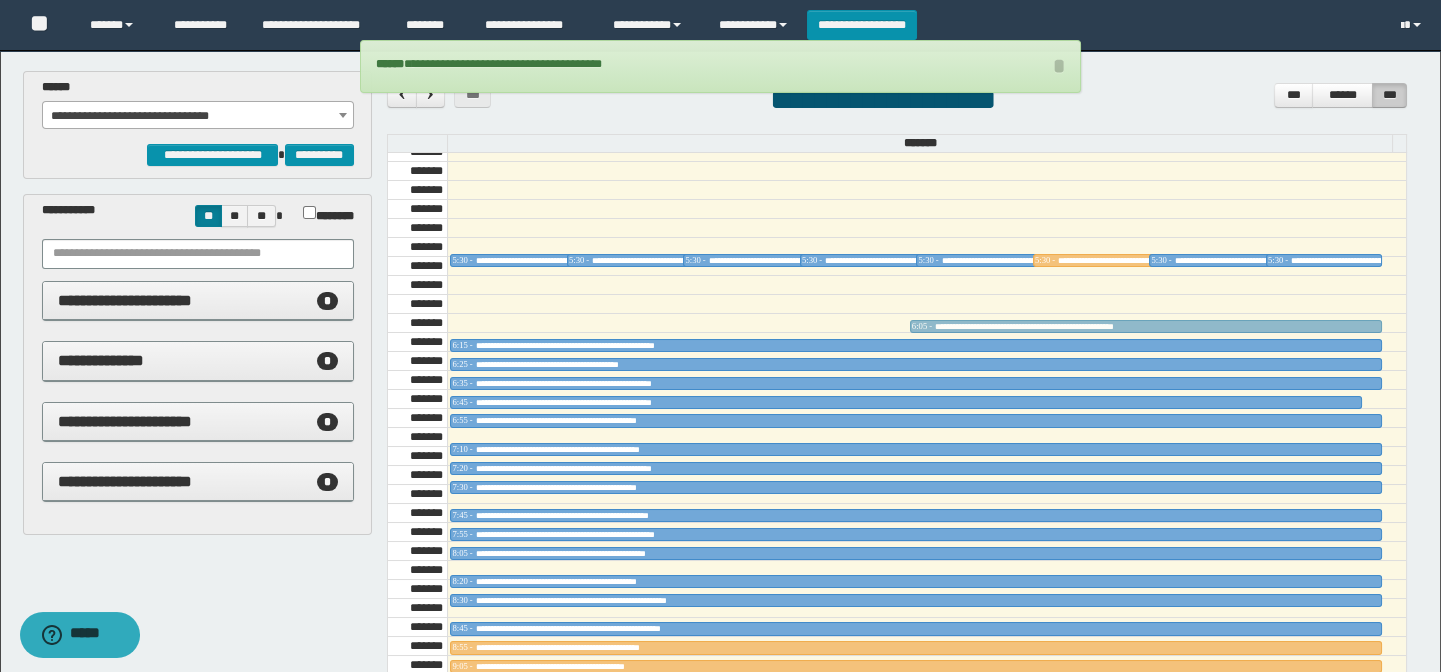 drag, startPoint x: 1138, startPoint y: 394, endPoint x: 1123, endPoint y: 318, distance: 77.46612 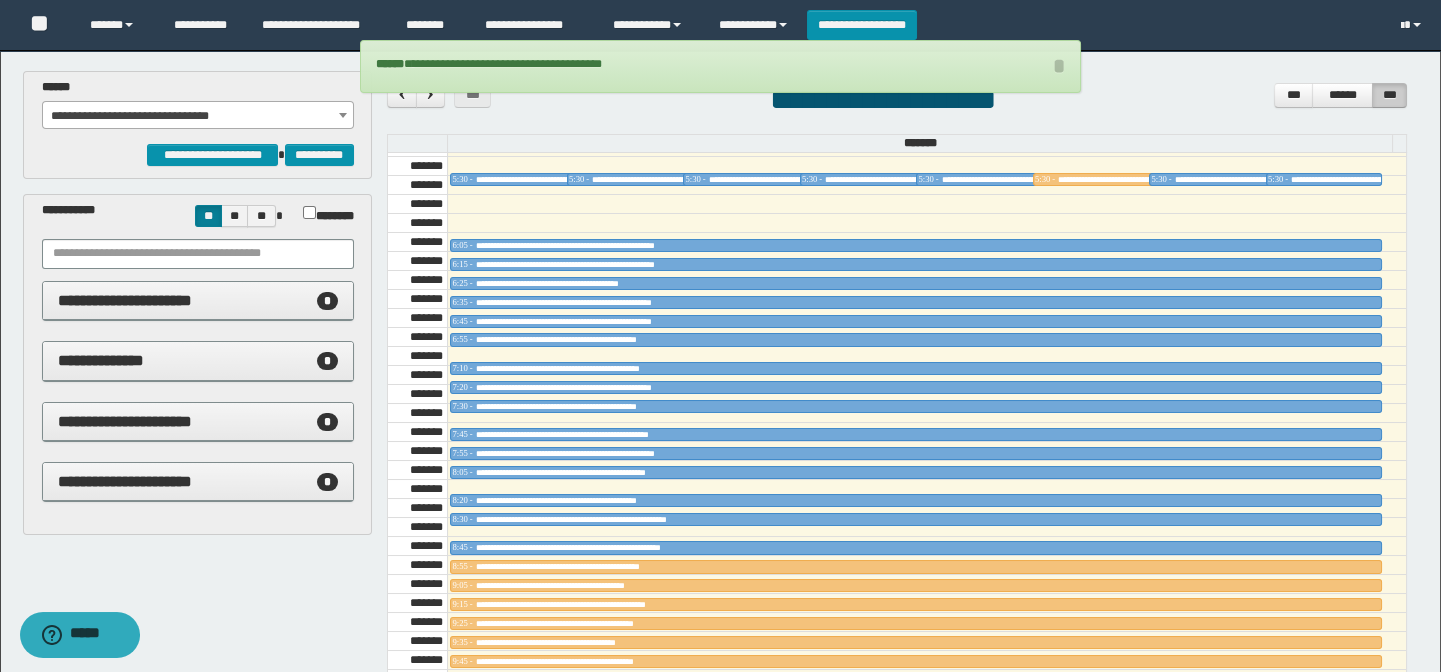 scroll, scrollTop: 614, scrollLeft: 0, axis: vertical 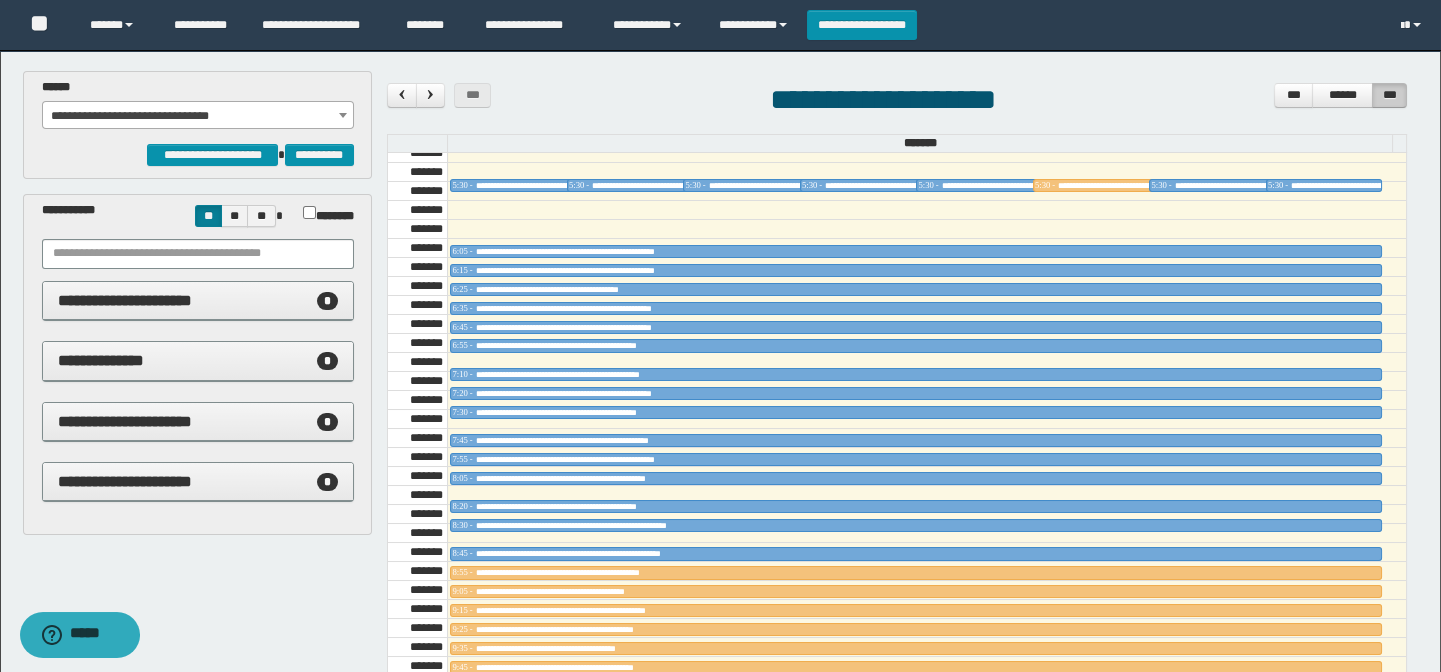 drag, startPoint x: 1049, startPoint y: 165, endPoint x: 1057, endPoint y: 174, distance: 12.0415945 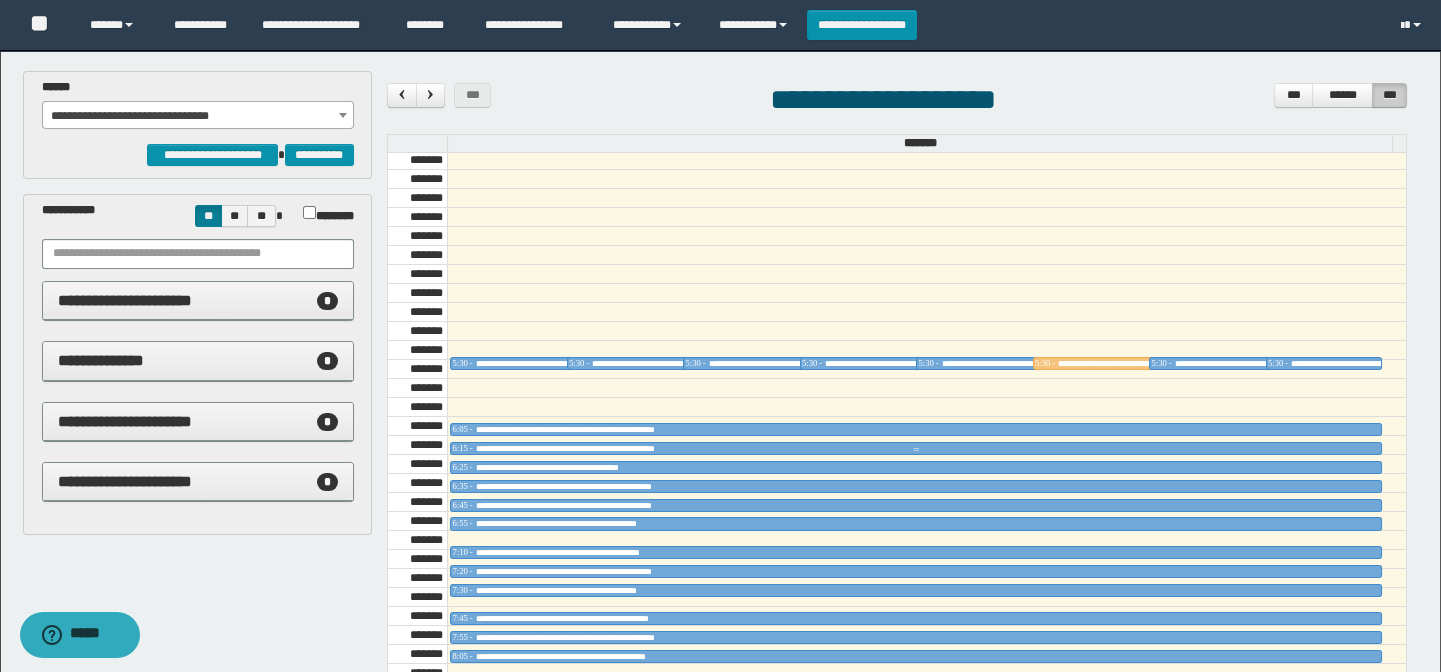 scroll, scrollTop: 413, scrollLeft: 0, axis: vertical 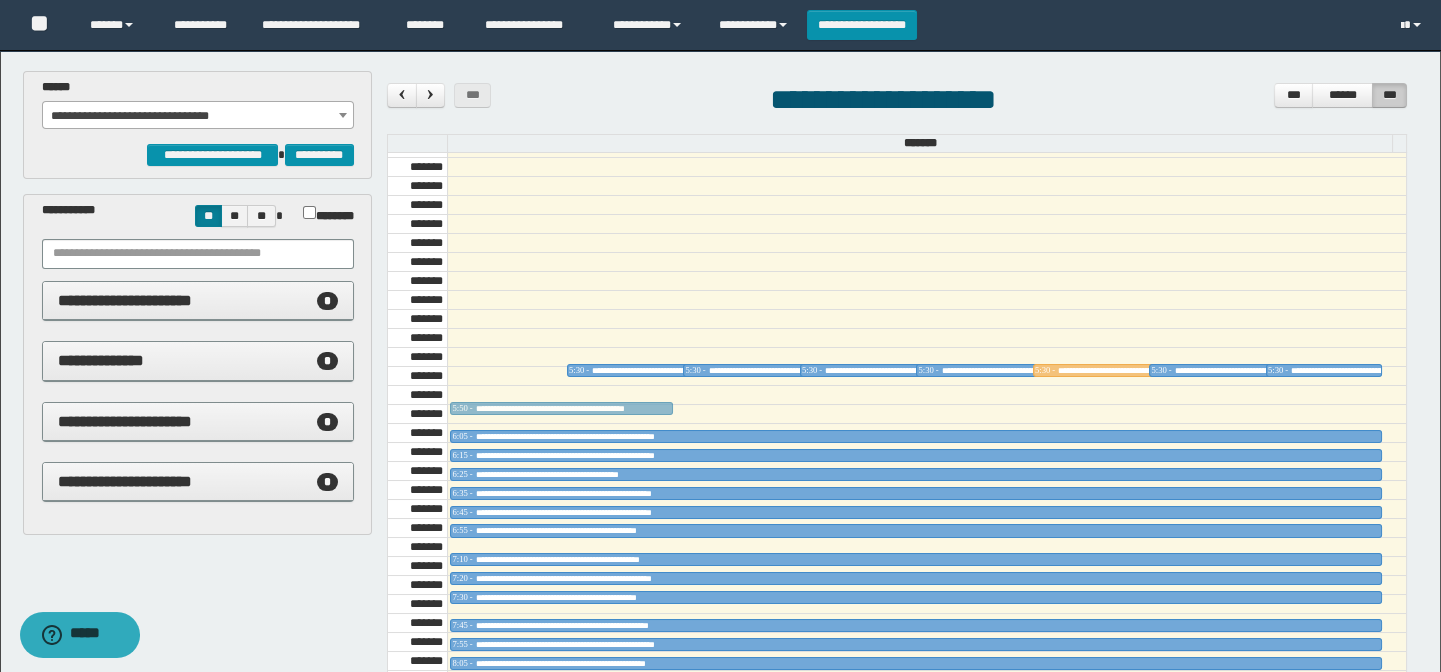drag, startPoint x: 532, startPoint y: 364, endPoint x: 530, endPoint y: 402, distance: 38.052597 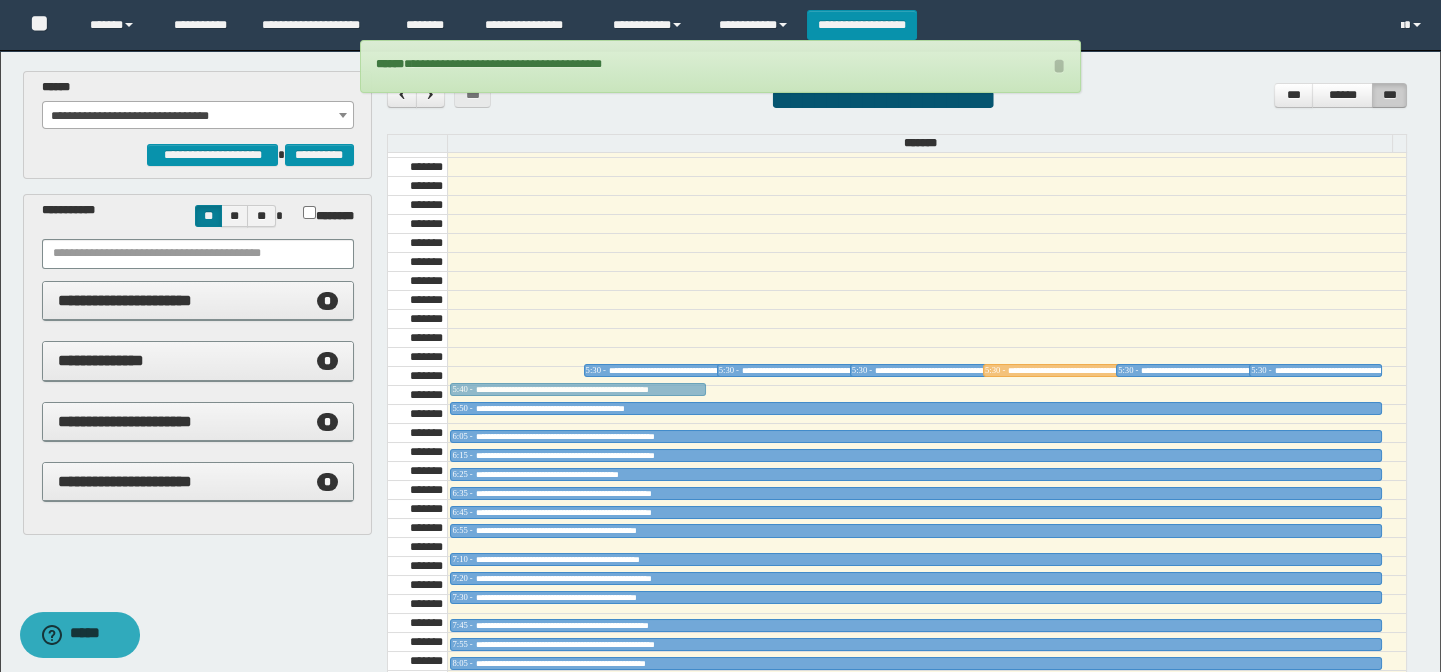 drag, startPoint x: 533, startPoint y: 361, endPoint x: 534, endPoint y: 375, distance: 14.035668 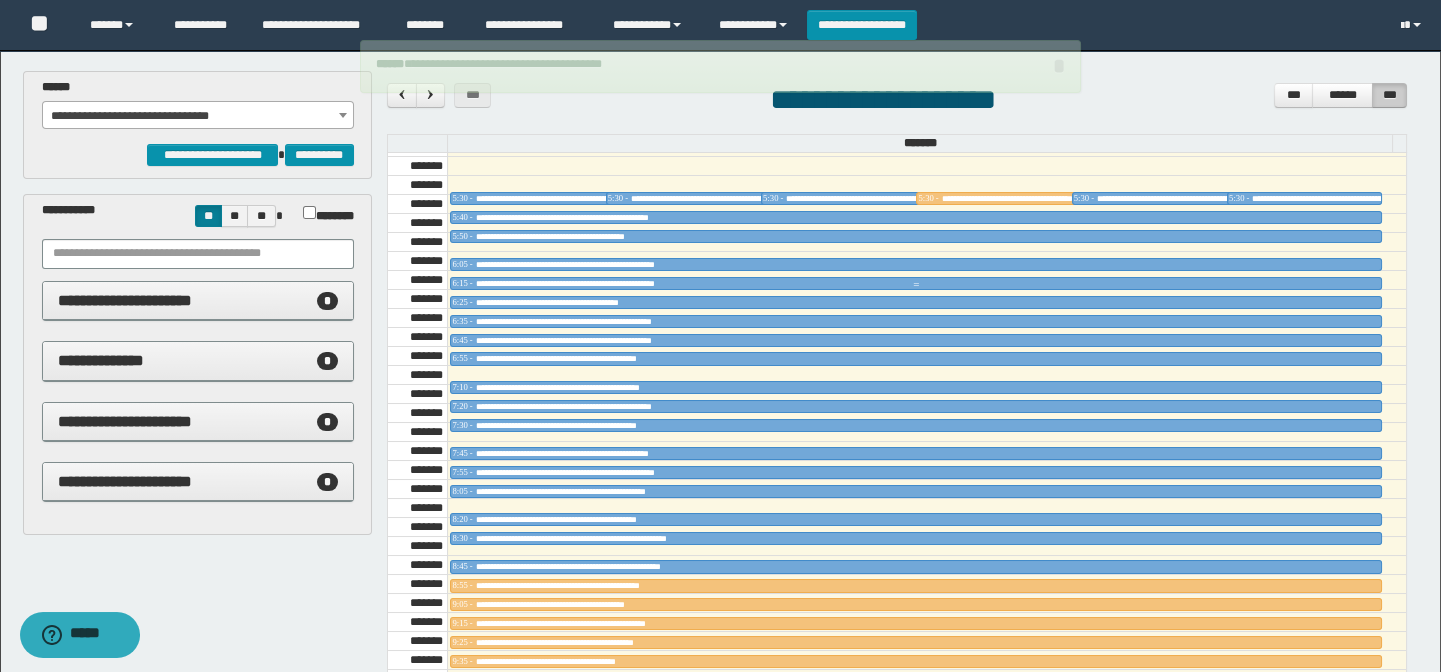scroll, scrollTop: 595, scrollLeft: 0, axis: vertical 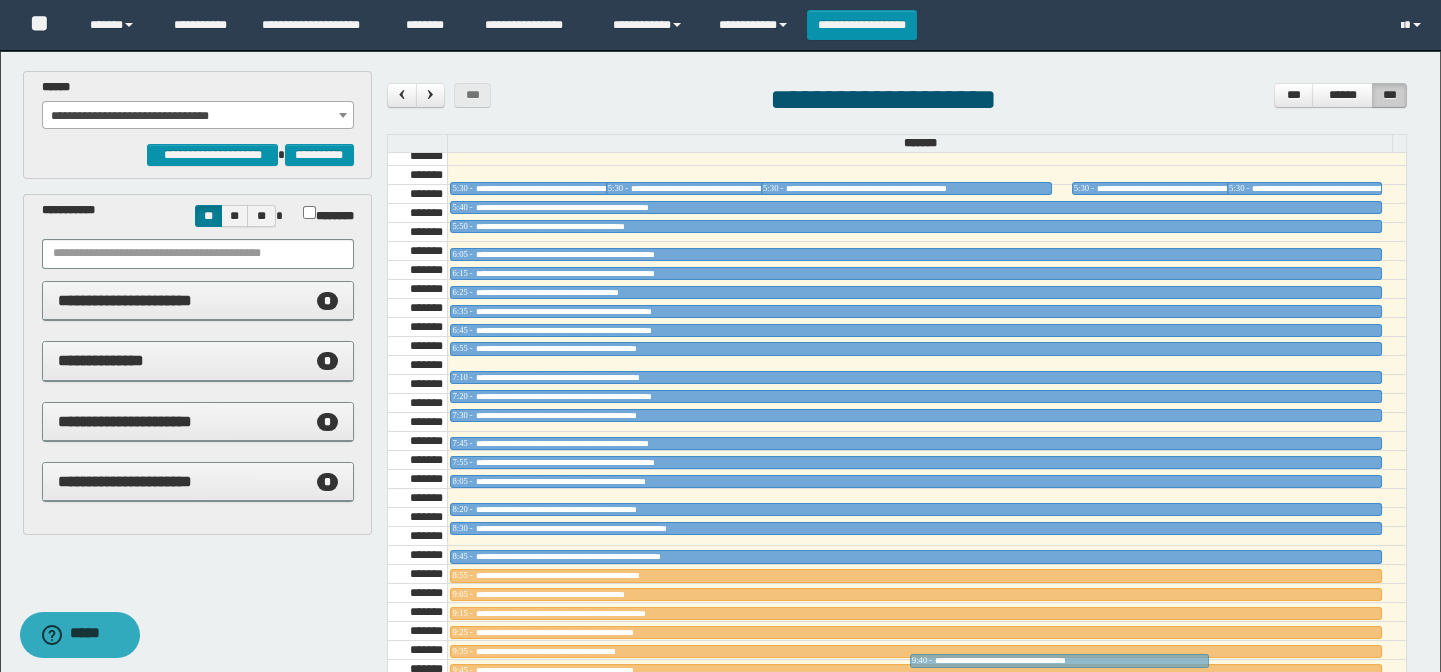 drag, startPoint x: 1031, startPoint y: 181, endPoint x: 1013, endPoint y: 651, distance: 470.34454 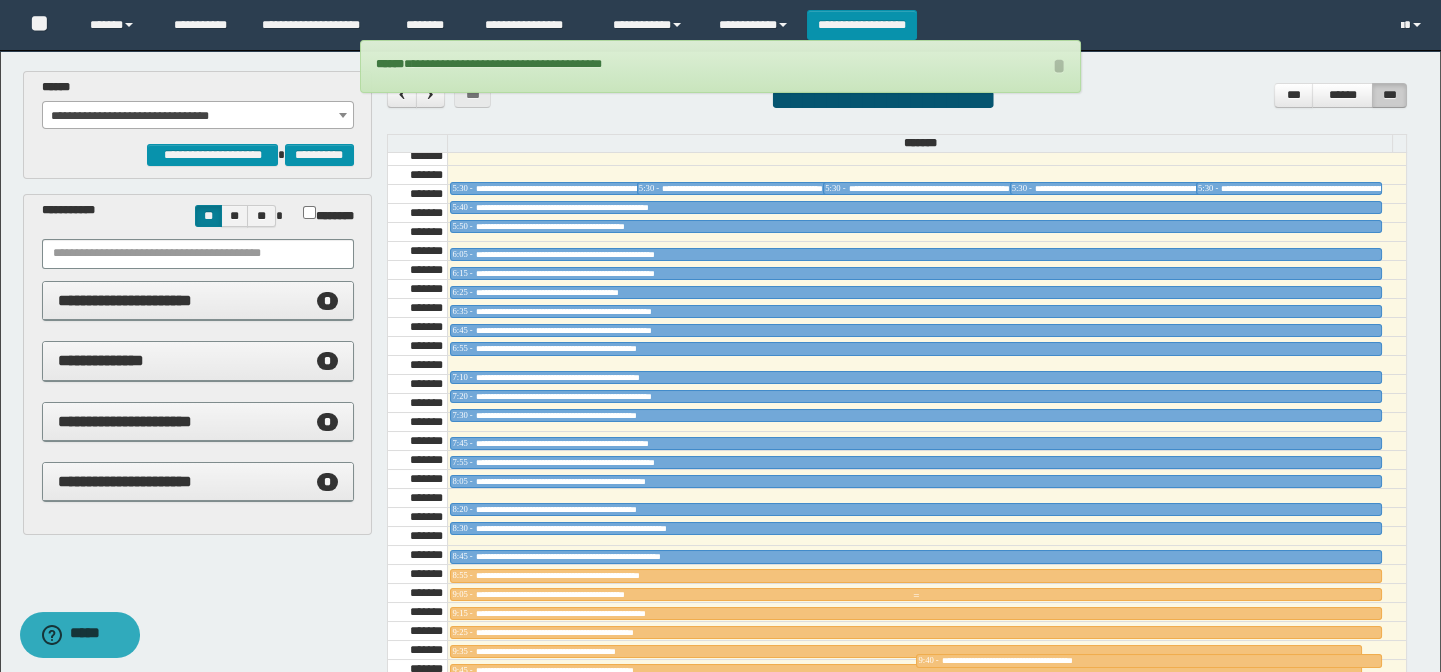scroll, scrollTop: 686, scrollLeft: 0, axis: vertical 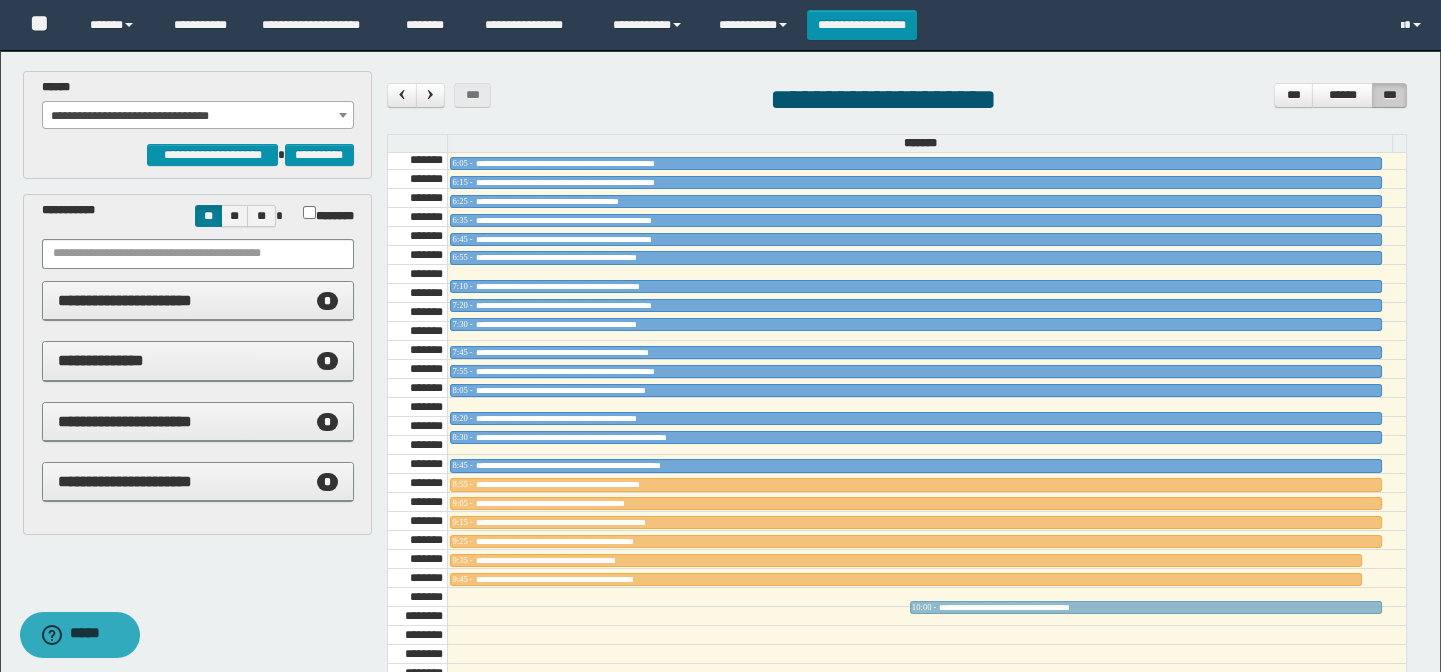drag, startPoint x: 1009, startPoint y: 563, endPoint x: 1005, endPoint y: 598, distance: 35.22783 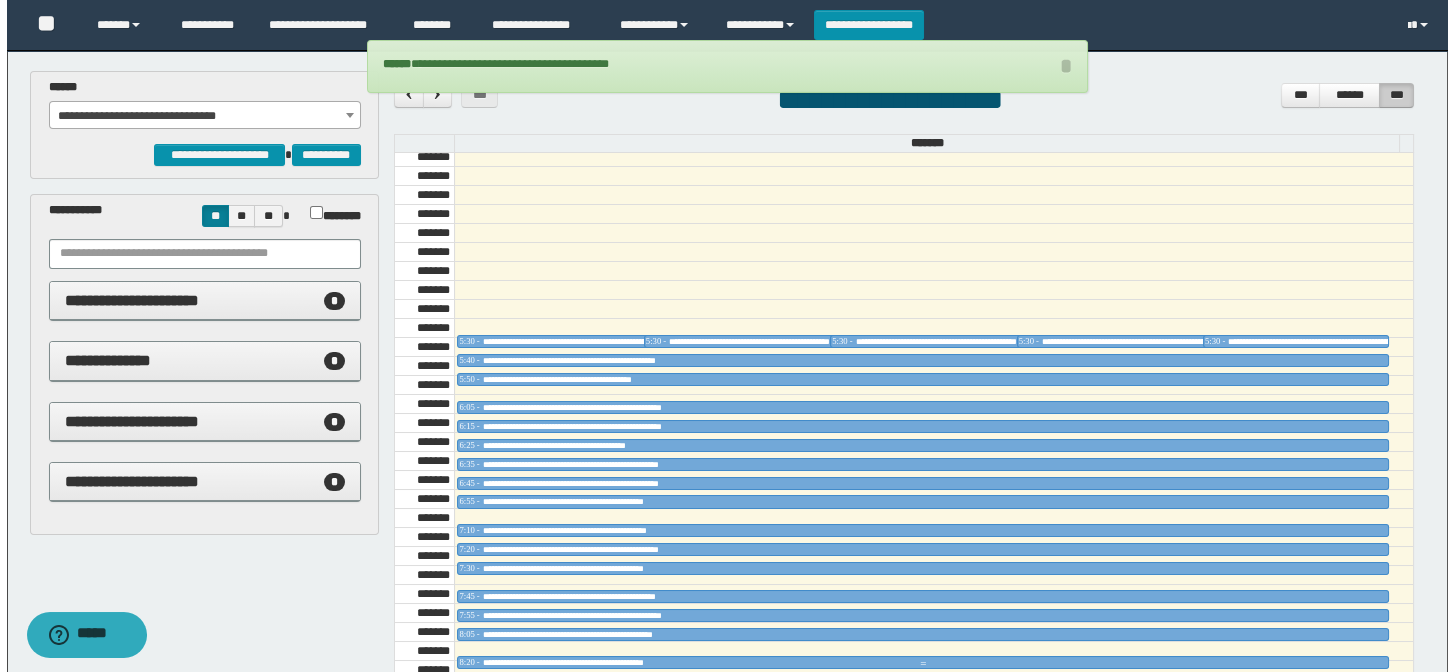 scroll, scrollTop: 413, scrollLeft: 0, axis: vertical 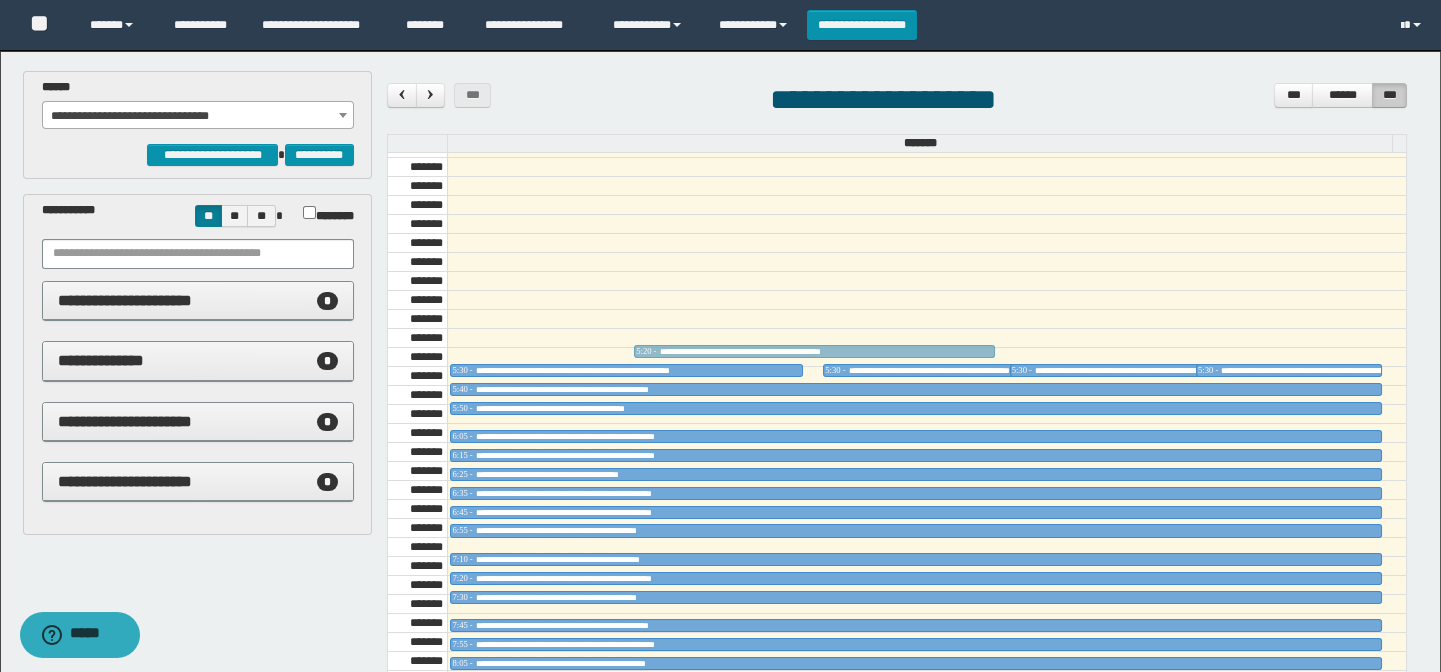 drag, startPoint x: 760, startPoint y: 362, endPoint x: 759, endPoint y: 338, distance: 24.020824 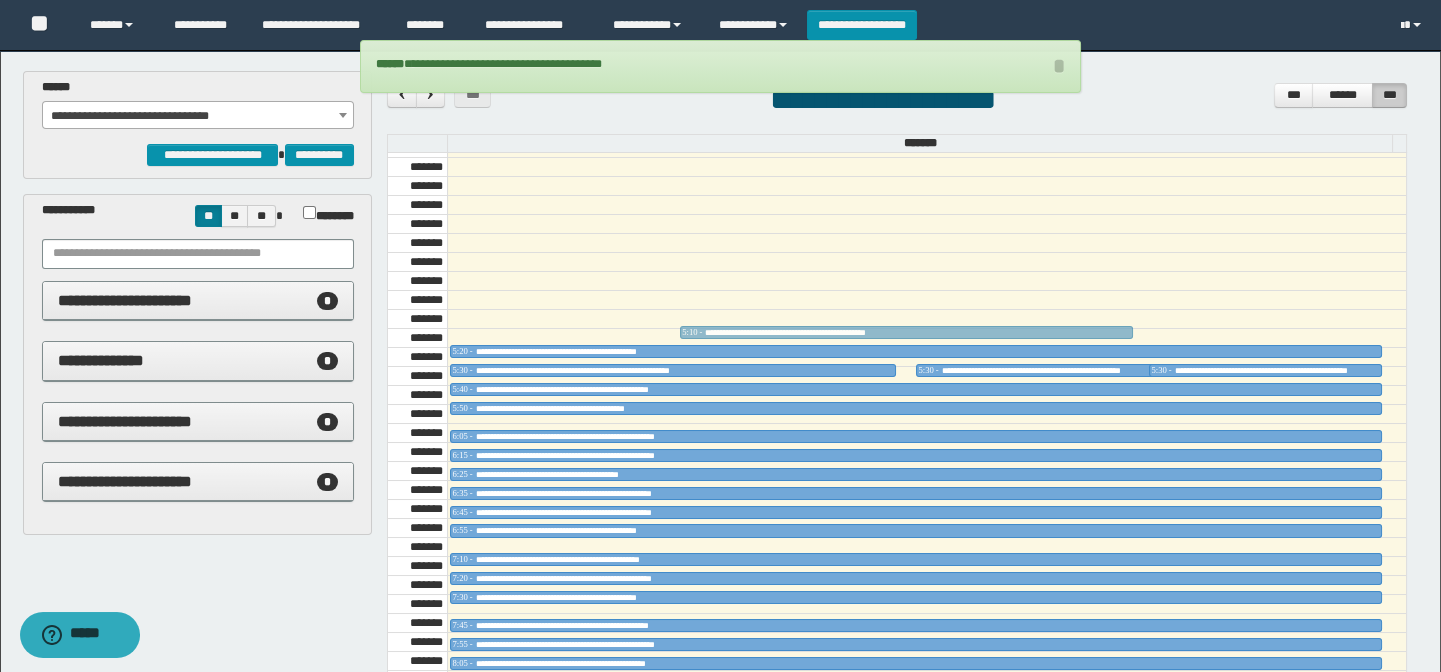 drag, startPoint x: 789, startPoint y: 363, endPoint x: 789, endPoint y: 325, distance: 38 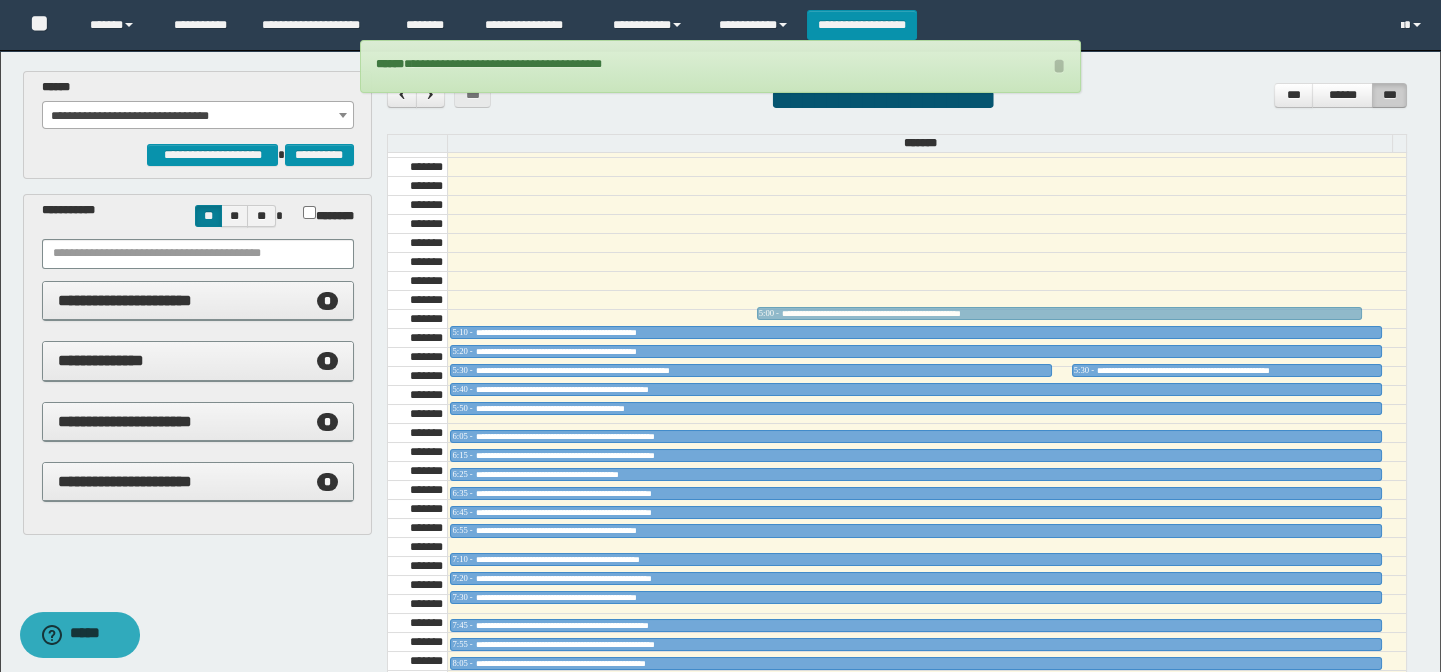 drag, startPoint x: 896, startPoint y: 365, endPoint x: 892, endPoint y: 304, distance: 61.13101 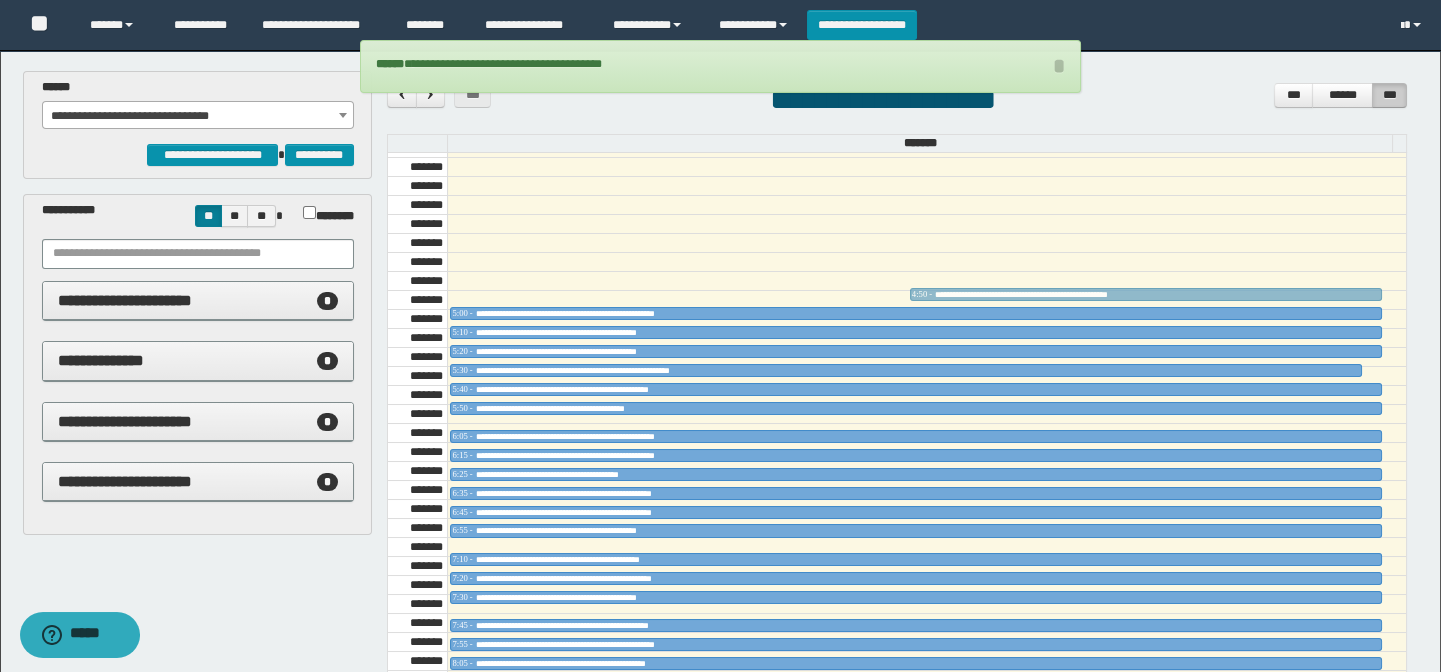 drag, startPoint x: 1082, startPoint y: 362, endPoint x: 1066, endPoint y: 280, distance: 83.546394 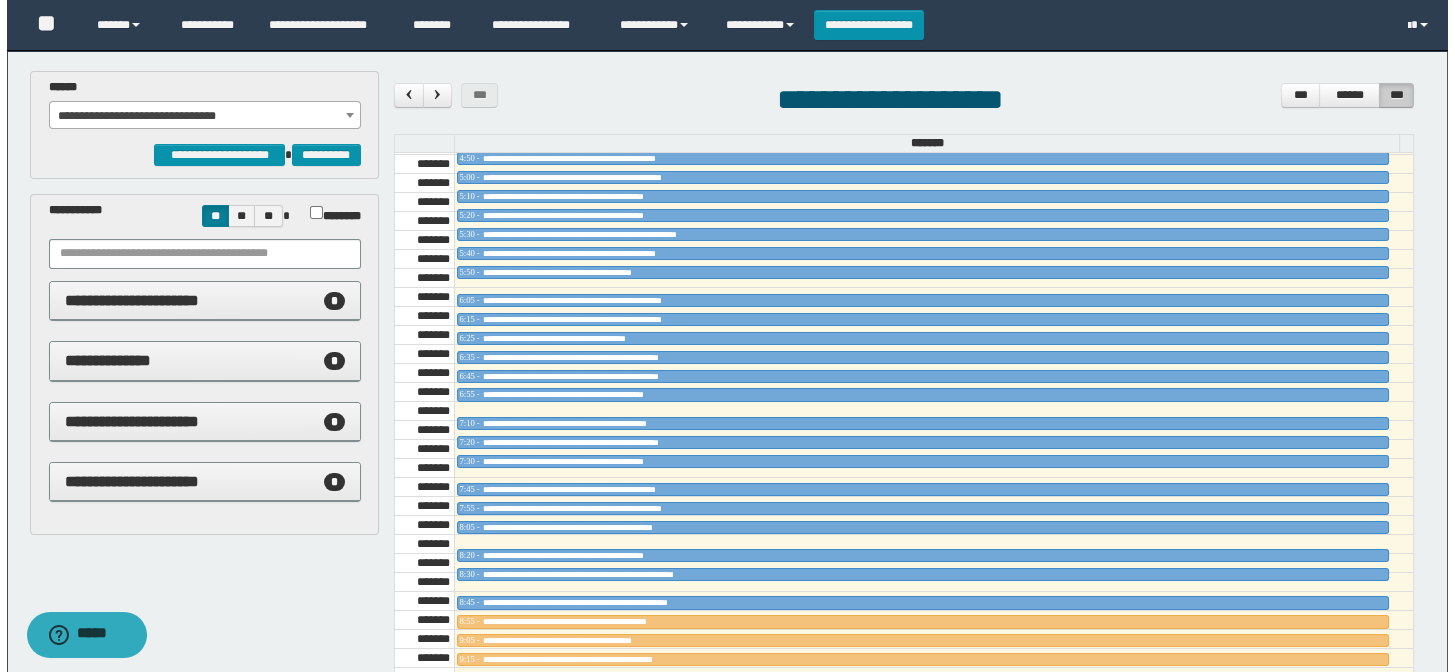 scroll, scrollTop: 523, scrollLeft: 0, axis: vertical 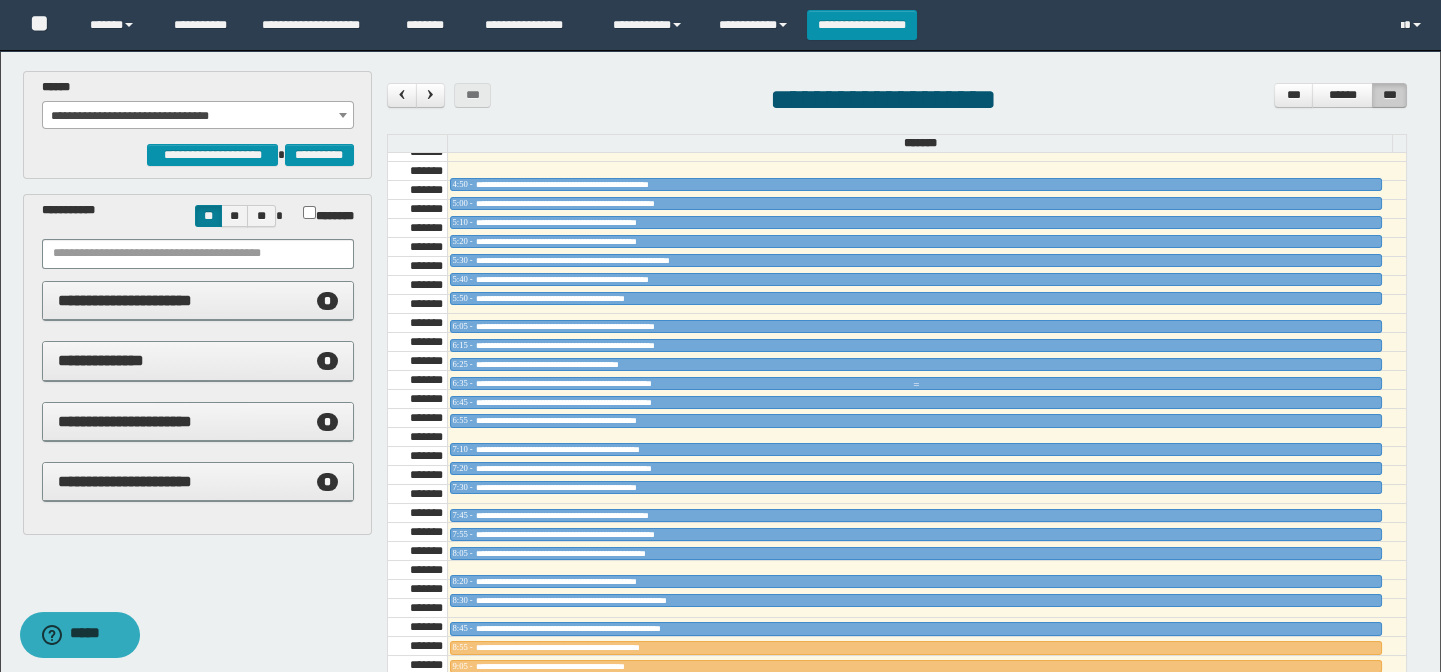 click on "**********" at bounding box center [916, 384] 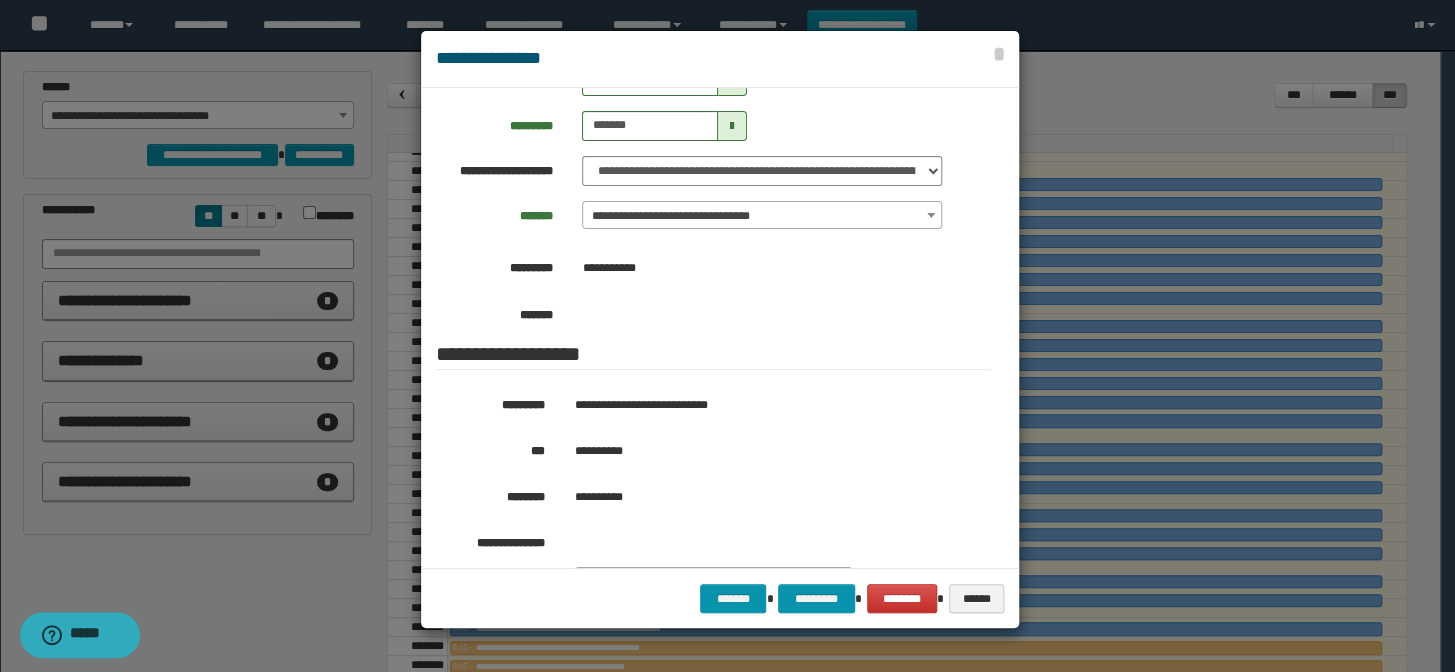 scroll, scrollTop: 90, scrollLeft: 0, axis: vertical 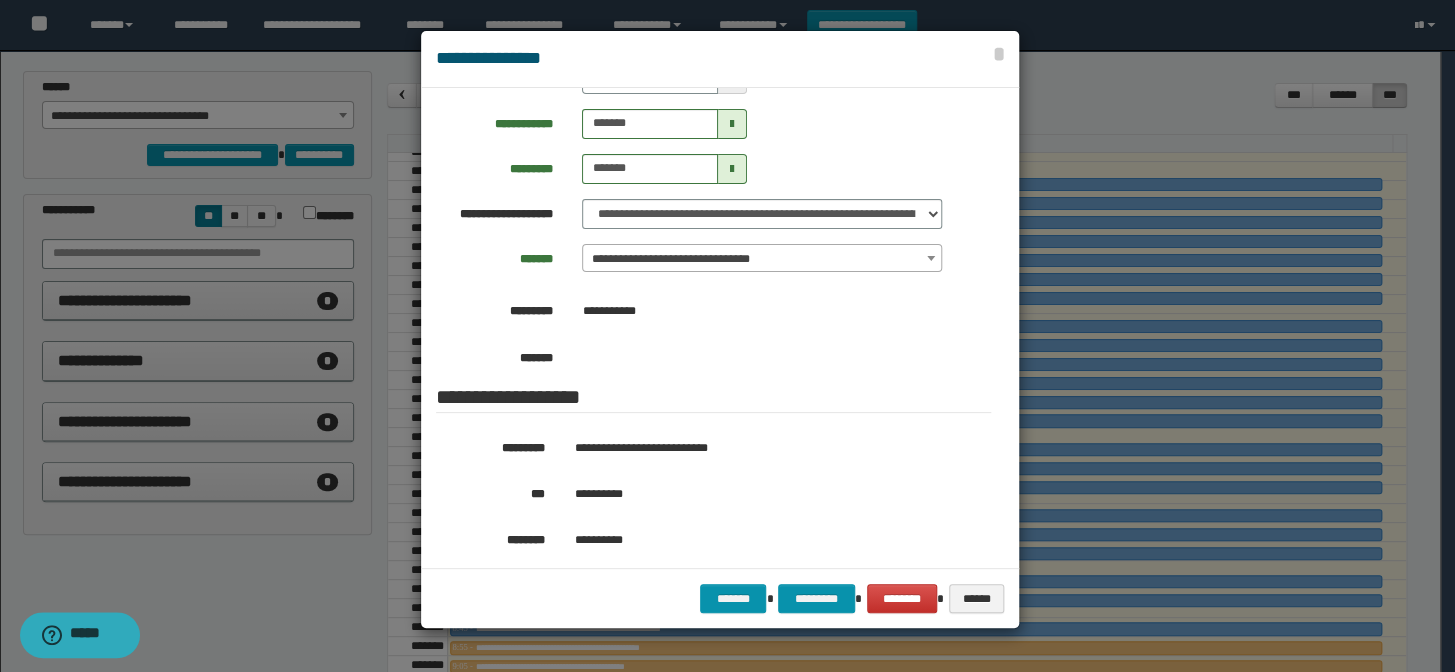 click on "**********" at bounding box center [762, 259] 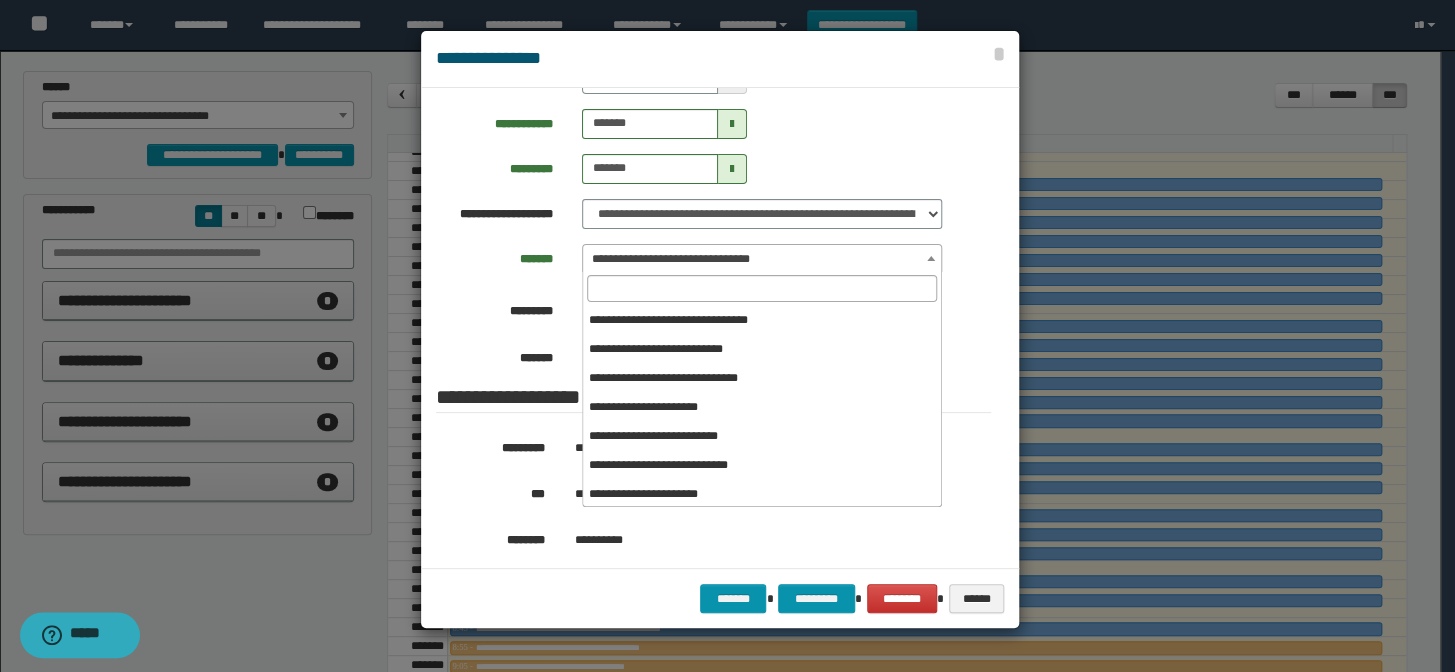 scroll, scrollTop: 120, scrollLeft: 0, axis: vertical 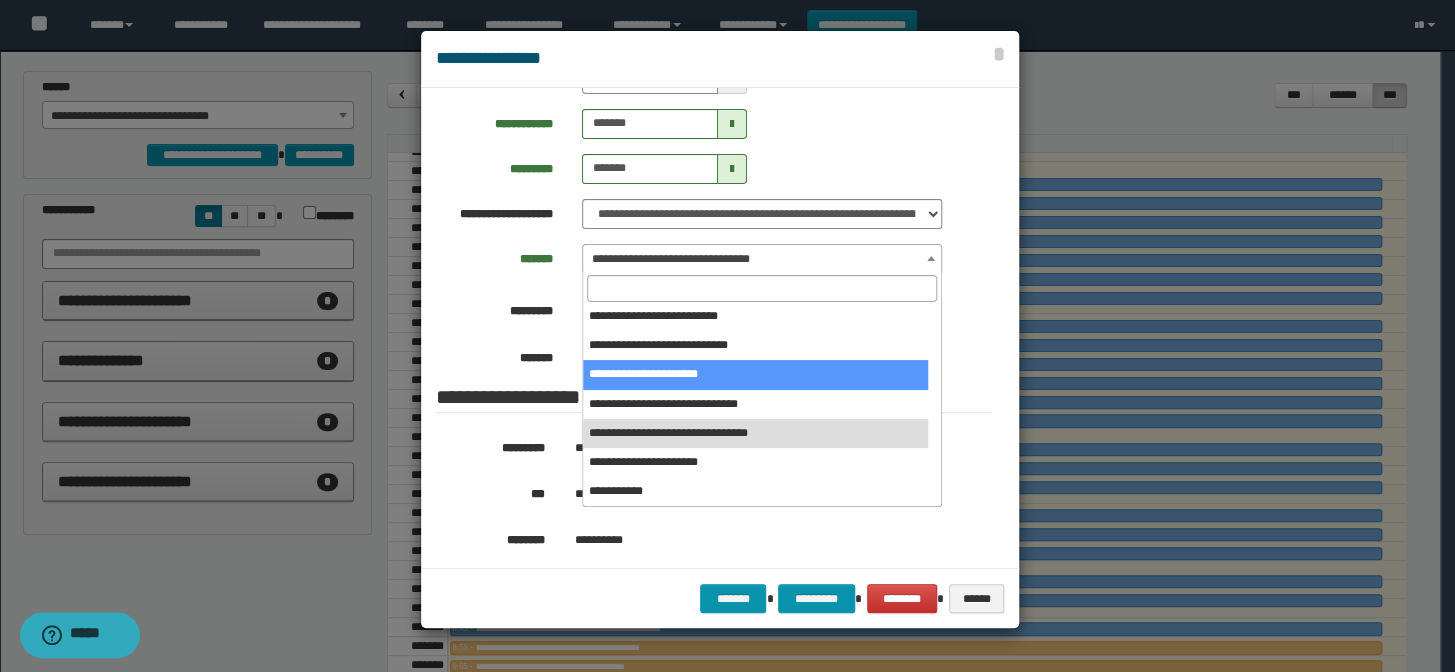 select on "******" 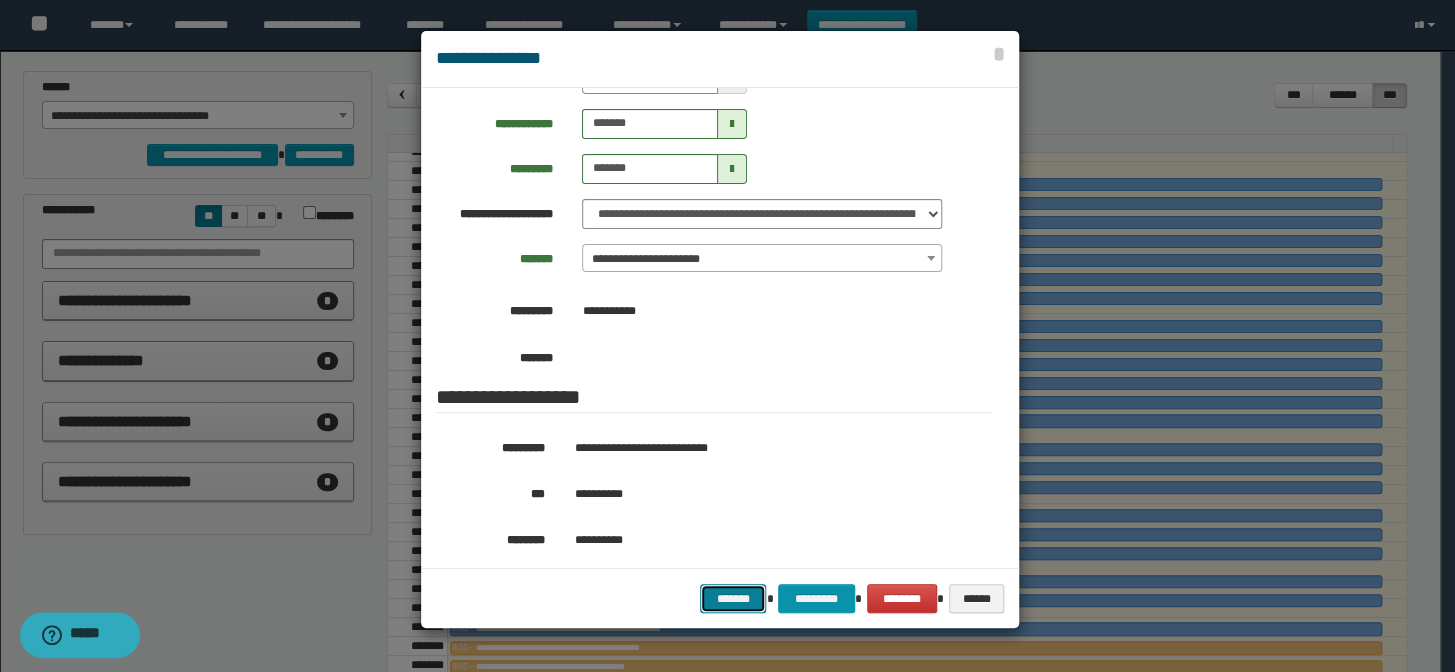 click on "*******" at bounding box center [733, 599] 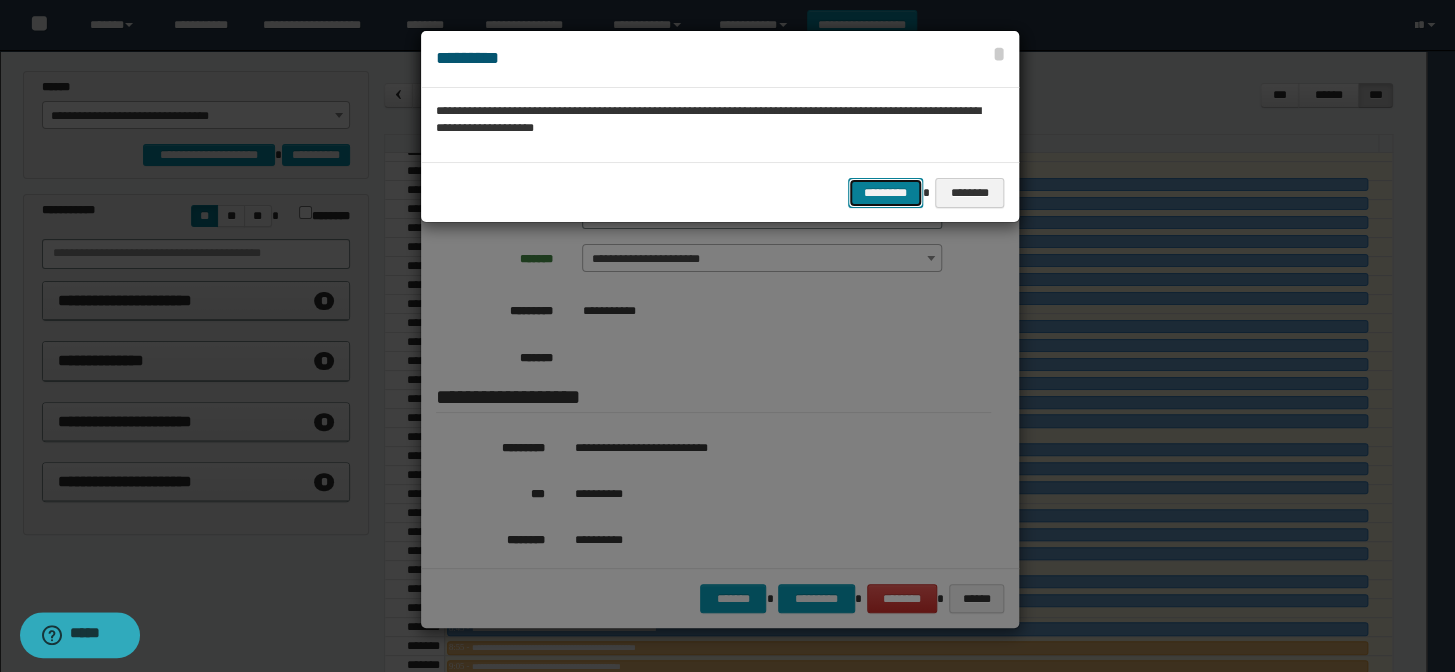 click on "*********" at bounding box center (885, 193) 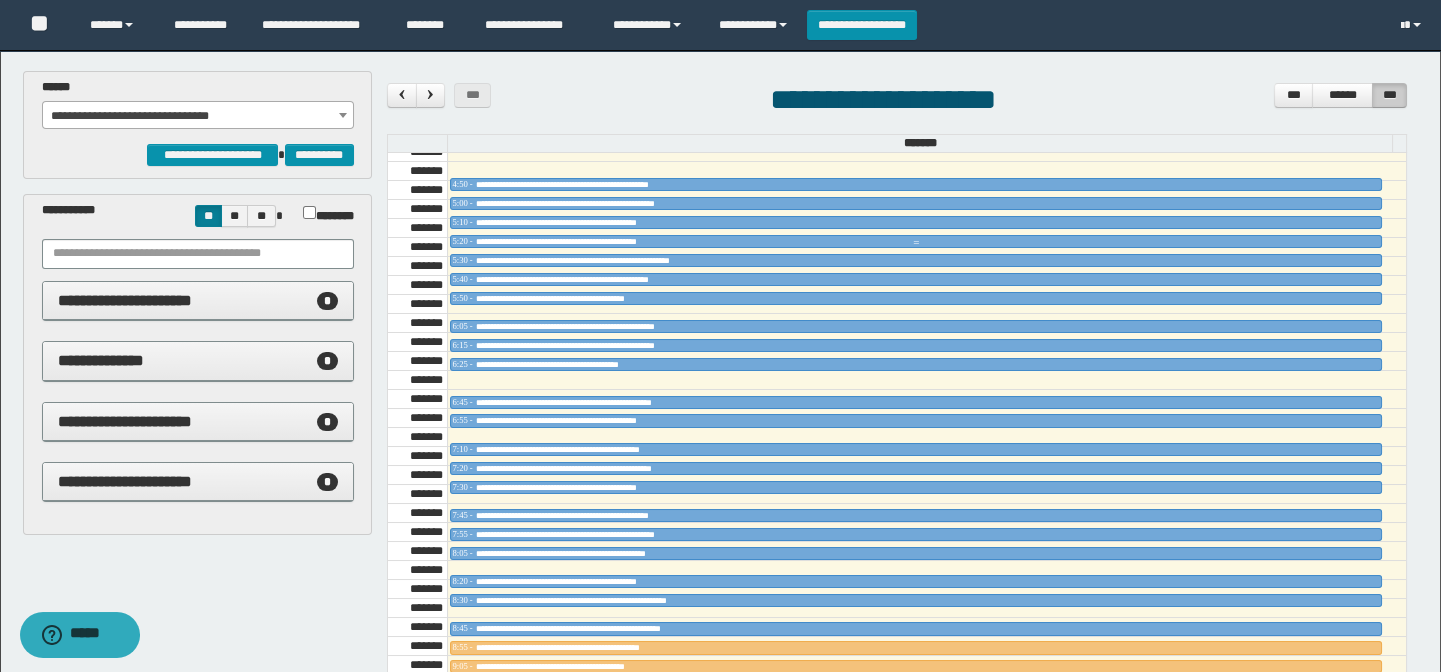 click at bounding box center [916, 243] 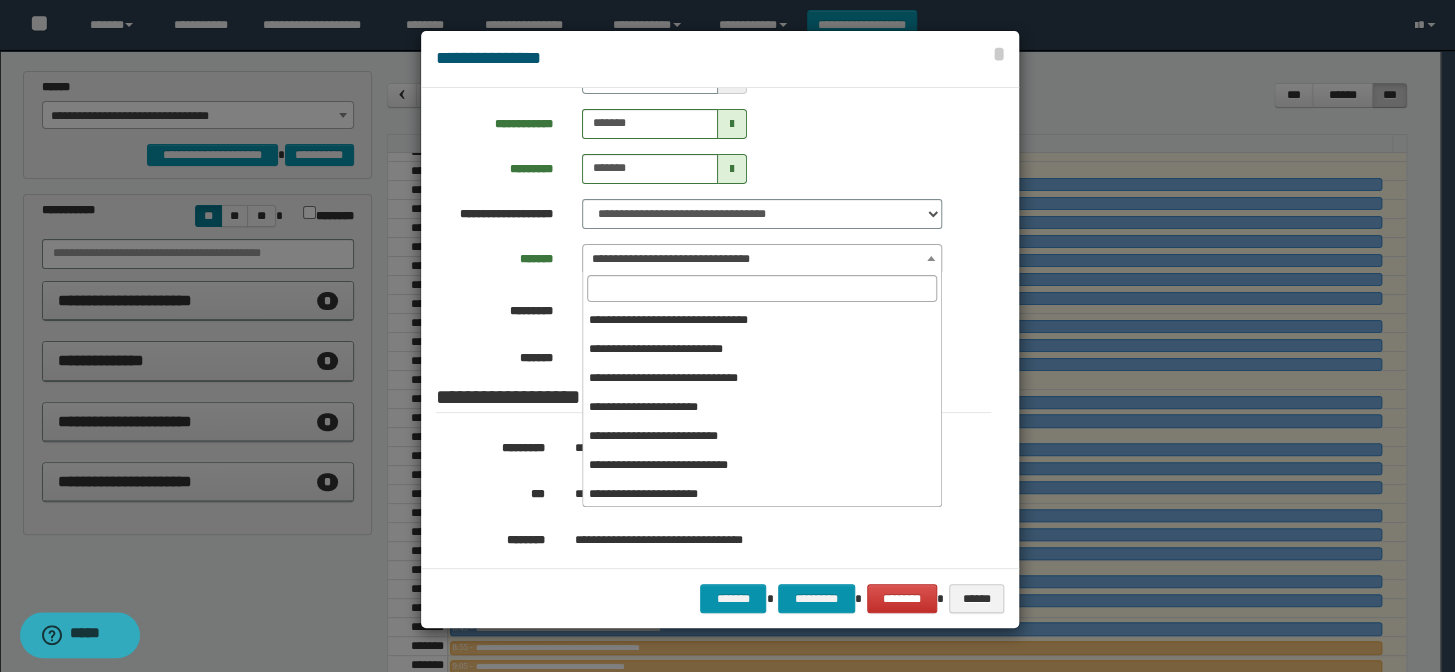click on "**********" at bounding box center [762, 259] 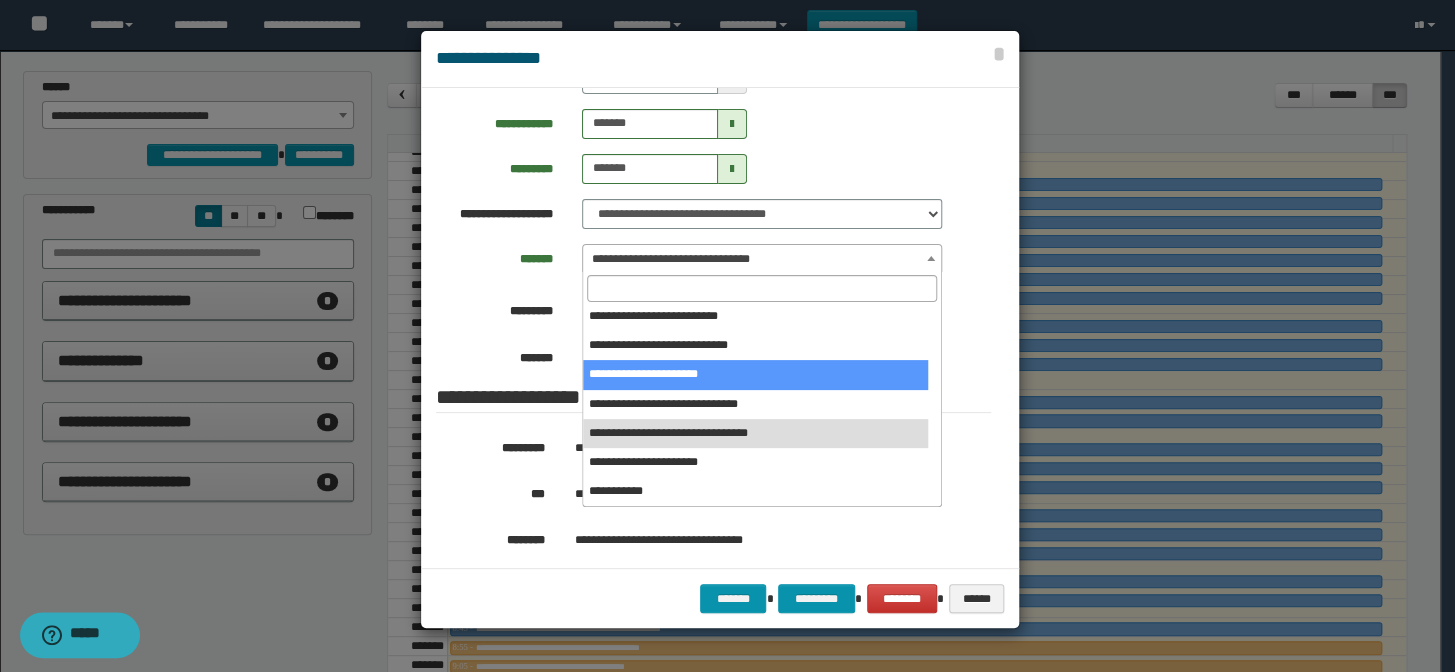 select on "******" 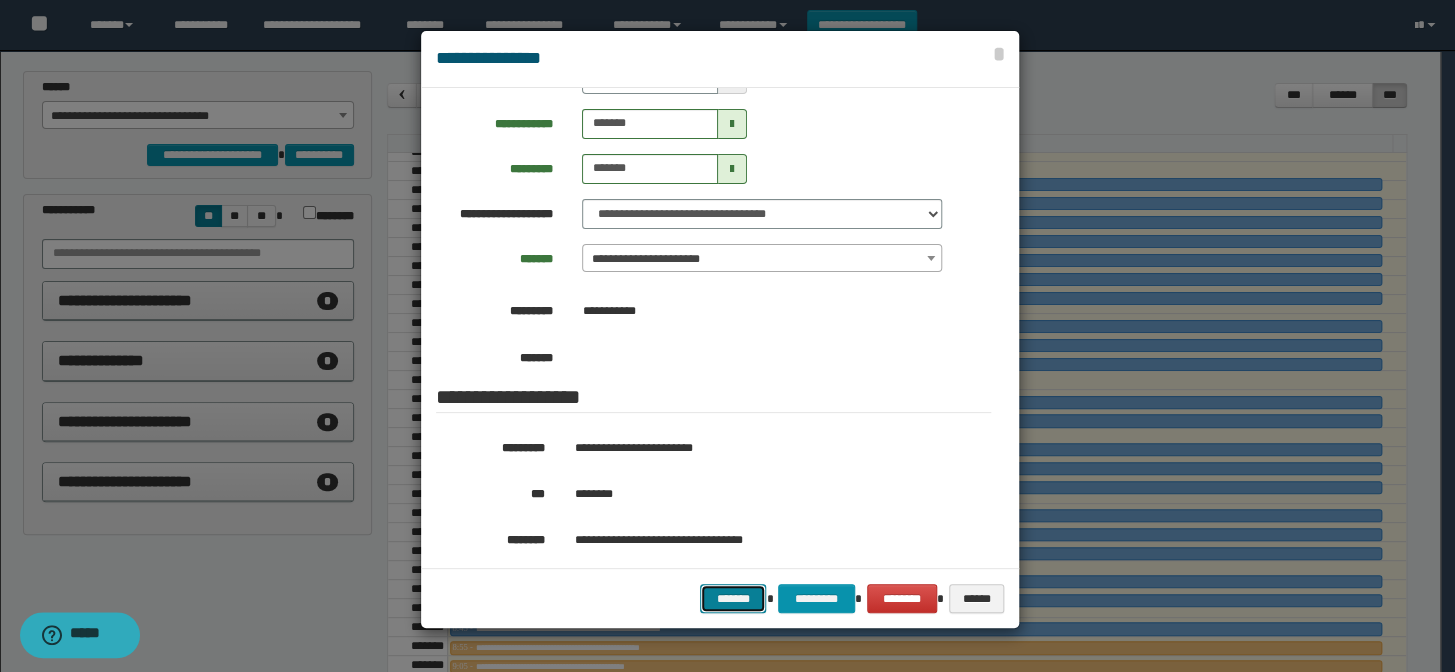 click on "*******" at bounding box center [733, 599] 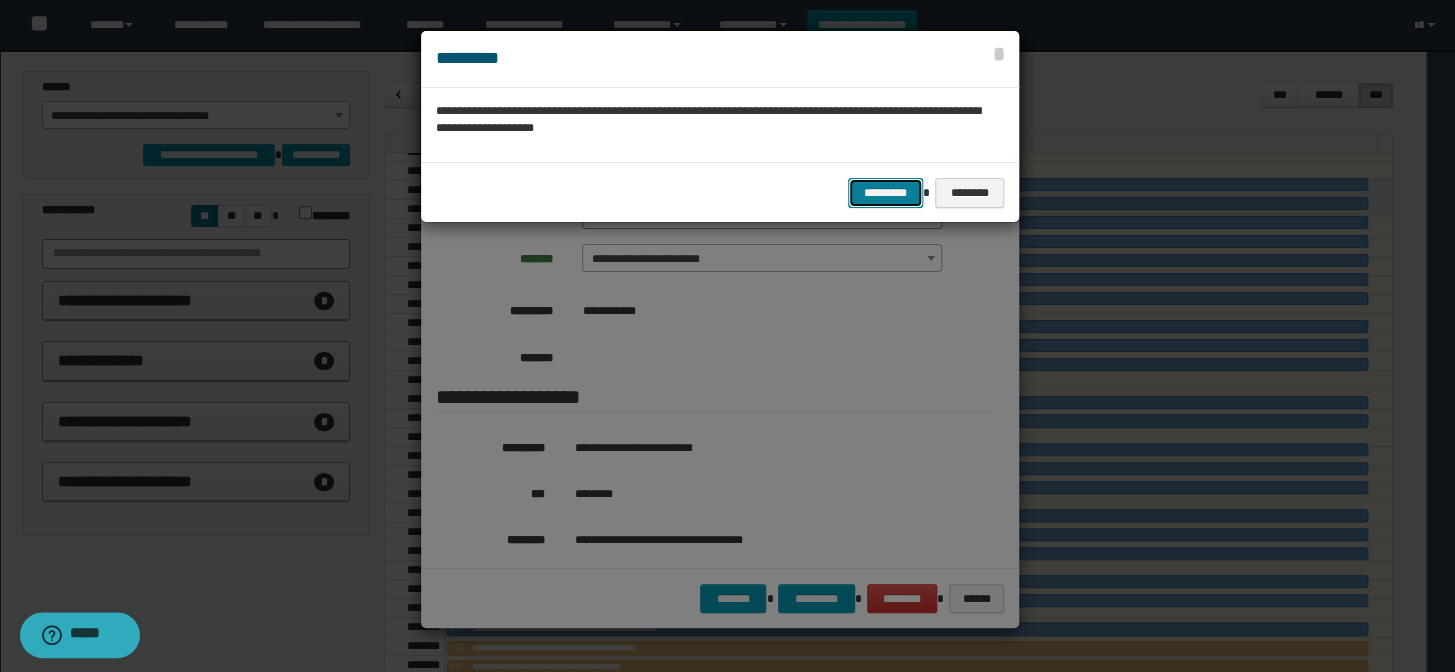 click on "*********" at bounding box center [885, 193] 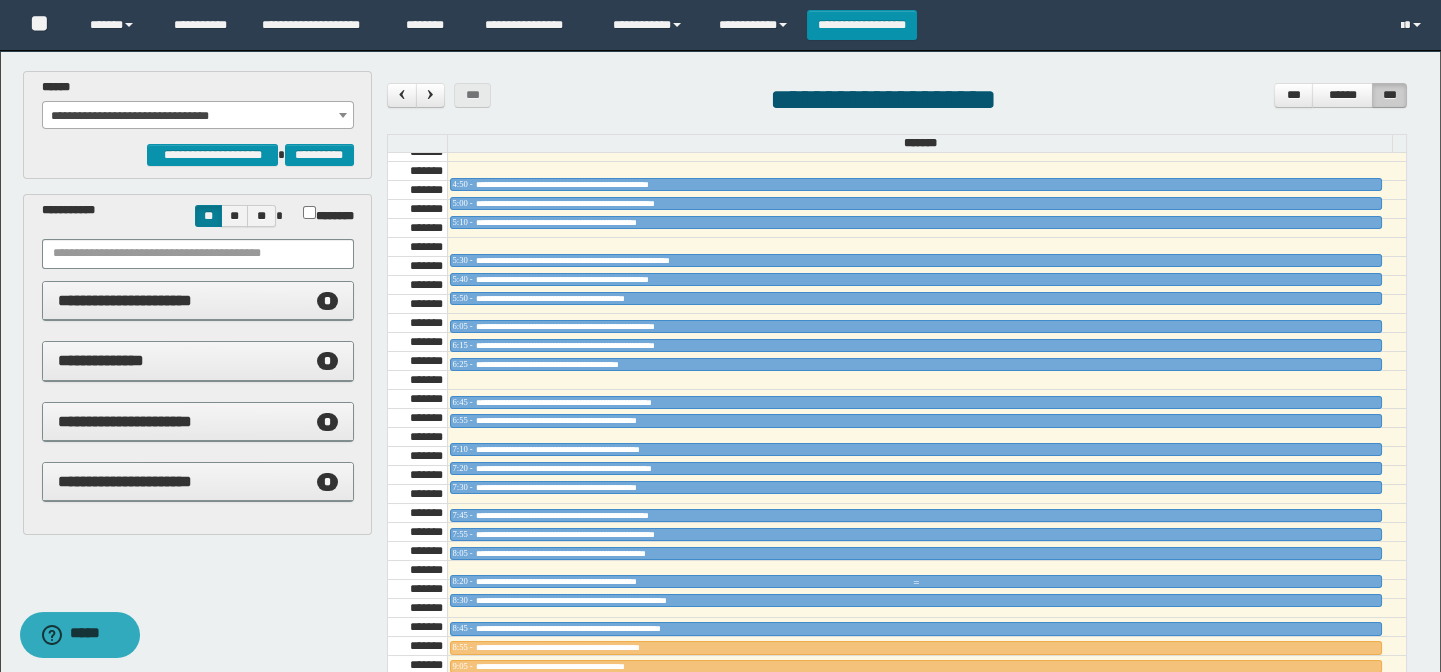 click at bounding box center (916, 583) 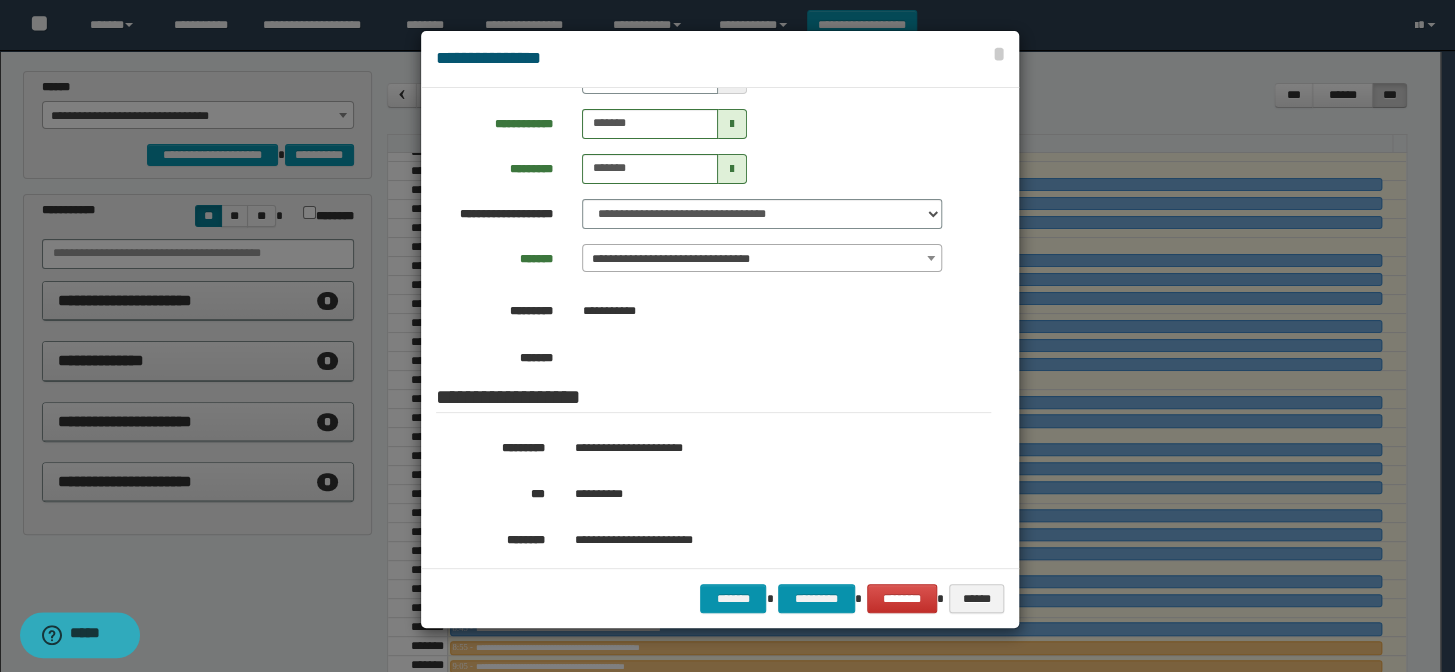 click on "**********" at bounding box center (762, 259) 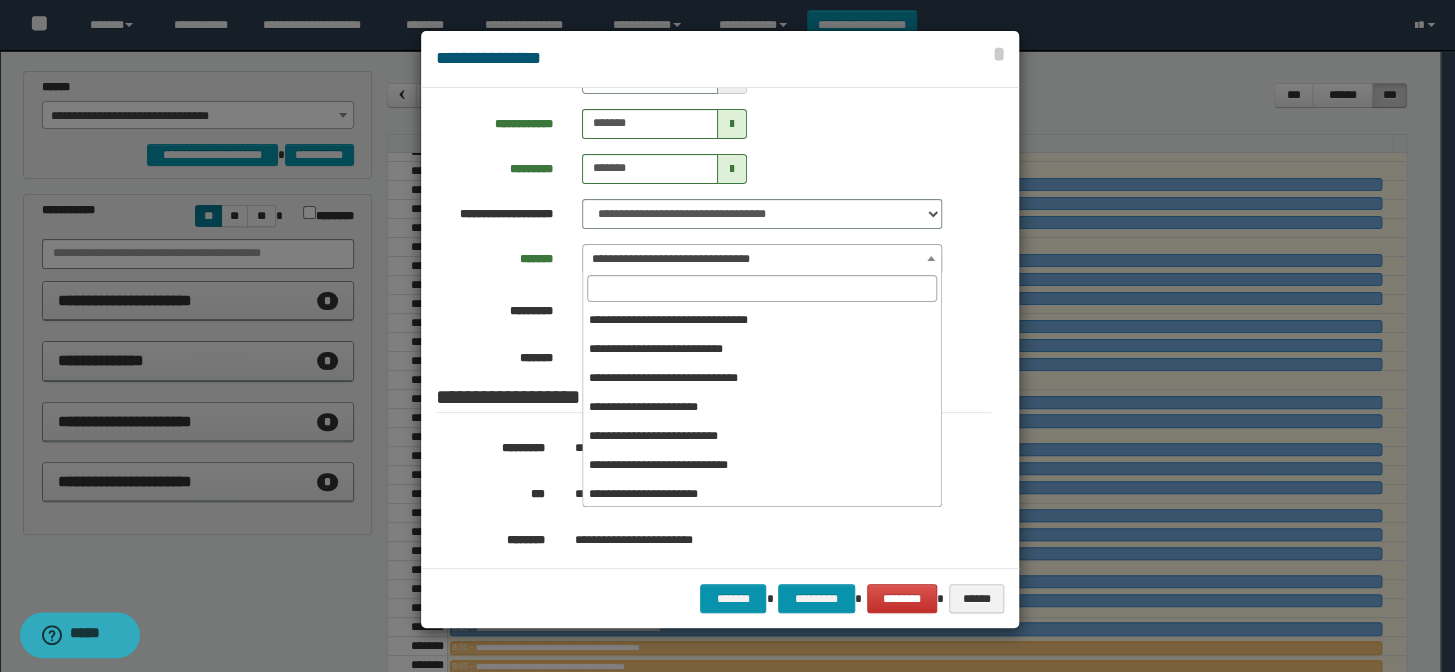 scroll, scrollTop: 120, scrollLeft: 0, axis: vertical 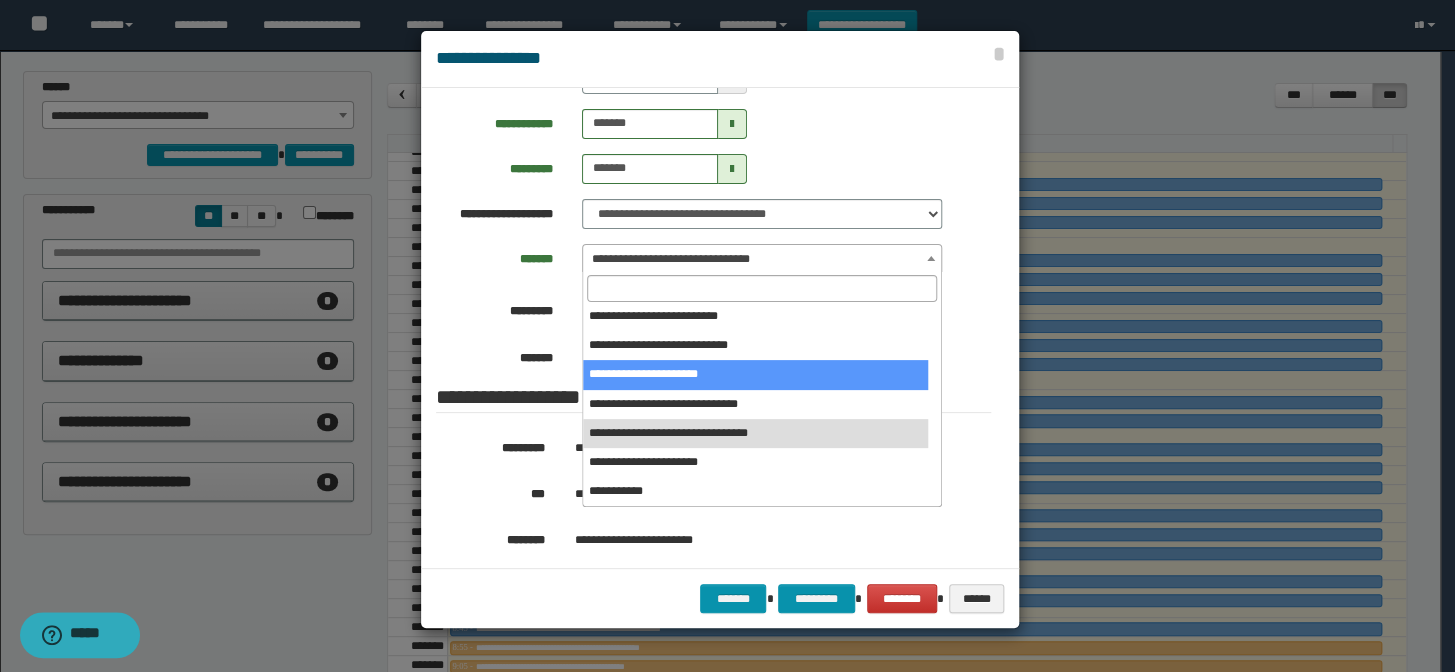 select on "******" 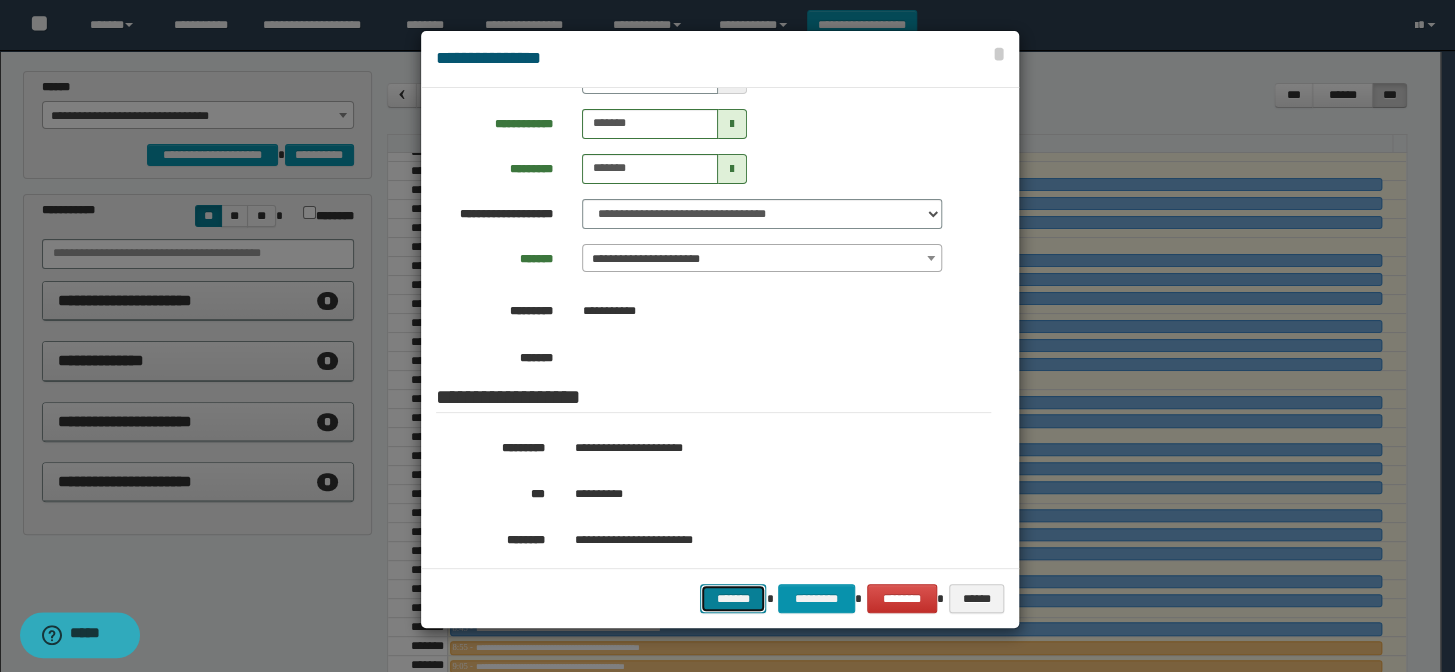drag, startPoint x: 741, startPoint y: 592, endPoint x: 751, endPoint y: 567, distance: 26.925823 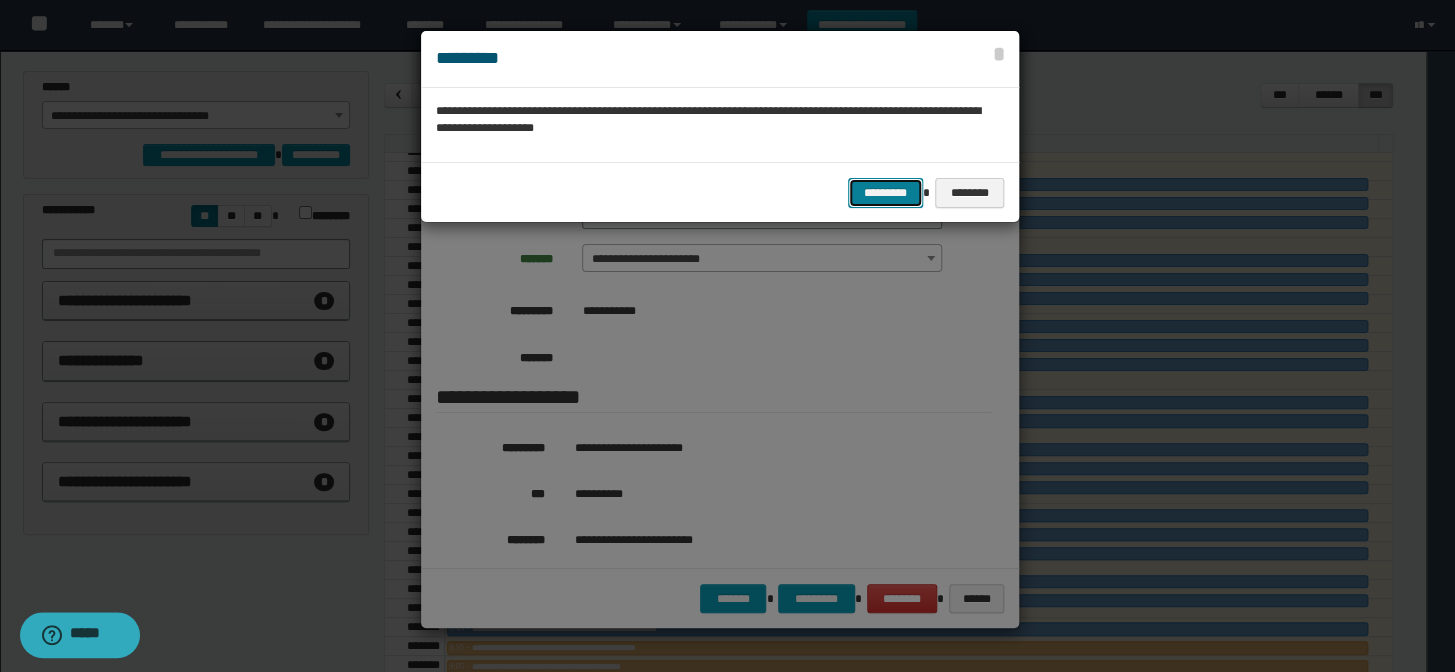 click on "*********" at bounding box center (885, 193) 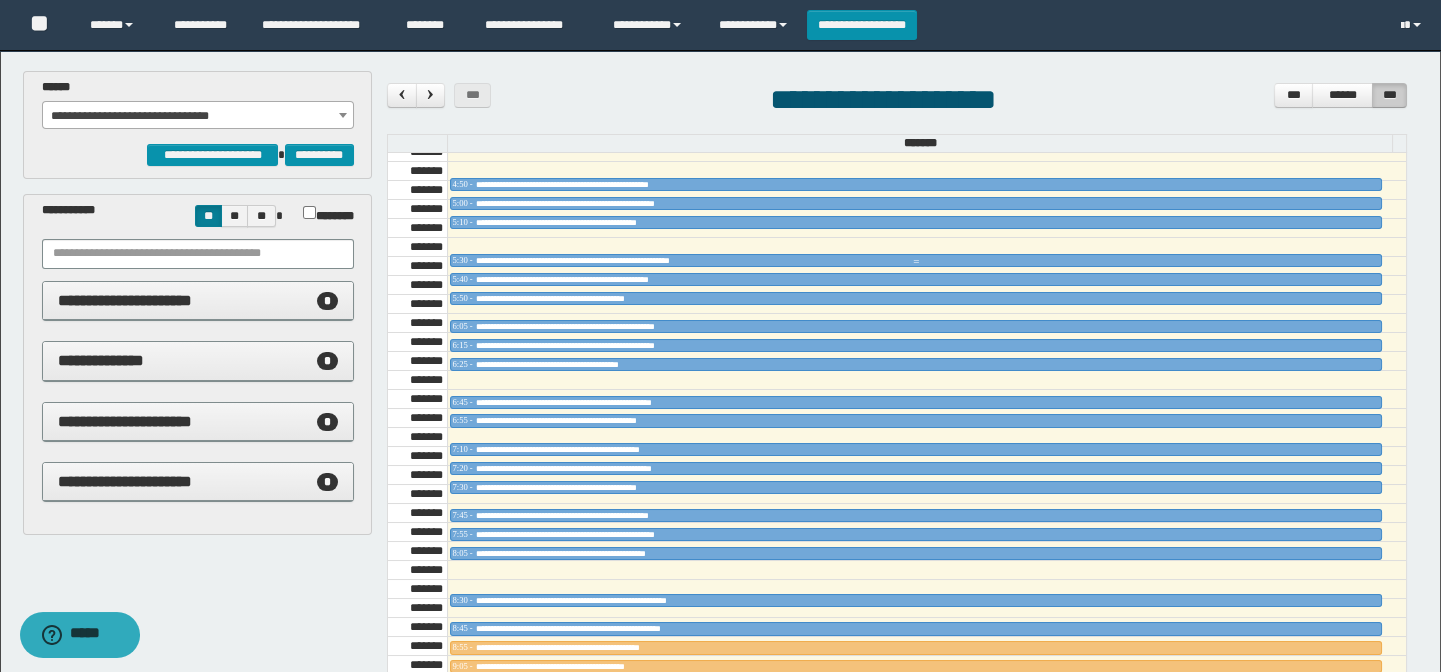 click at bounding box center (916, 262) 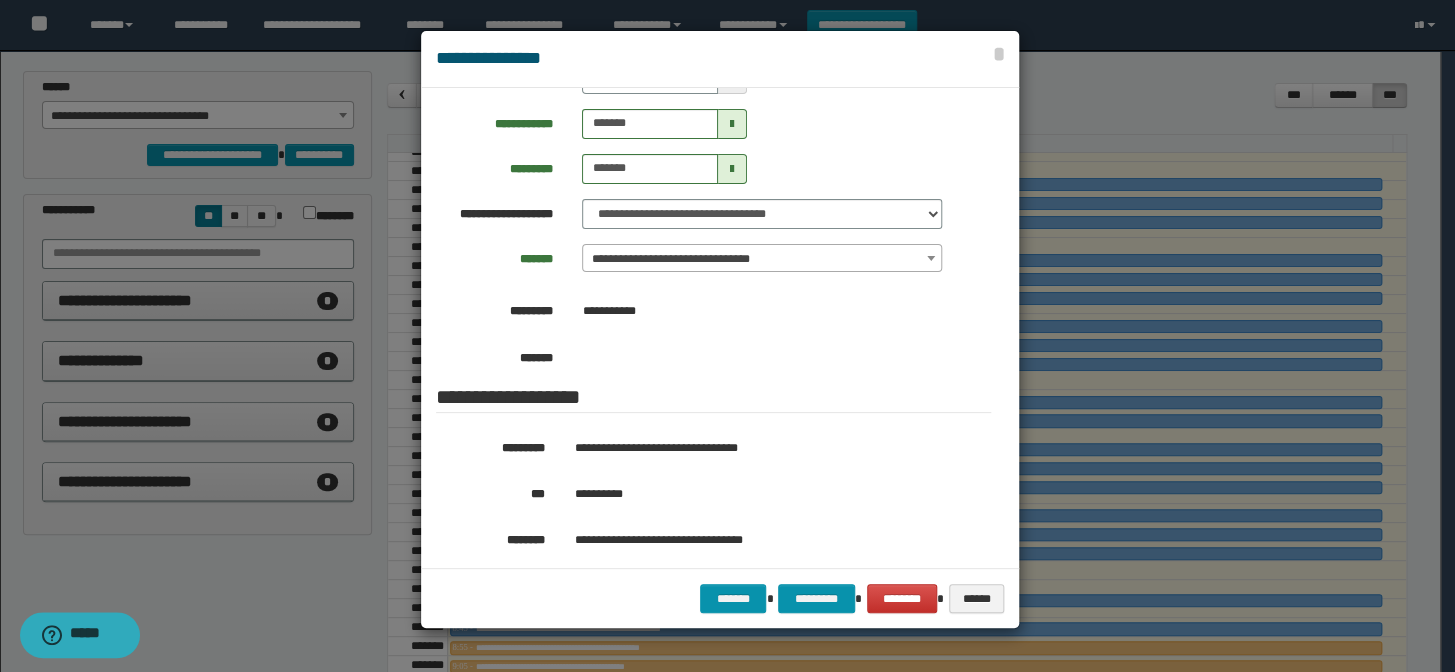click on "**********" at bounding box center [762, 259] 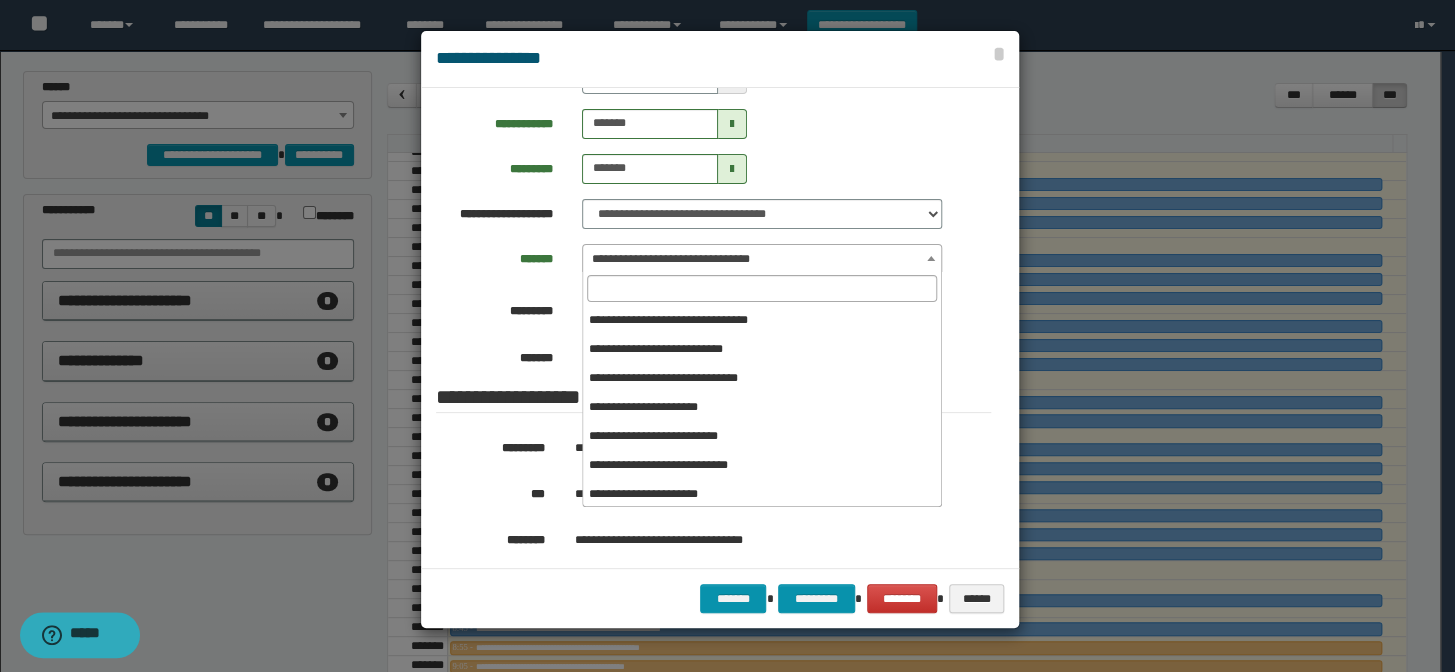 scroll, scrollTop: 120, scrollLeft: 0, axis: vertical 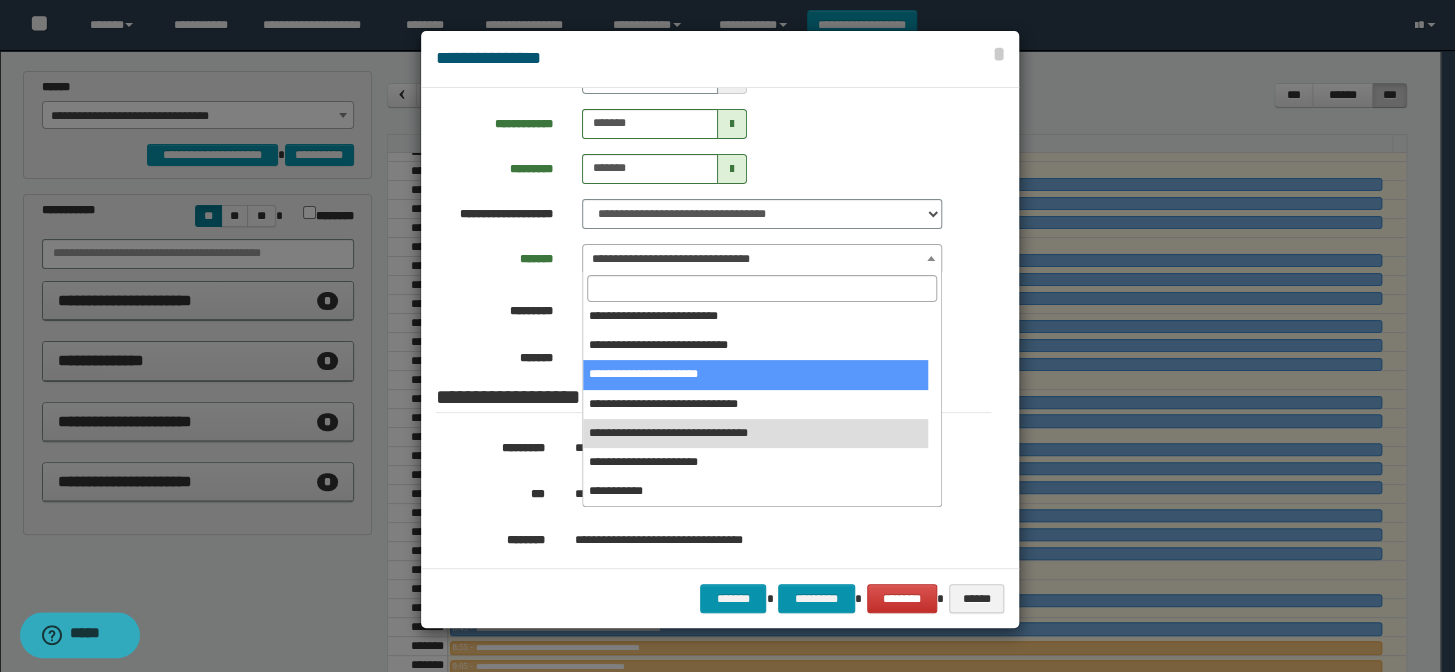 select on "******" 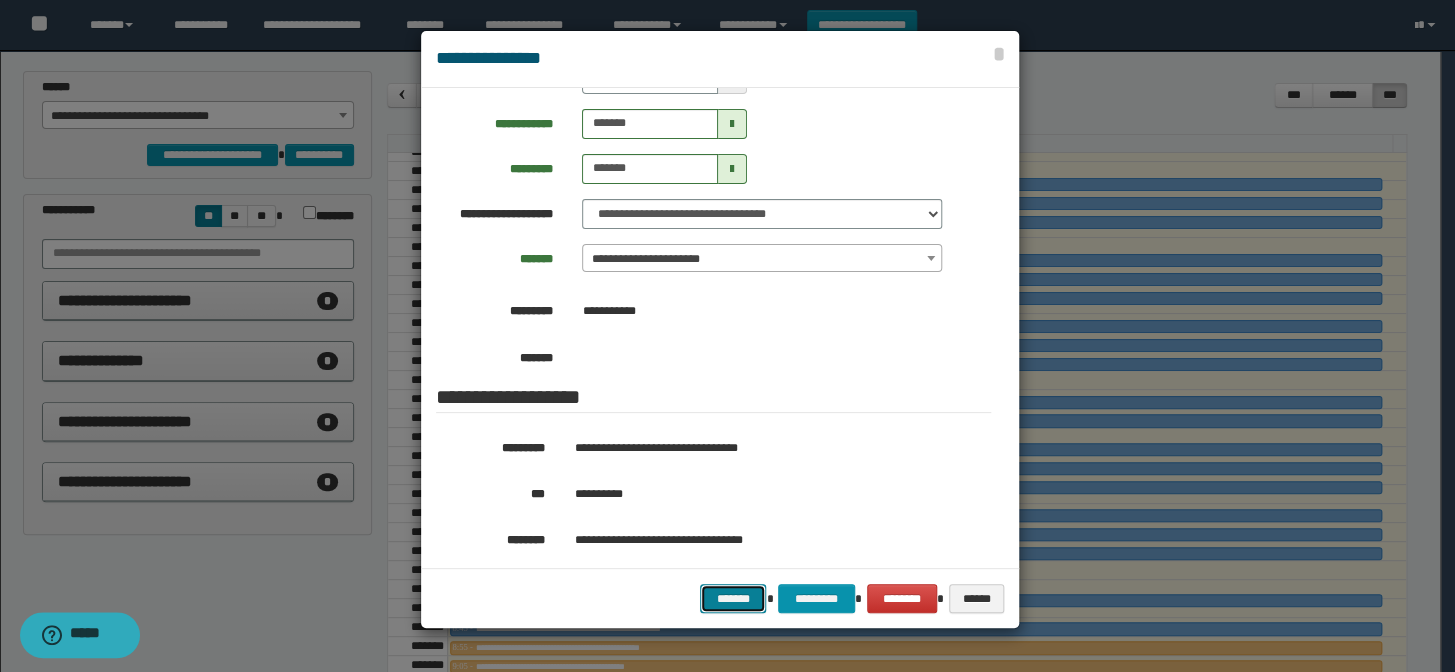 drag, startPoint x: 730, startPoint y: 596, endPoint x: 767, endPoint y: 541, distance: 66.287254 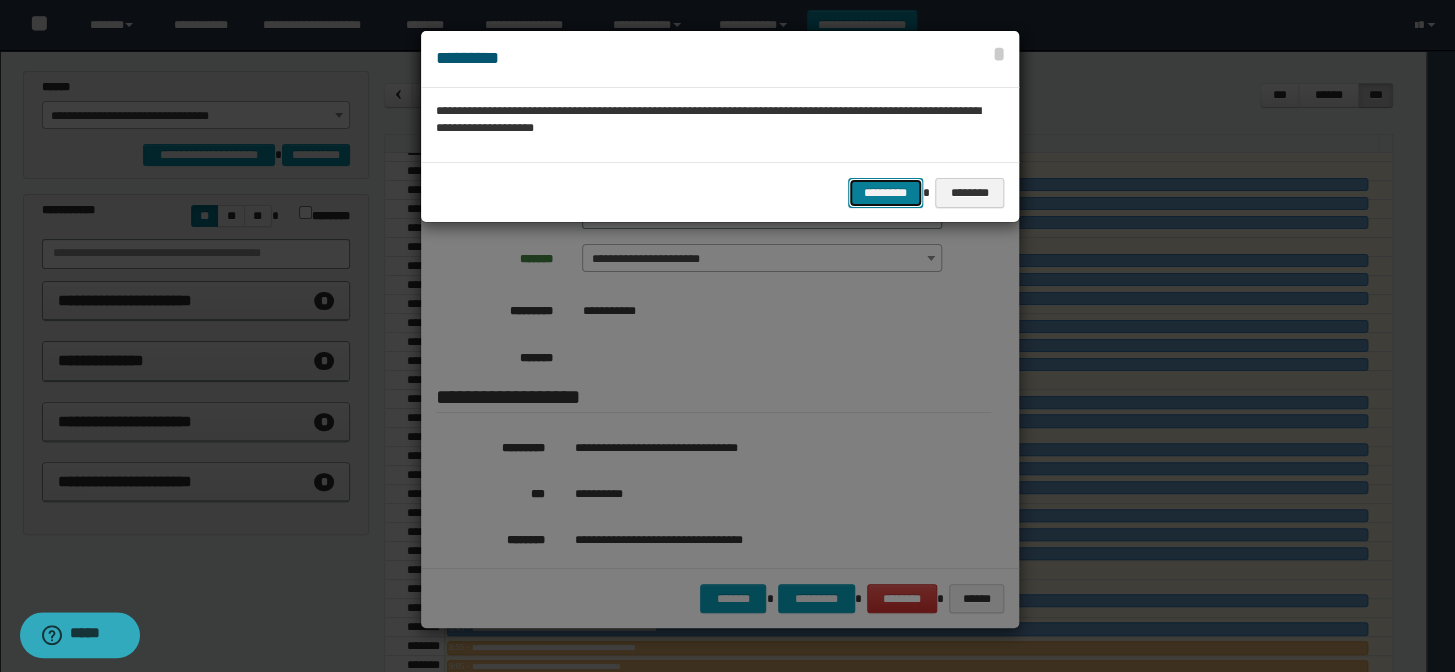 click on "*********" at bounding box center [885, 193] 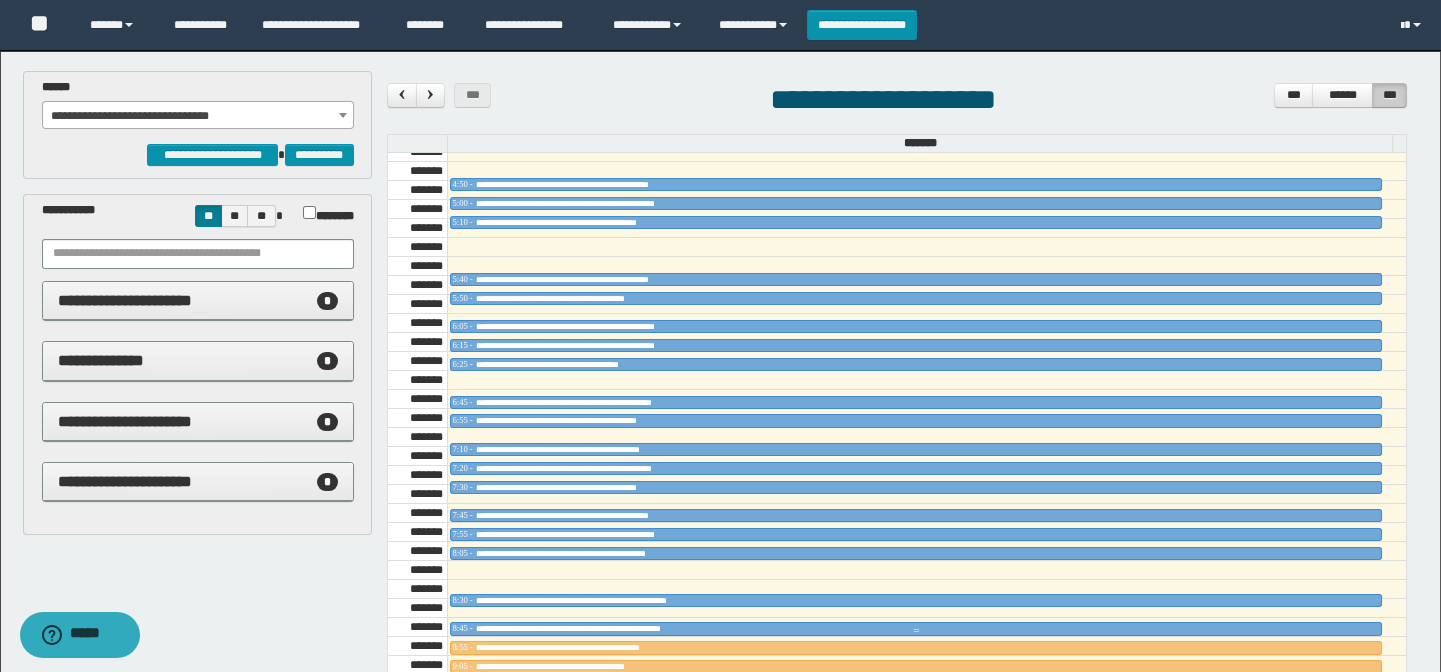 click at bounding box center (916, 631) 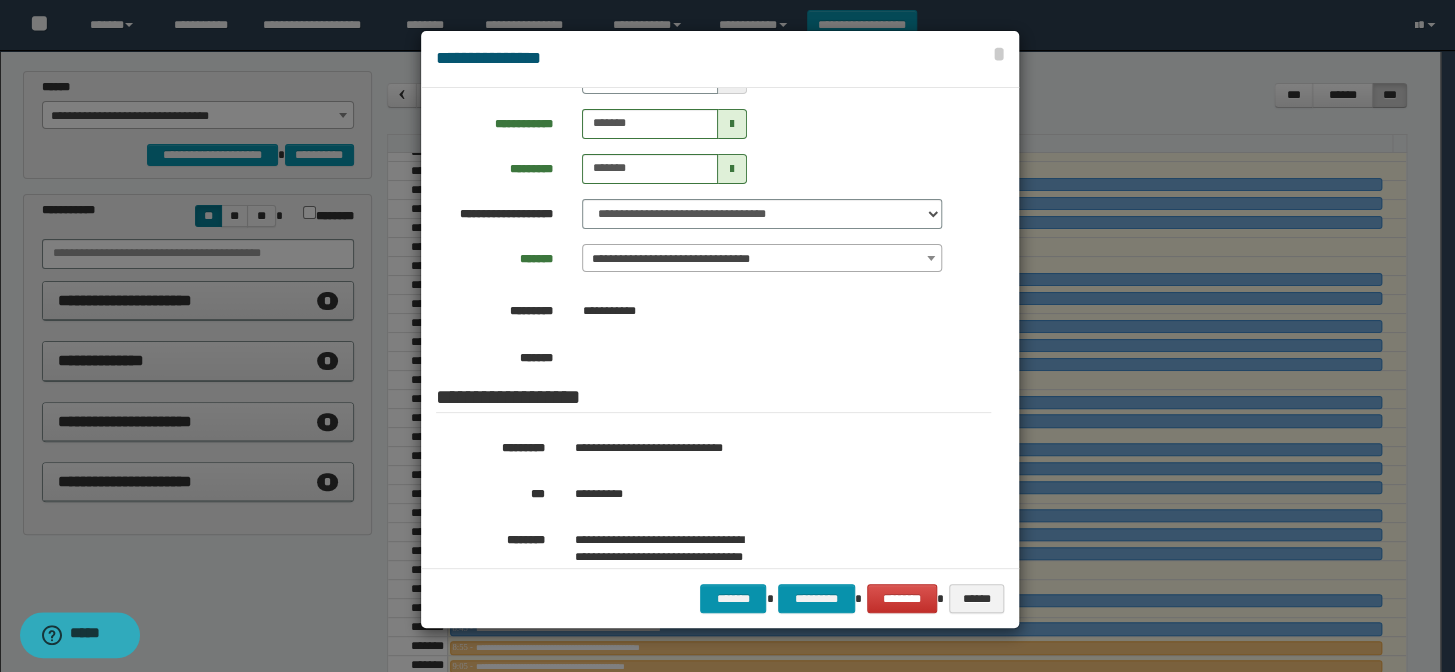 click on "**********" at bounding box center (762, 259) 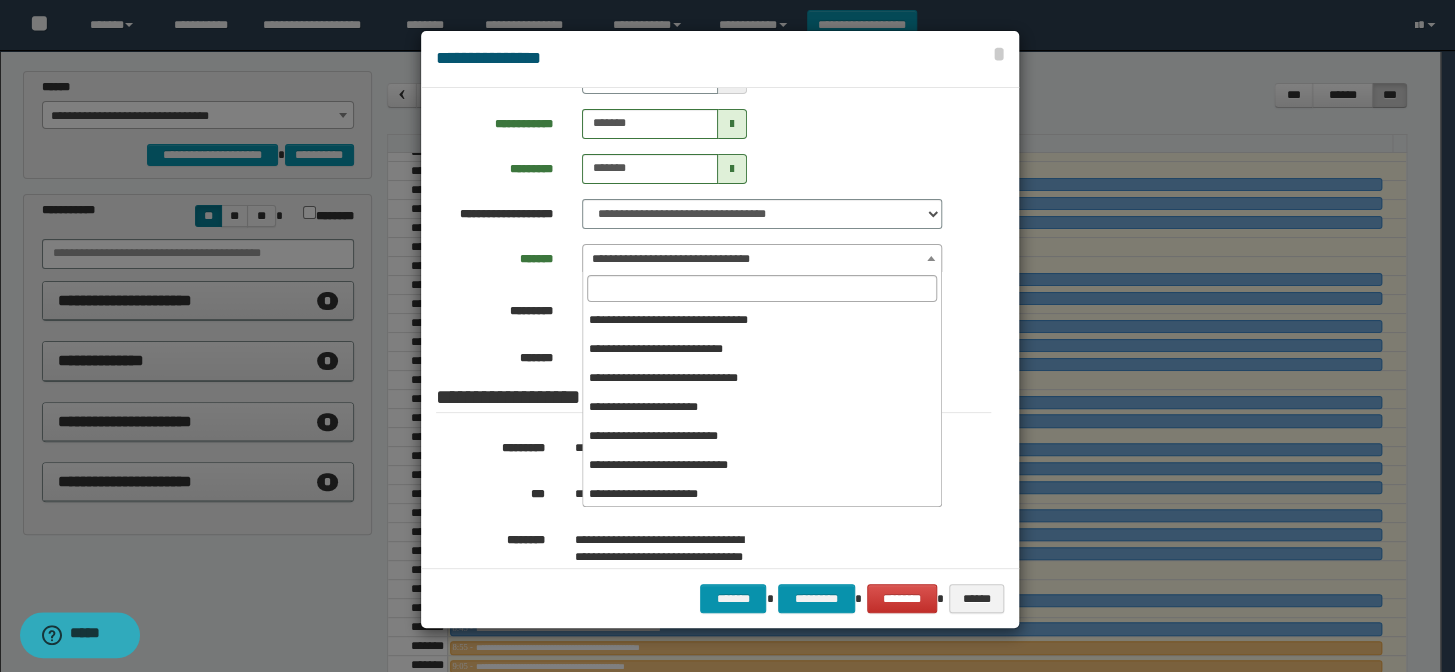 scroll, scrollTop: 120, scrollLeft: 0, axis: vertical 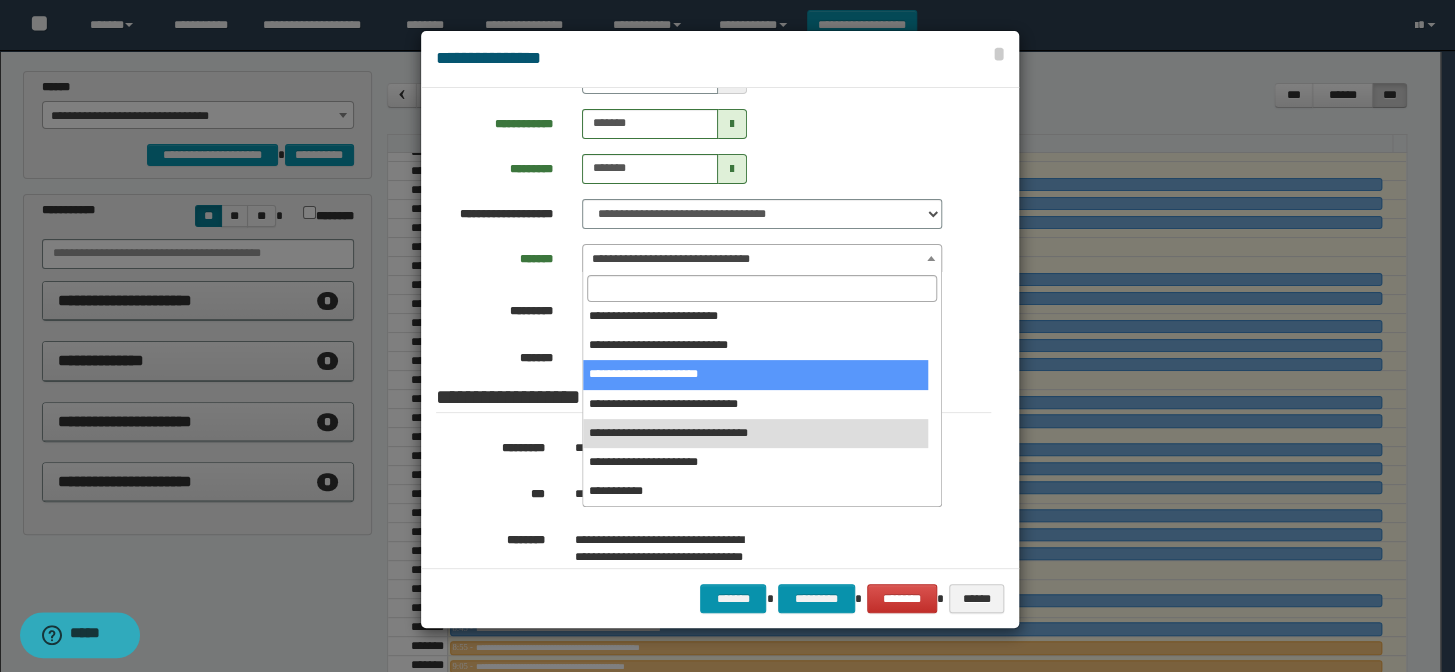 select on "******" 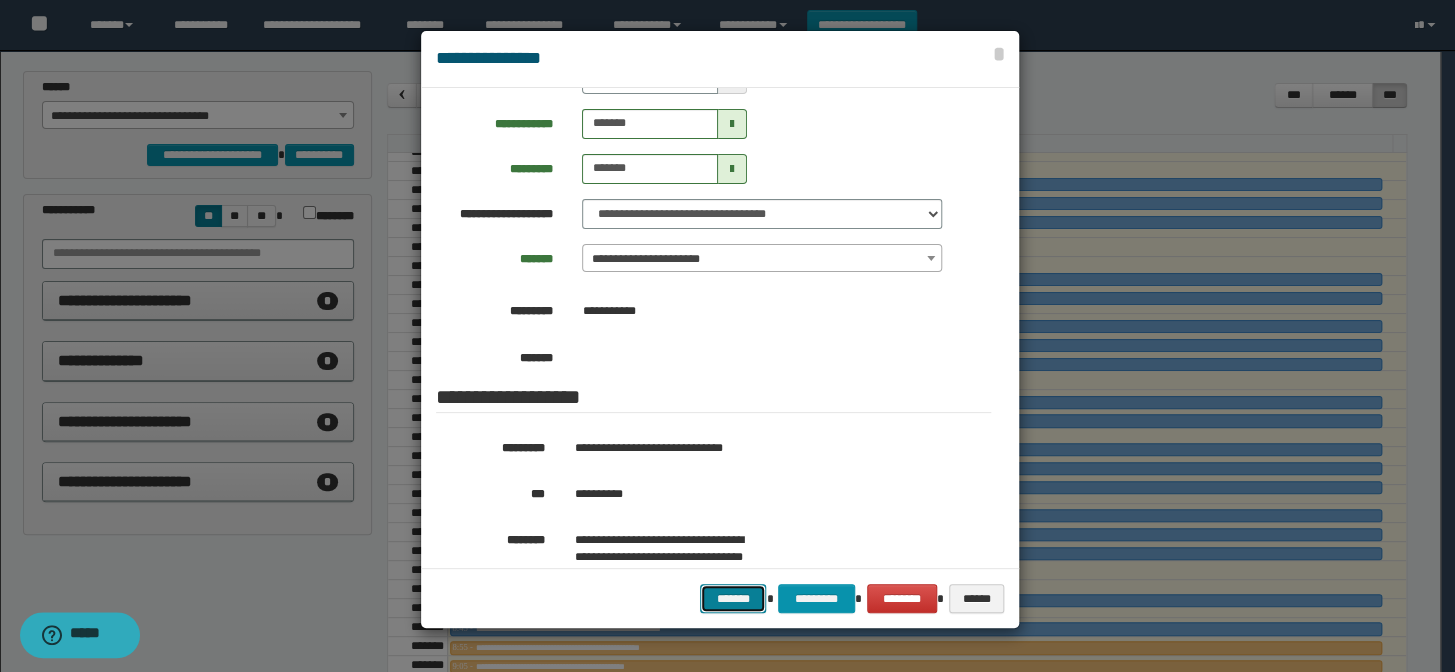 click on "*******" at bounding box center [733, 599] 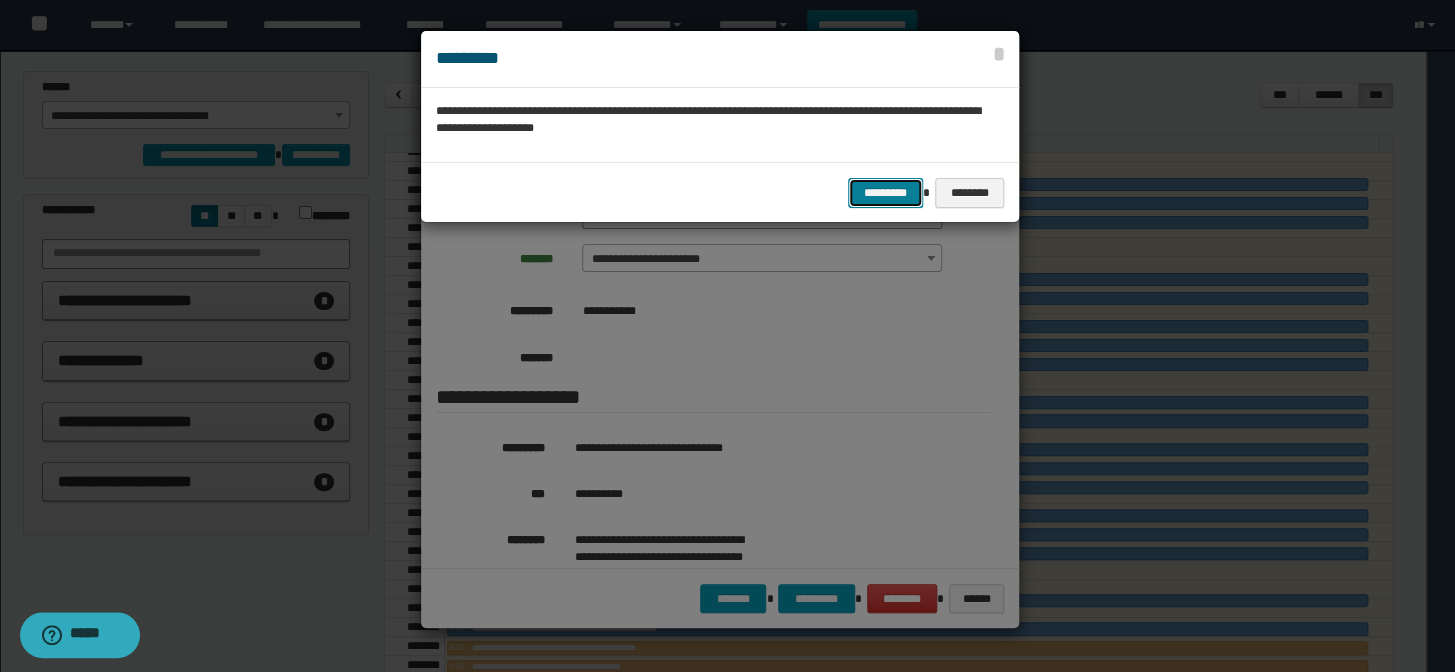 click on "*********" at bounding box center [885, 193] 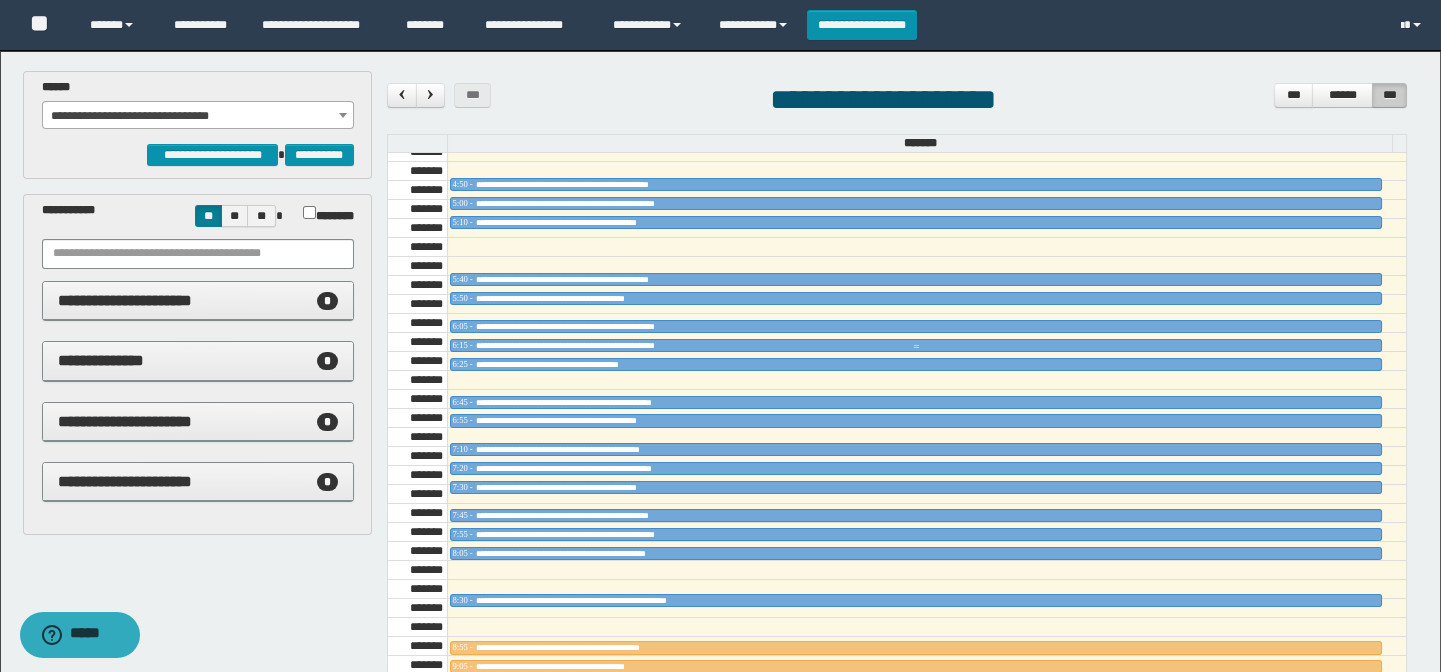 click at bounding box center (916, 347) 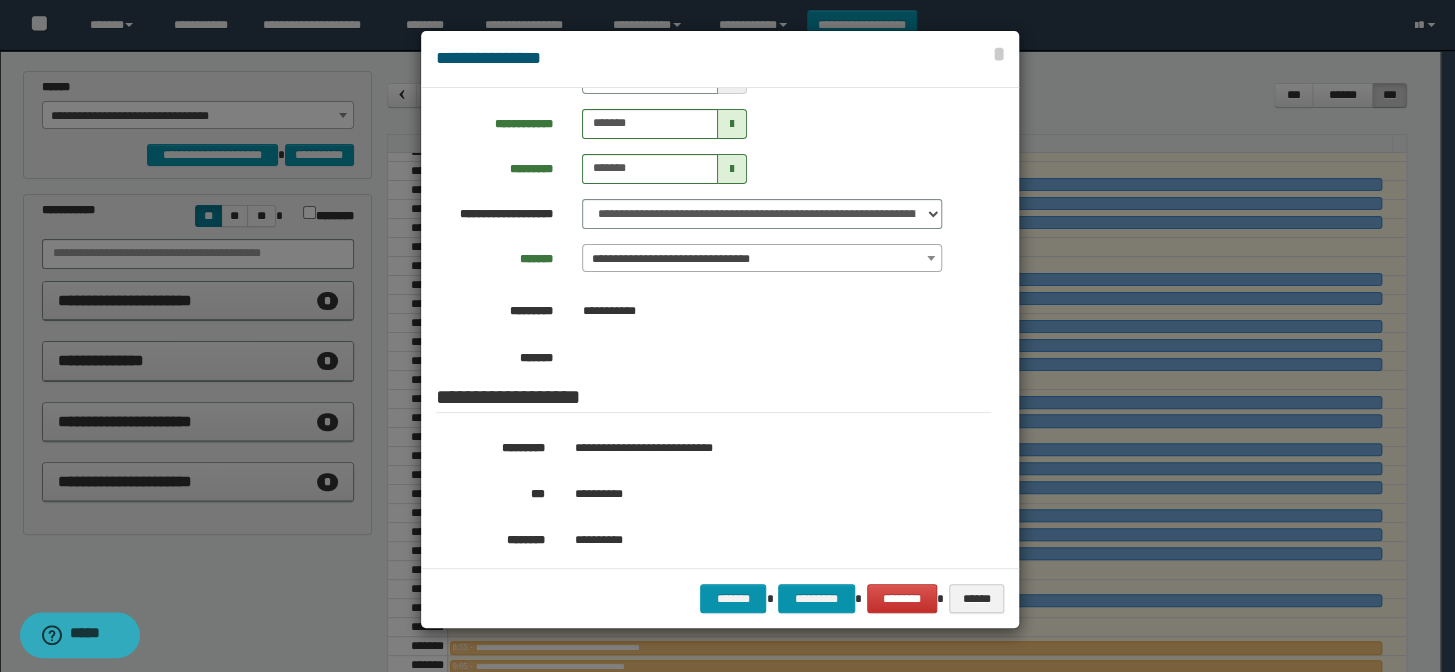 click on "**********" at bounding box center (762, 259) 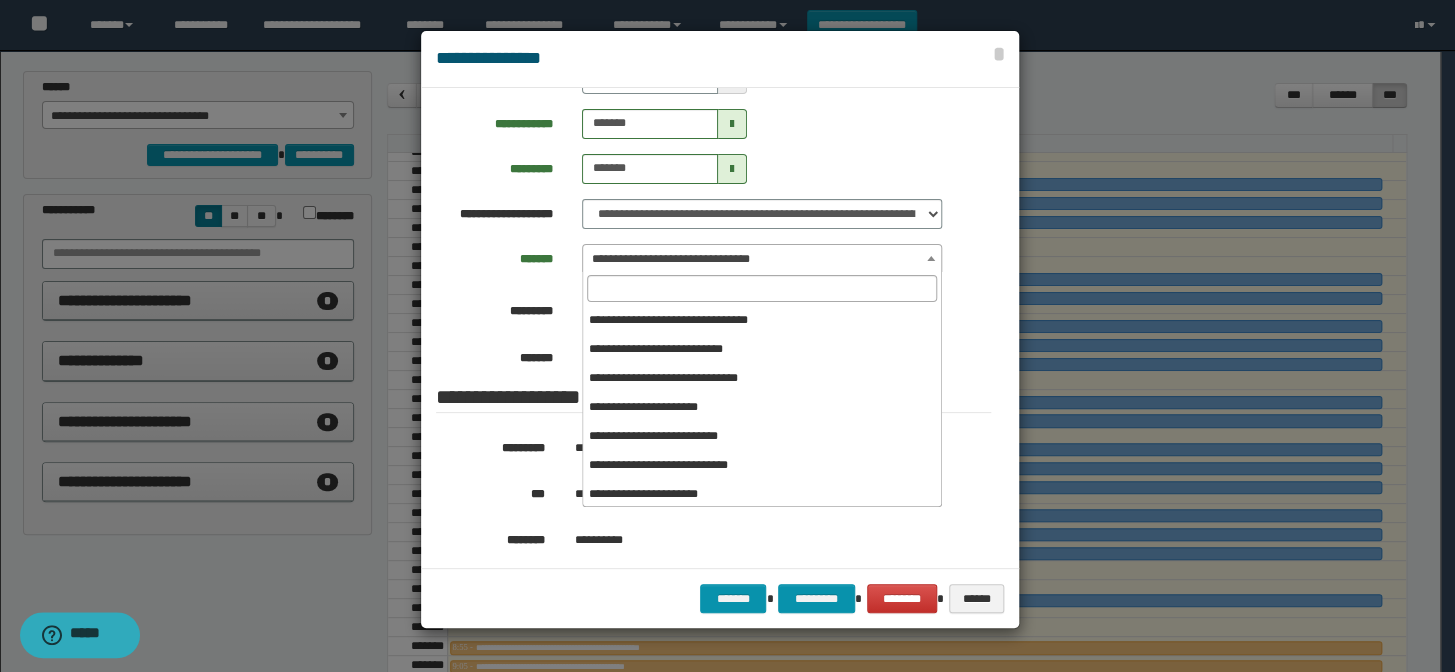 scroll, scrollTop: 120, scrollLeft: 0, axis: vertical 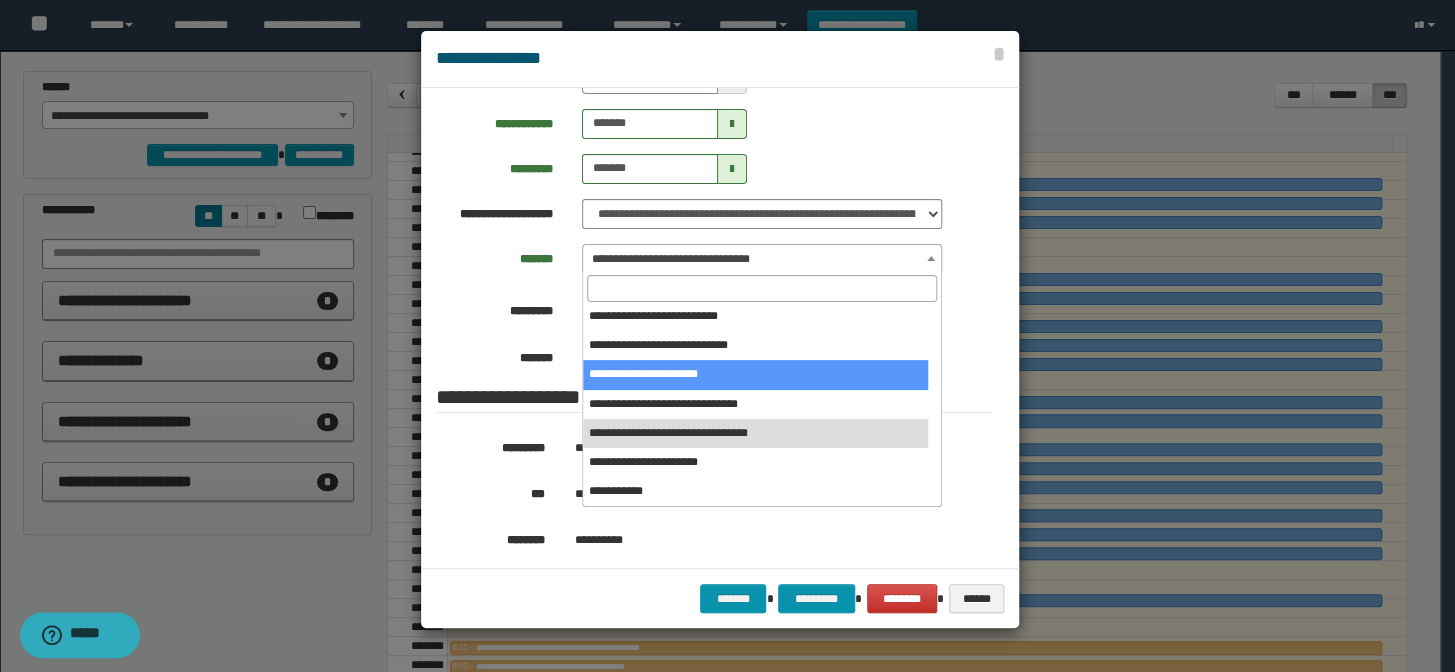 select on "******" 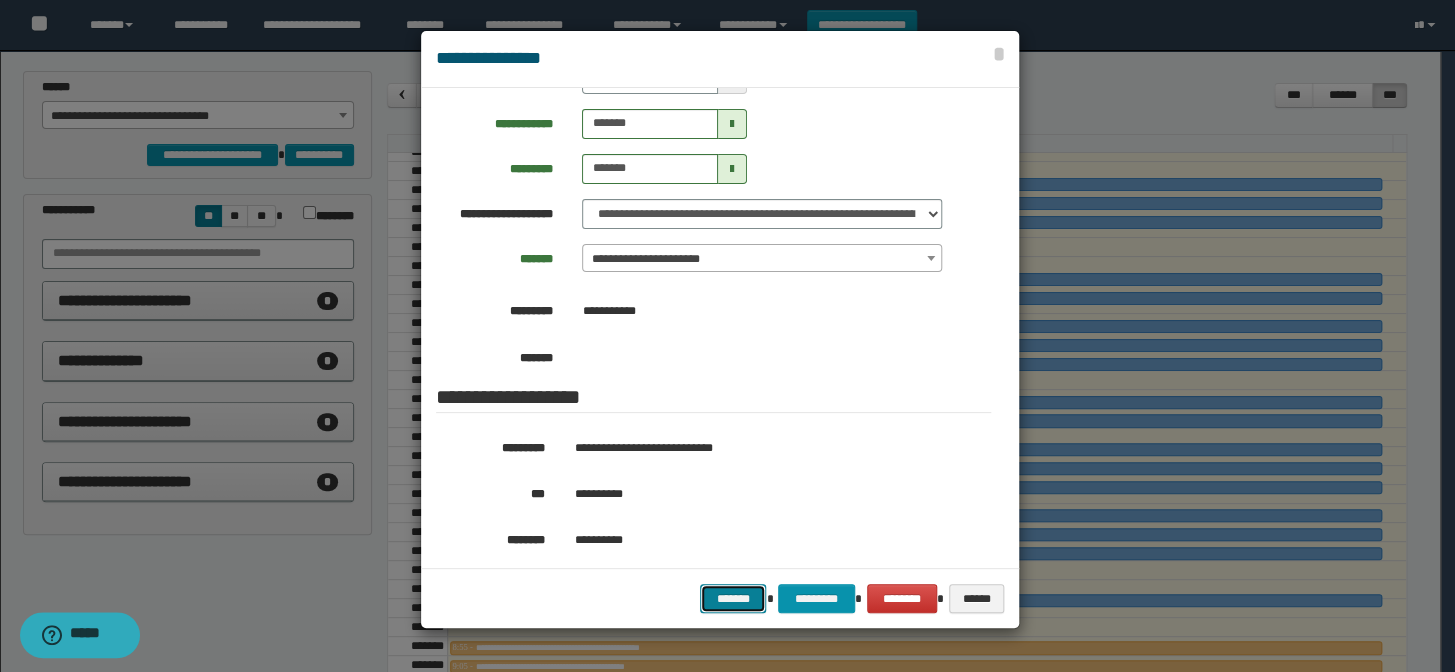click on "*******" at bounding box center [733, 599] 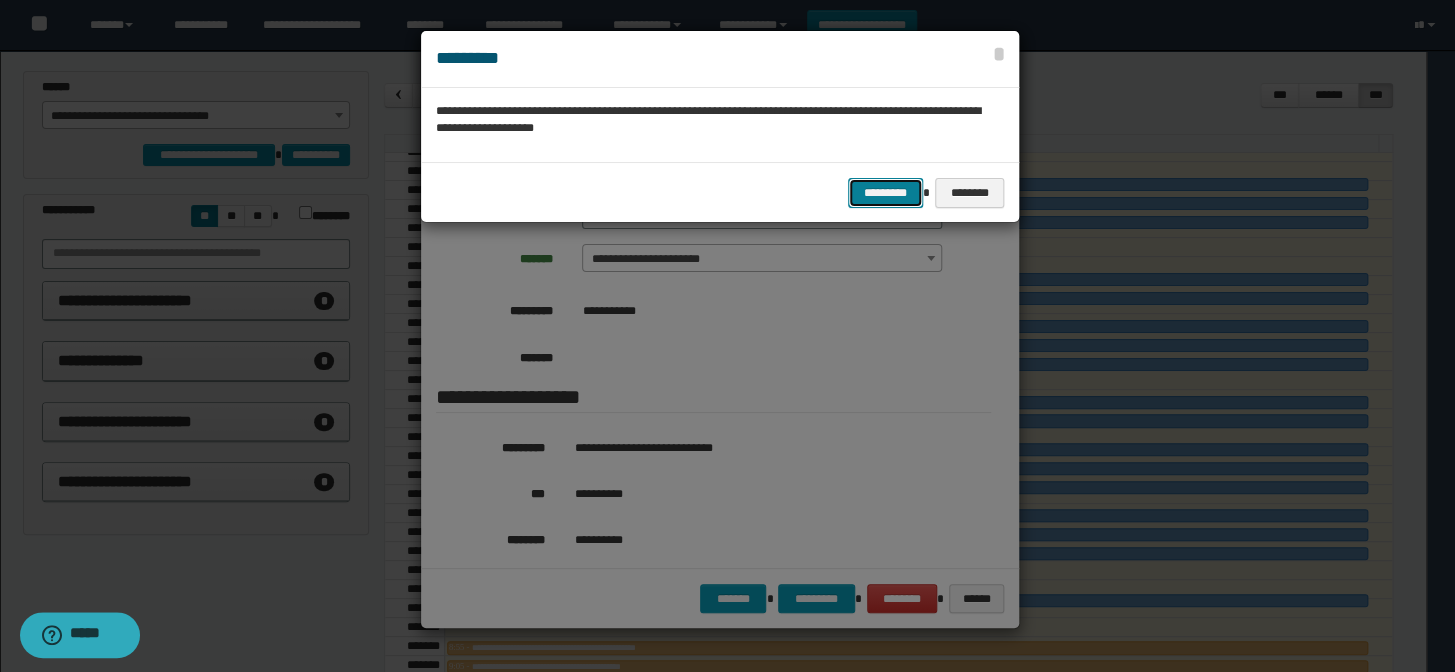 click on "*********" at bounding box center (885, 193) 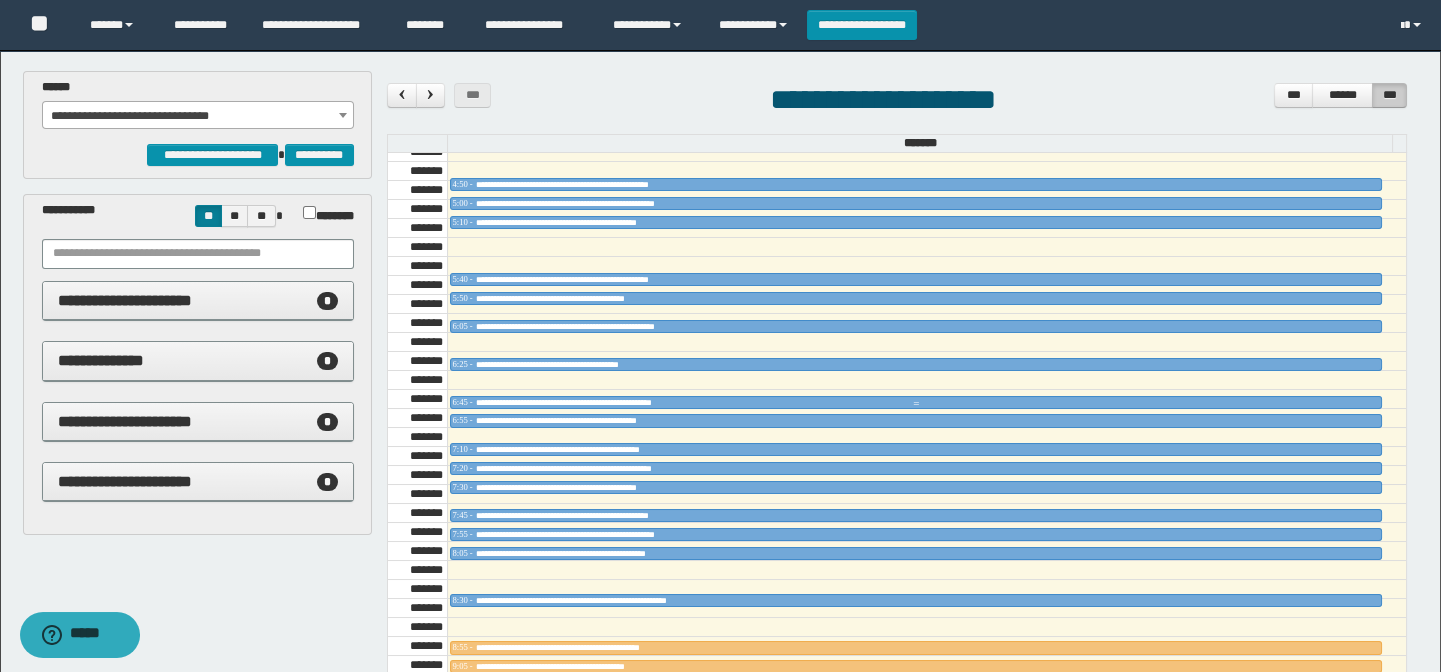 click at bounding box center [916, 404] 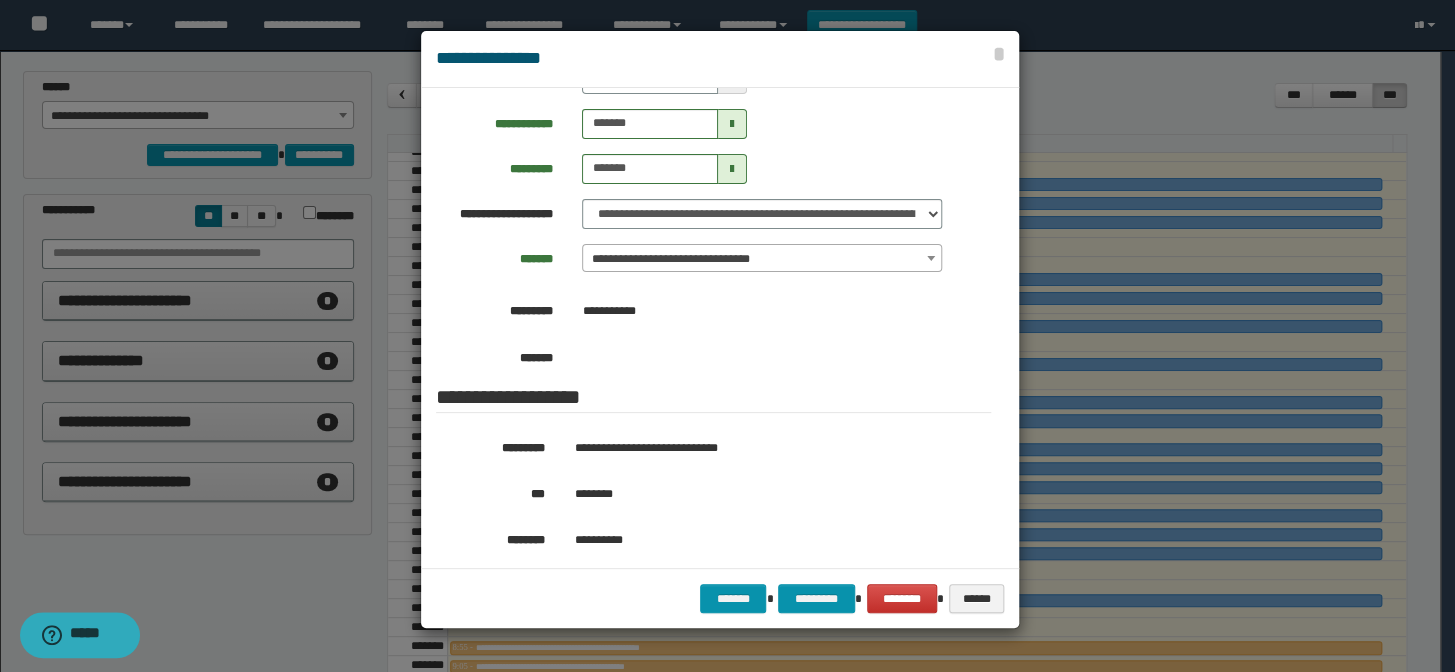 click on "**********" at bounding box center [762, 259] 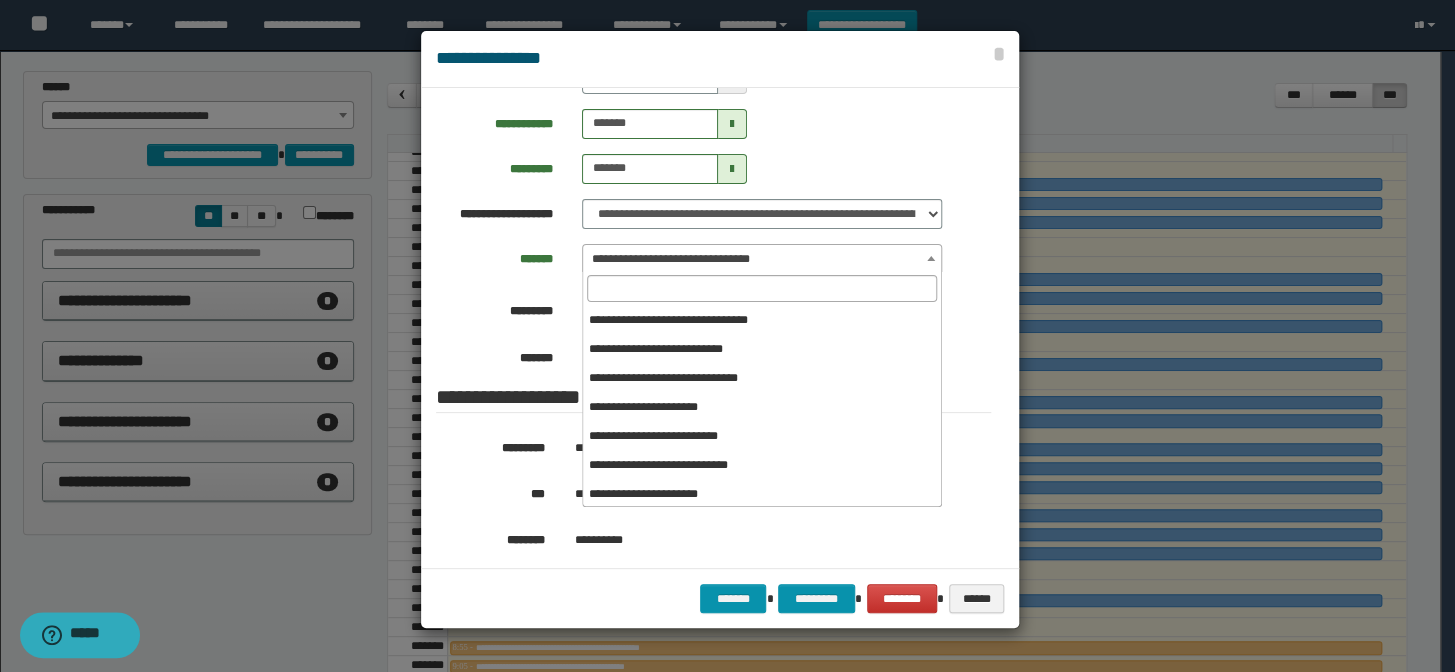 scroll, scrollTop: 120, scrollLeft: 0, axis: vertical 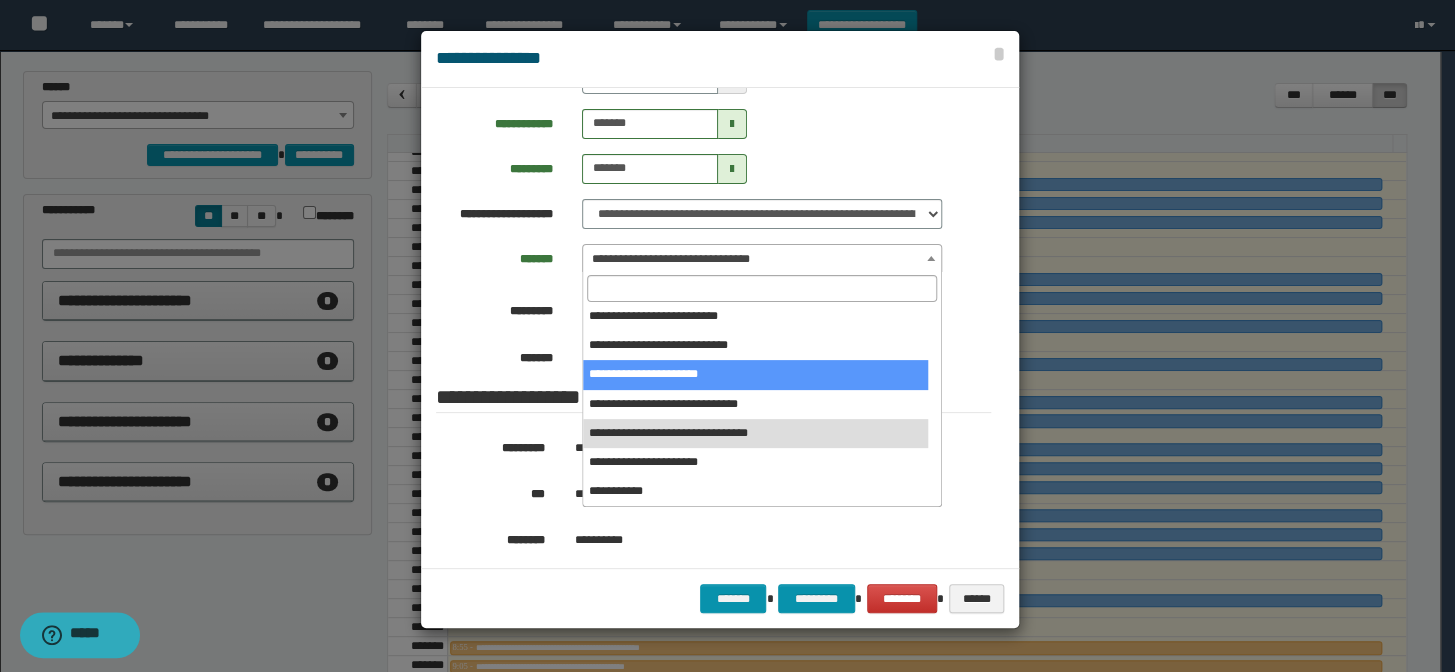 select on "******" 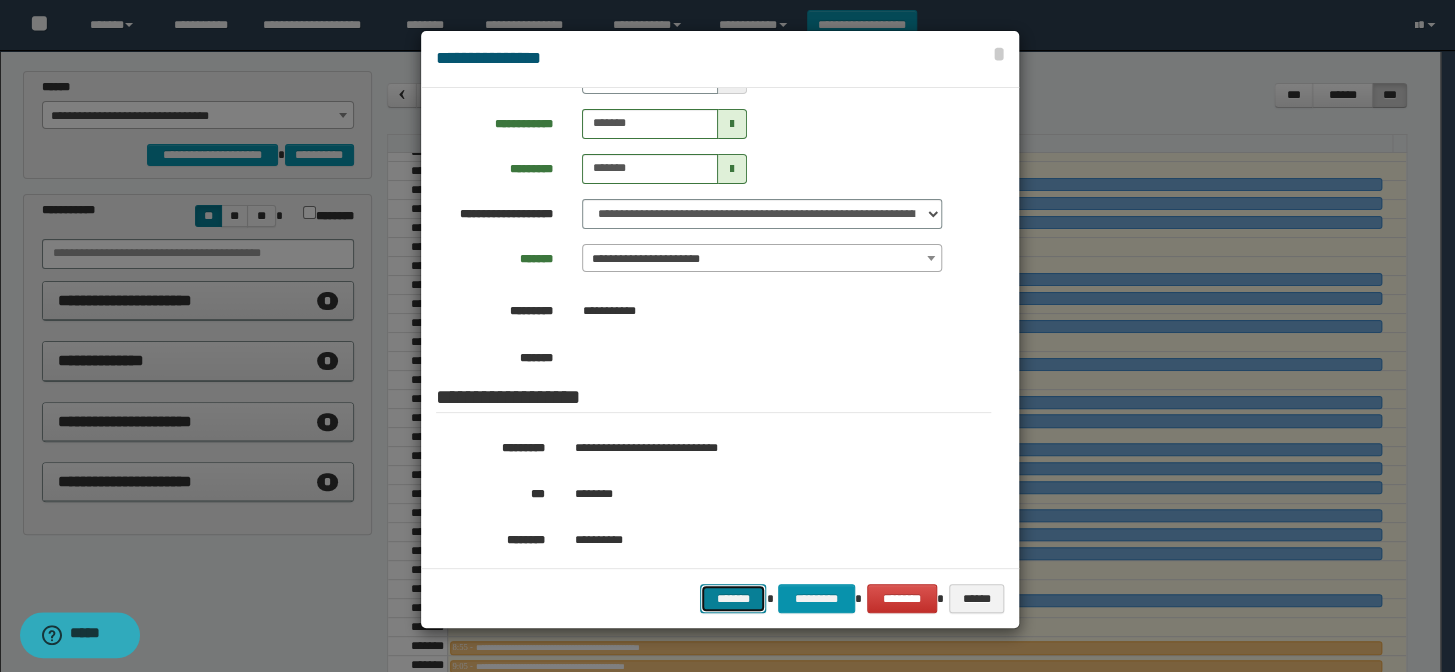 drag, startPoint x: 750, startPoint y: 608, endPoint x: 832, endPoint y: 484, distance: 148.66069 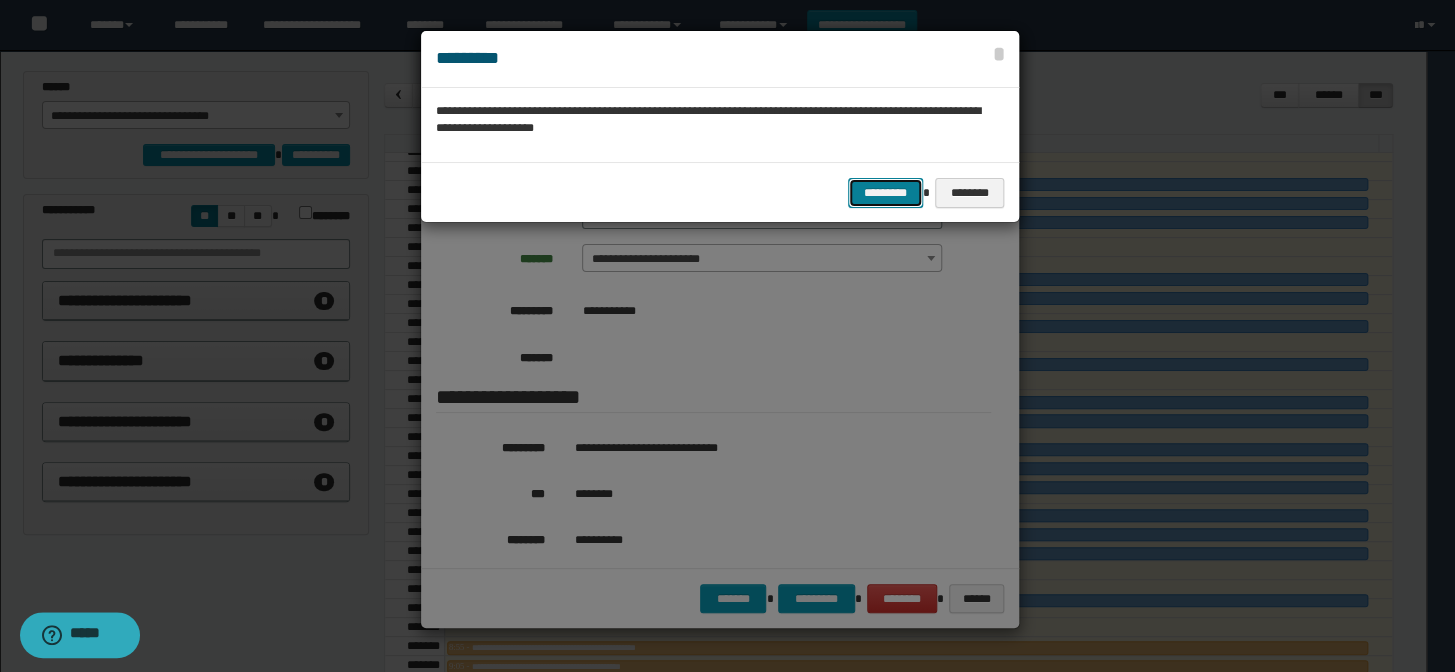 click on "*********" at bounding box center [885, 193] 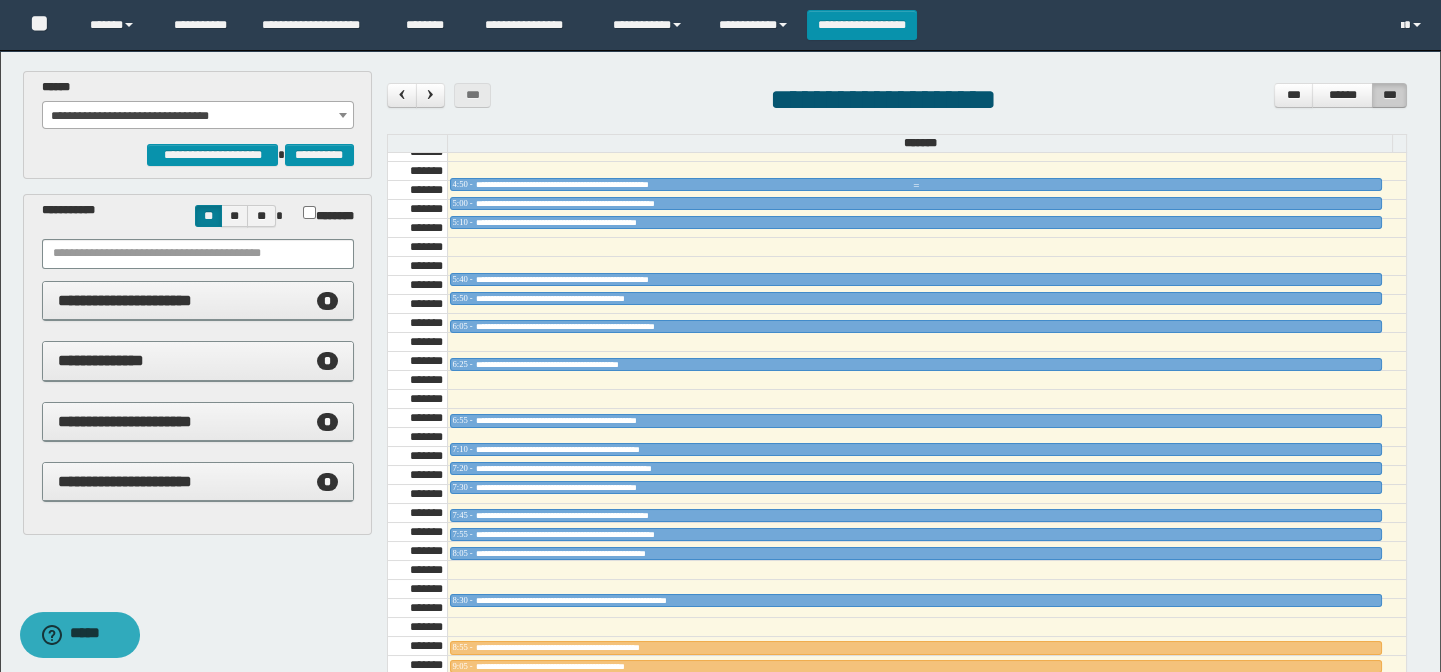 click on "**********" at bounding box center [595, 184] 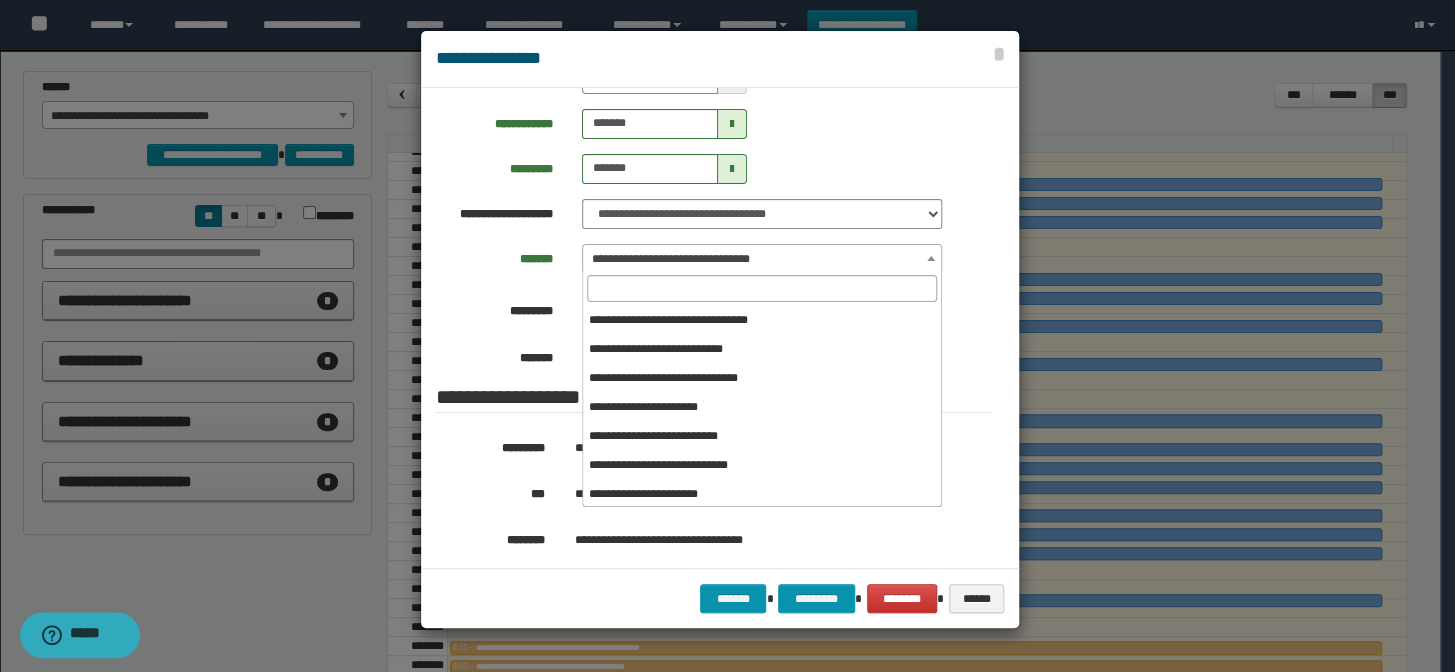 click on "**********" at bounding box center (762, 259) 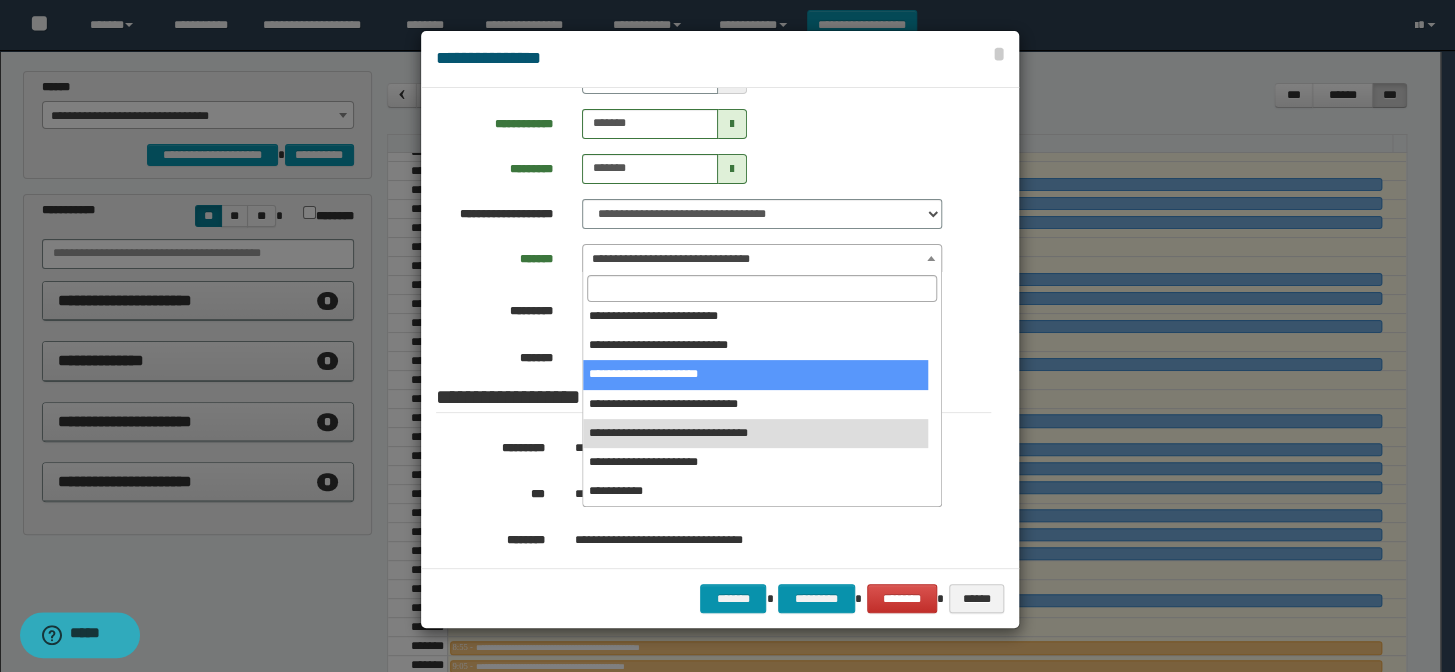 select on "******" 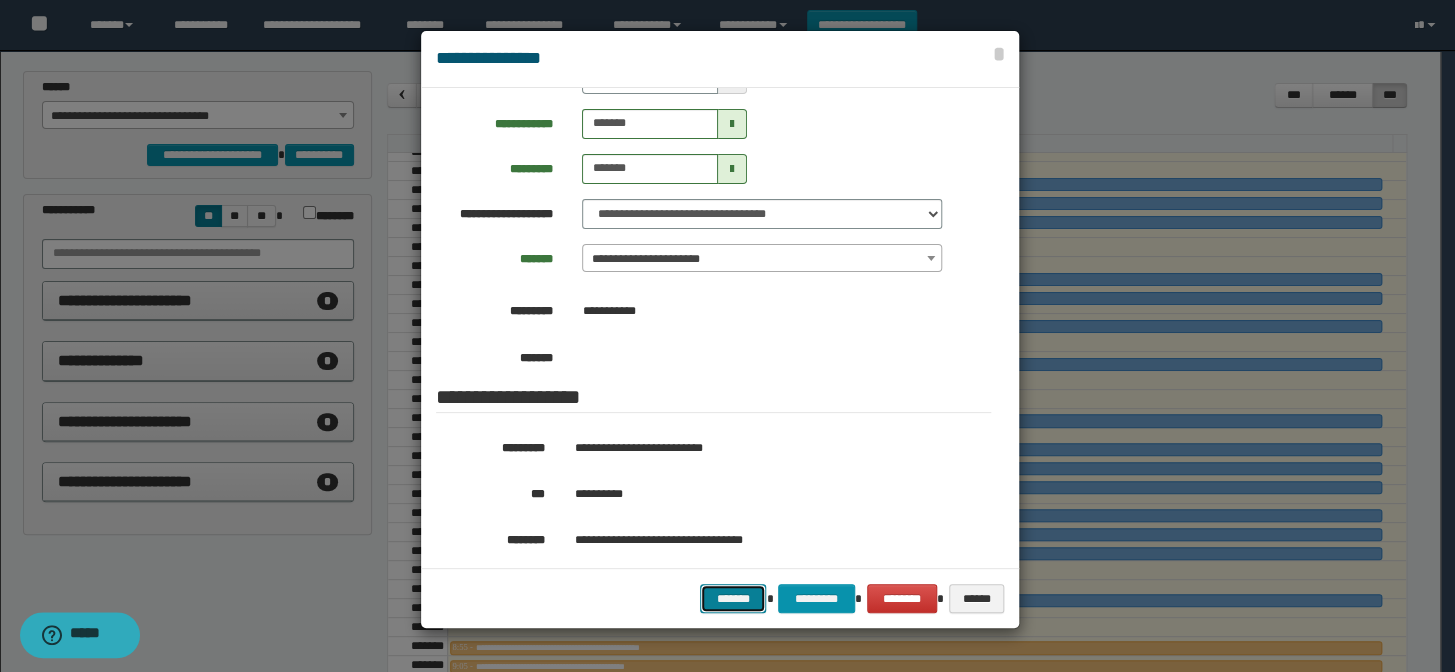 click on "*******" at bounding box center (733, 599) 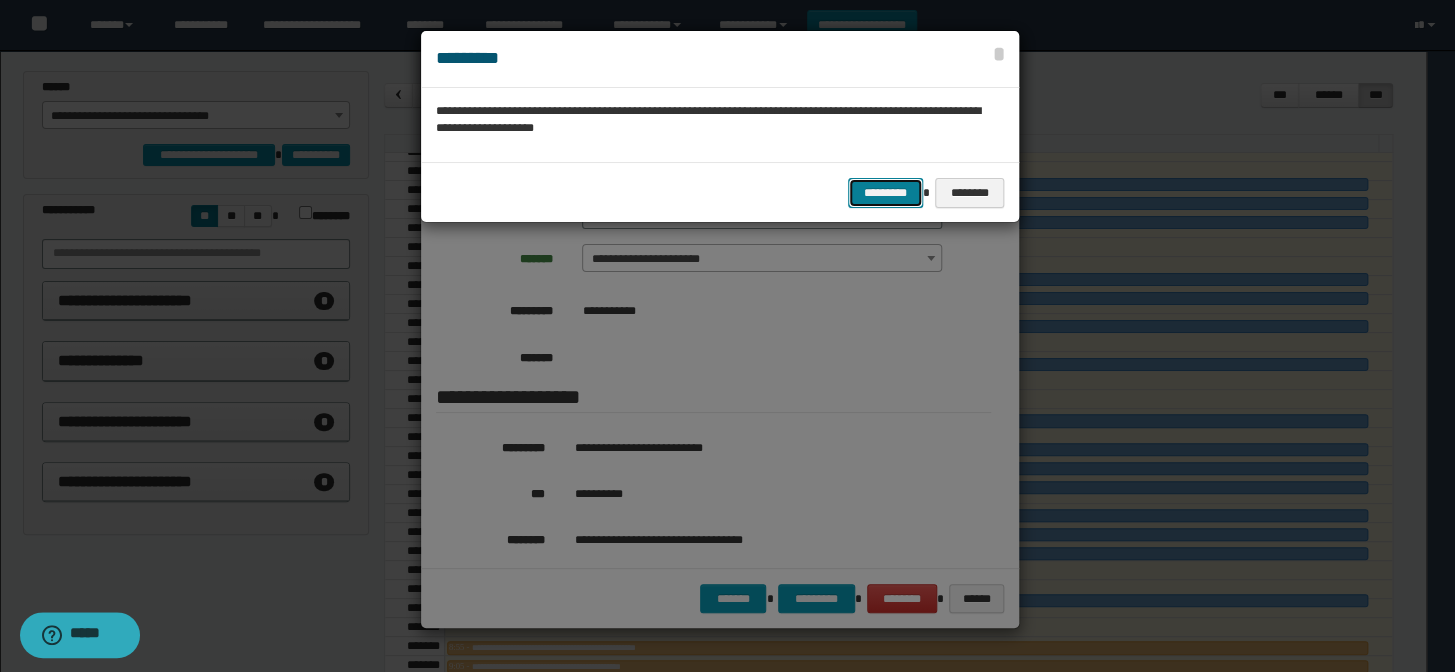 click on "*********" at bounding box center [885, 193] 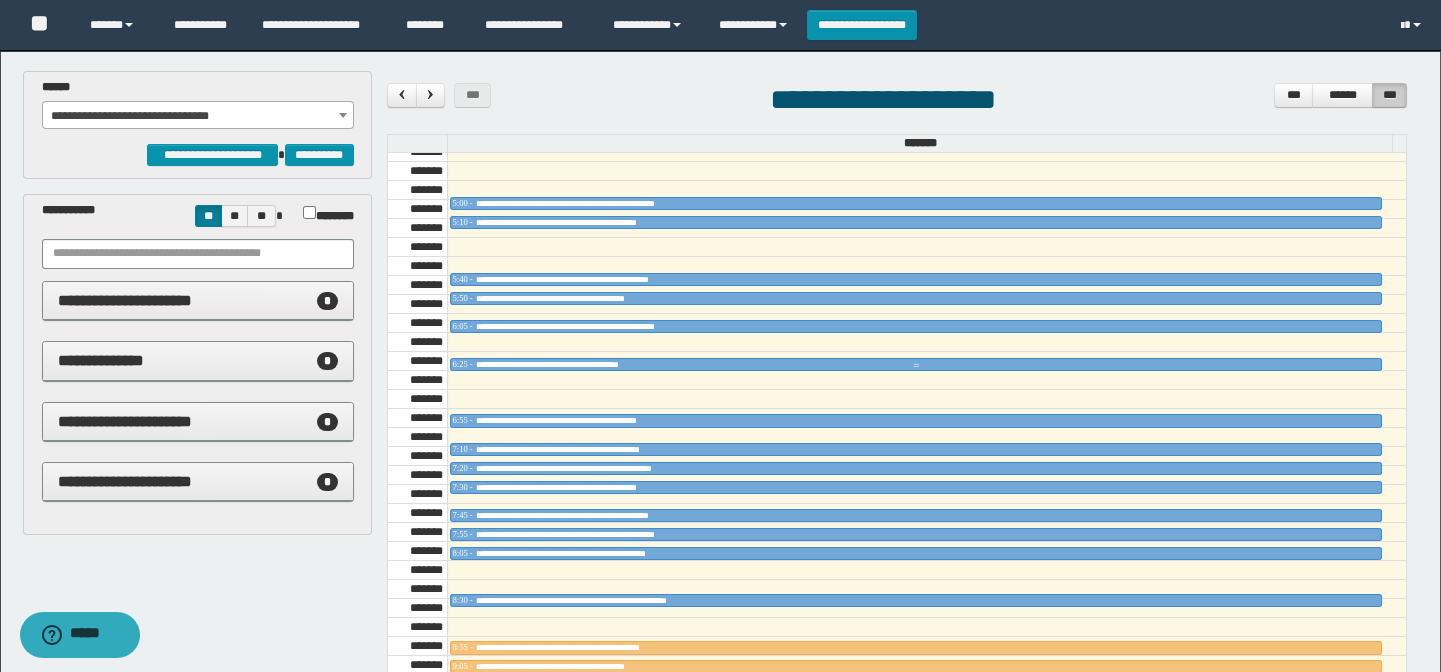 click on "**********" at bounding box center [581, 364] 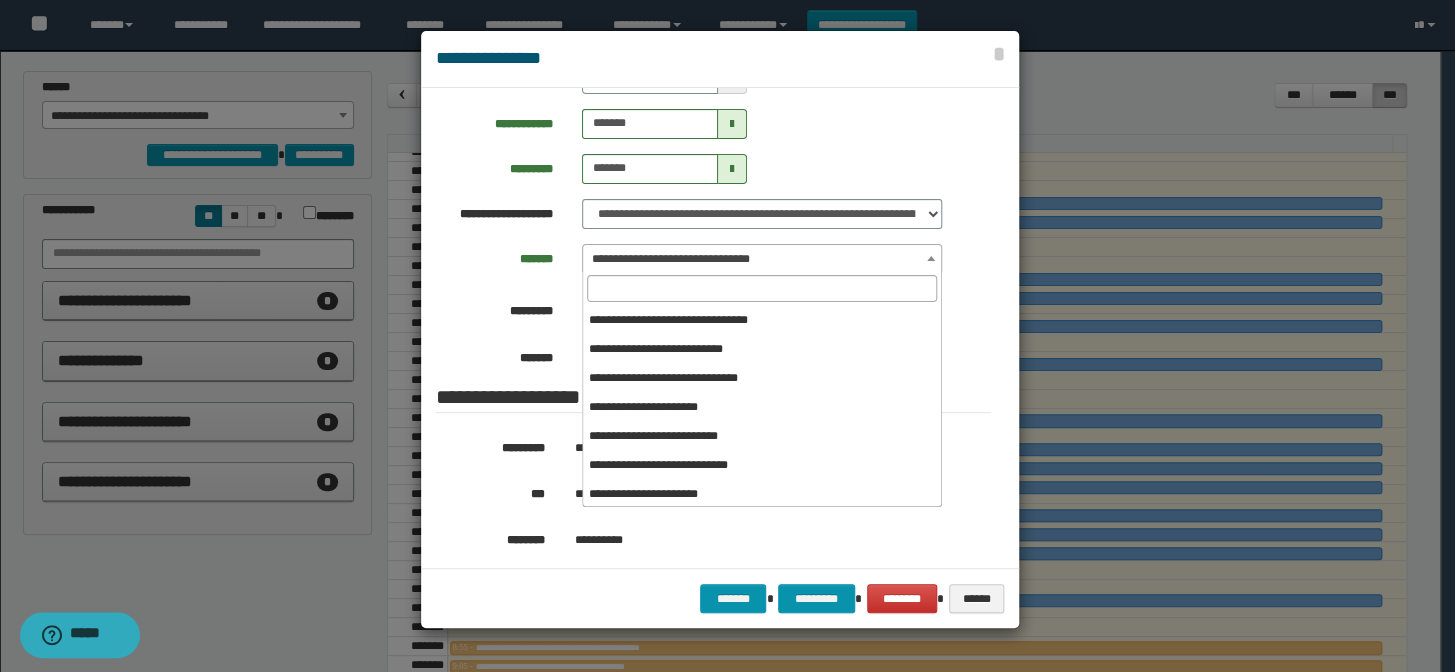 click on "**********" at bounding box center (762, 258) 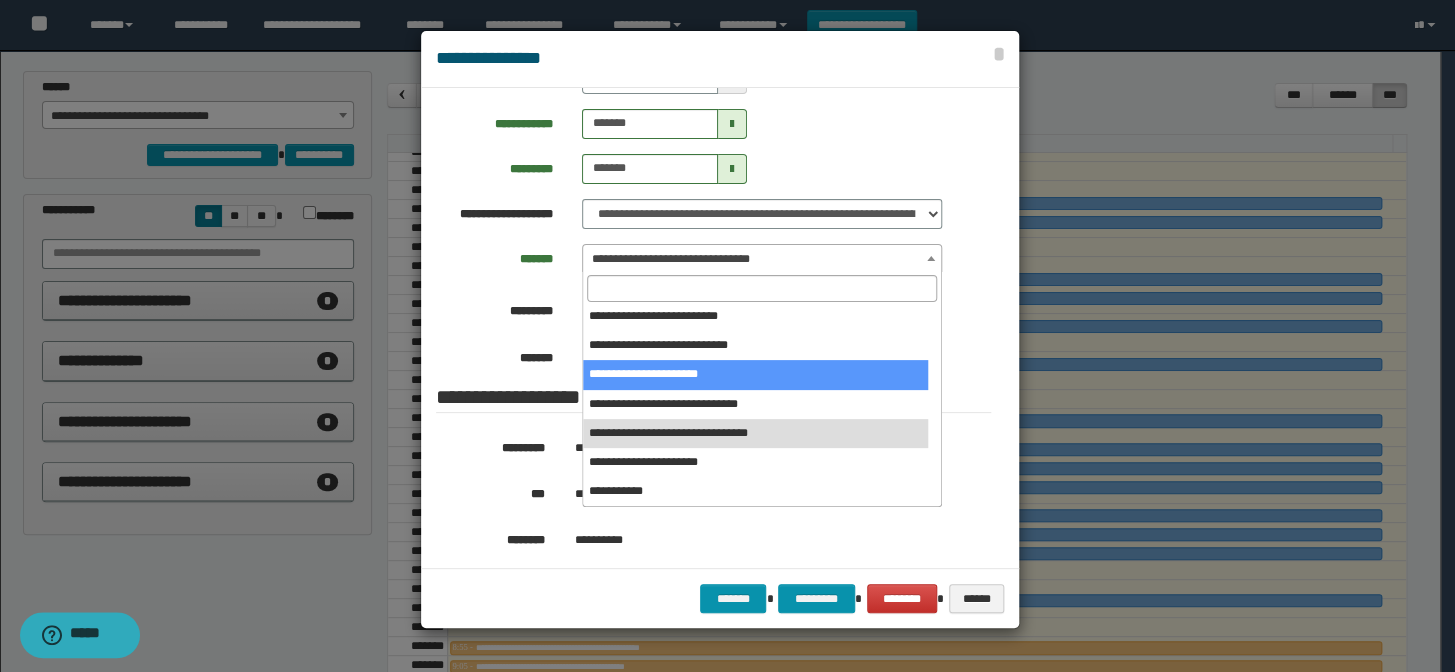select on "******" 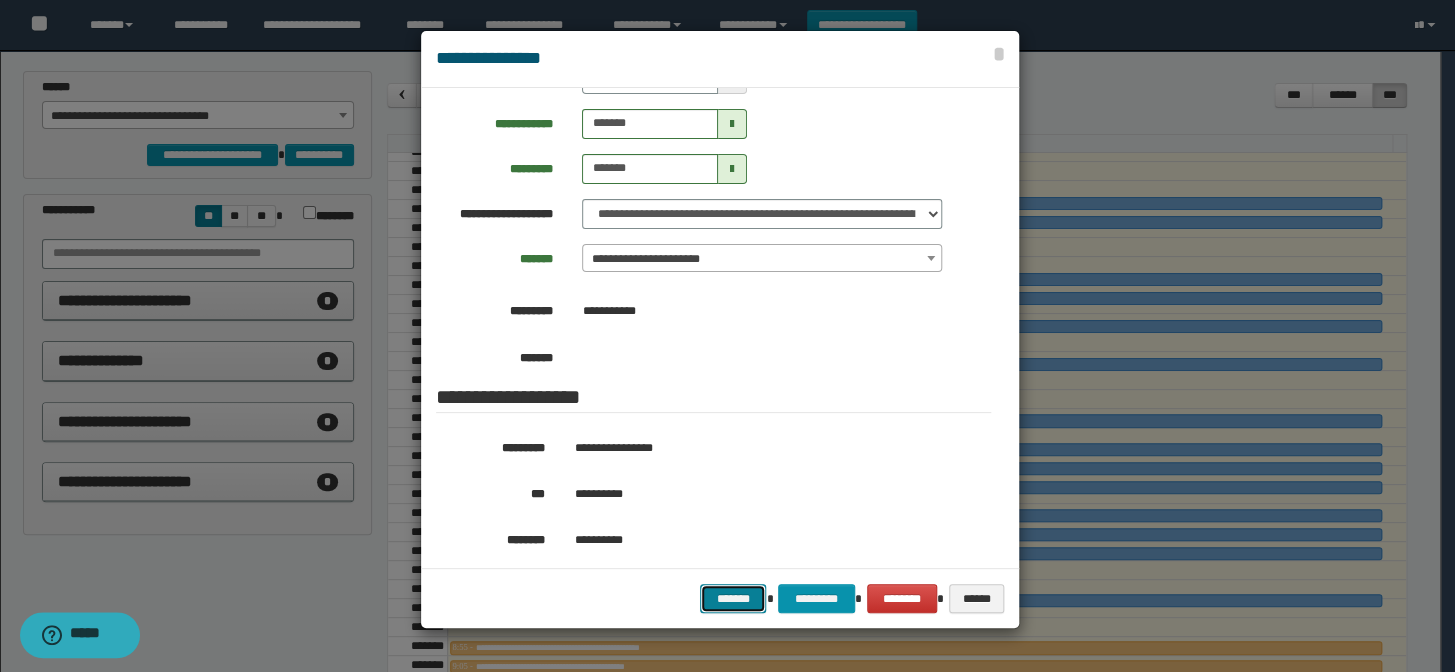 click on "*******" at bounding box center [733, 599] 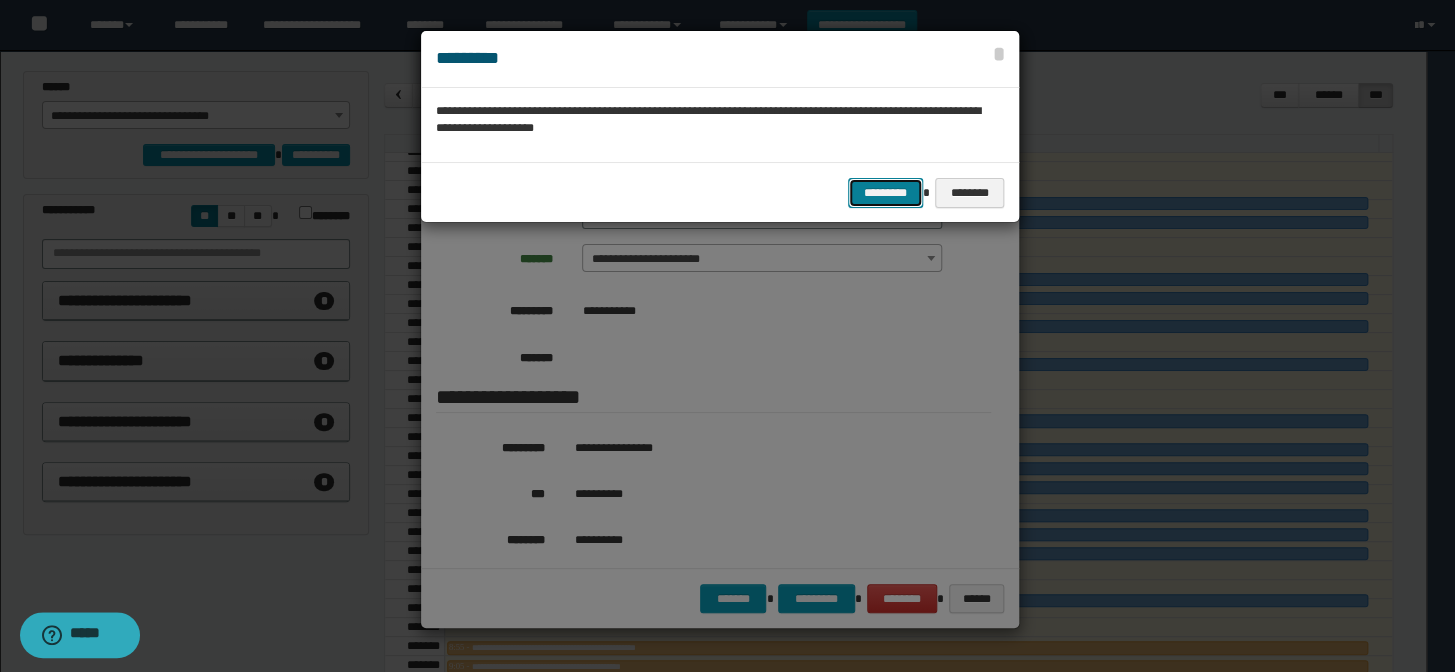 click on "*********" at bounding box center [885, 193] 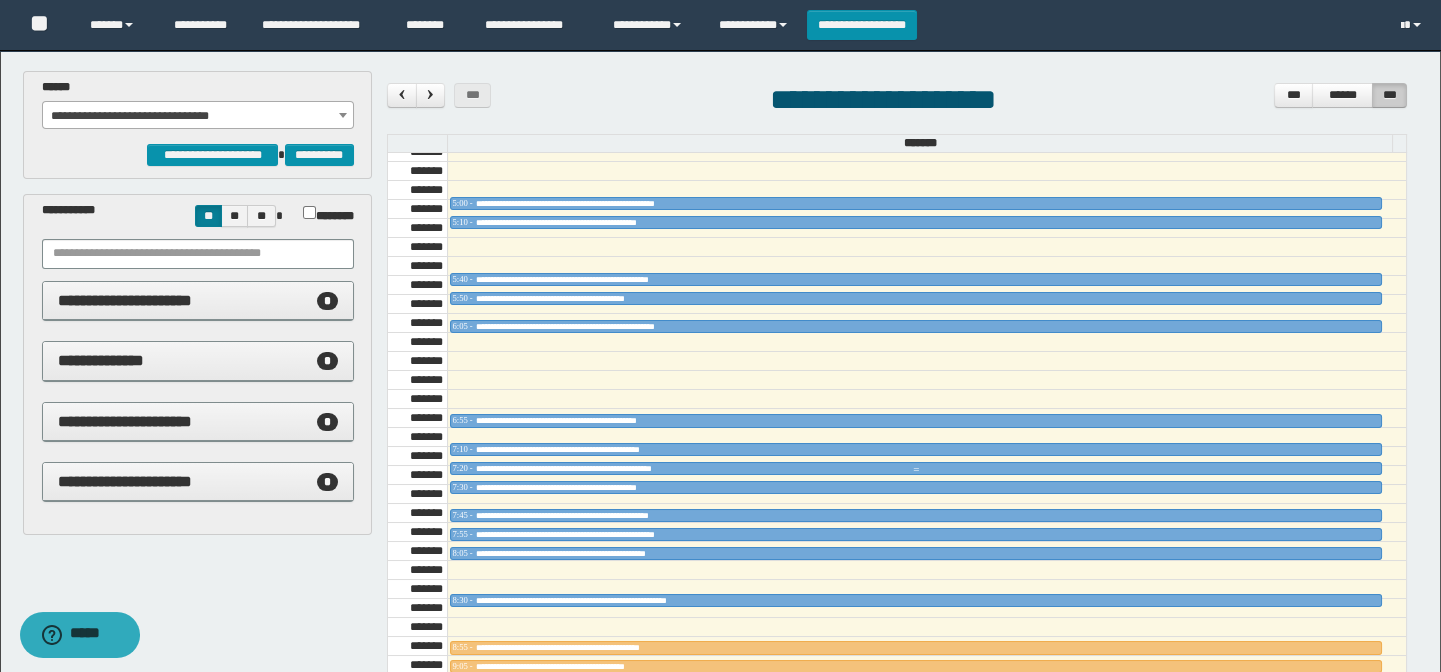 click at bounding box center (916, 470) 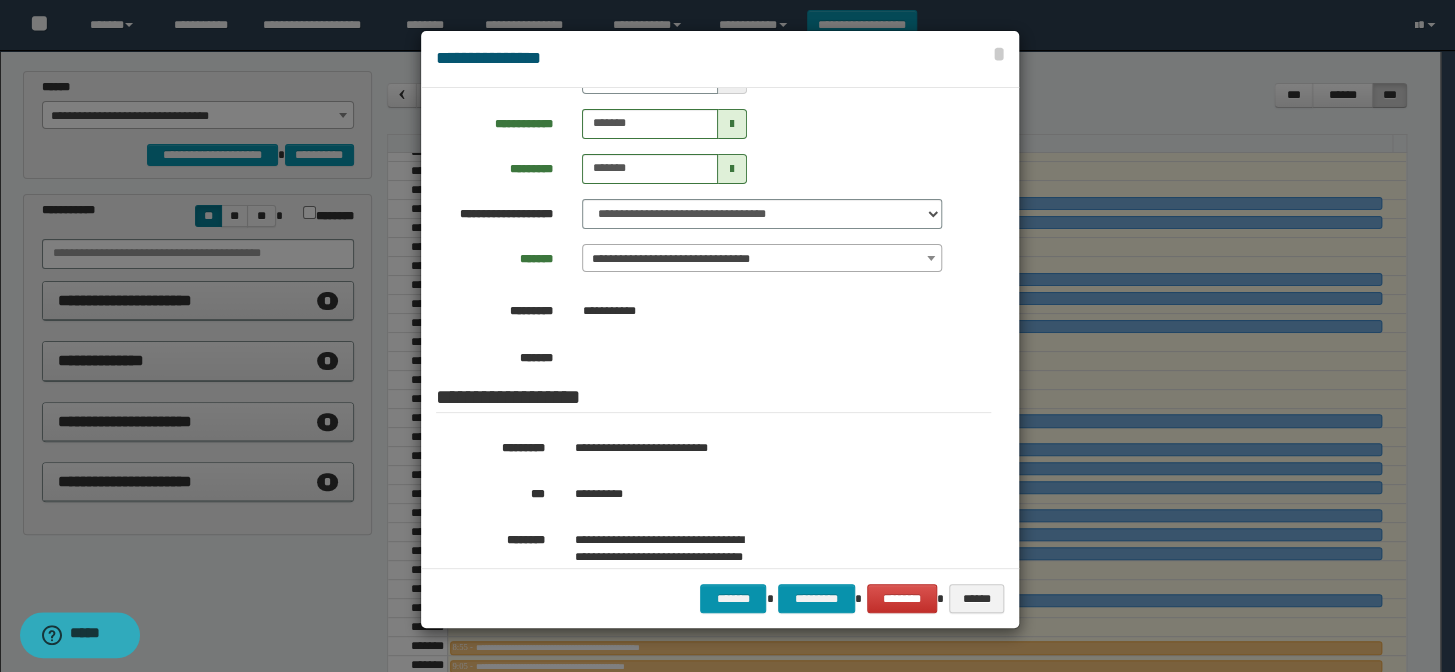 click on "**********" at bounding box center [762, 259] 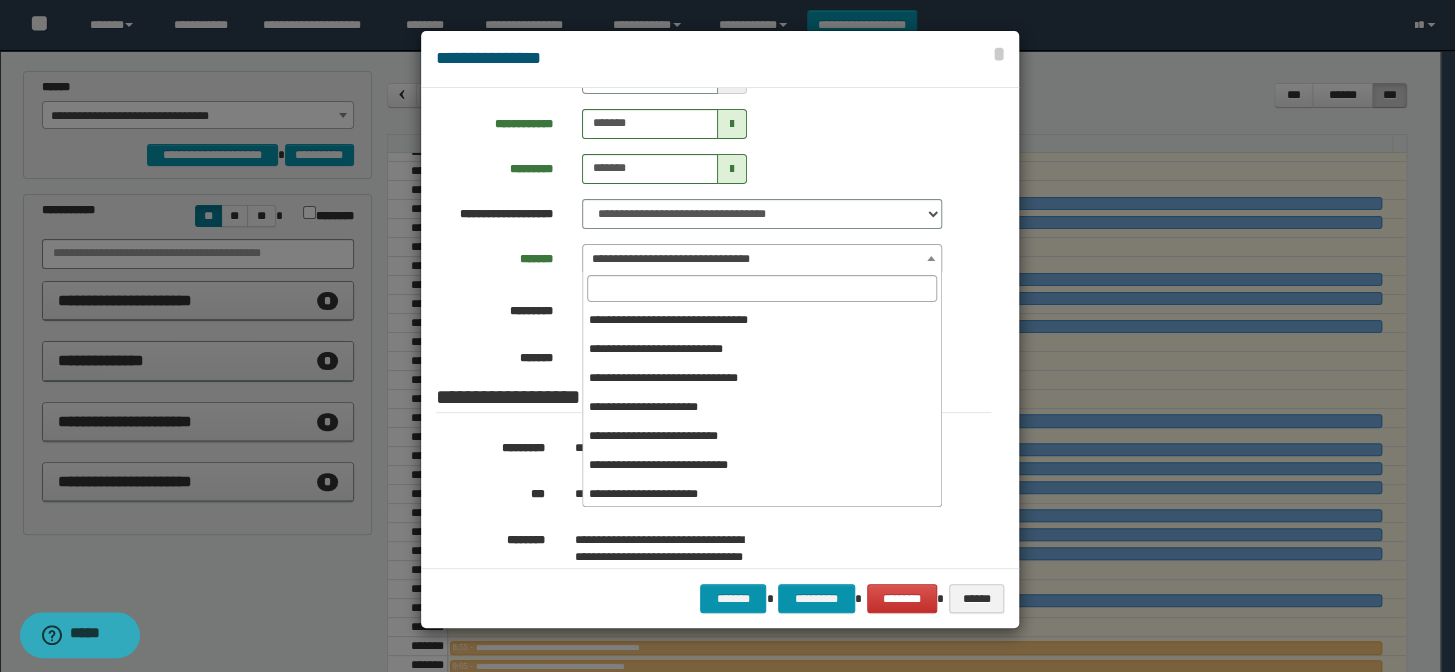 scroll, scrollTop: 120, scrollLeft: 0, axis: vertical 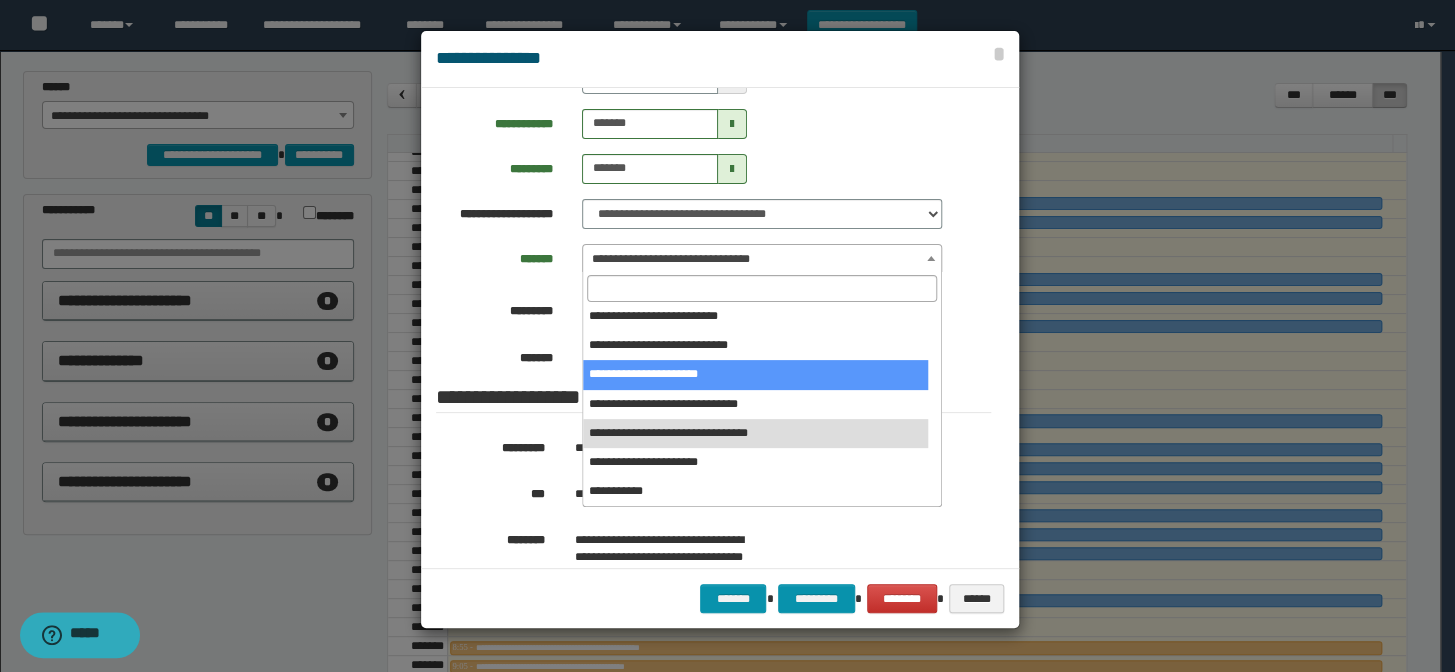select on "******" 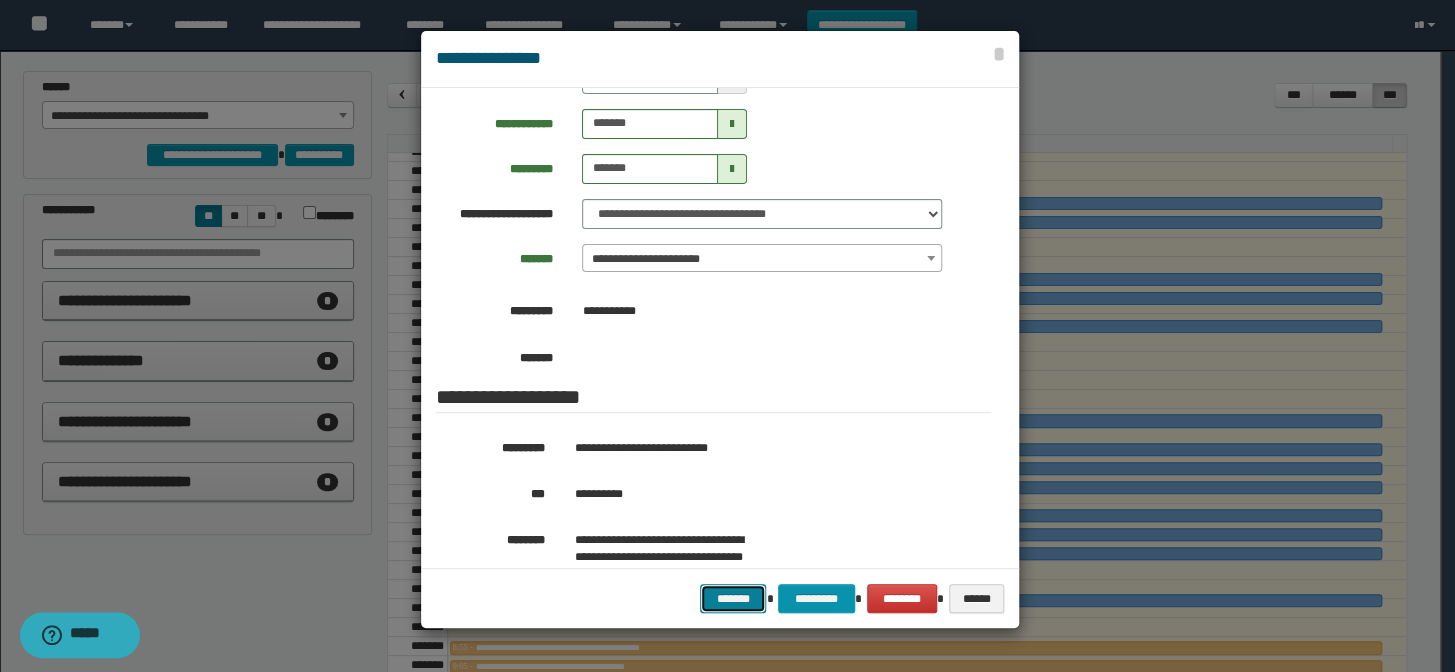 click on "*******" at bounding box center (733, 599) 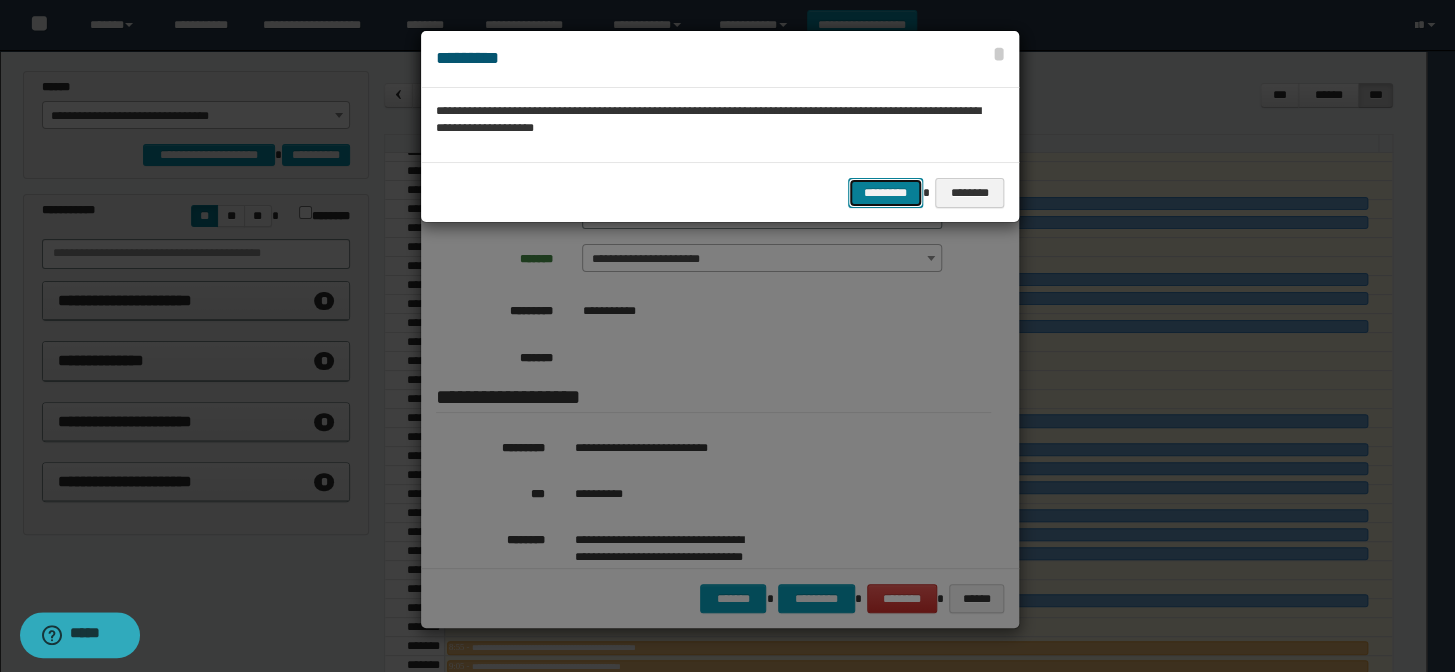 click on "*********" at bounding box center [885, 193] 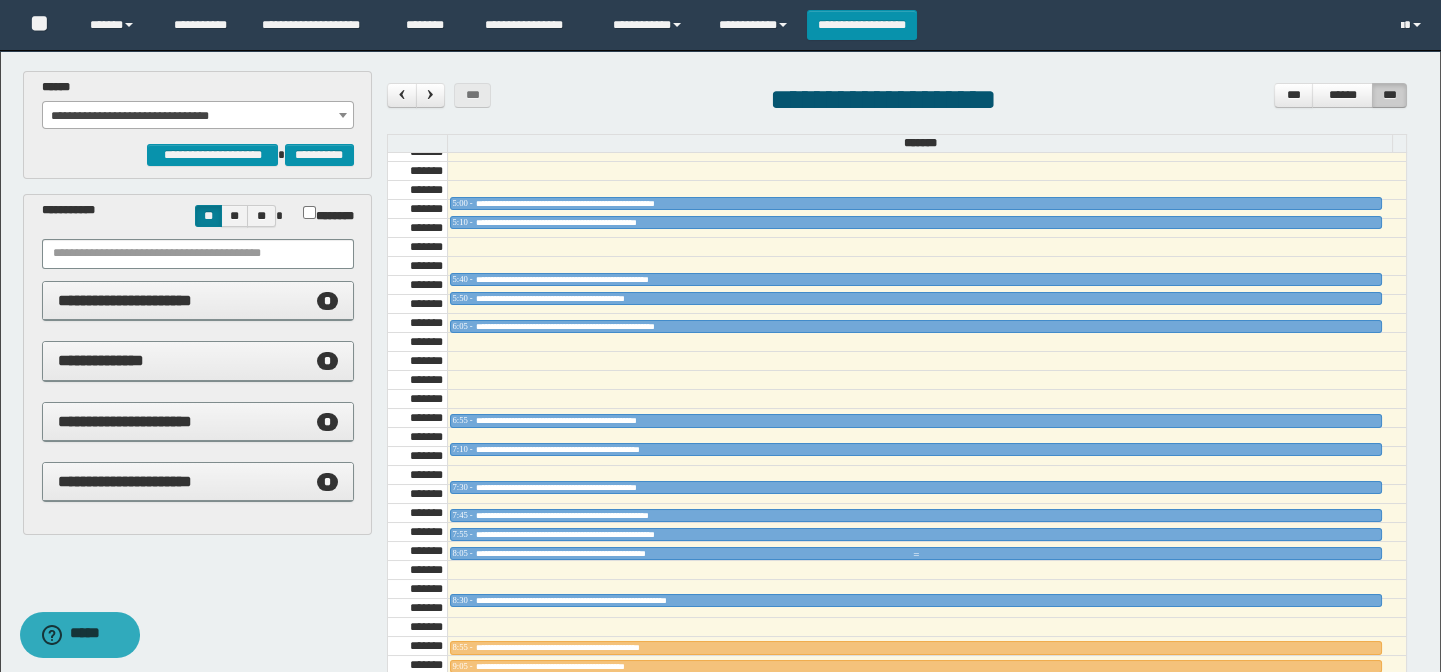 click at bounding box center [916, 555] 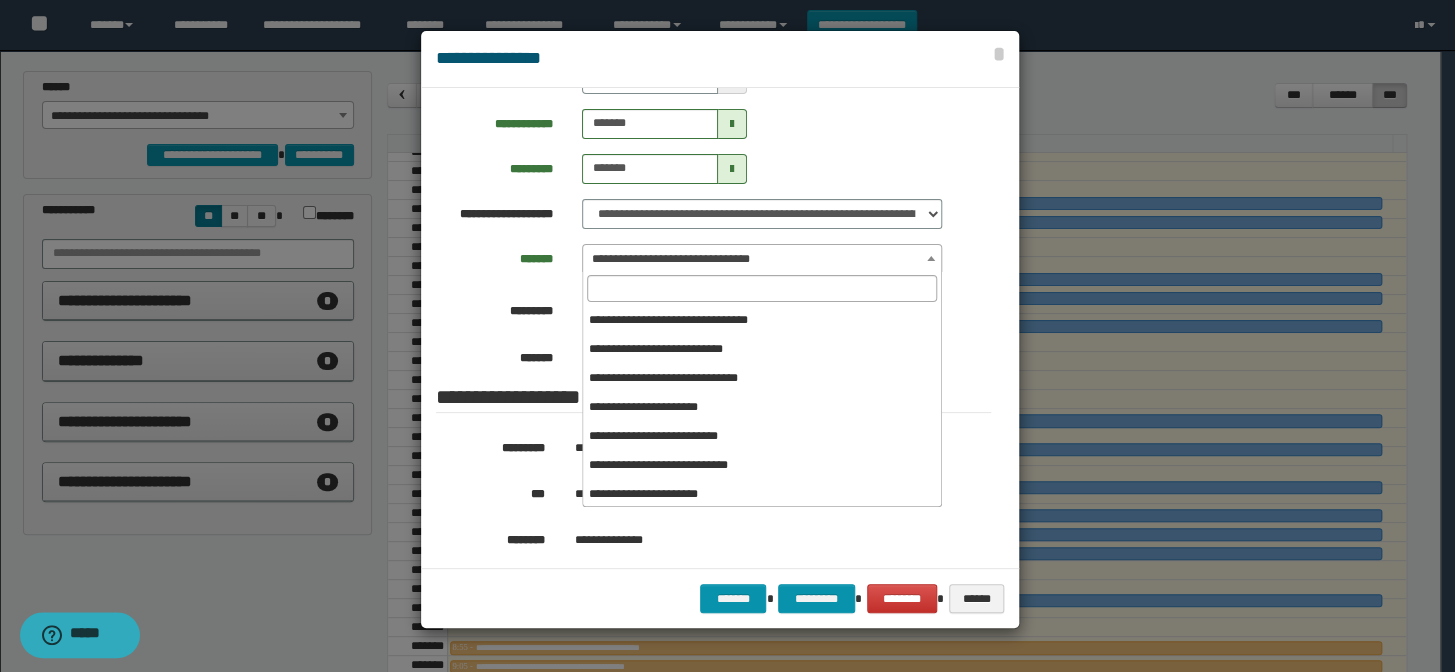 click on "**********" at bounding box center [762, 259] 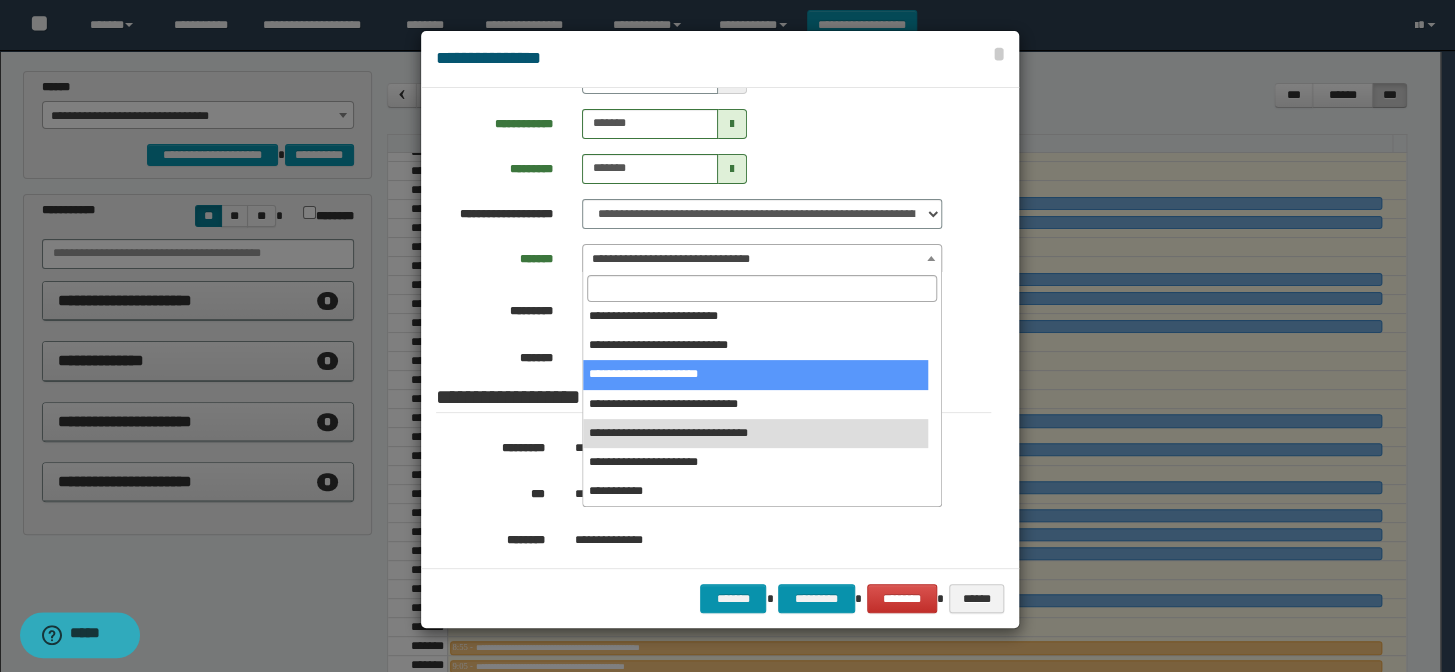 select on "******" 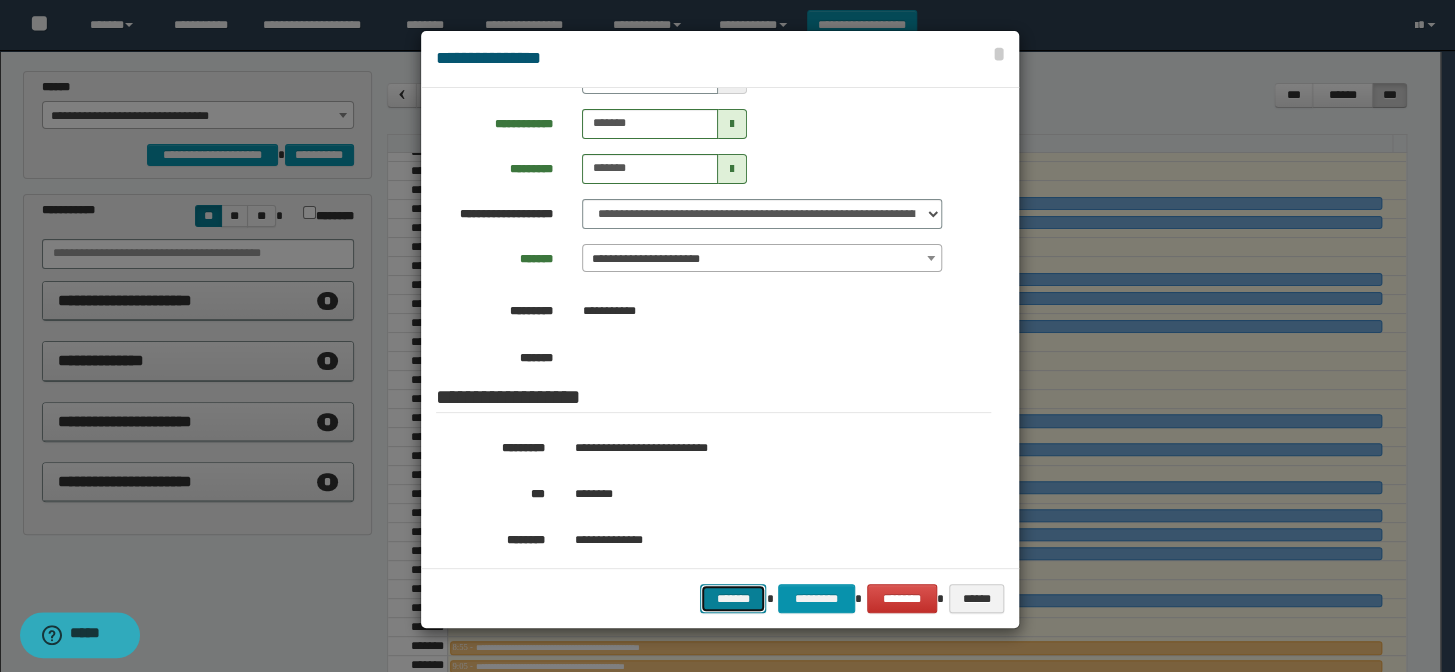 click on "*******" at bounding box center [733, 599] 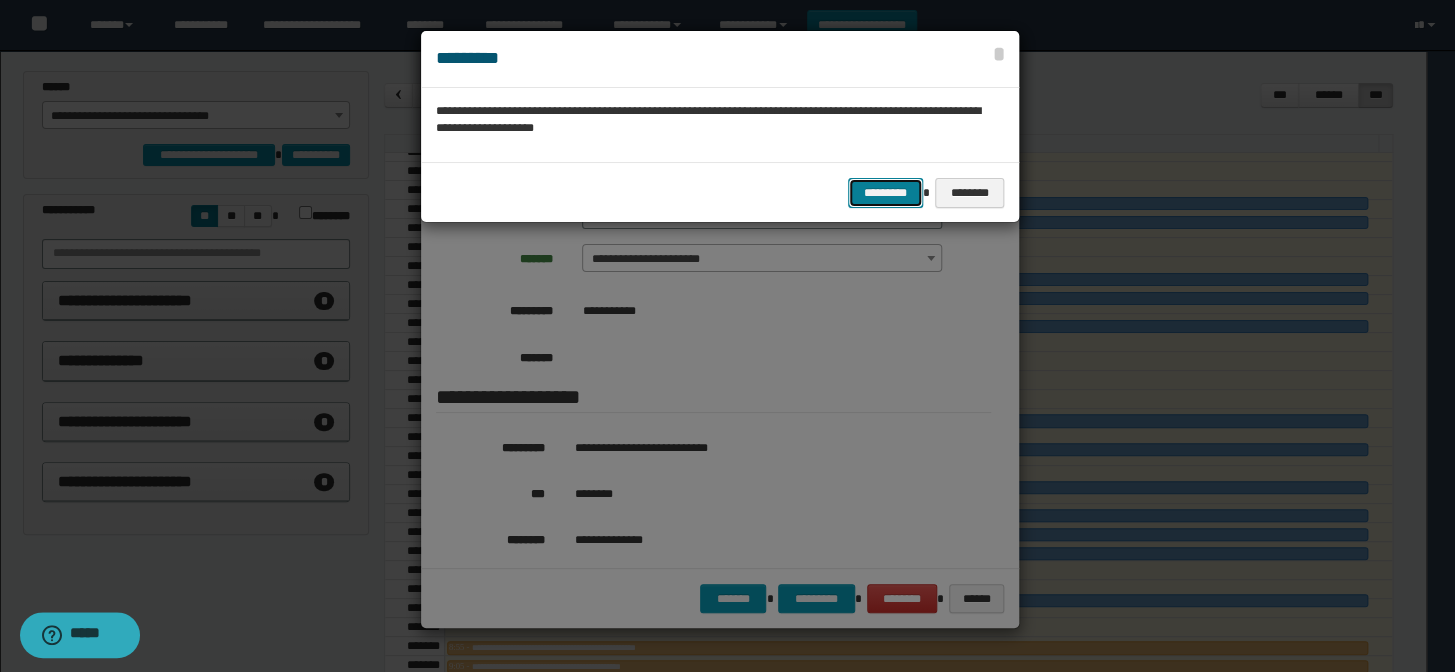 click on "*********" at bounding box center [885, 193] 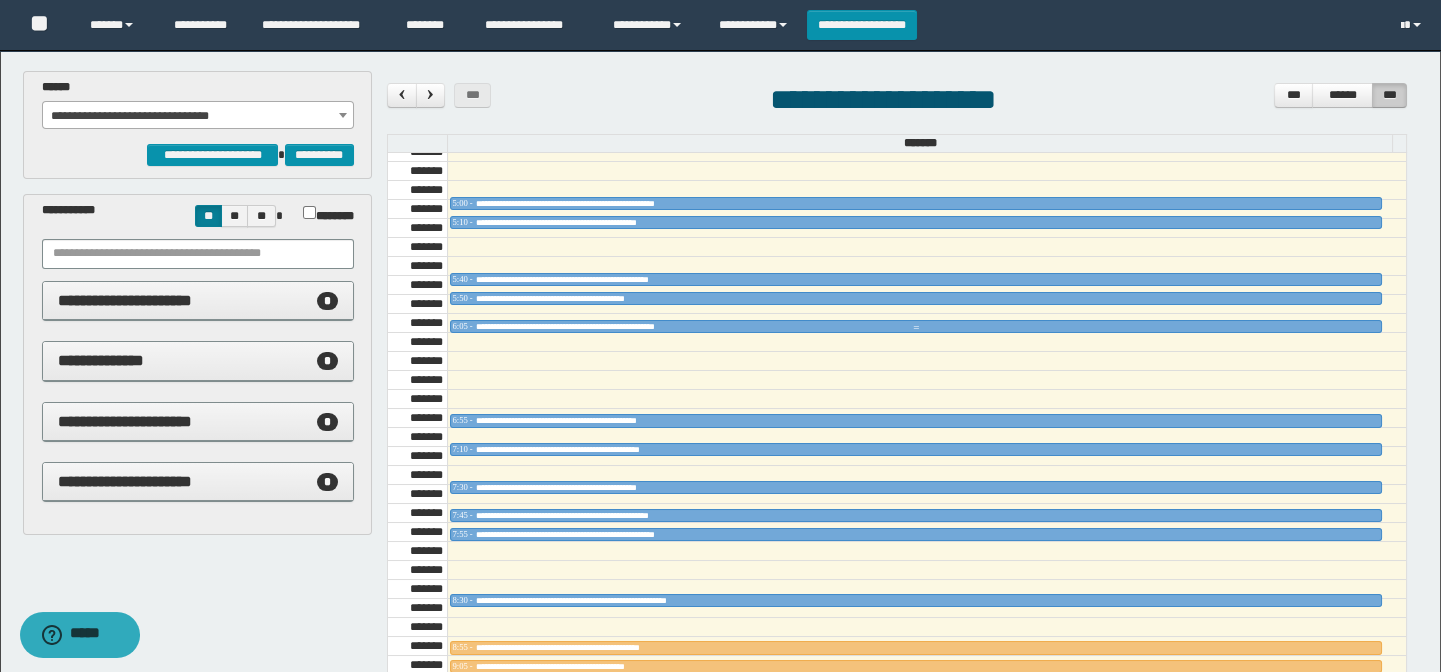 click on "**********" at bounding box center (598, 326) 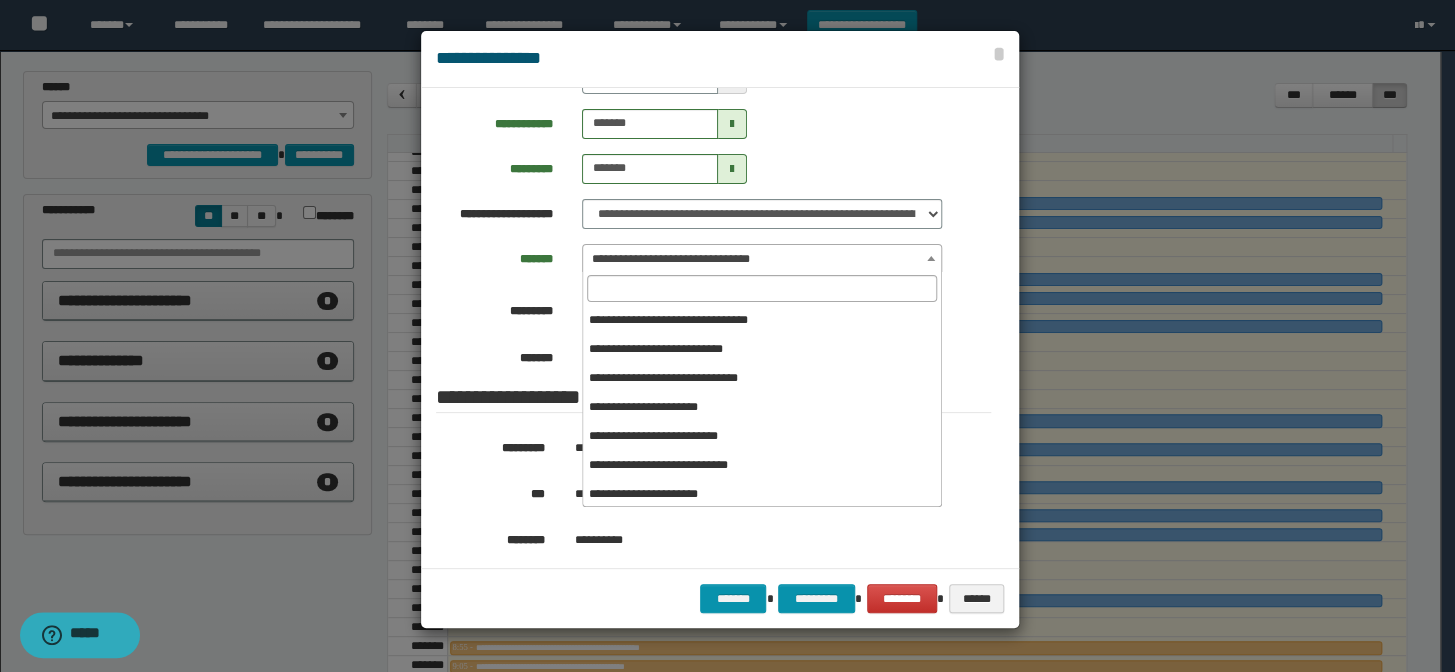 click on "**********" at bounding box center (762, 259) 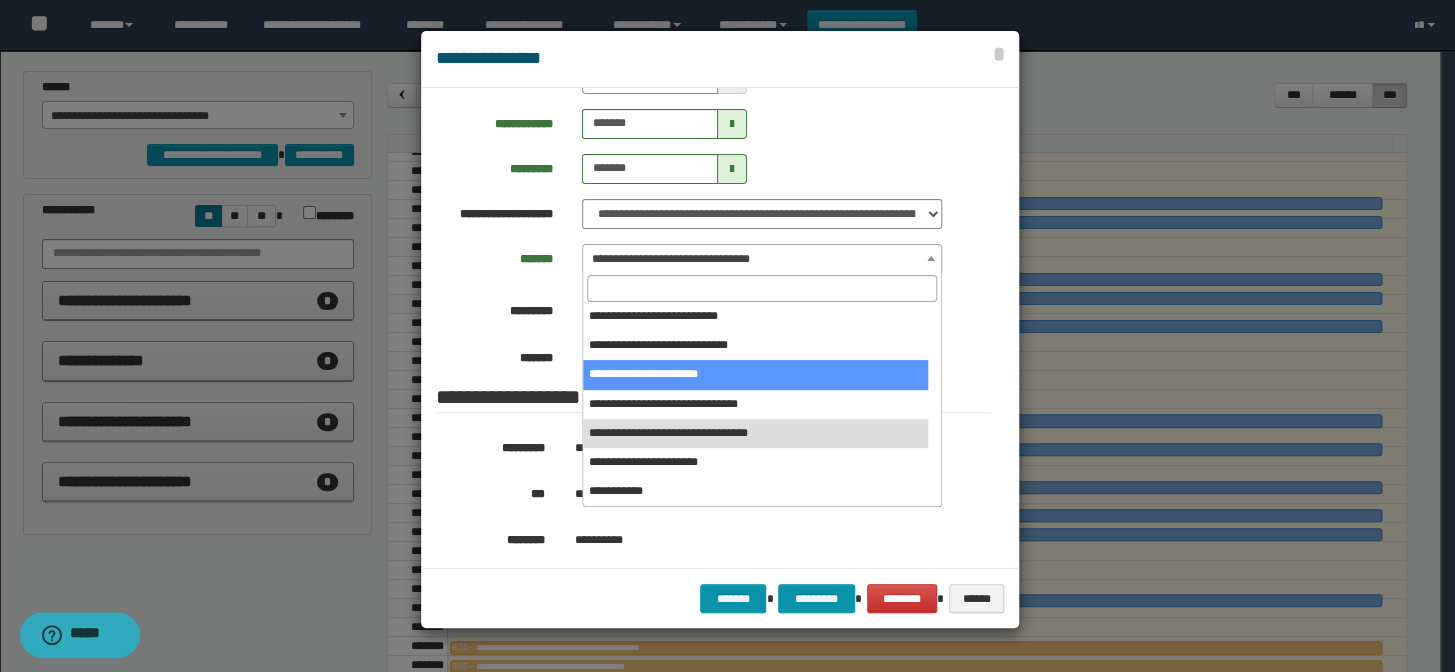 select on "******" 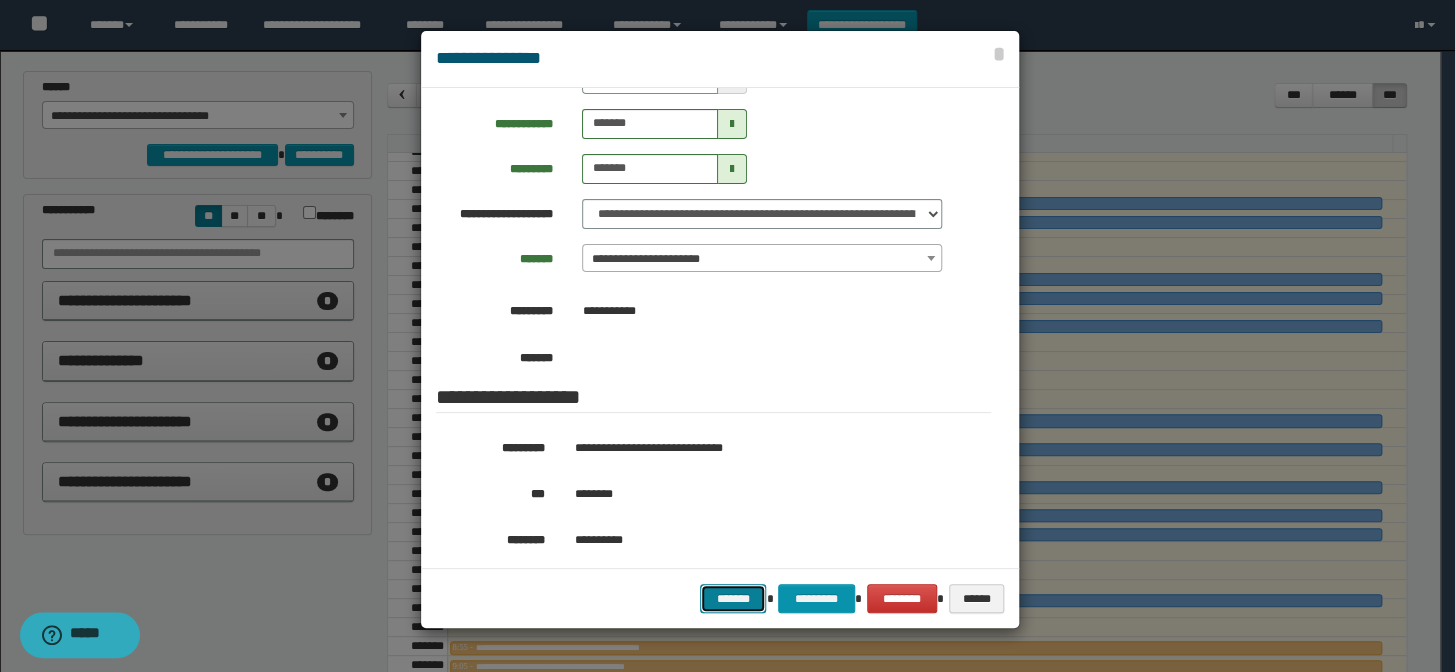 drag, startPoint x: 743, startPoint y: 603, endPoint x: 833, endPoint y: 444, distance: 182.70468 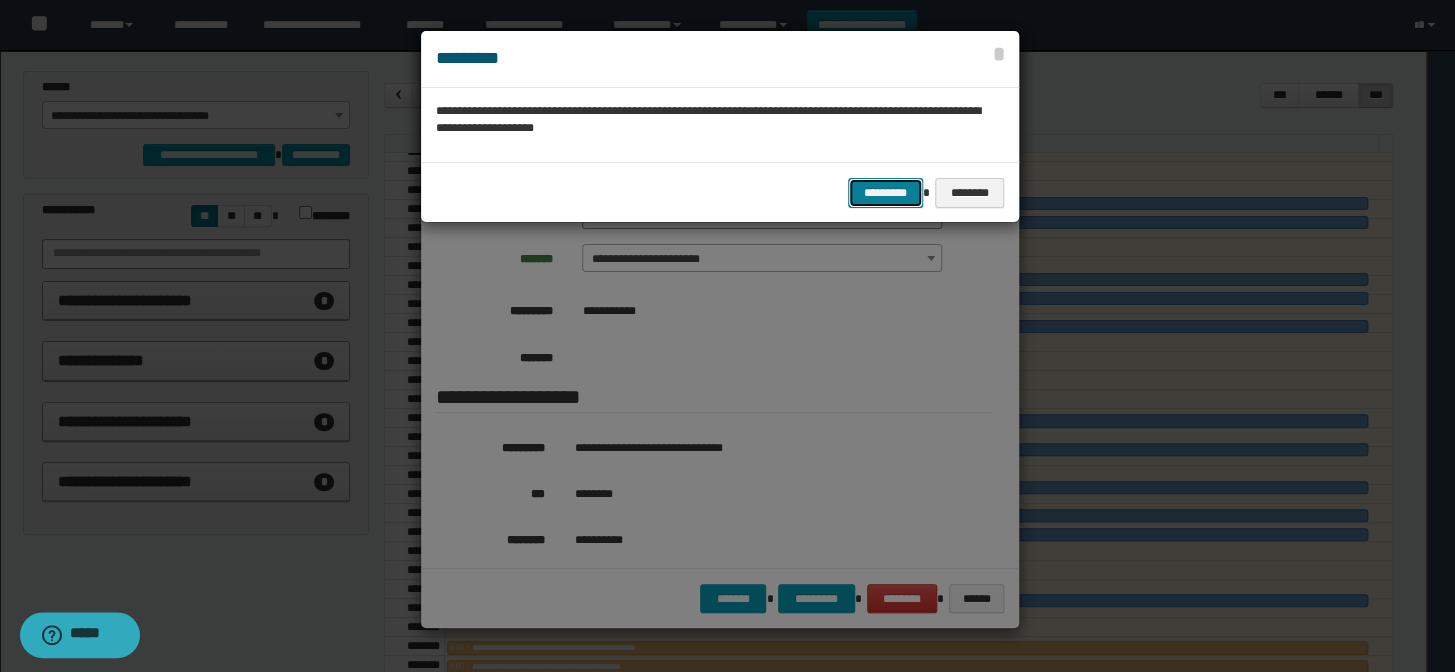 click on "*********" at bounding box center (885, 193) 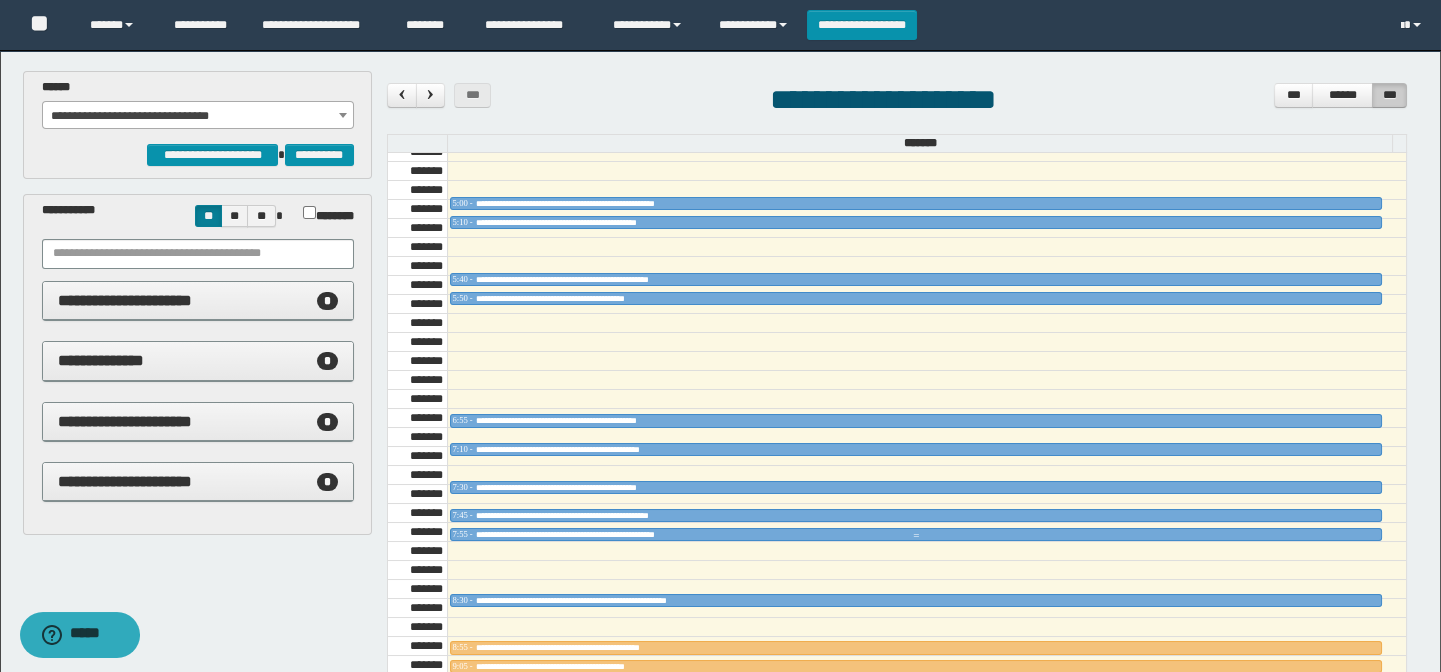click at bounding box center (916, 536) 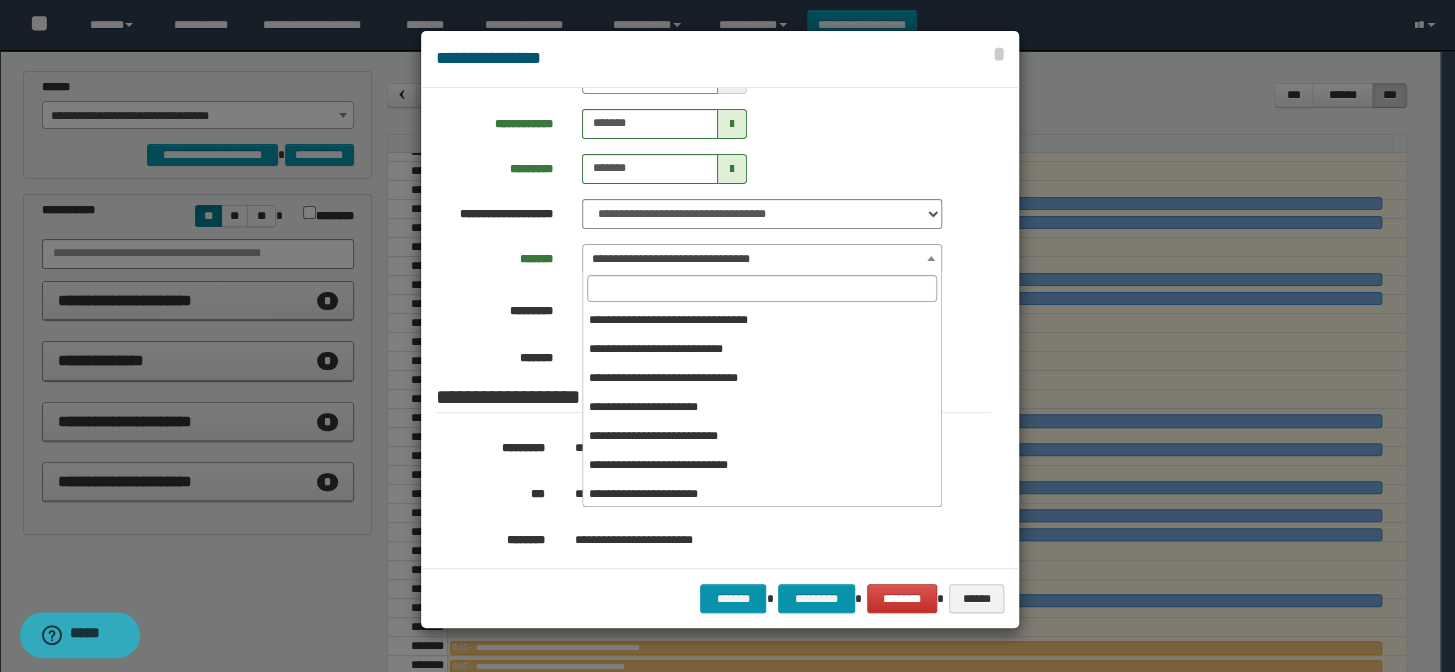 click on "**********" at bounding box center (762, 259) 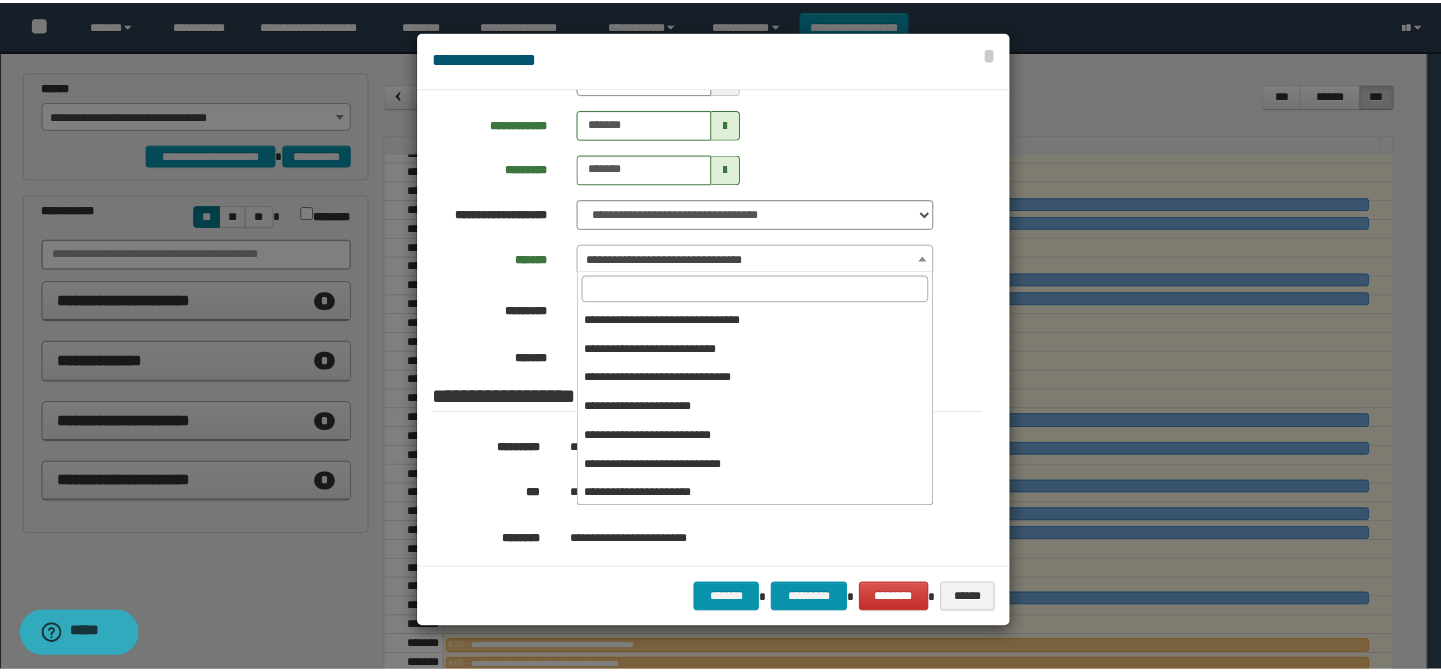 scroll, scrollTop: 120, scrollLeft: 0, axis: vertical 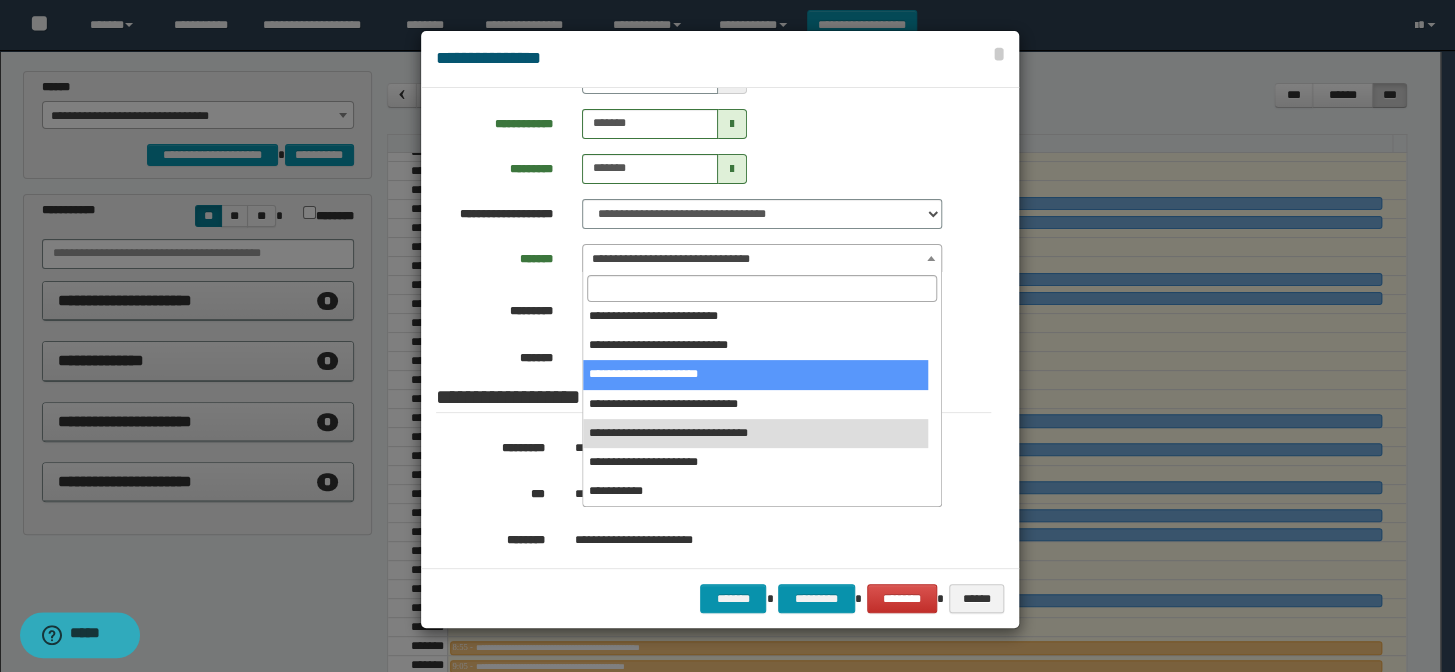 select on "******" 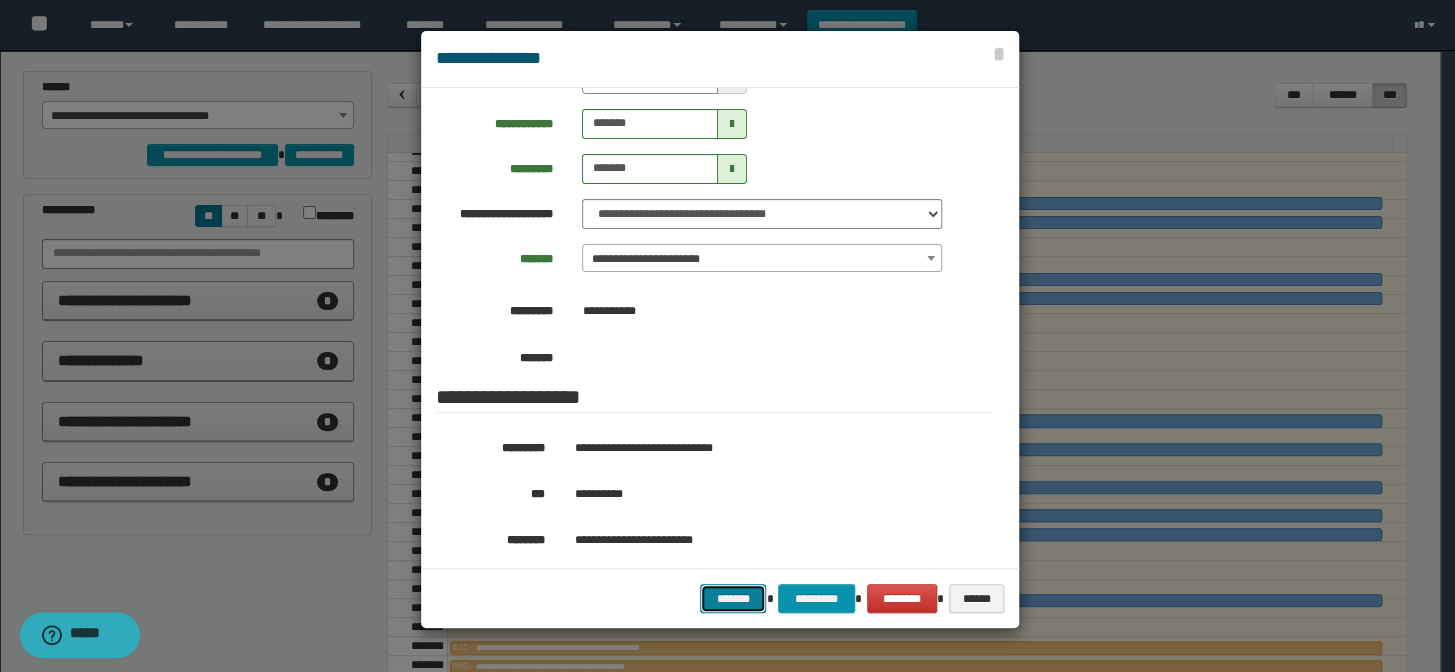 drag, startPoint x: 751, startPoint y: 603, endPoint x: 770, endPoint y: 553, distance: 53.488316 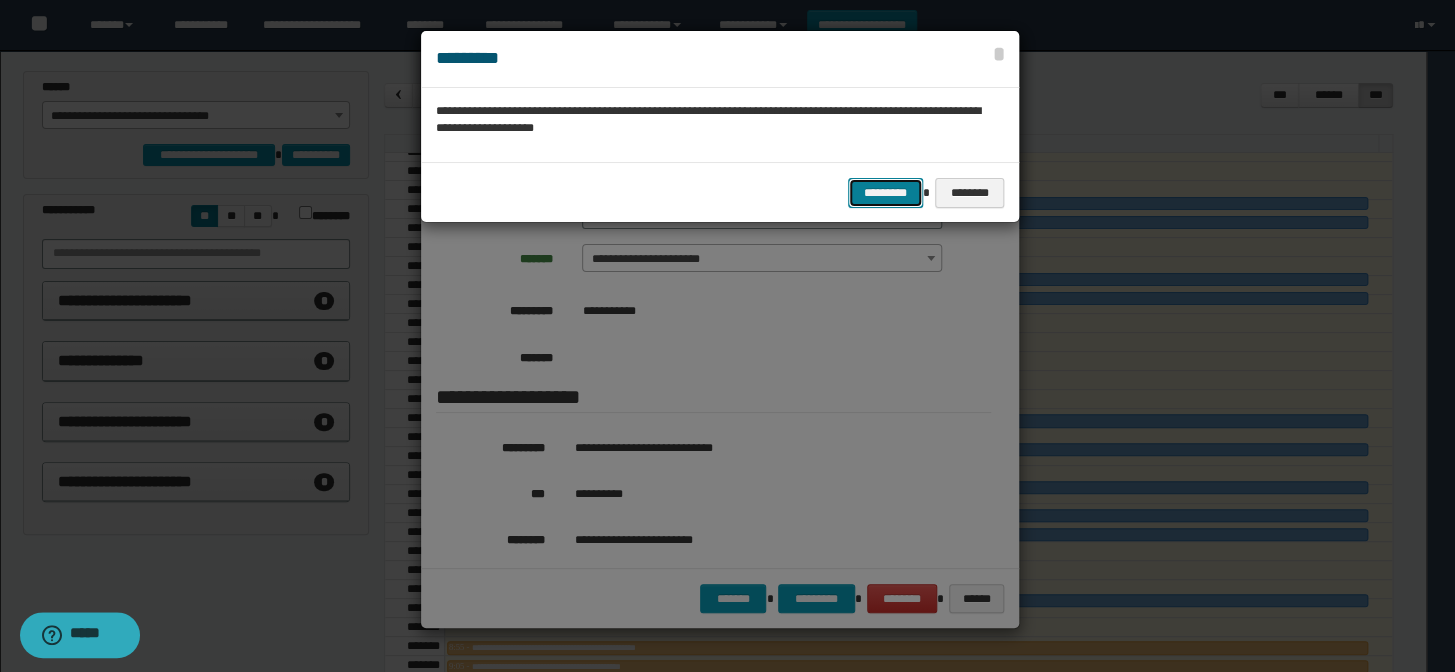 click on "*********" at bounding box center (885, 193) 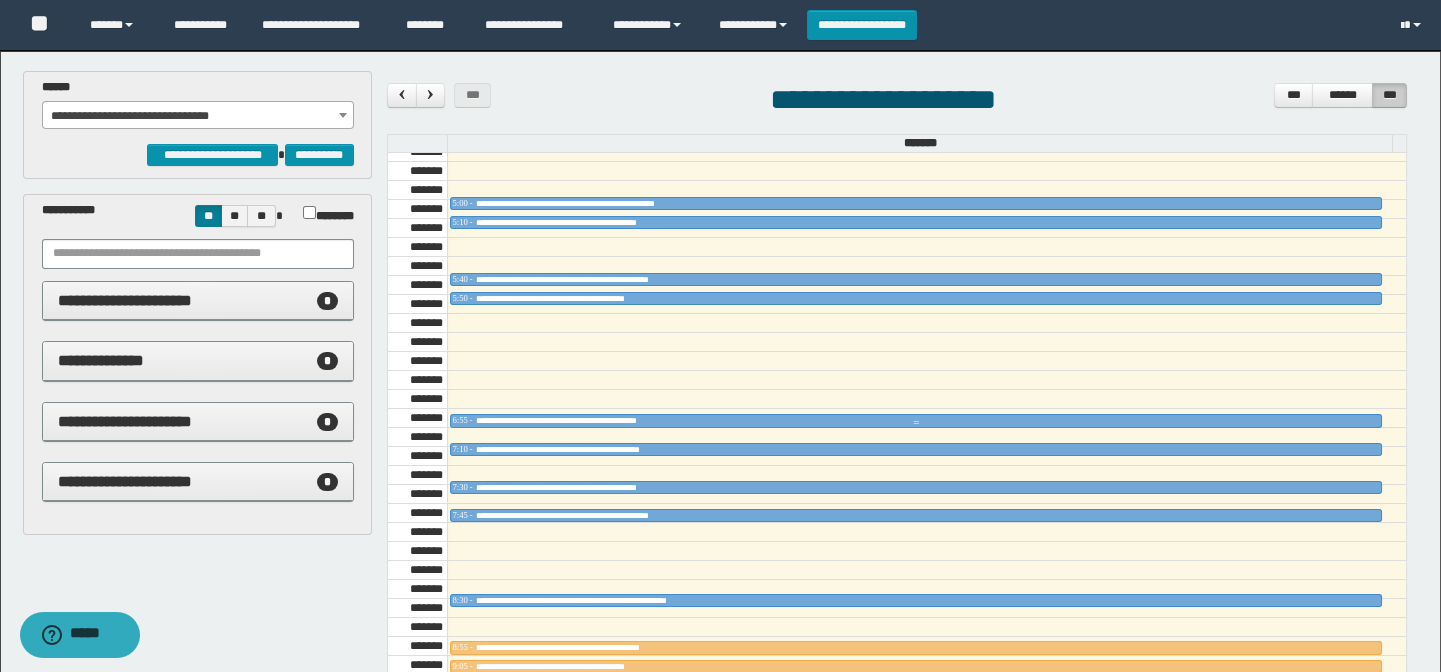 click at bounding box center (916, 423) 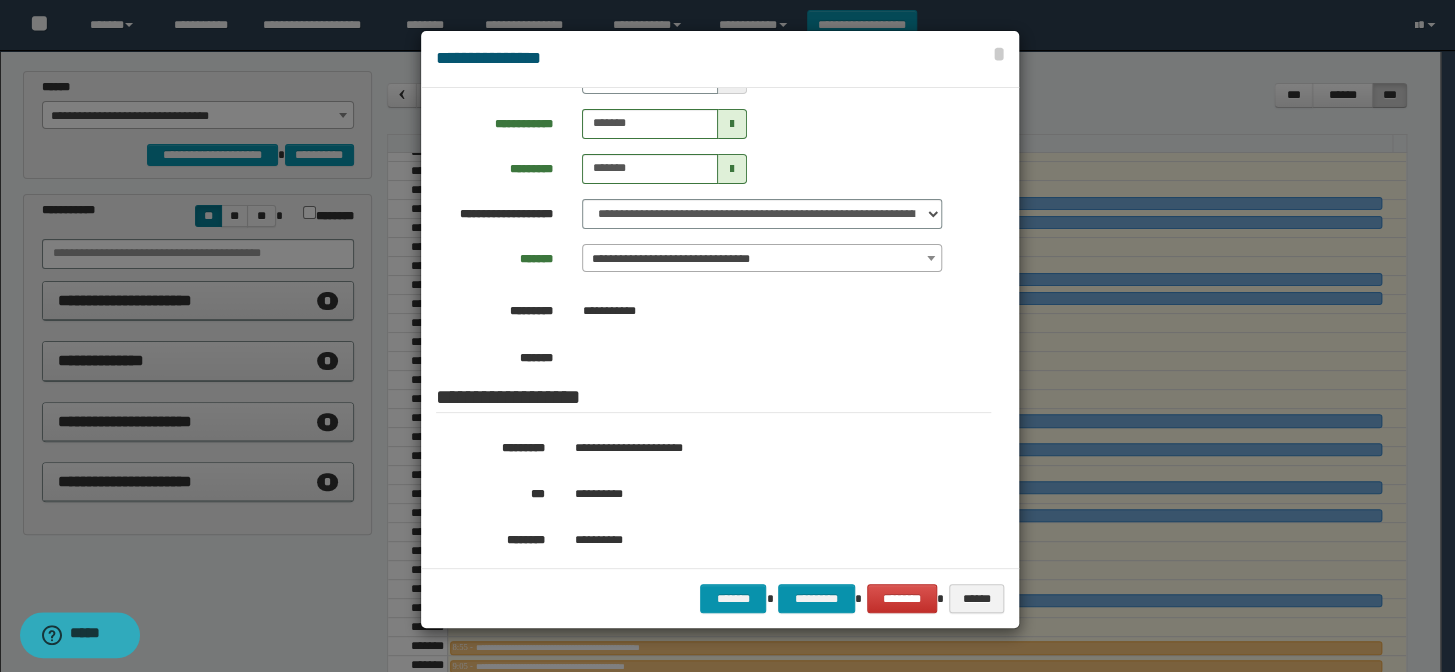 click at bounding box center [727, 336] 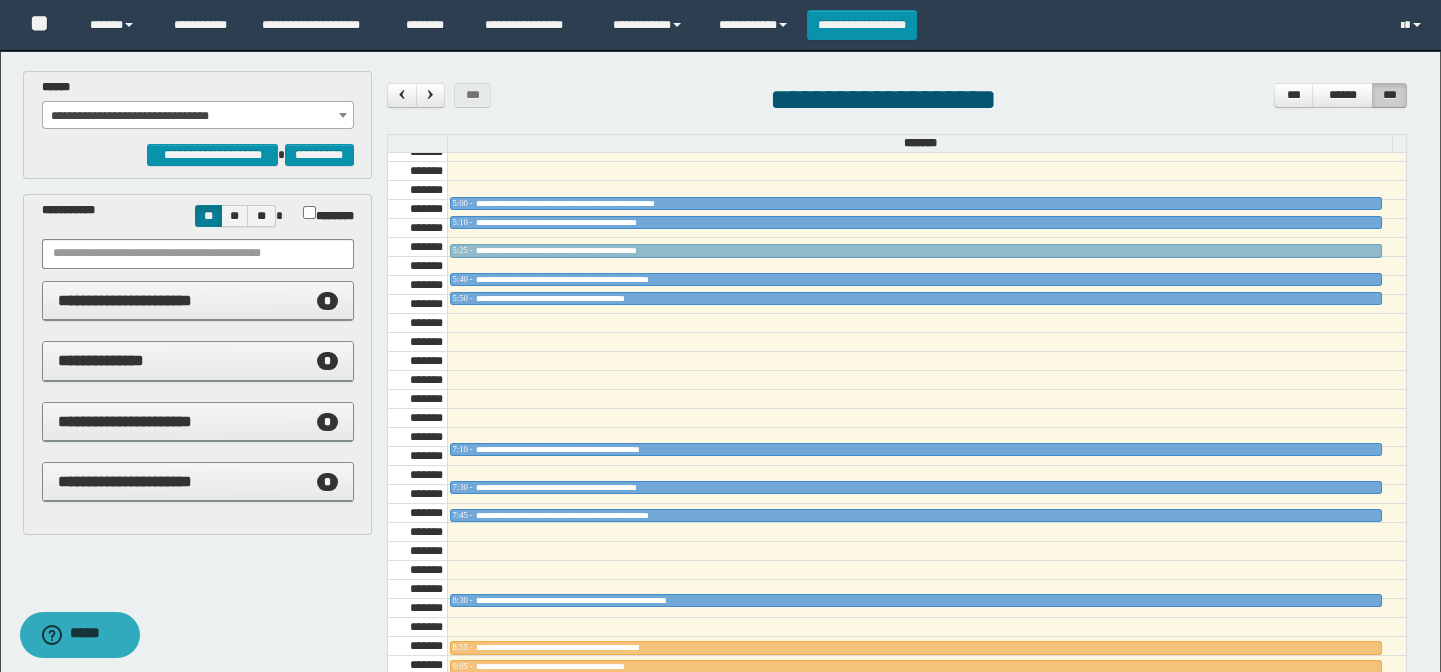drag, startPoint x: 863, startPoint y: 413, endPoint x: 850, endPoint y: 240, distance: 173.48775 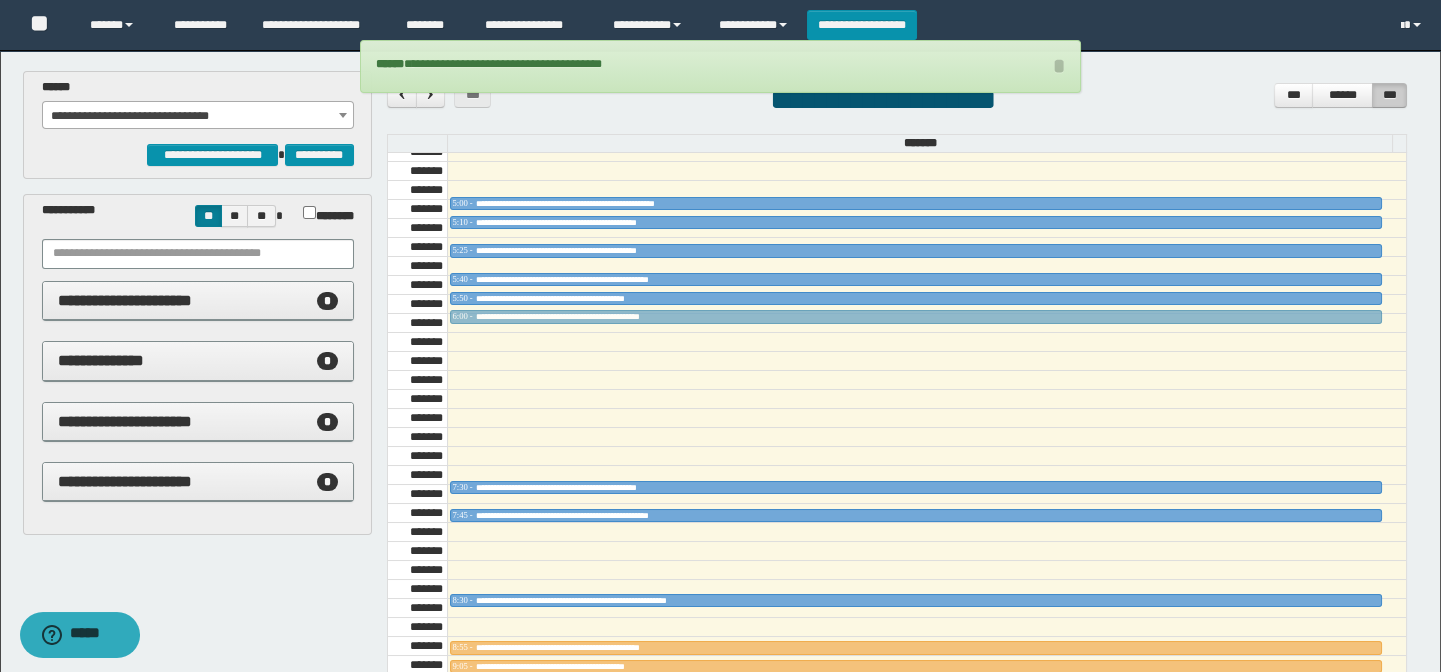 drag, startPoint x: 721, startPoint y: 443, endPoint x: 730, endPoint y: 317, distance: 126.32102 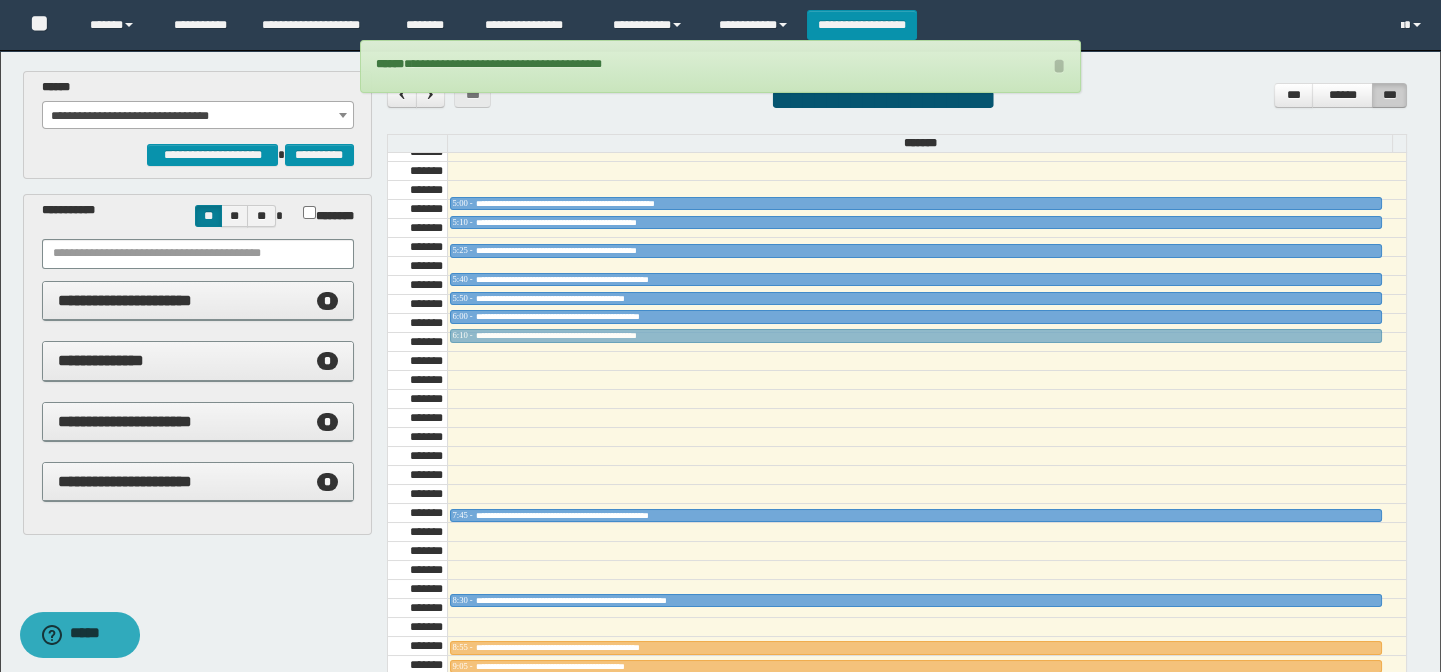 drag, startPoint x: 690, startPoint y: 481, endPoint x: 699, endPoint y: 334, distance: 147.27525 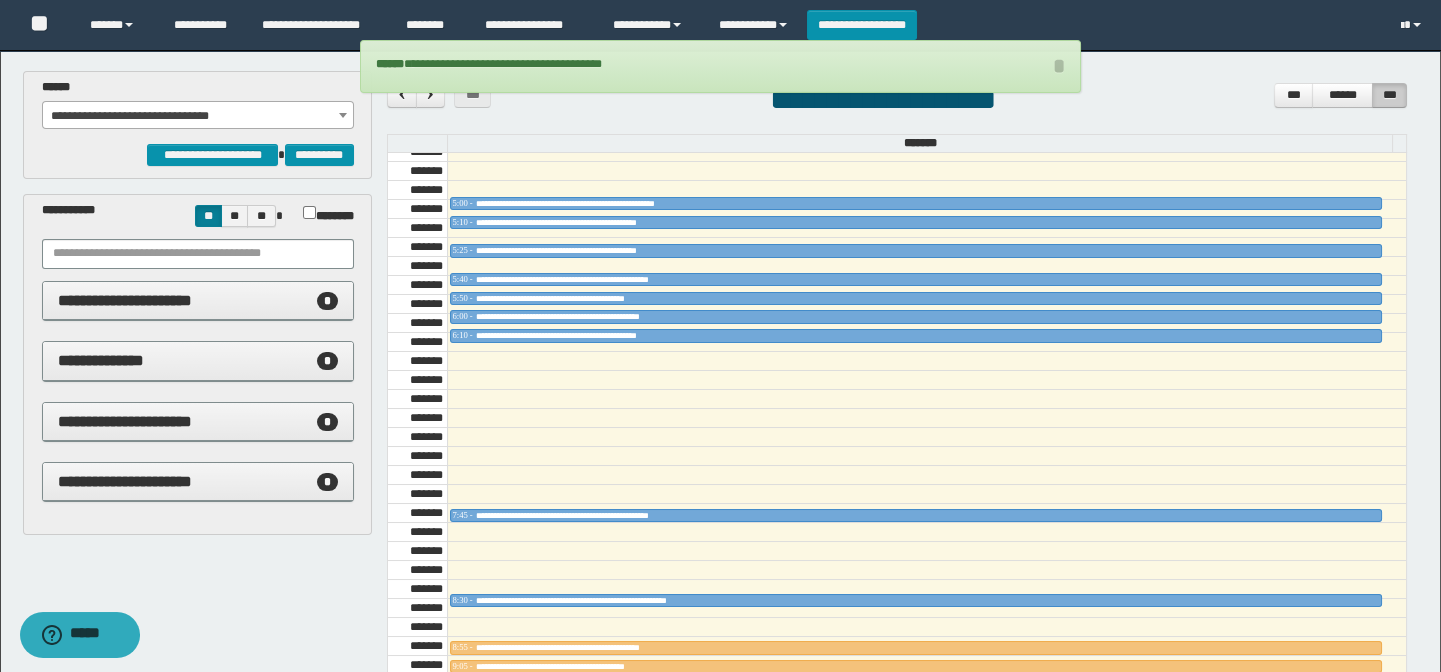 drag, startPoint x: 689, startPoint y: 510, endPoint x: 694, endPoint y: 403, distance: 107.11676 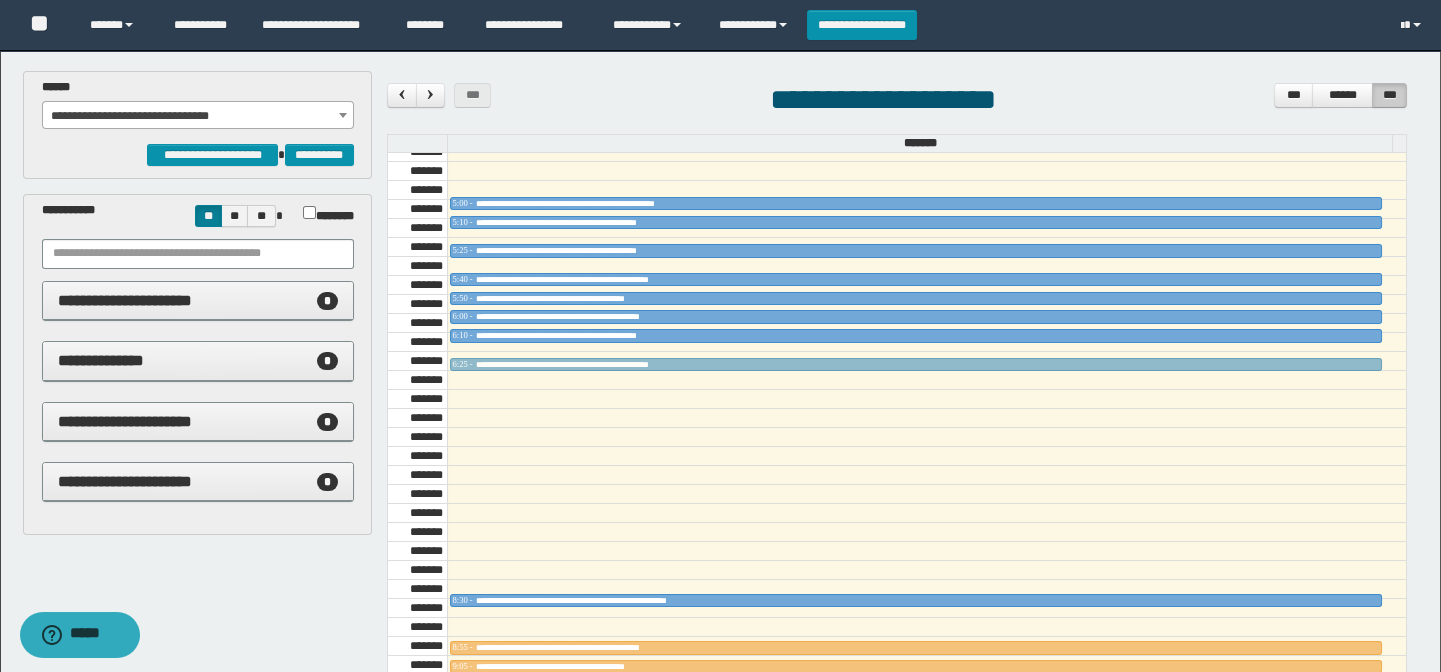 drag, startPoint x: 704, startPoint y: 509, endPoint x: 702, endPoint y: 345, distance: 164.01219 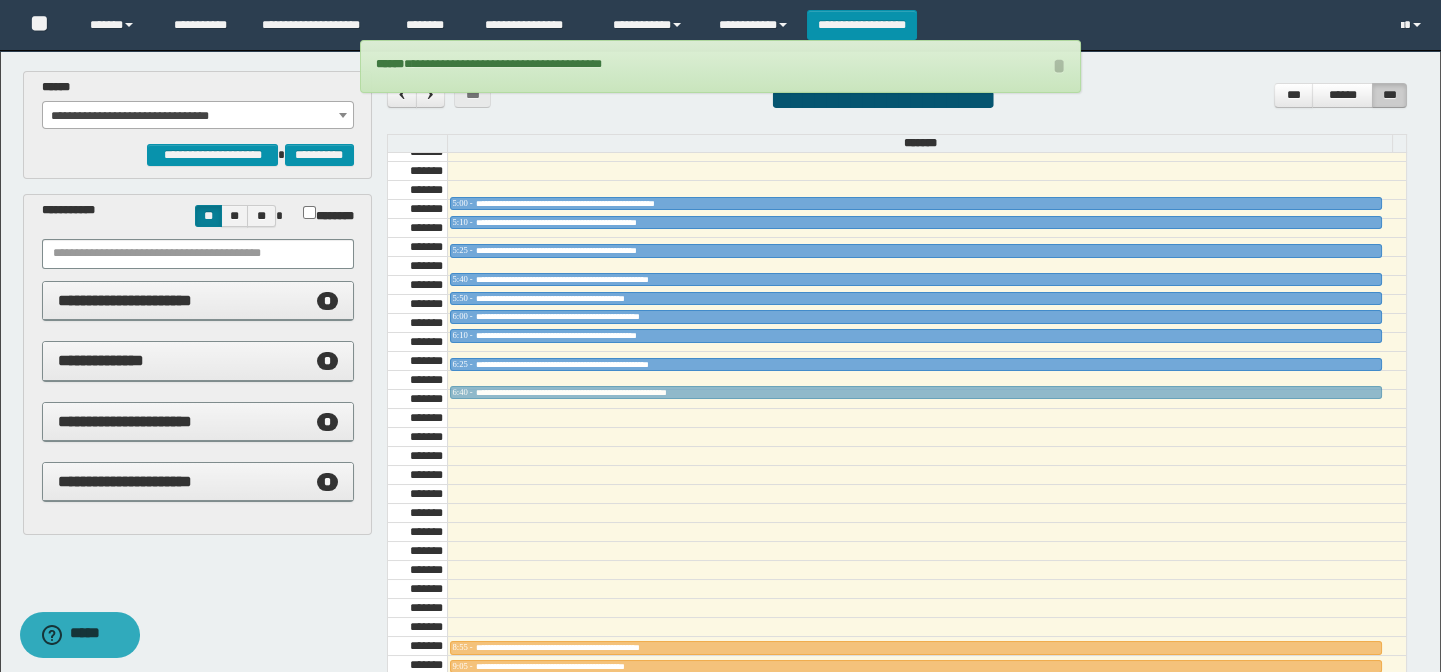 drag, startPoint x: 667, startPoint y: 592, endPoint x: 651, endPoint y: 377, distance: 215.59453 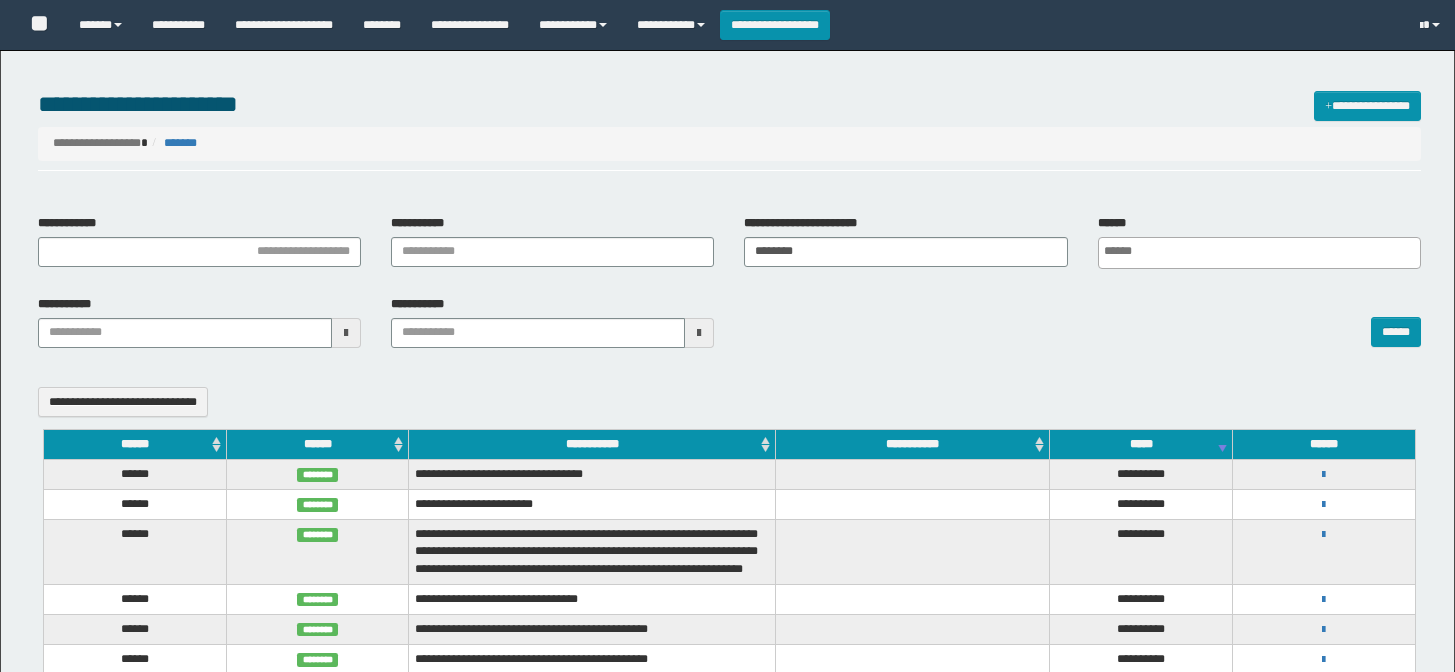 select 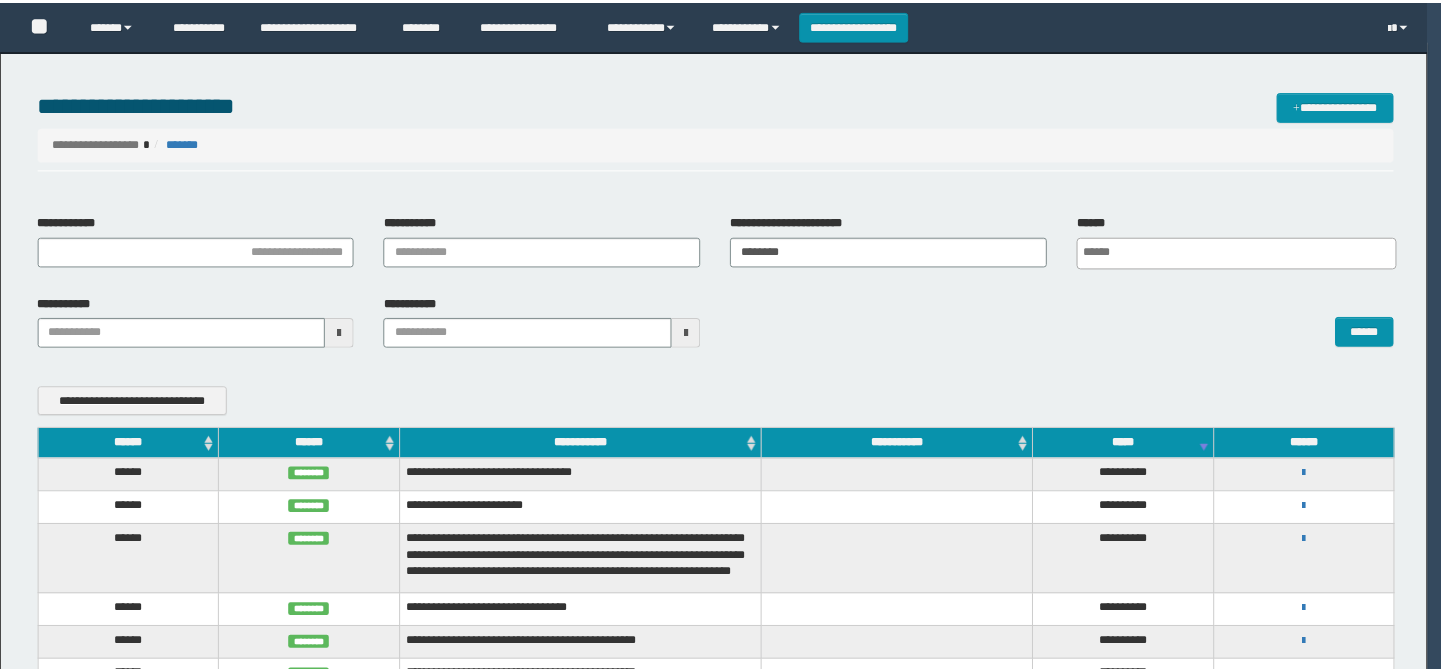 scroll, scrollTop: 0, scrollLeft: 0, axis: both 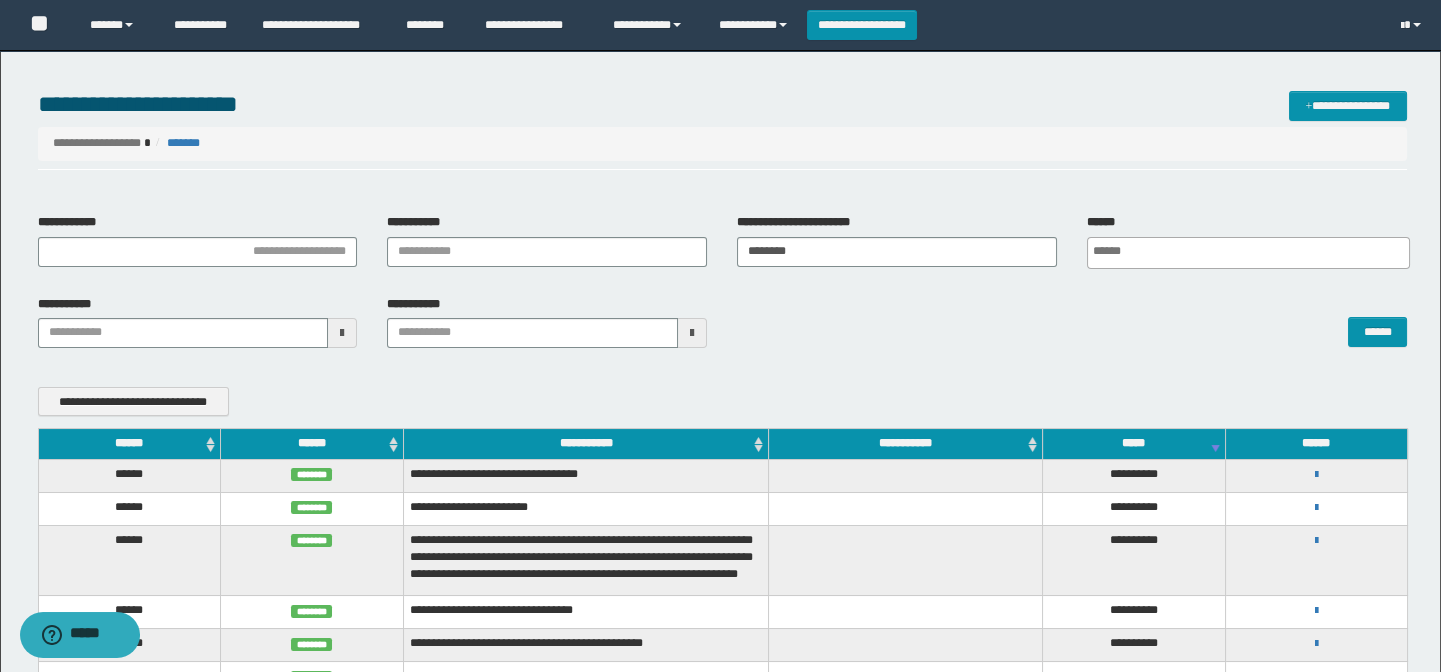 type on "********" 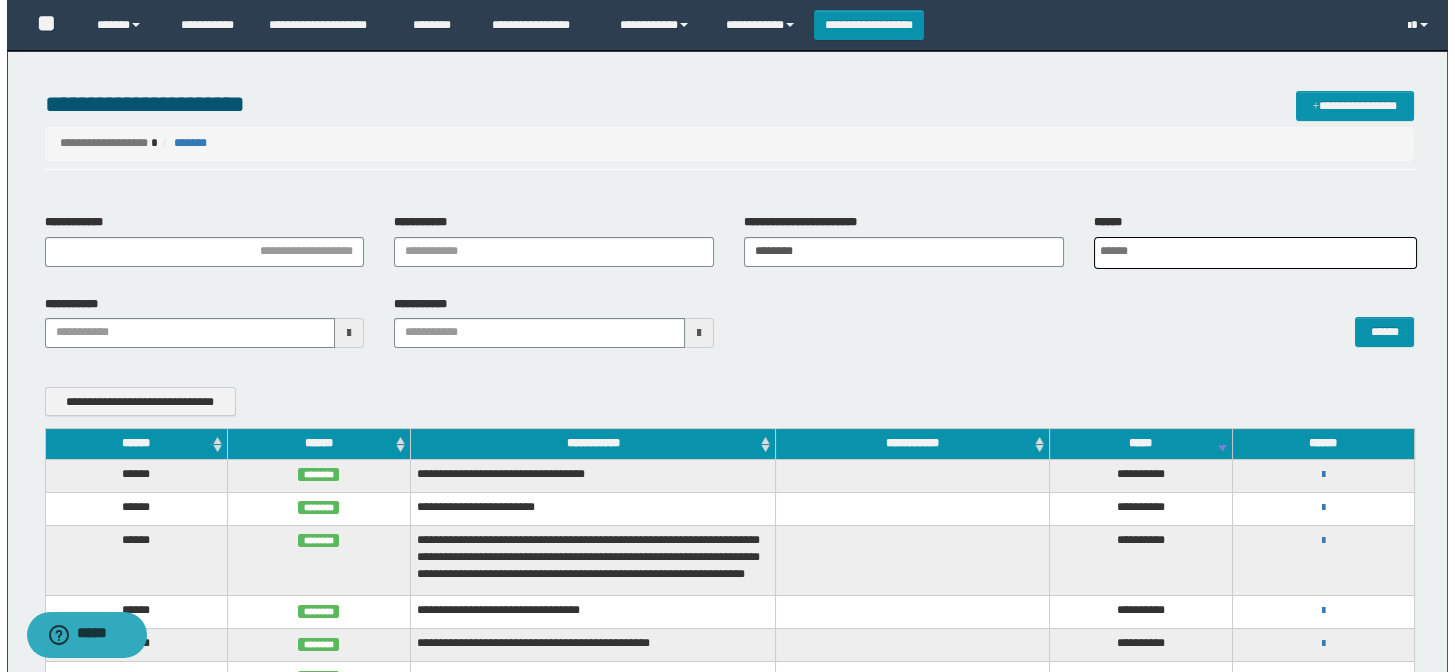 scroll, scrollTop: 0, scrollLeft: 5, axis: horizontal 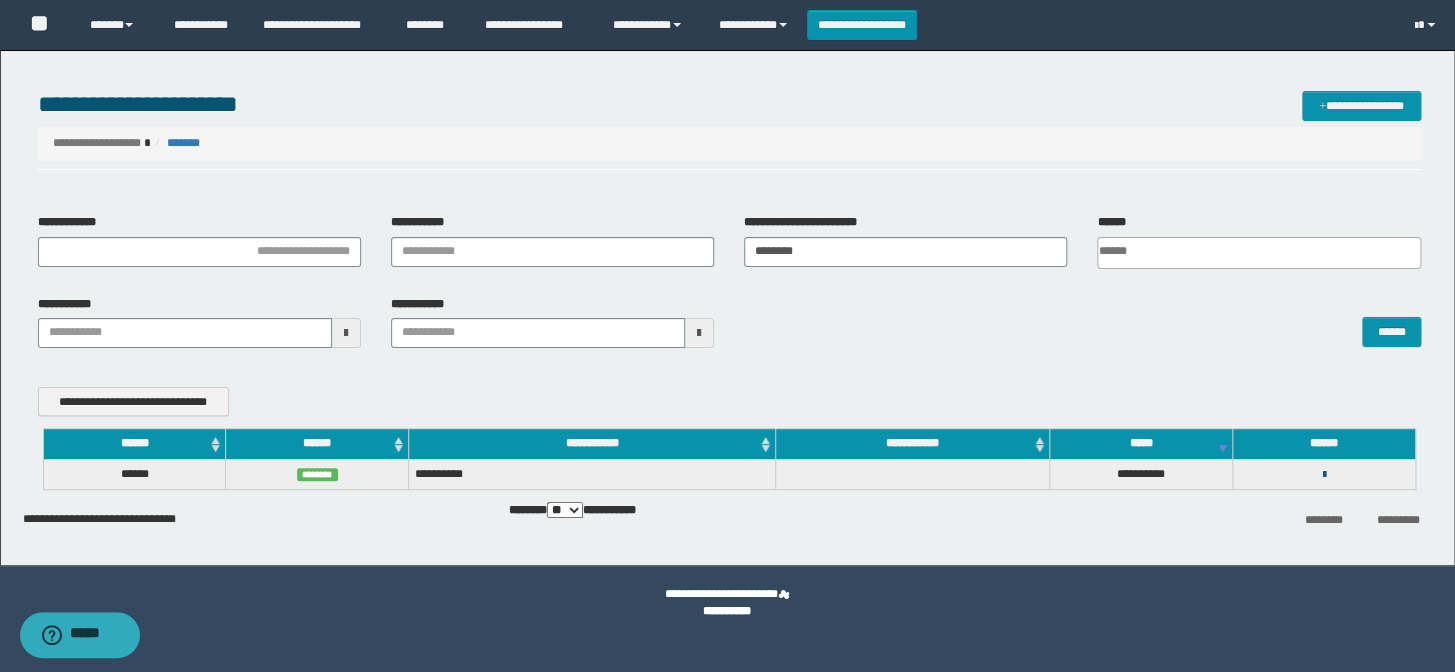 drag, startPoint x: 1320, startPoint y: 472, endPoint x: 1313, endPoint y: 483, distance: 13.038404 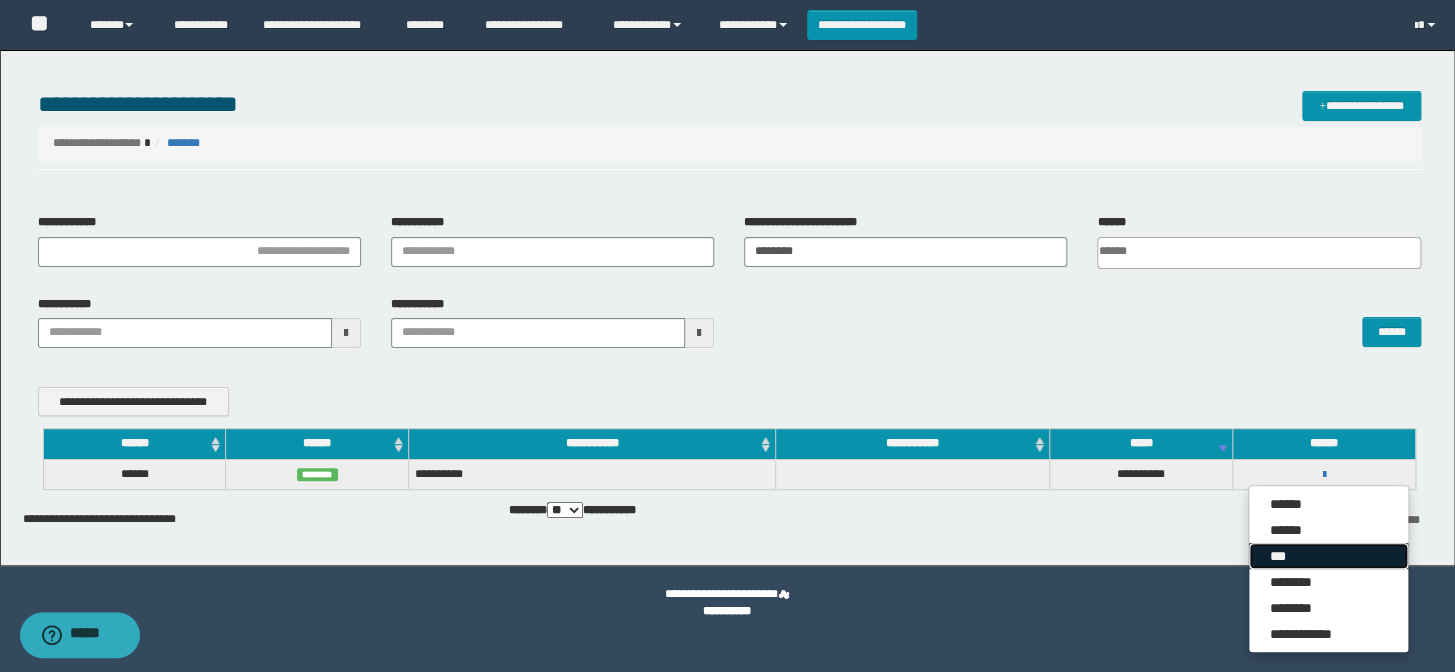 drag, startPoint x: 1269, startPoint y: 545, endPoint x: 1240, endPoint y: 541, distance: 29.274563 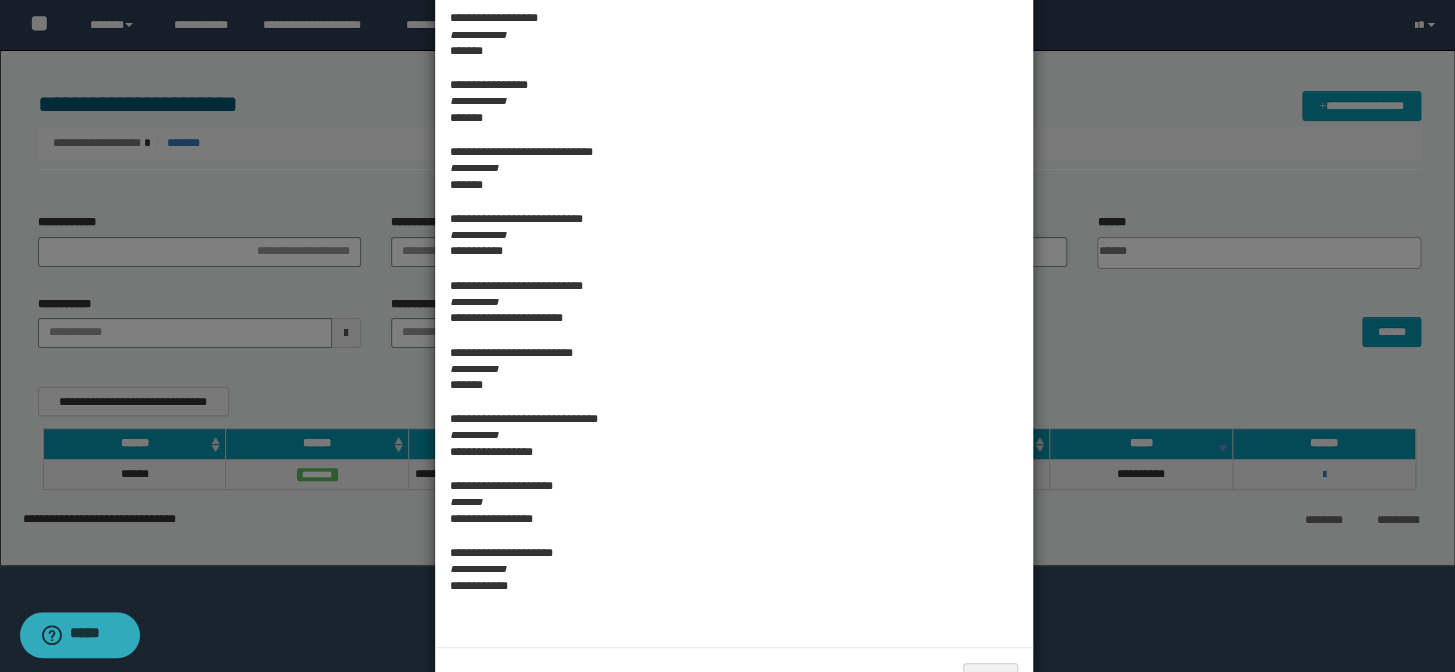 scroll, scrollTop: 909, scrollLeft: 0, axis: vertical 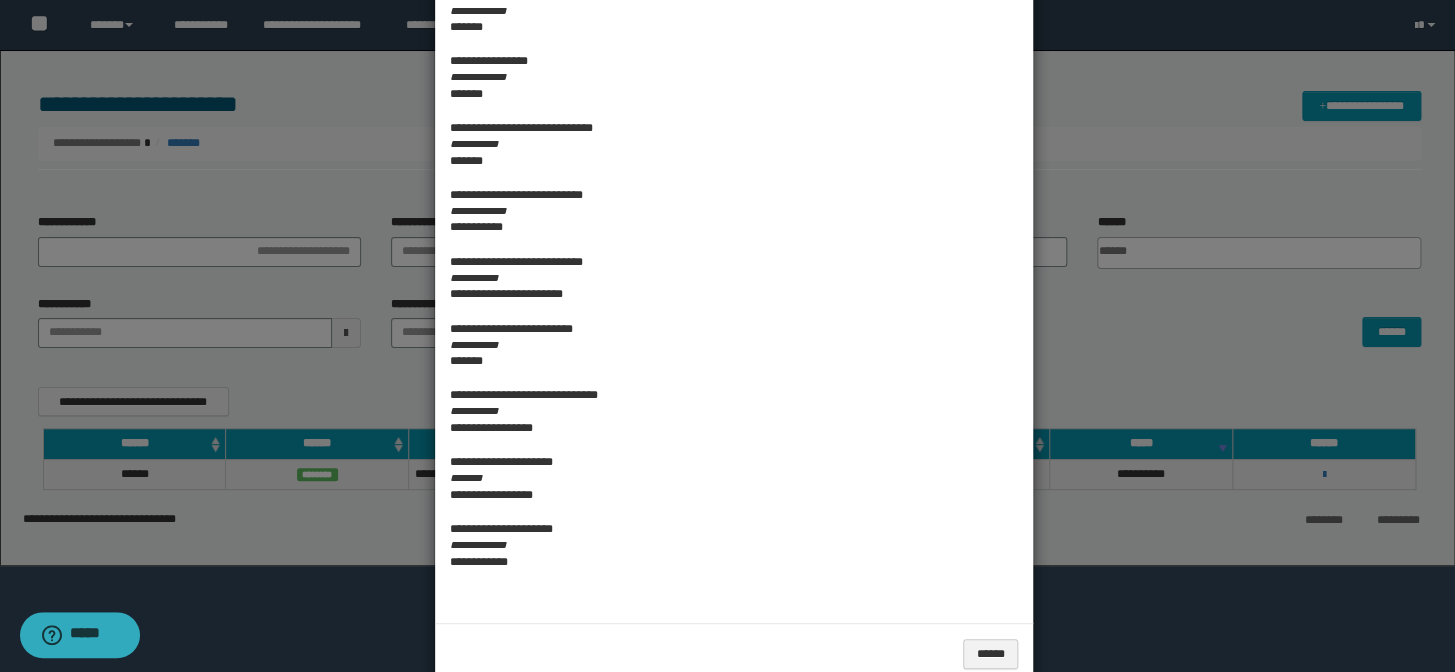 click at bounding box center [727, -97] 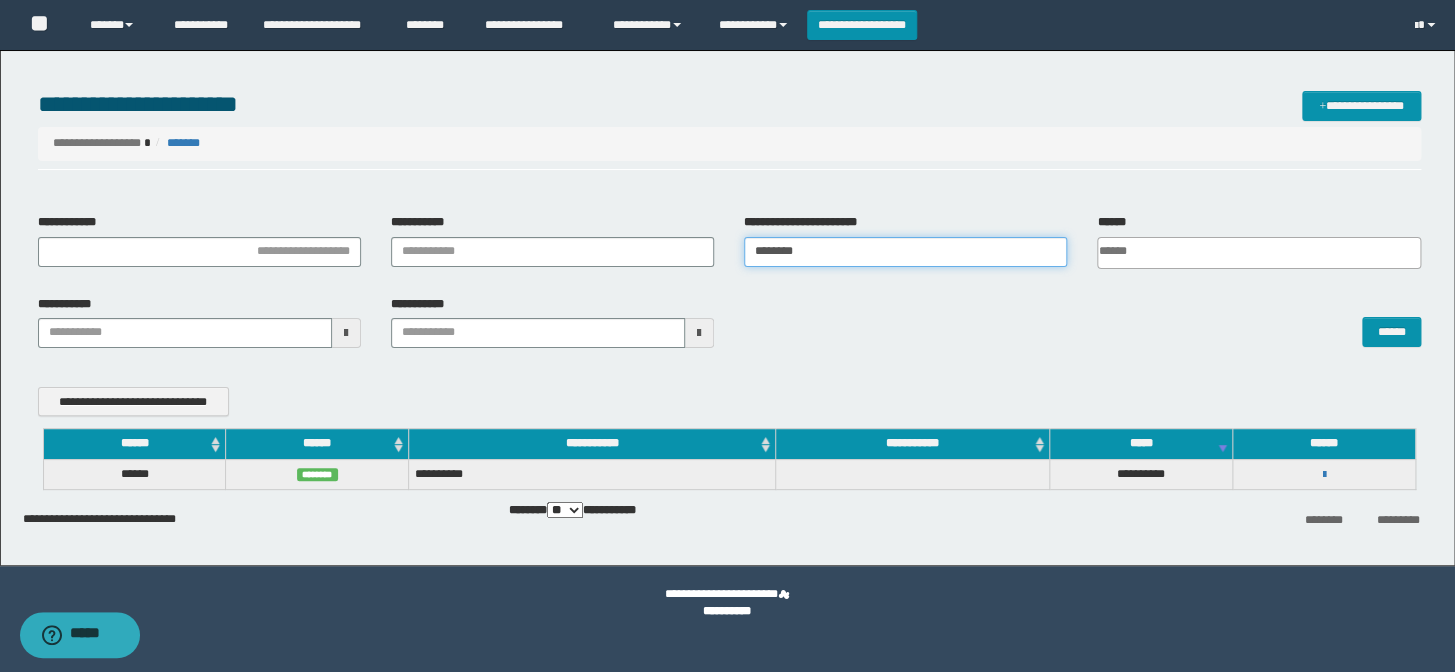 drag, startPoint x: 791, startPoint y: 240, endPoint x: 598, endPoint y: 240, distance: 193 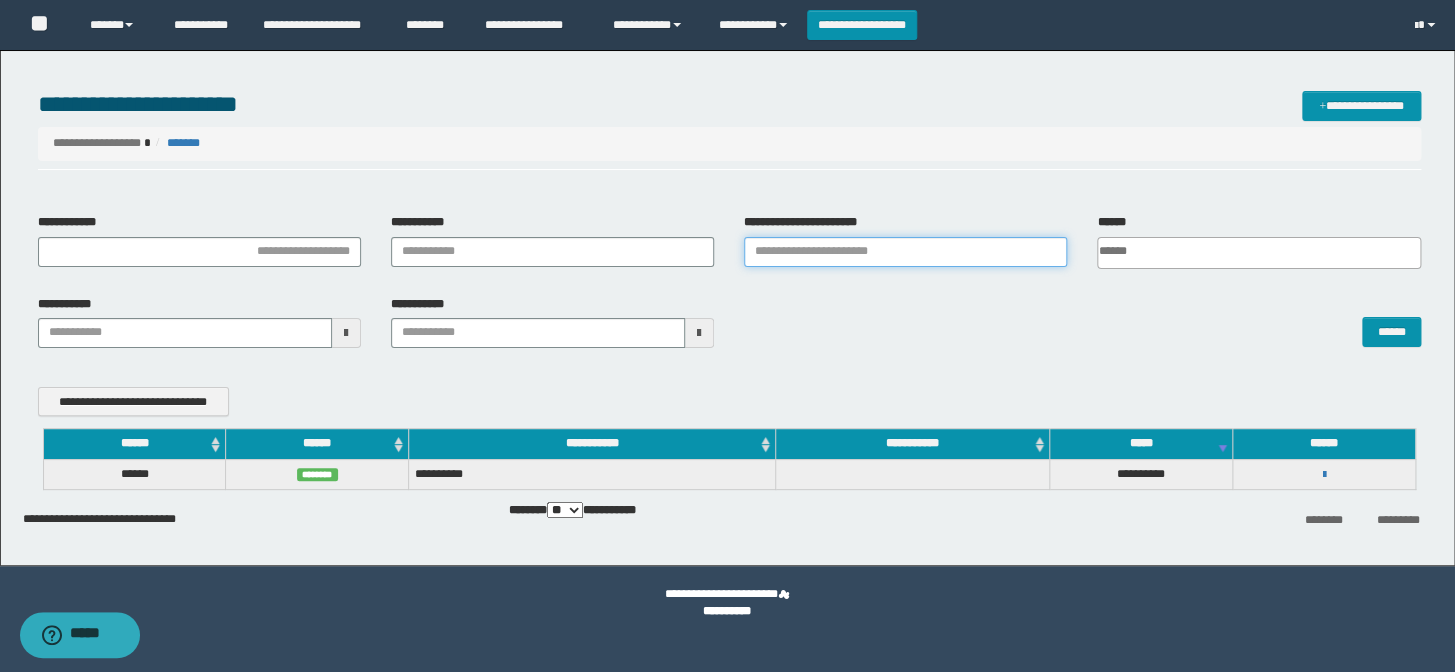 paste on "********" 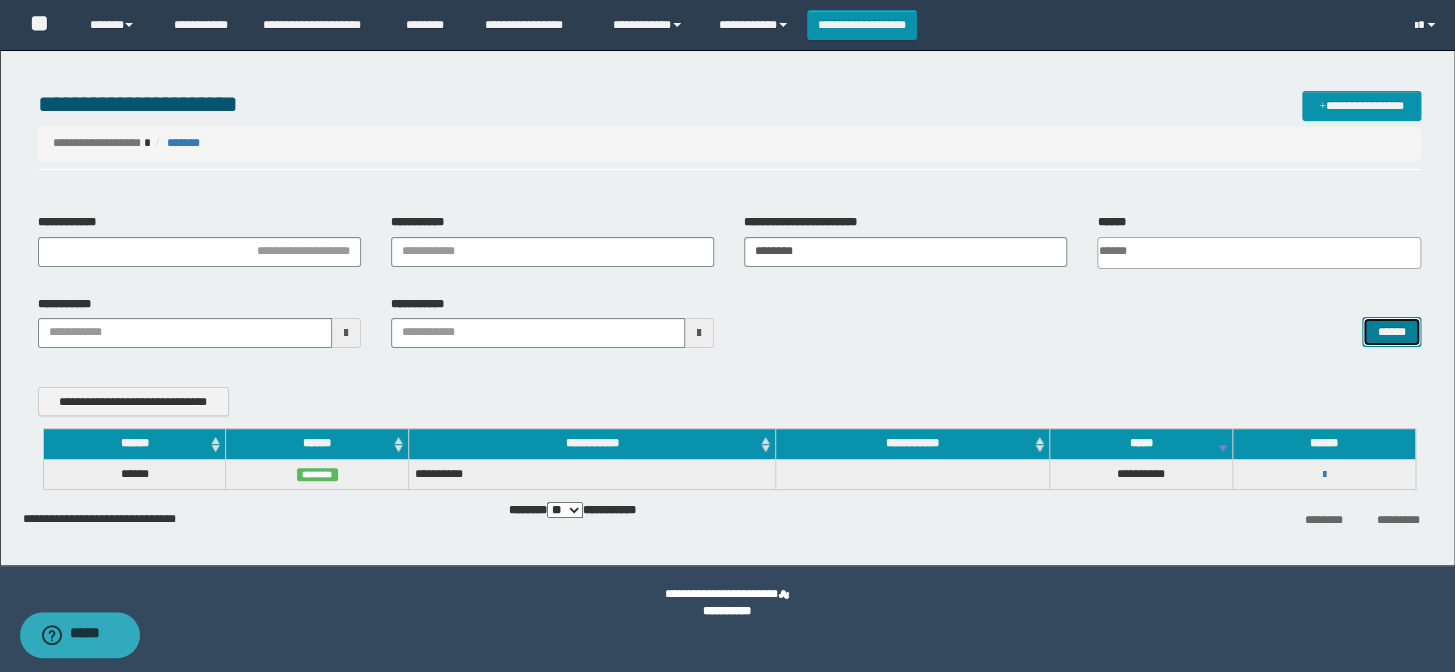 drag, startPoint x: 1389, startPoint y: 328, endPoint x: 1369, endPoint y: 350, distance: 29.732138 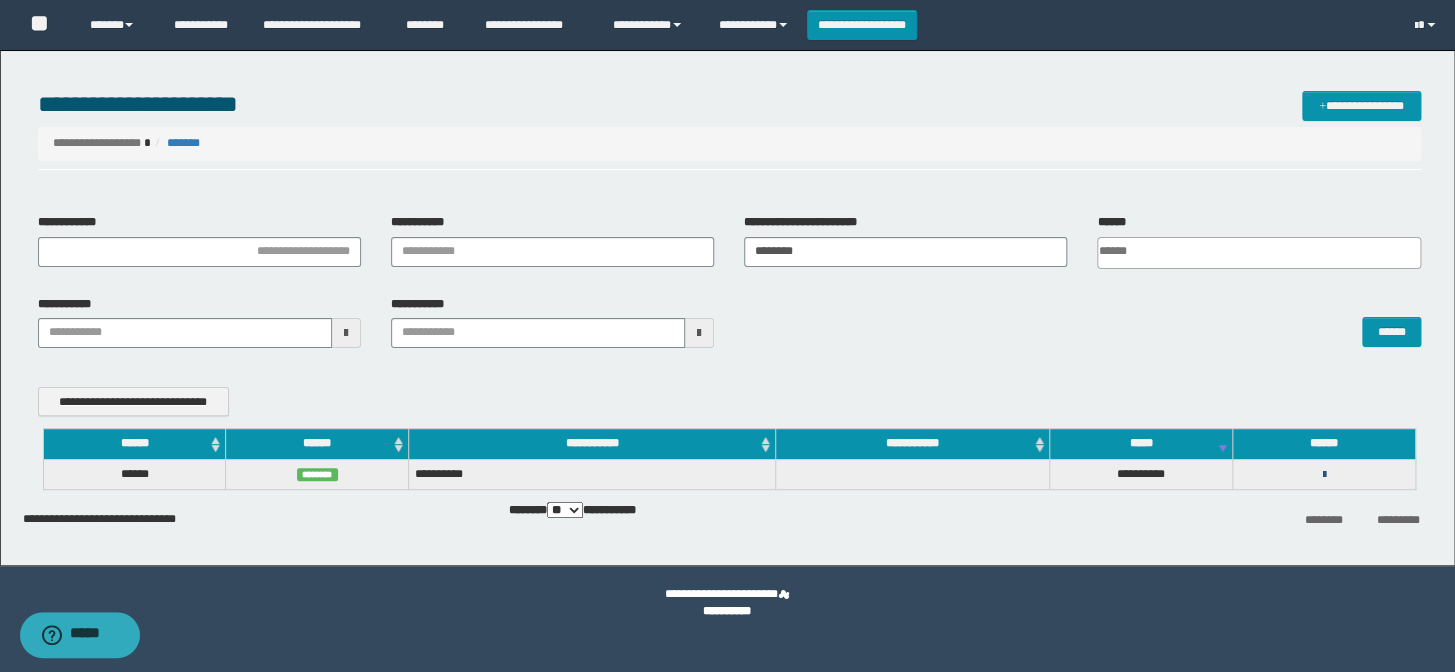 click at bounding box center [1323, 475] 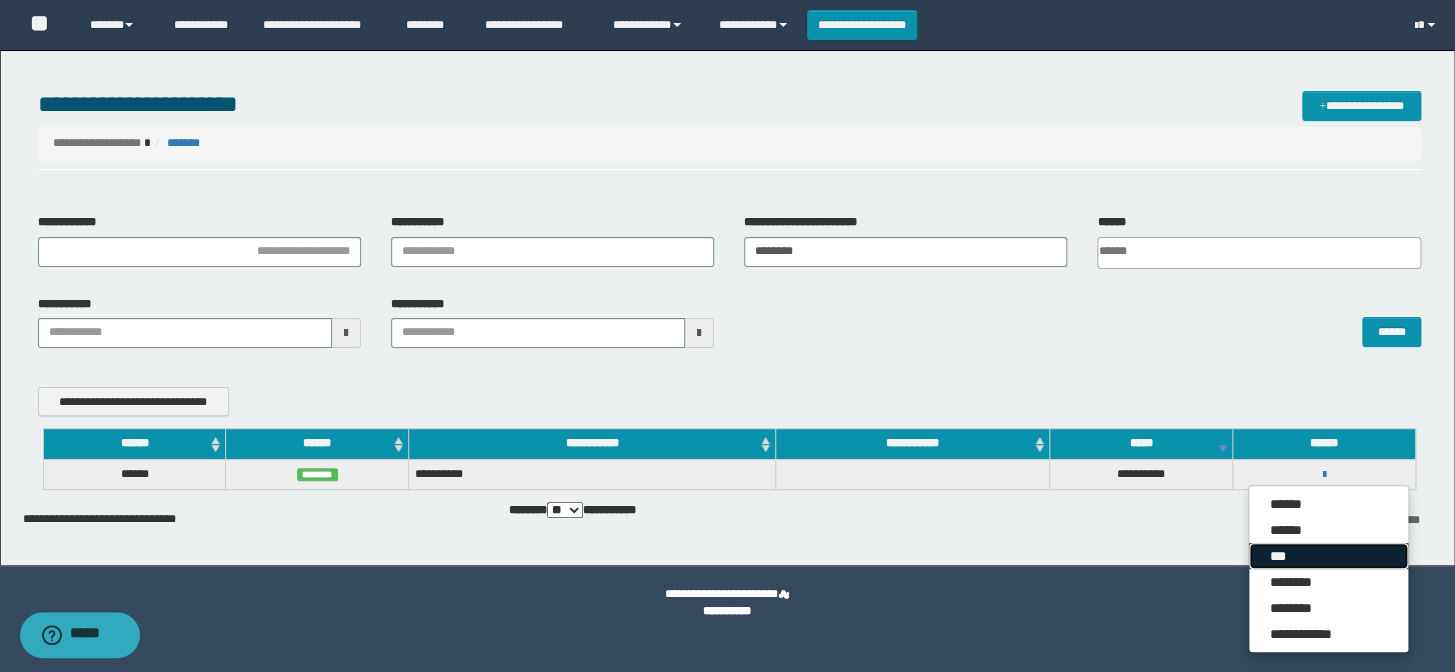 click on "***" at bounding box center (1328, 556) 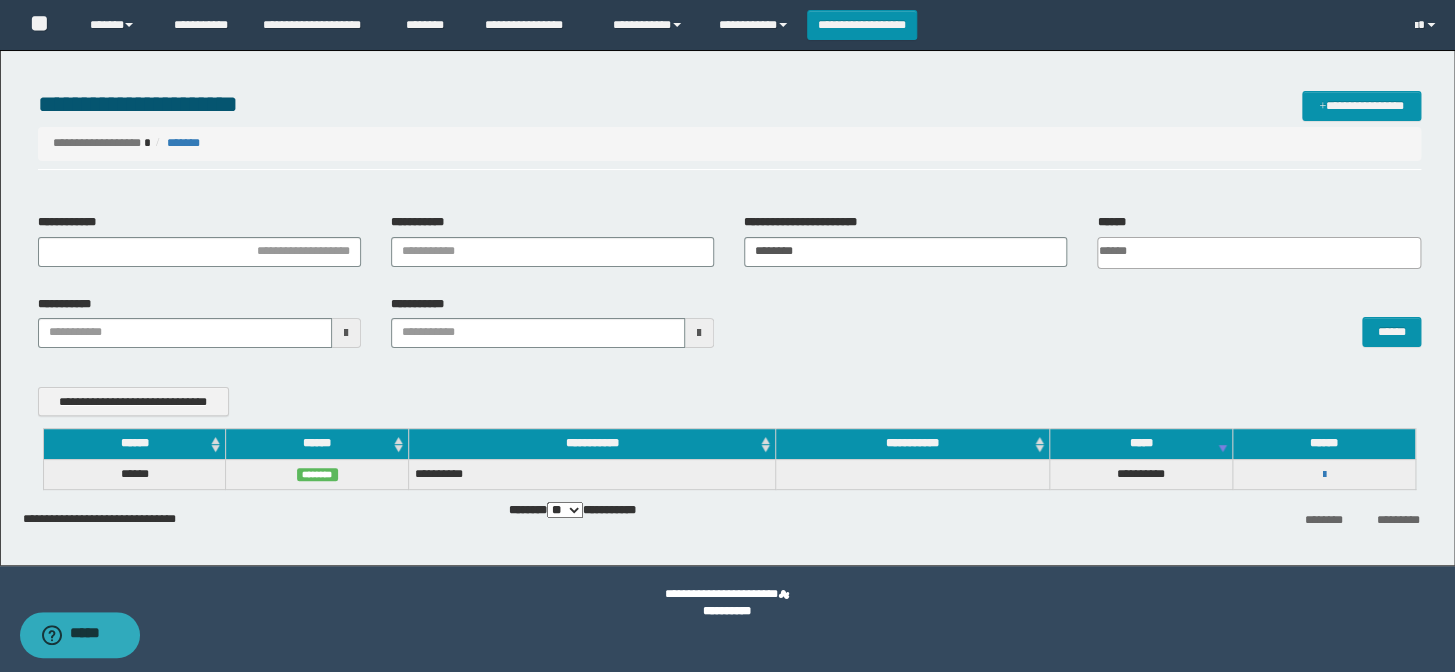 scroll, scrollTop: 0, scrollLeft: 0, axis: both 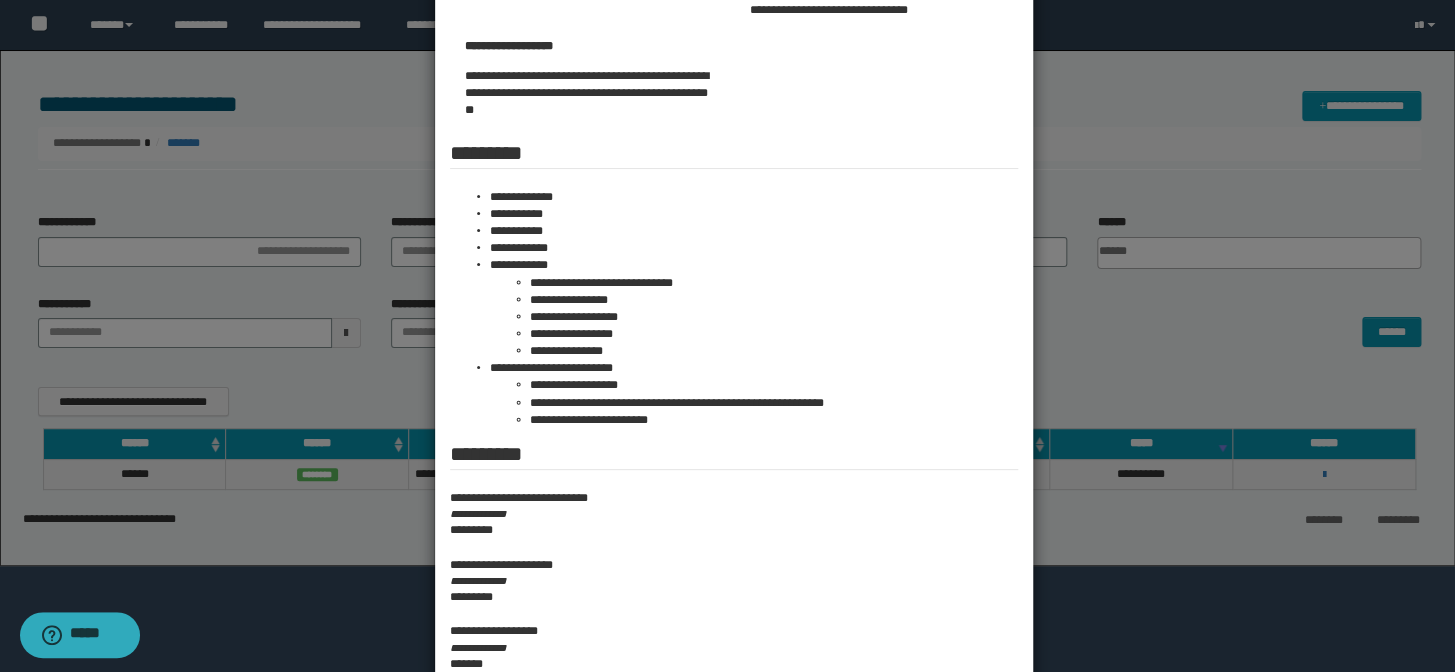 drag, startPoint x: 1193, startPoint y: 350, endPoint x: 1060, endPoint y: 297, distance: 143.17122 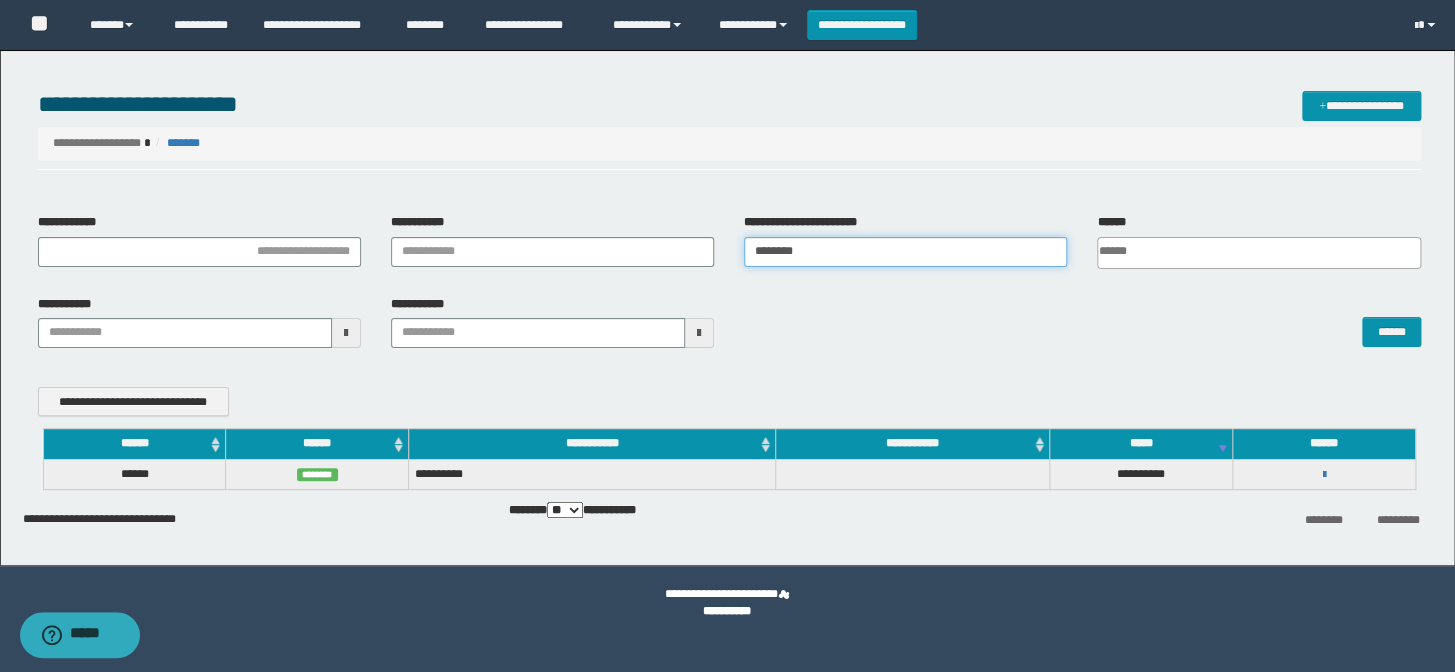 drag, startPoint x: 918, startPoint y: 256, endPoint x: 639, endPoint y: 243, distance: 279.3027 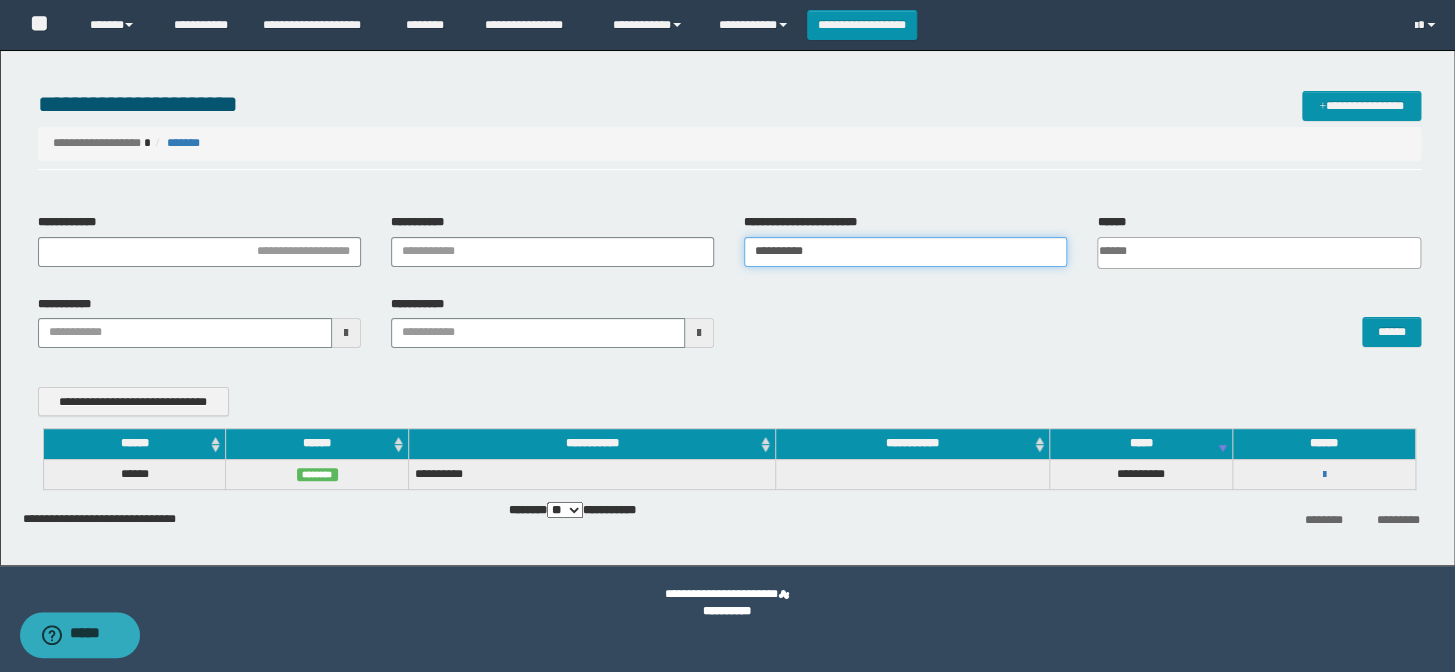 type on "**********" 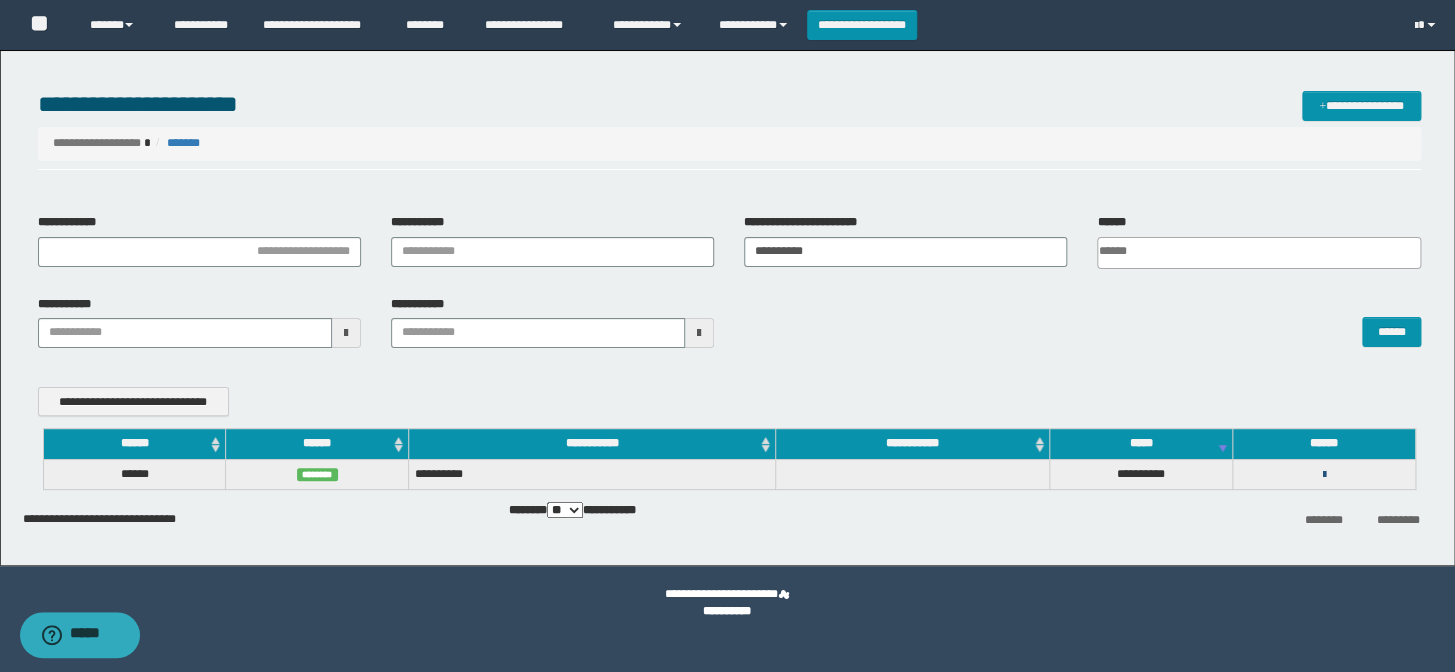 click at bounding box center [1323, 475] 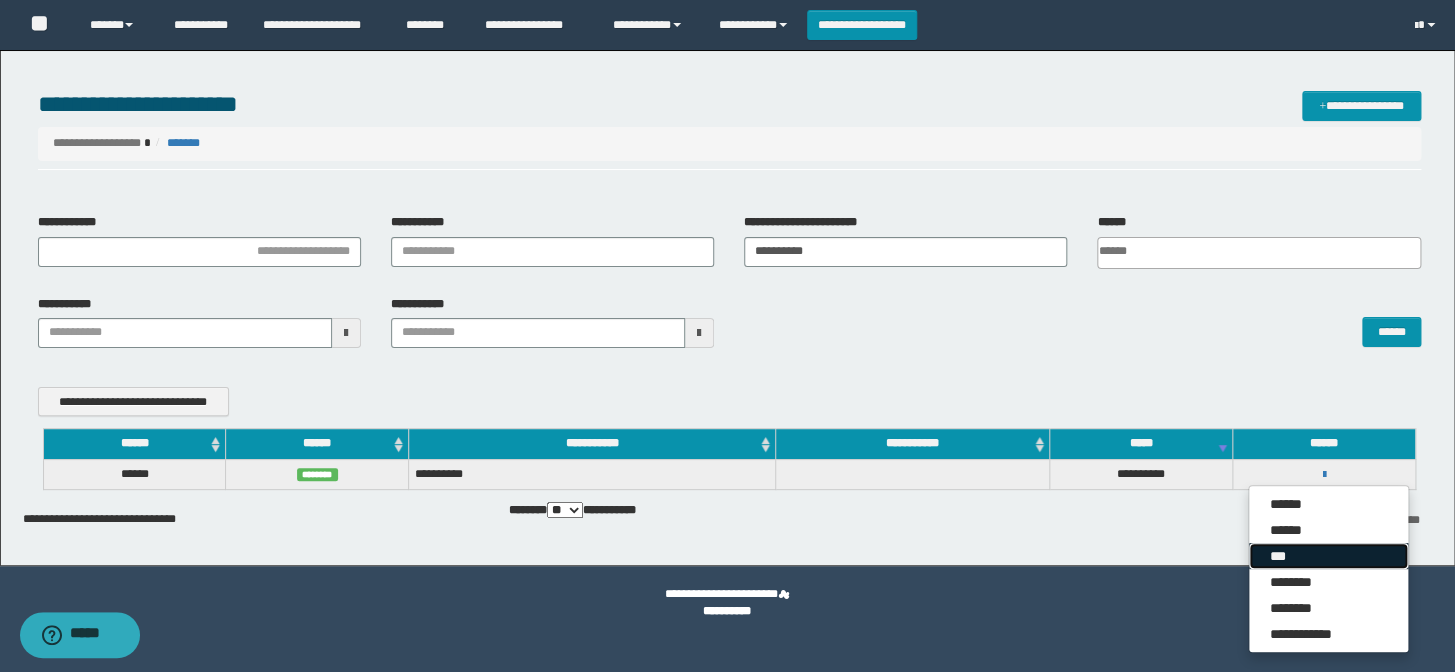 click on "***" at bounding box center (1328, 556) 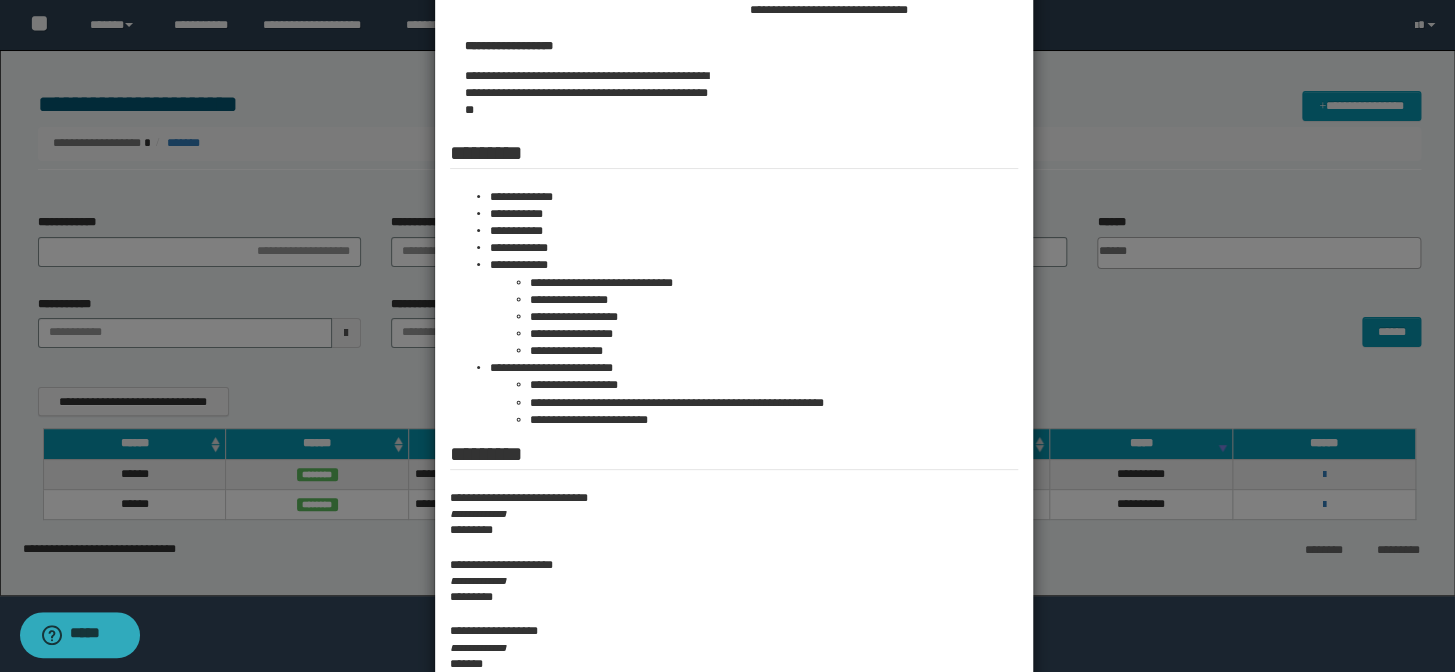 scroll, scrollTop: 0, scrollLeft: 0, axis: both 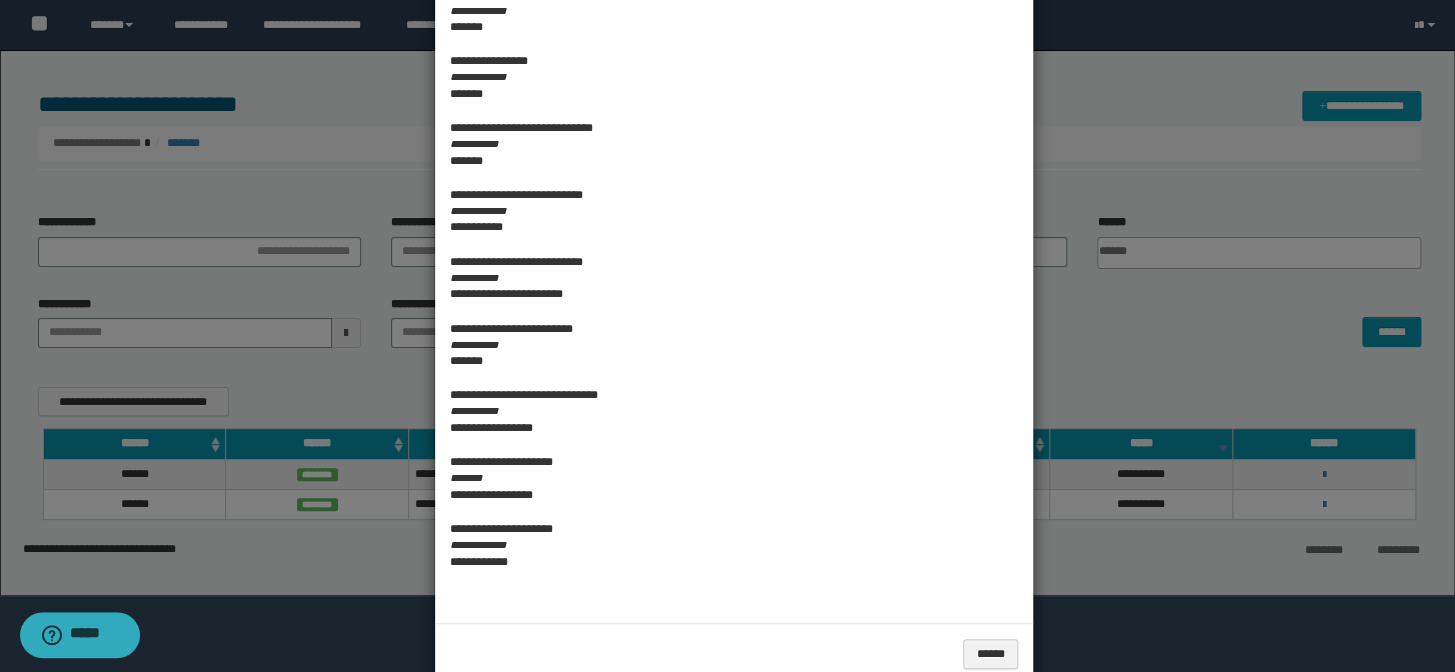 click at bounding box center (727, -97) 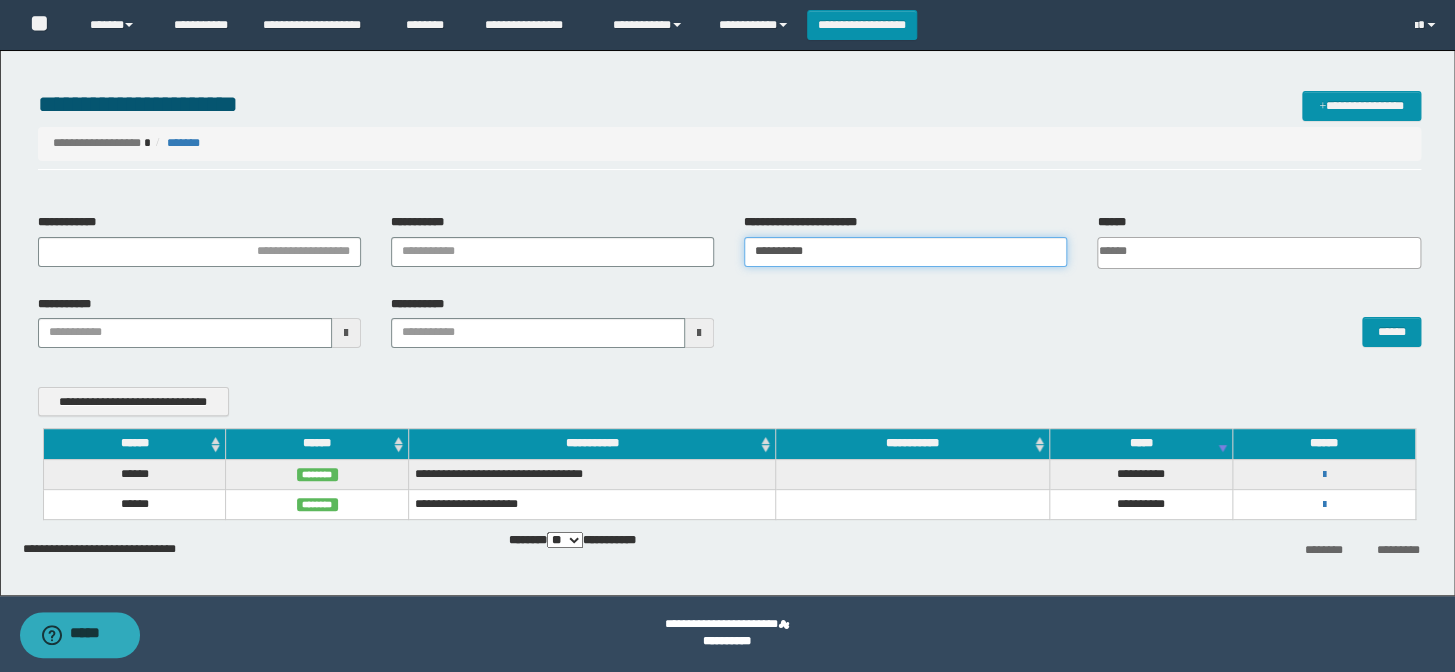 drag, startPoint x: 842, startPoint y: 250, endPoint x: 479, endPoint y: 260, distance: 363.13773 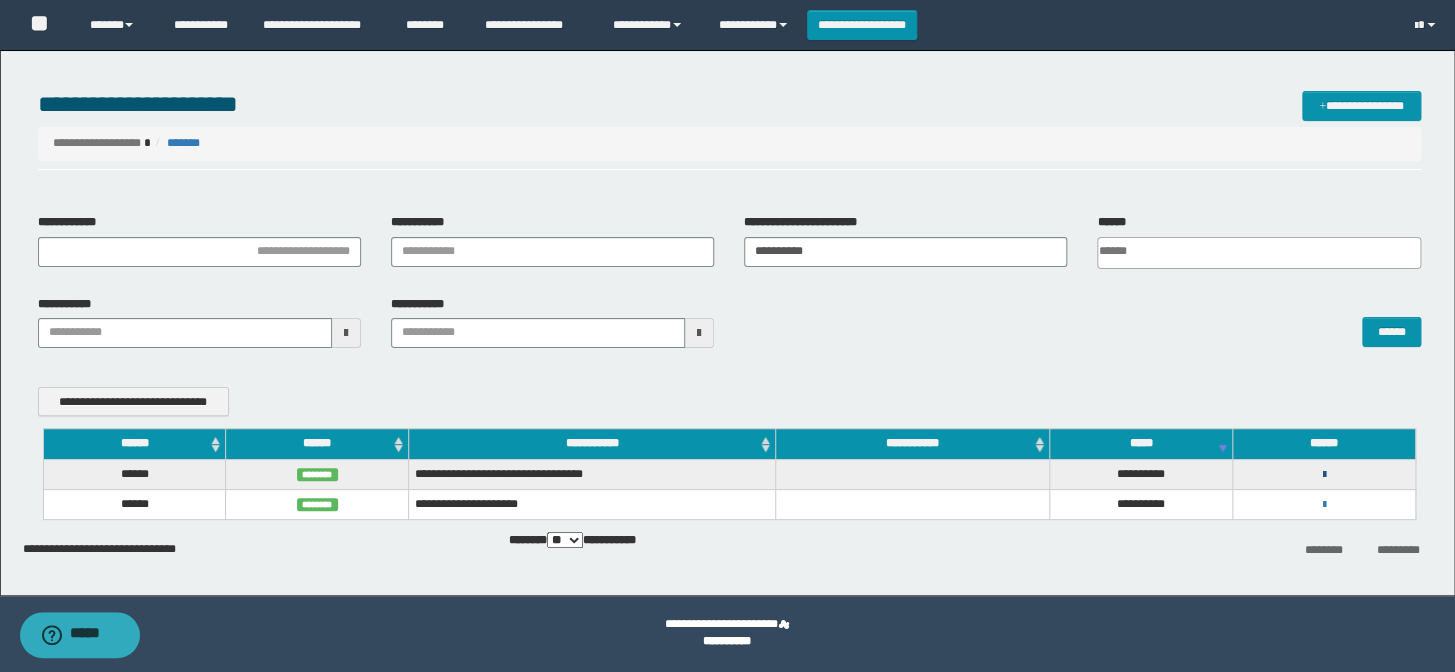 click at bounding box center [1323, 475] 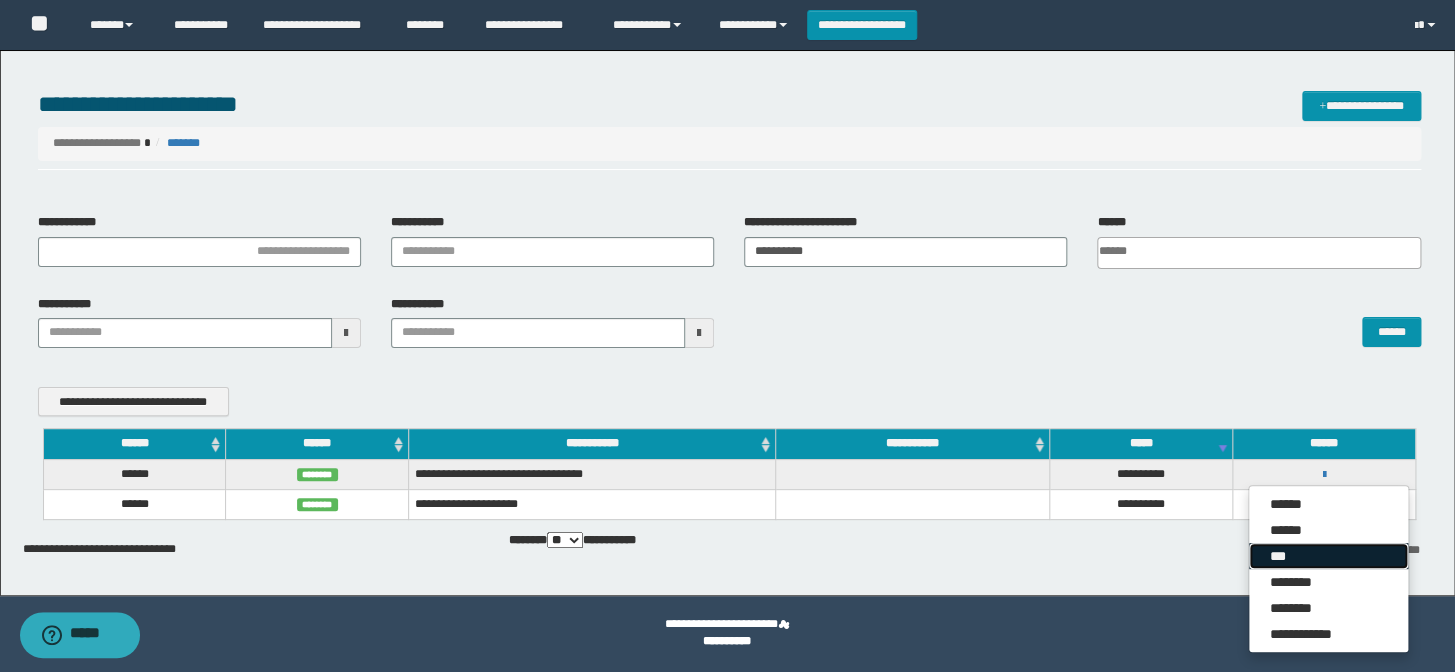 click on "***" at bounding box center (1328, 556) 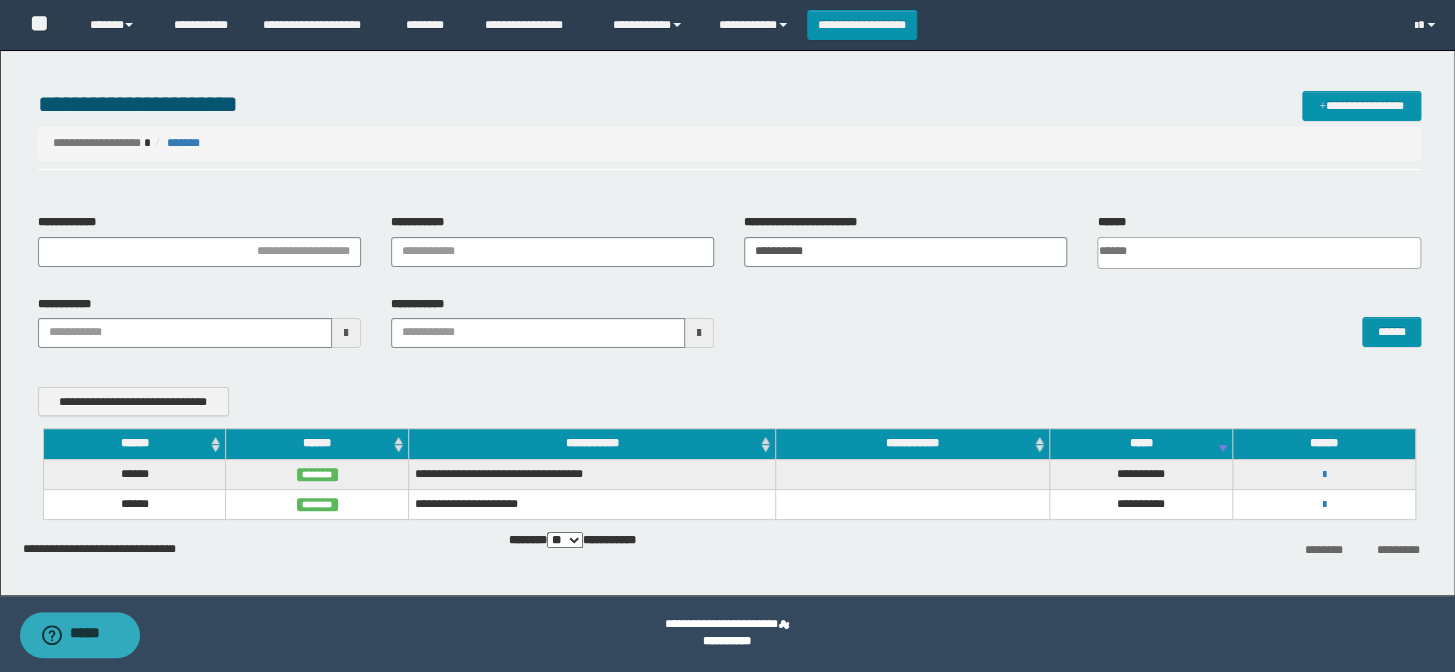 scroll, scrollTop: 0, scrollLeft: 0, axis: both 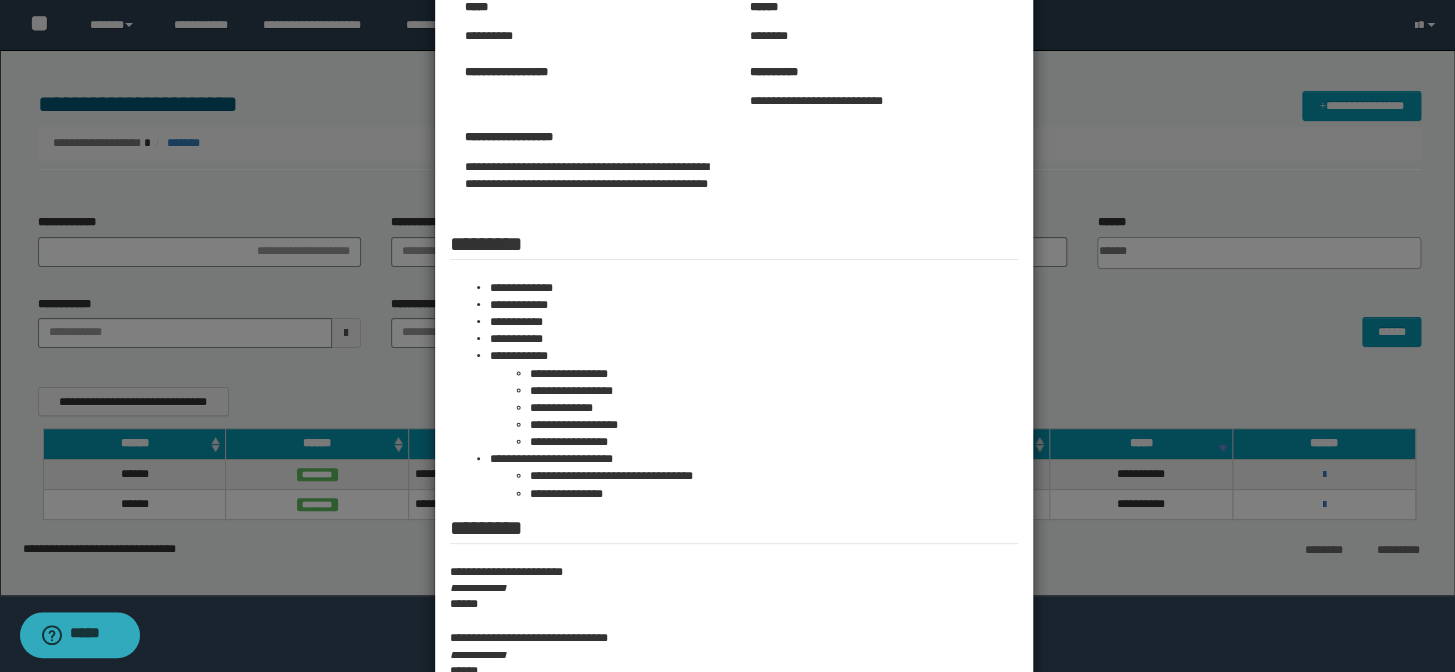 click at bounding box center [727, 589] 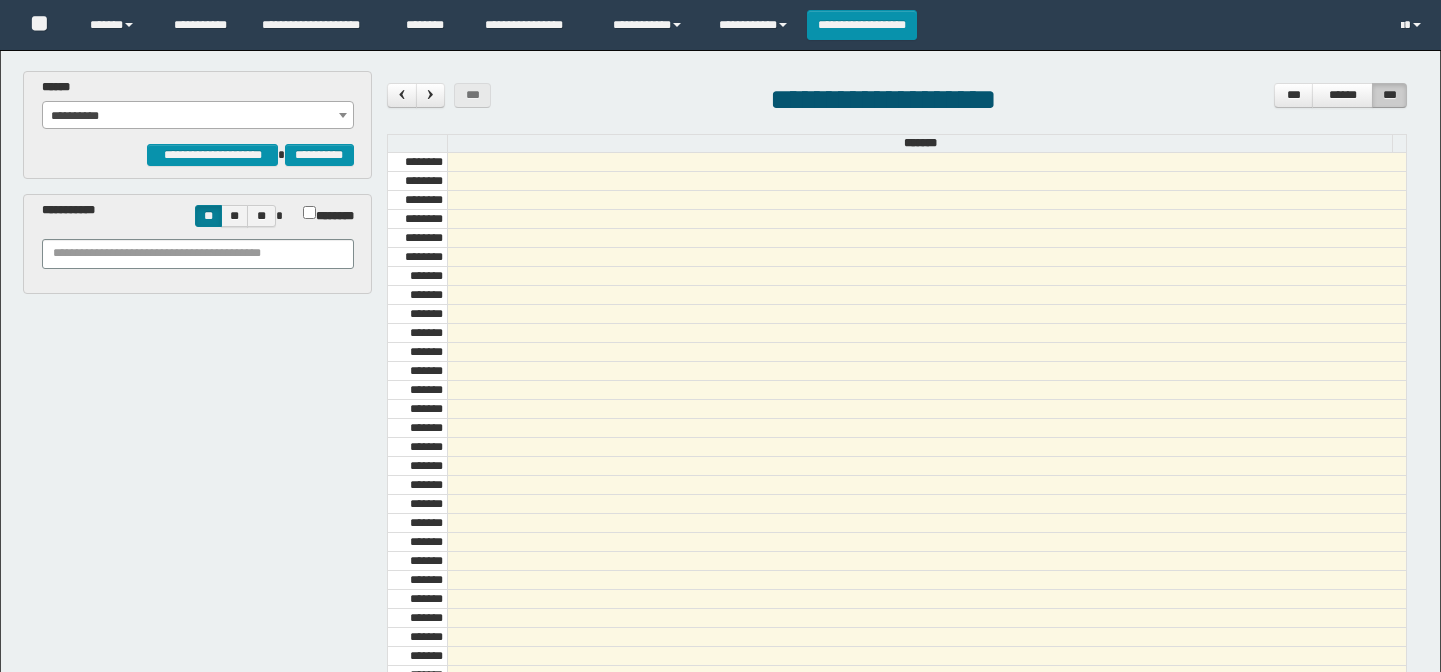 scroll, scrollTop: 0, scrollLeft: 0, axis: both 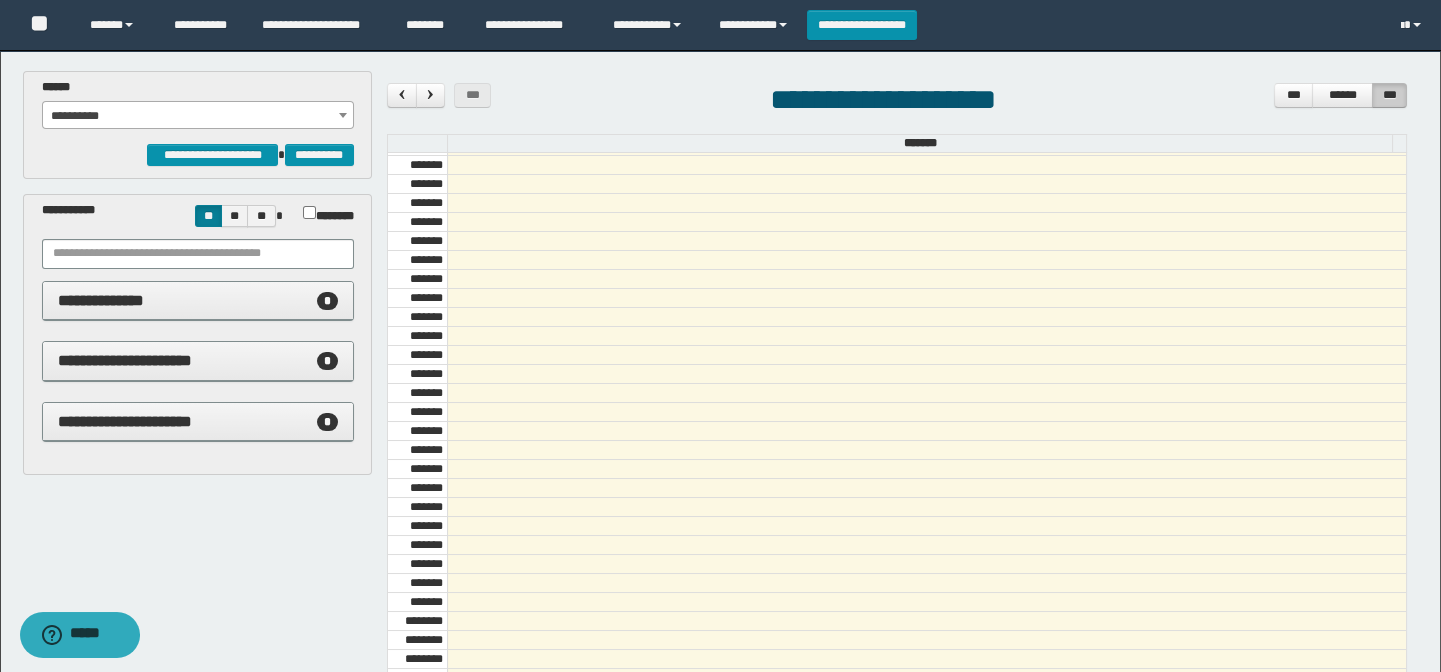 click on "**********" at bounding box center [198, 116] 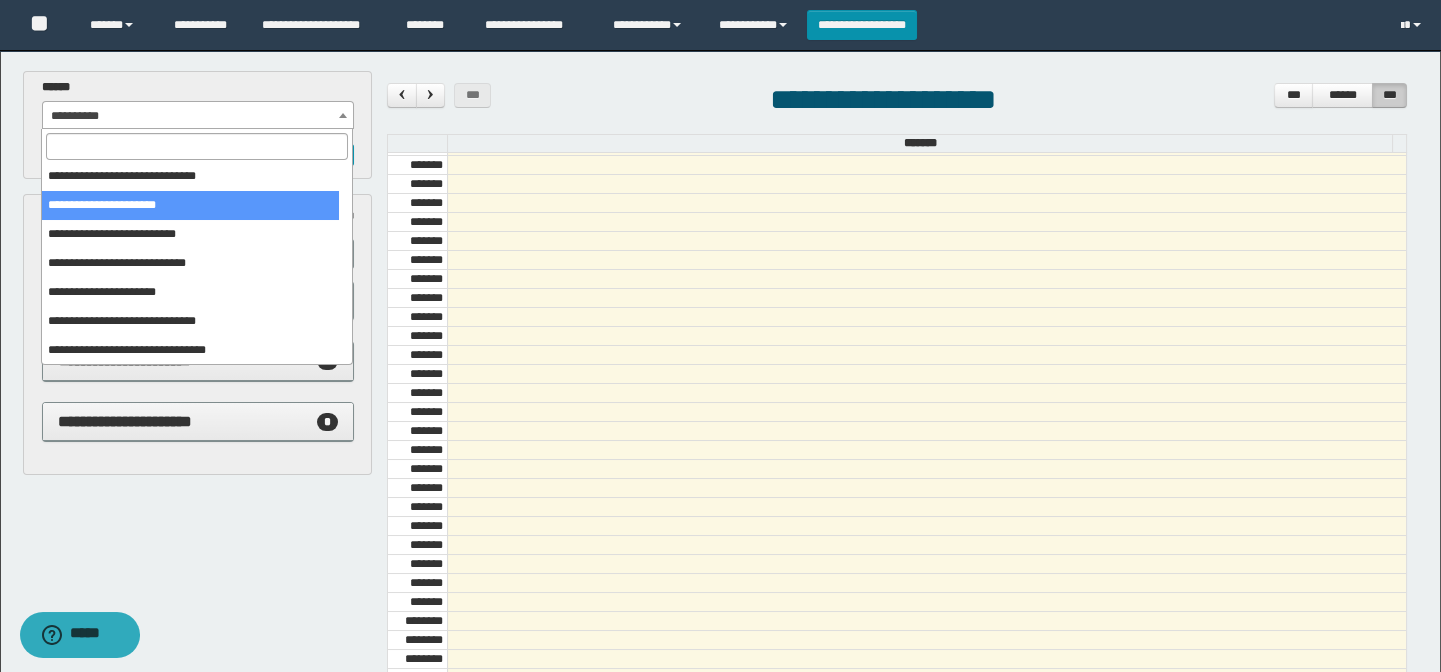 scroll, scrollTop: 150, scrollLeft: 0, axis: vertical 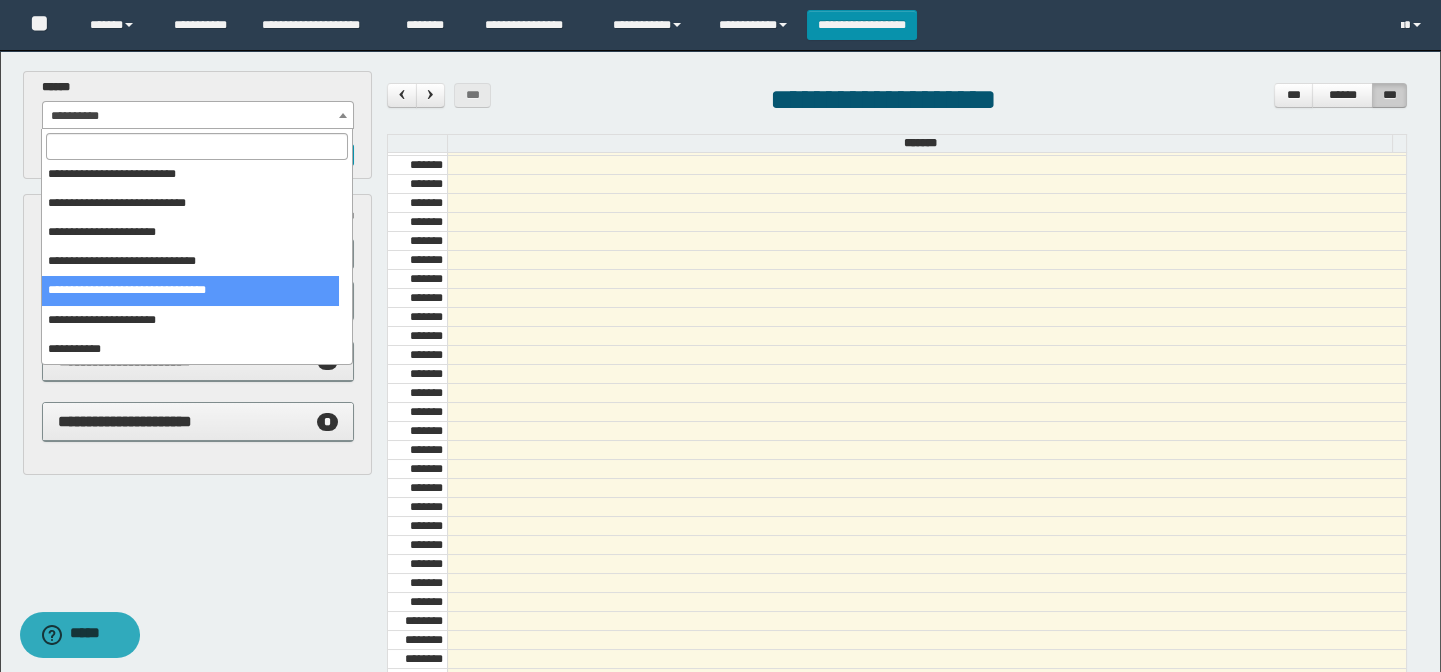 select on "******" 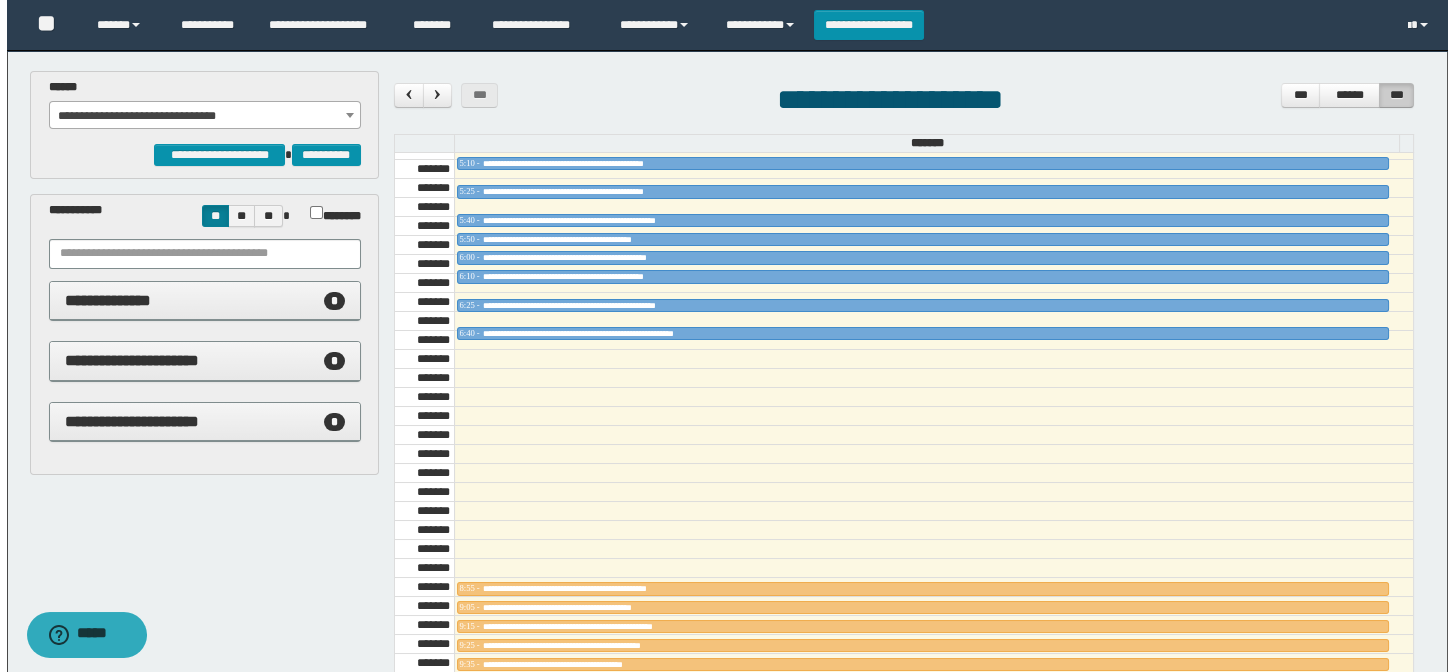 scroll, scrollTop: 500, scrollLeft: 0, axis: vertical 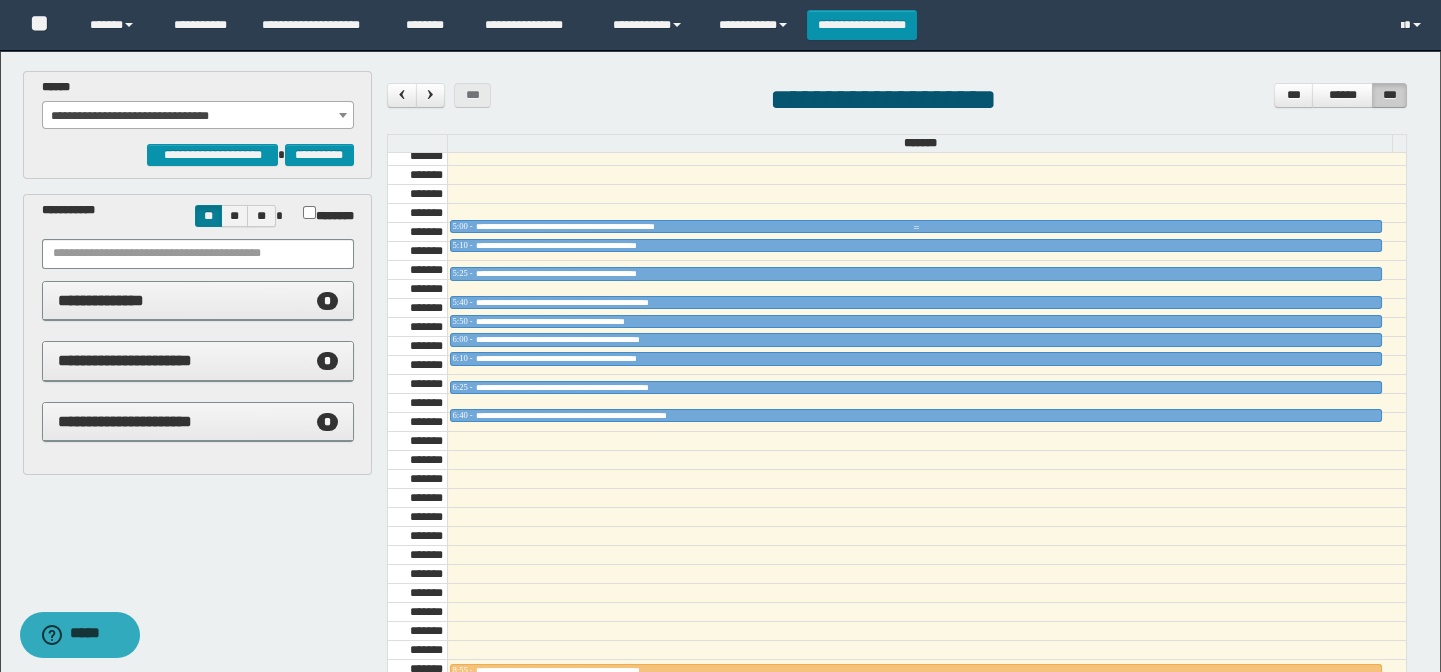 click at bounding box center (916, 228) 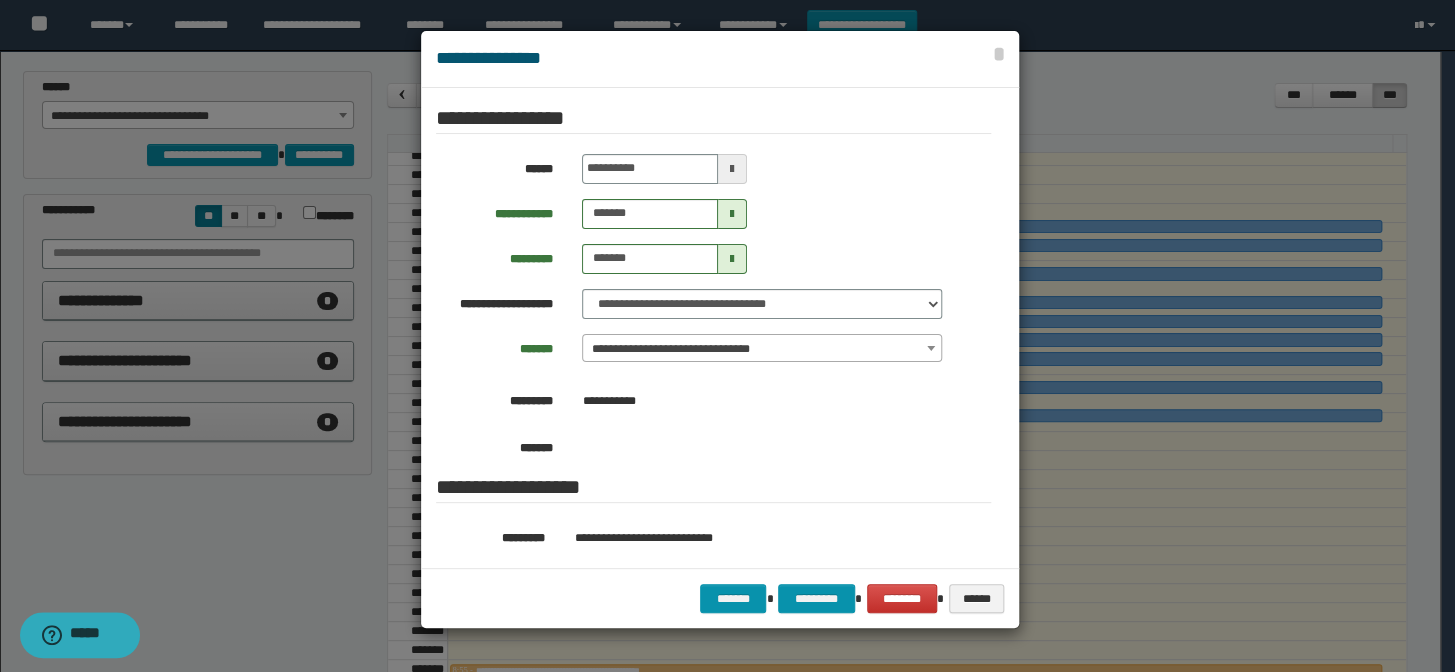 click on "**********" at bounding box center (762, 349) 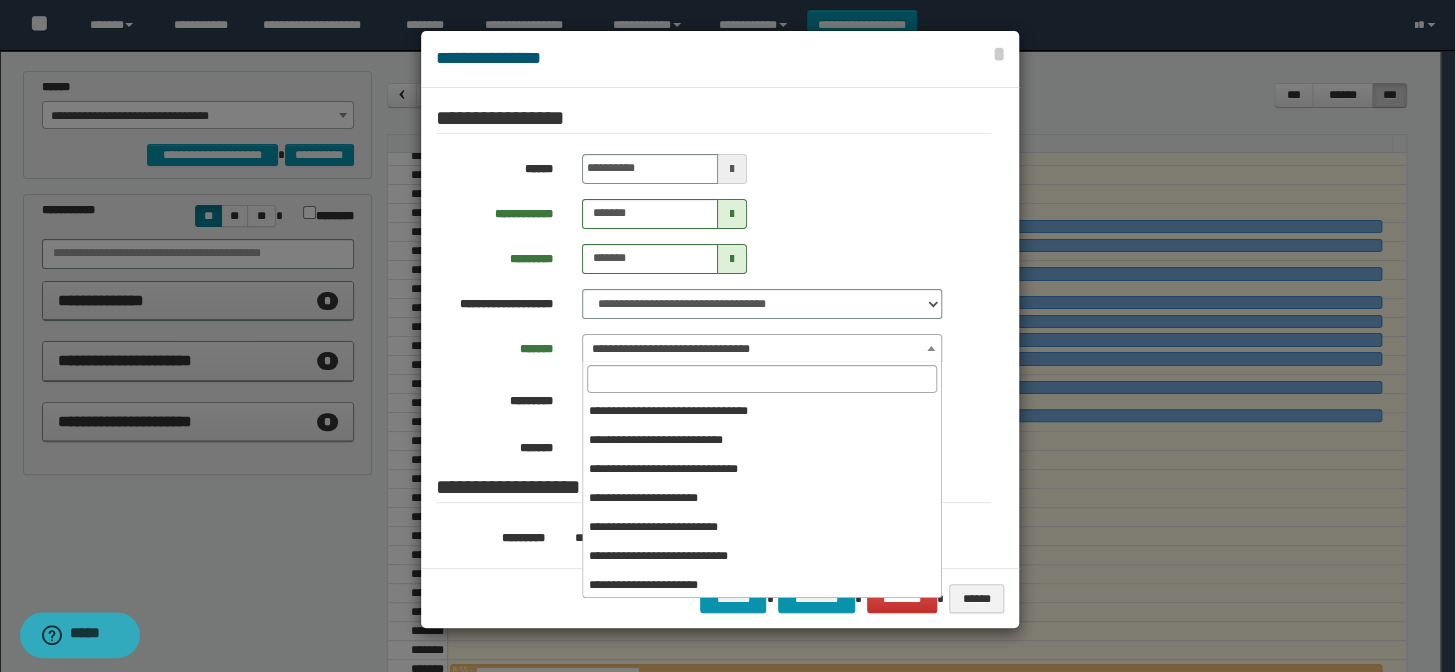 scroll, scrollTop: 120, scrollLeft: 0, axis: vertical 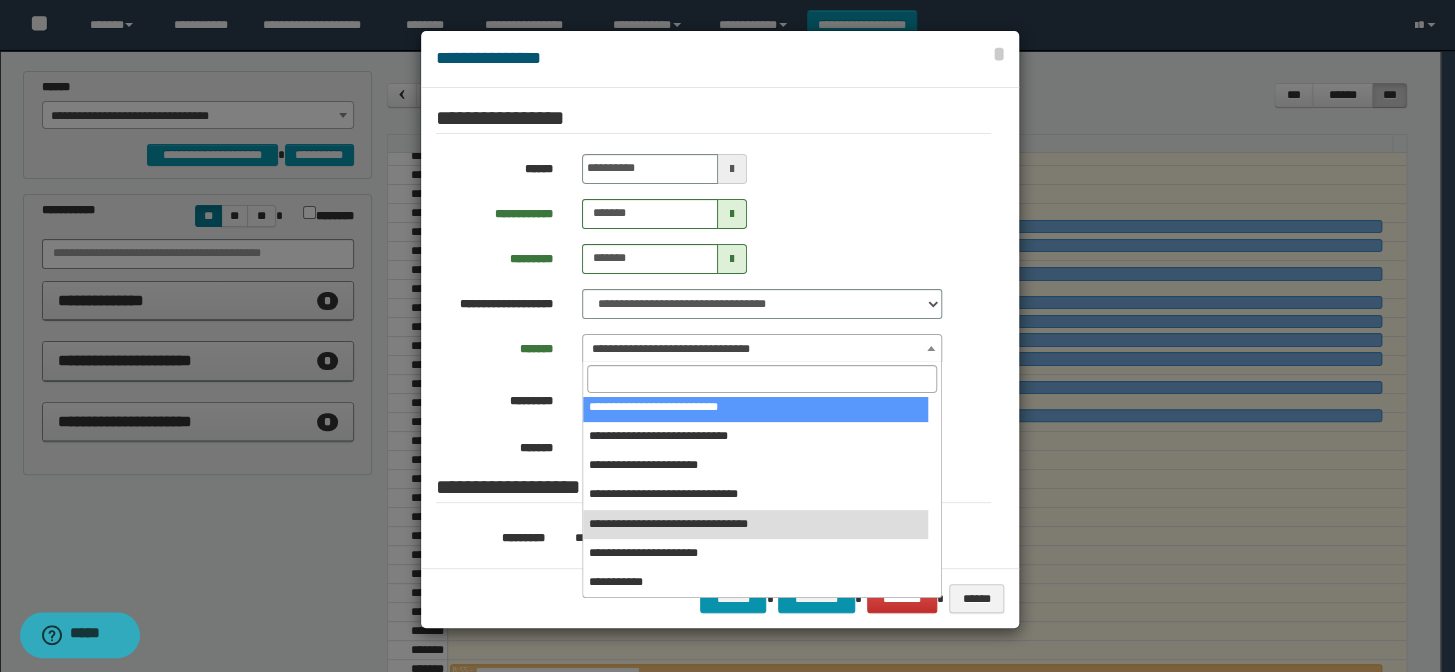 select on "******" 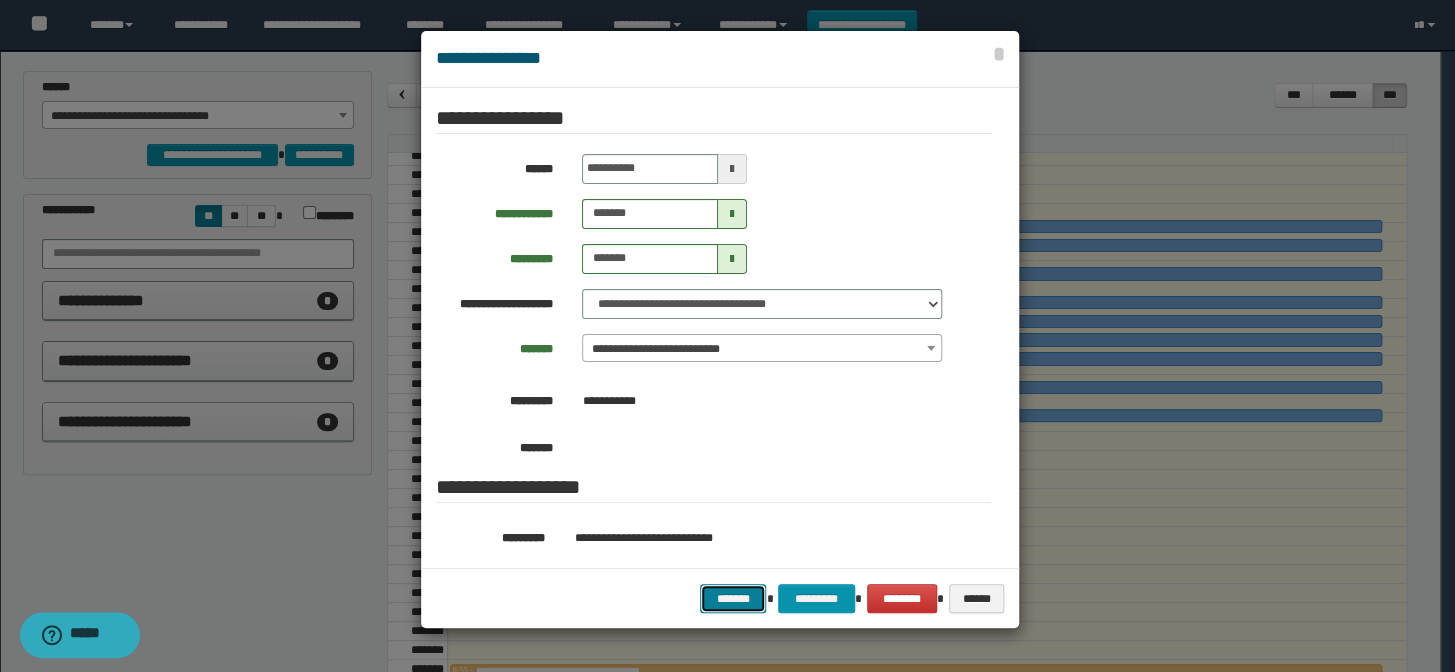 drag, startPoint x: 754, startPoint y: 600, endPoint x: 782, endPoint y: 550, distance: 57.306194 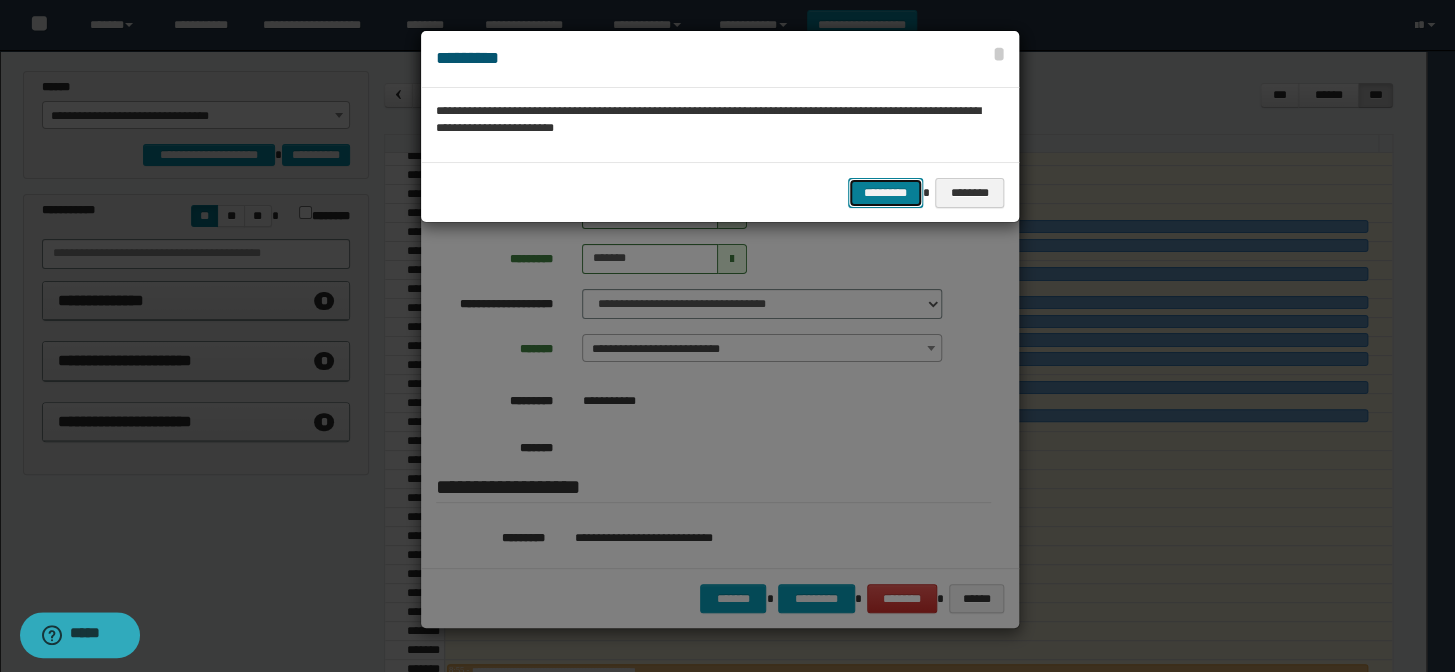 click on "*********" at bounding box center [885, 193] 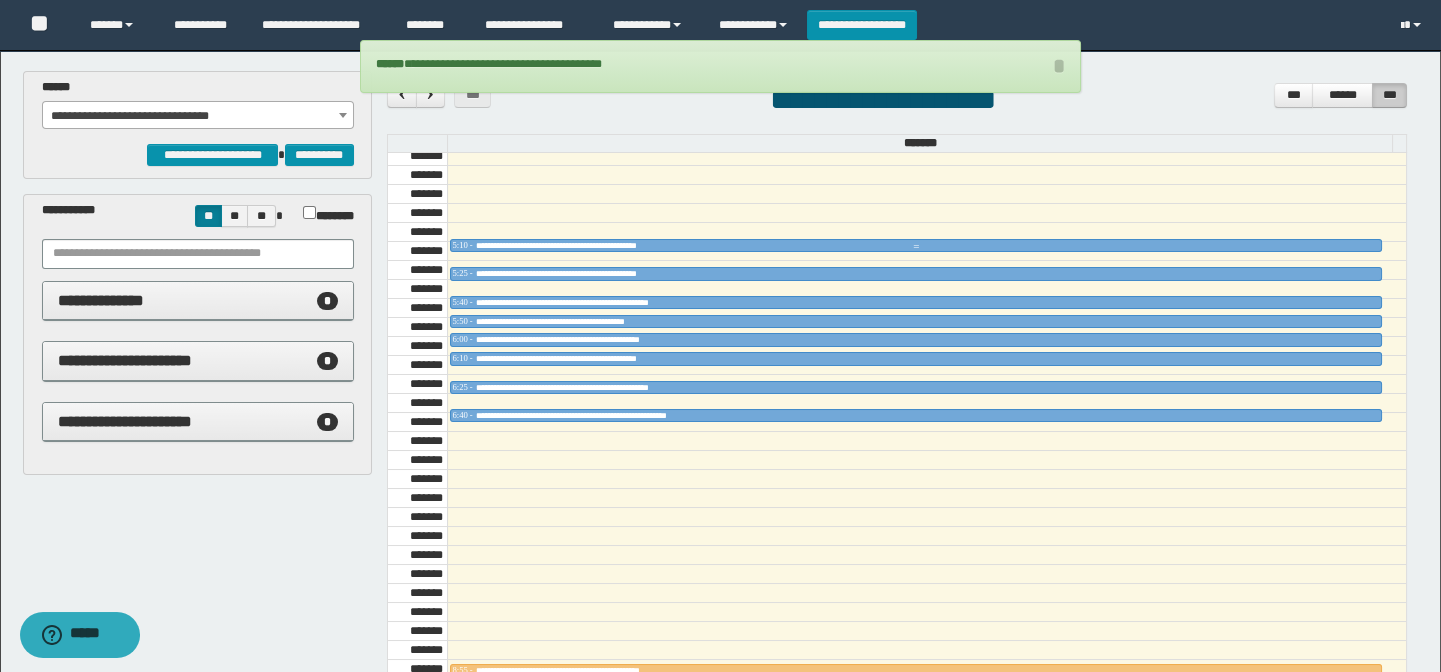 click at bounding box center [916, 247] 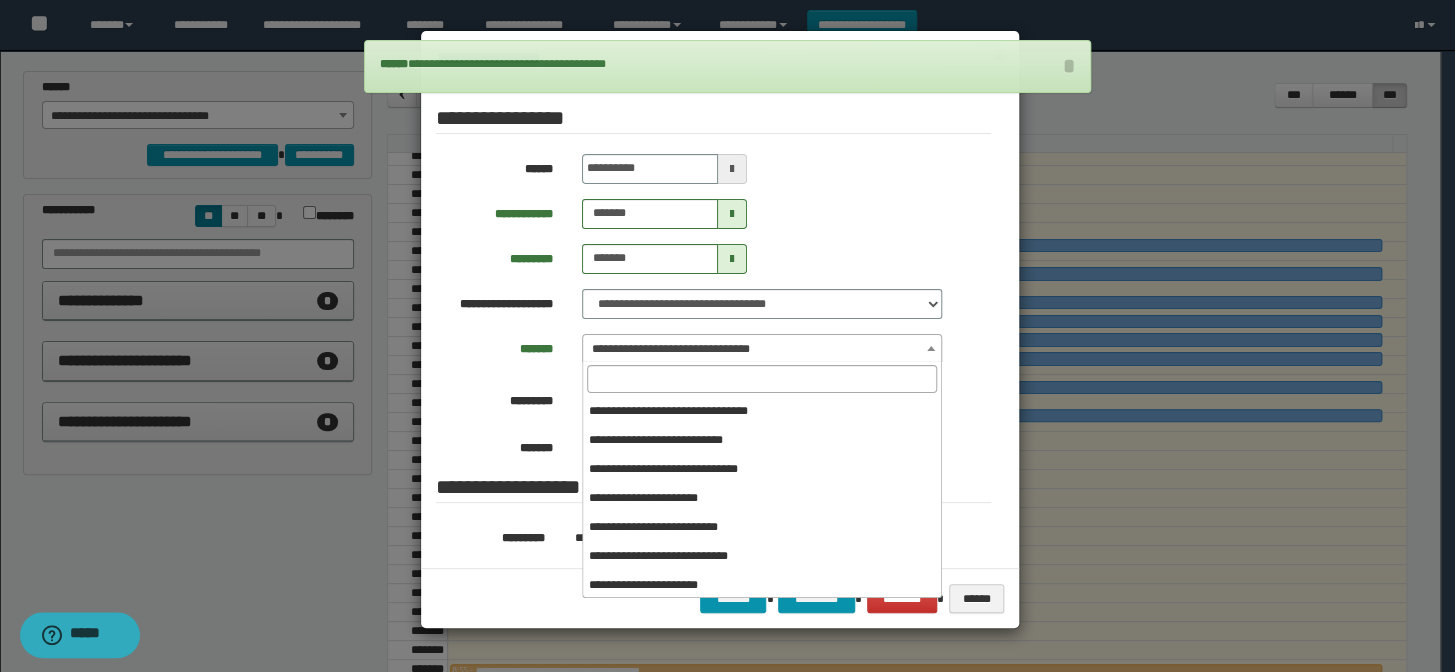 click on "**********" at bounding box center (762, 349) 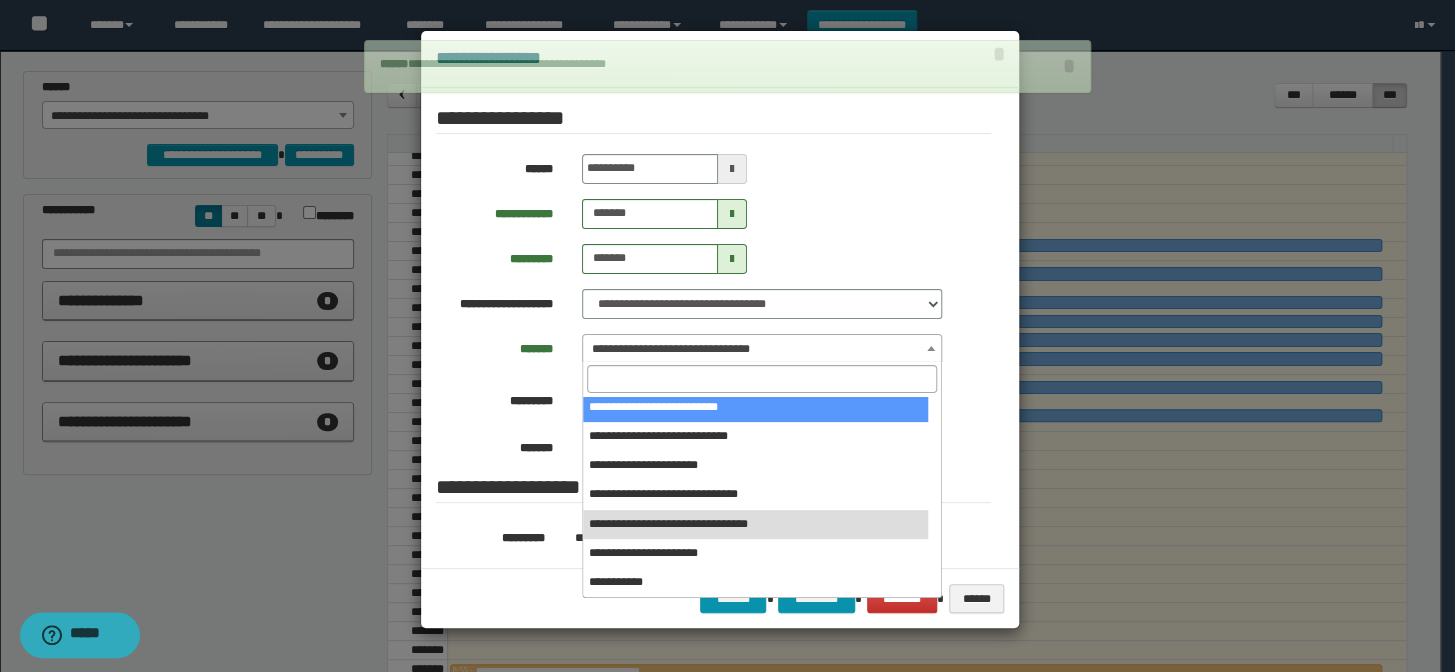 select on "******" 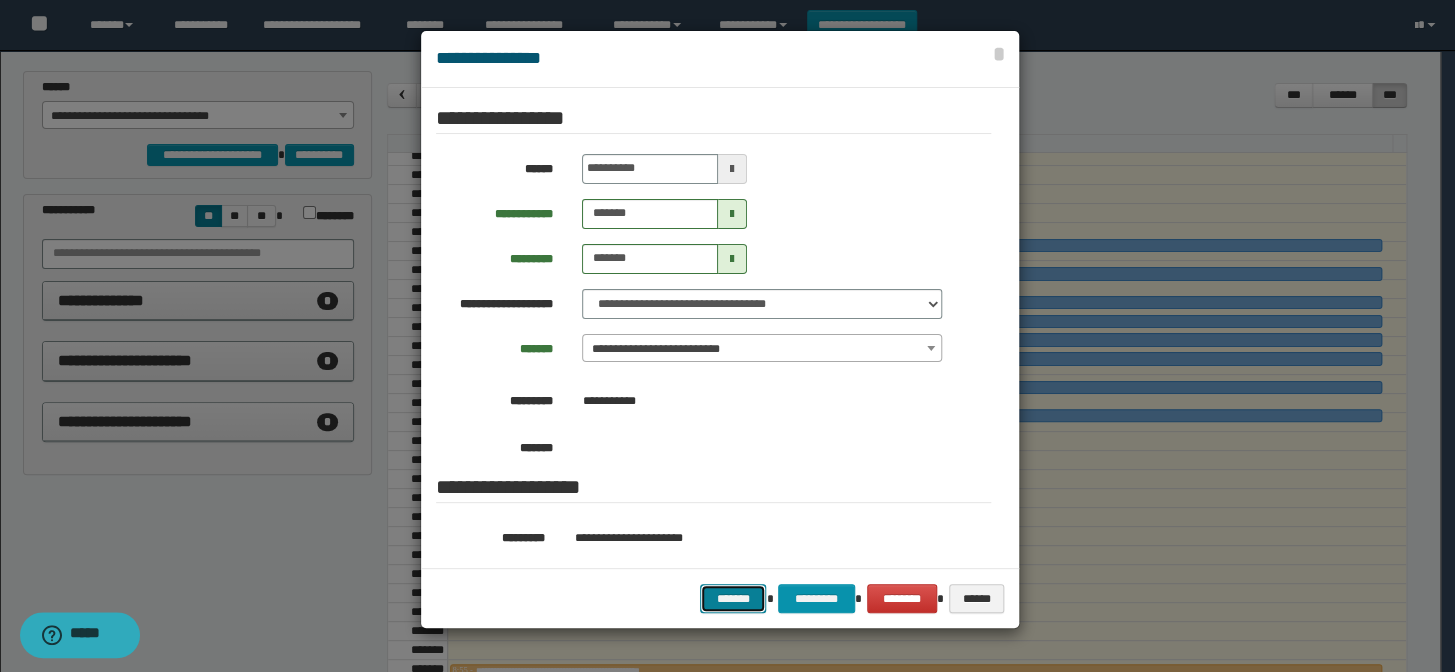click on "*******" at bounding box center (733, 599) 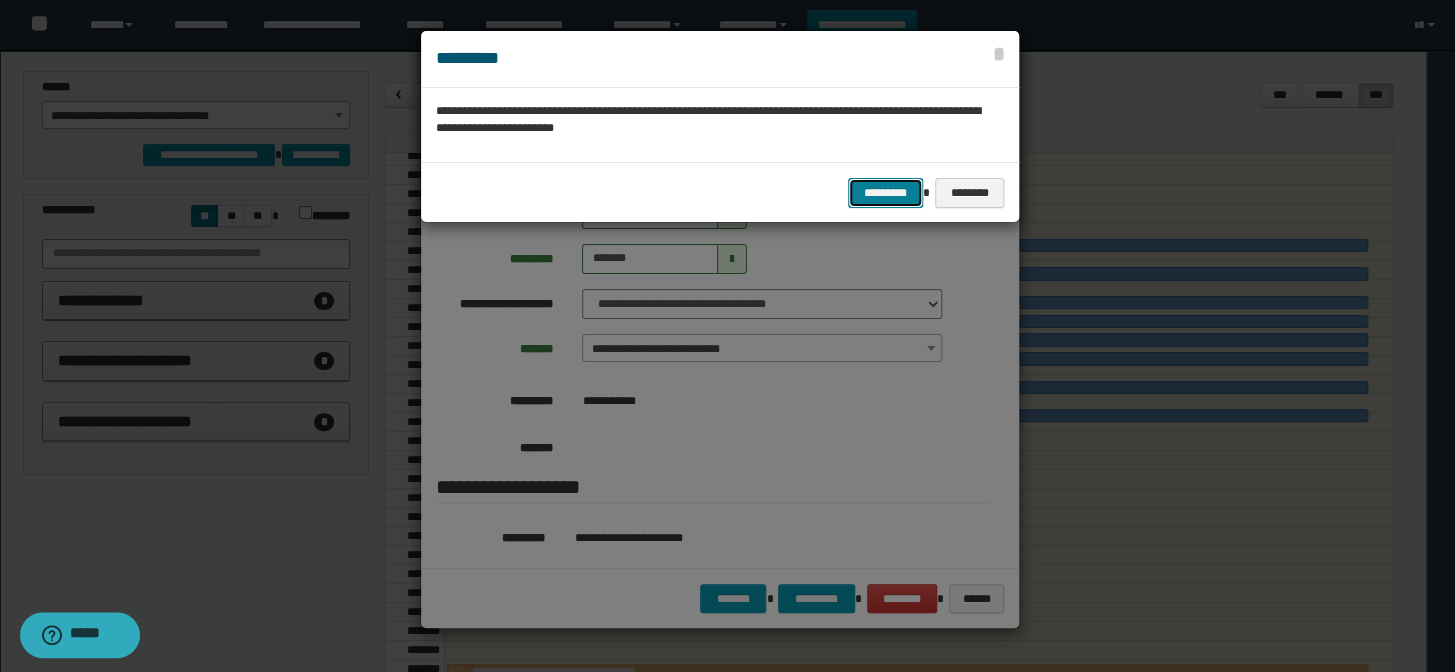 click on "*********" at bounding box center [885, 193] 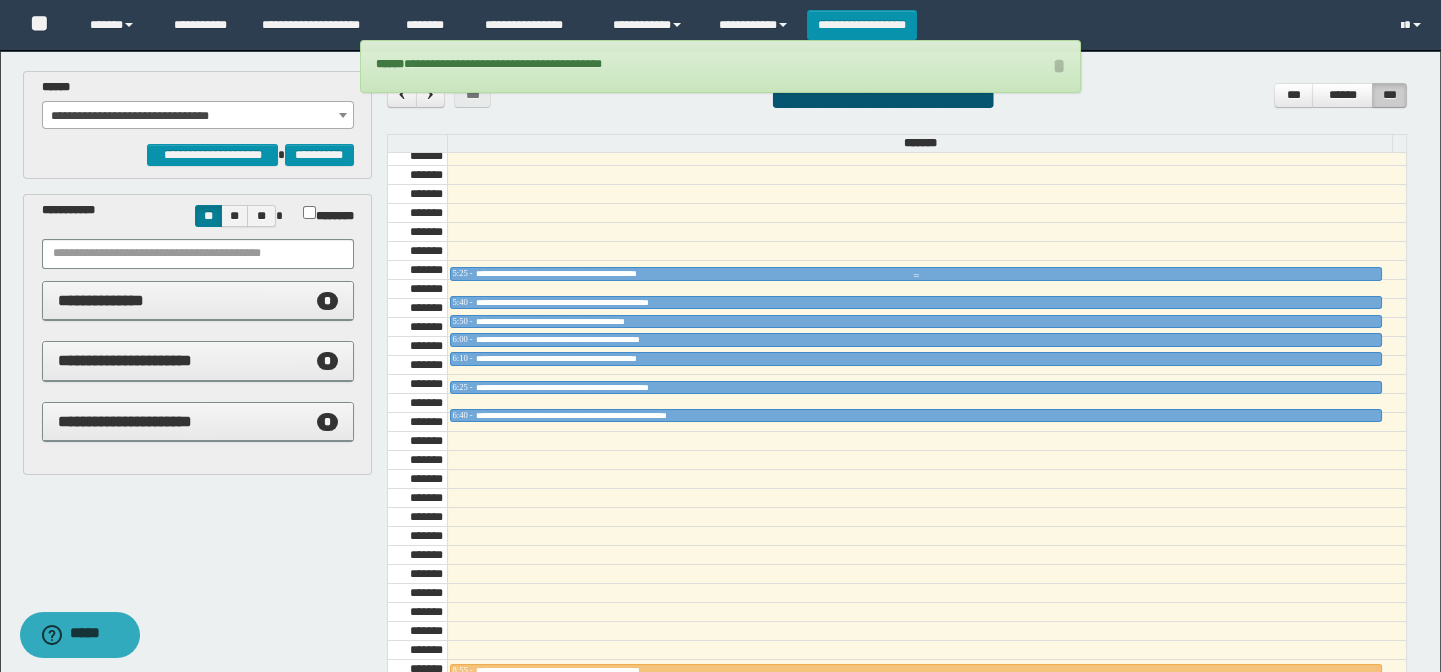 click on "**********" at bounding box center (582, 273) 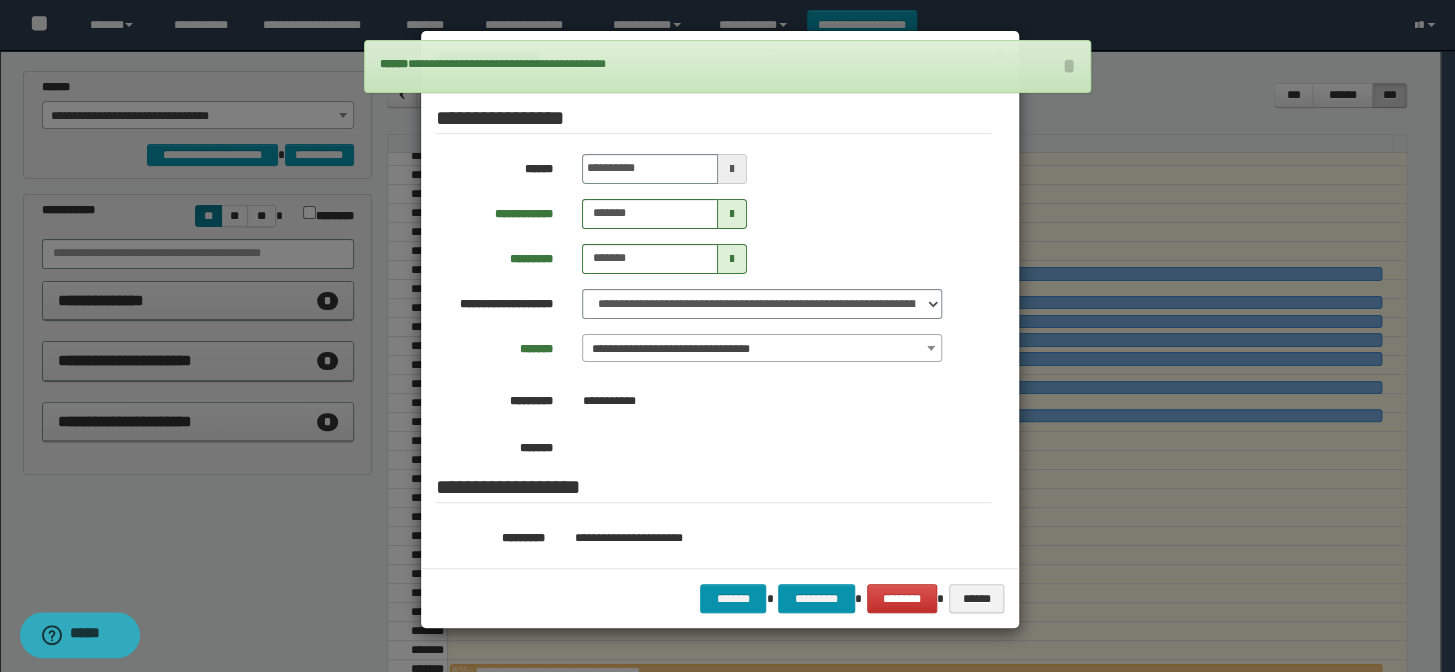 click on "**********" at bounding box center [762, 349] 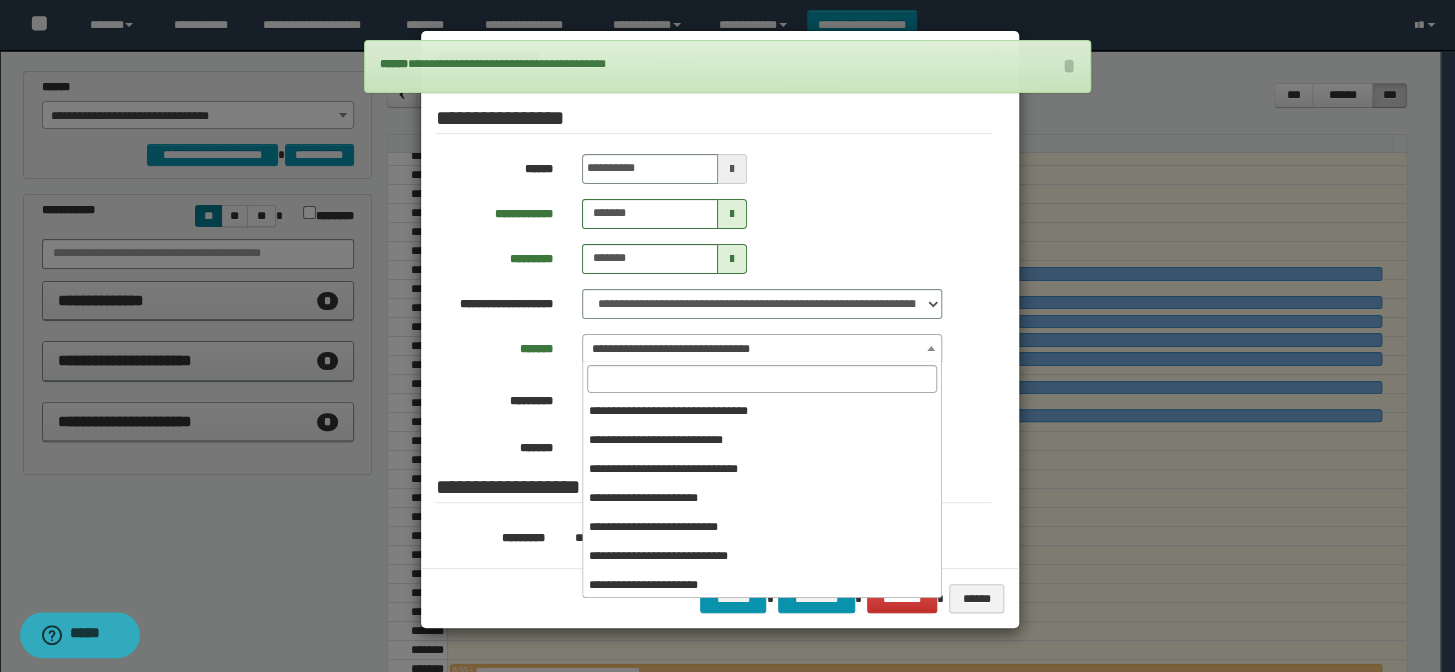 scroll, scrollTop: 120, scrollLeft: 0, axis: vertical 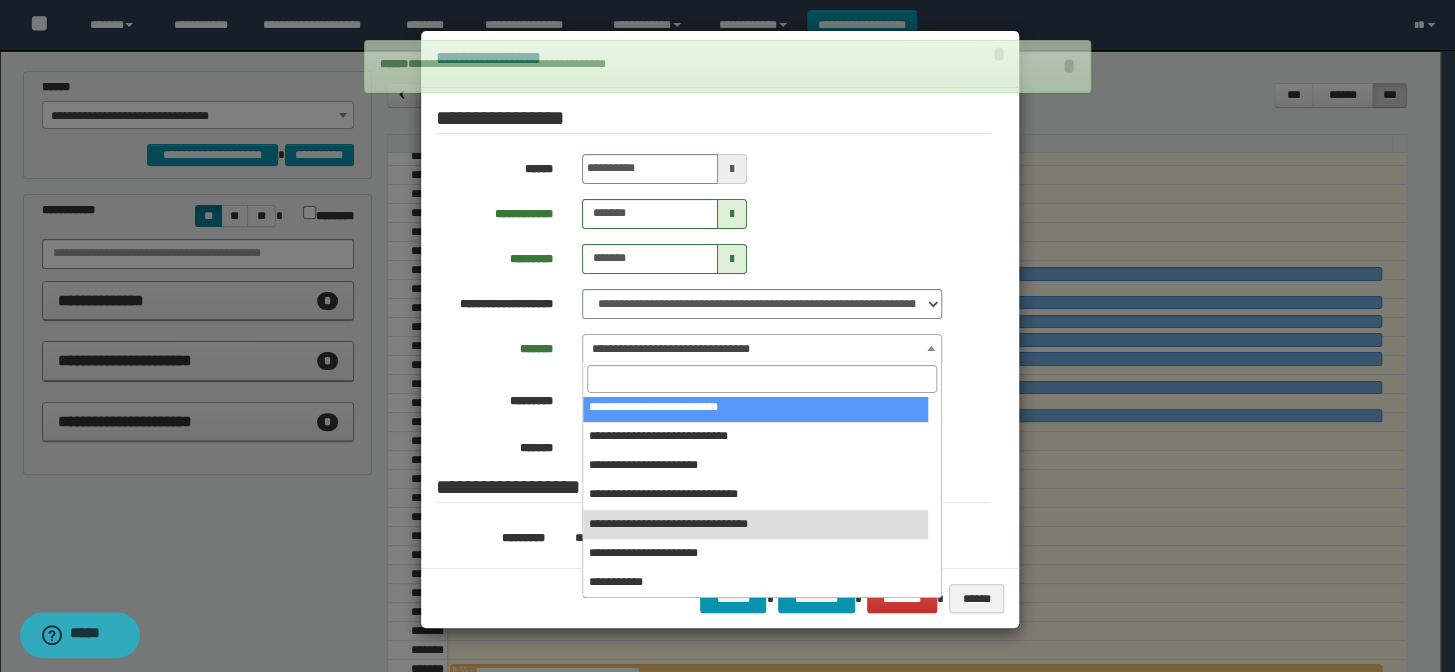 select on "******" 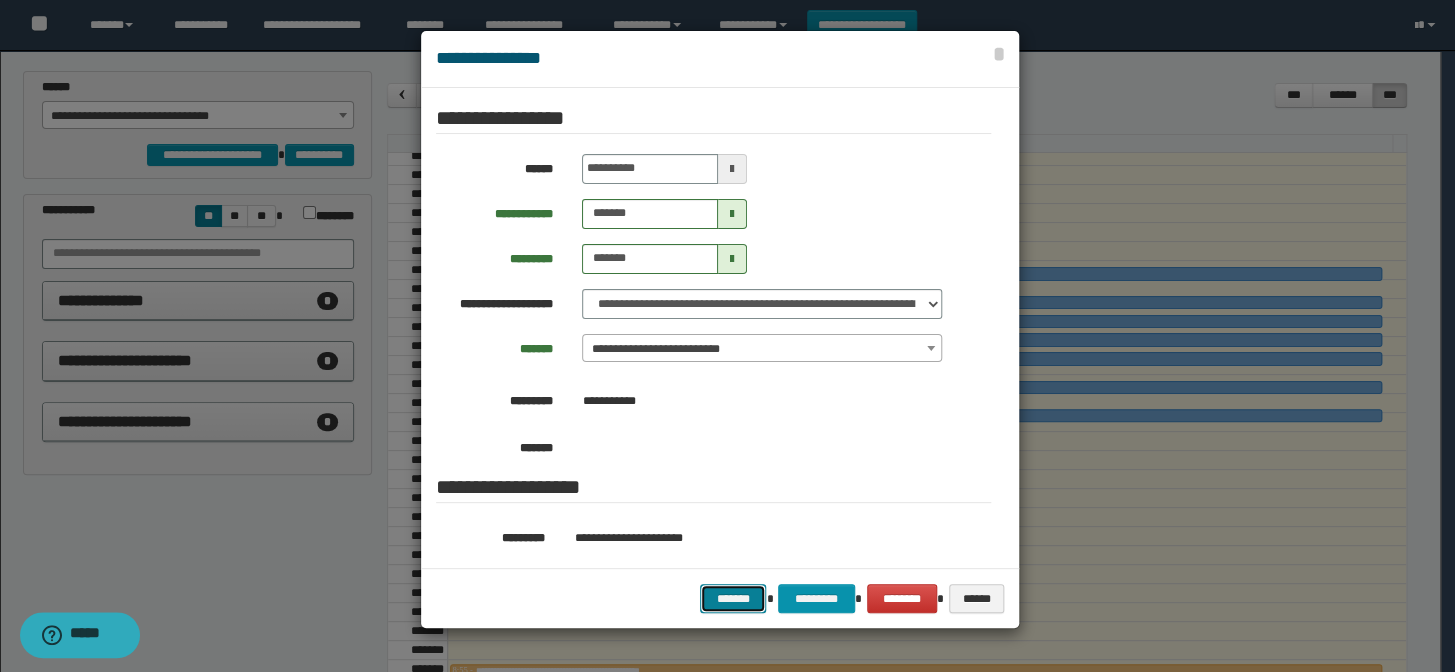 drag, startPoint x: 758, startPoint y: 596, endPoint x: 835, endPoint y: 477, distance: 141.7392 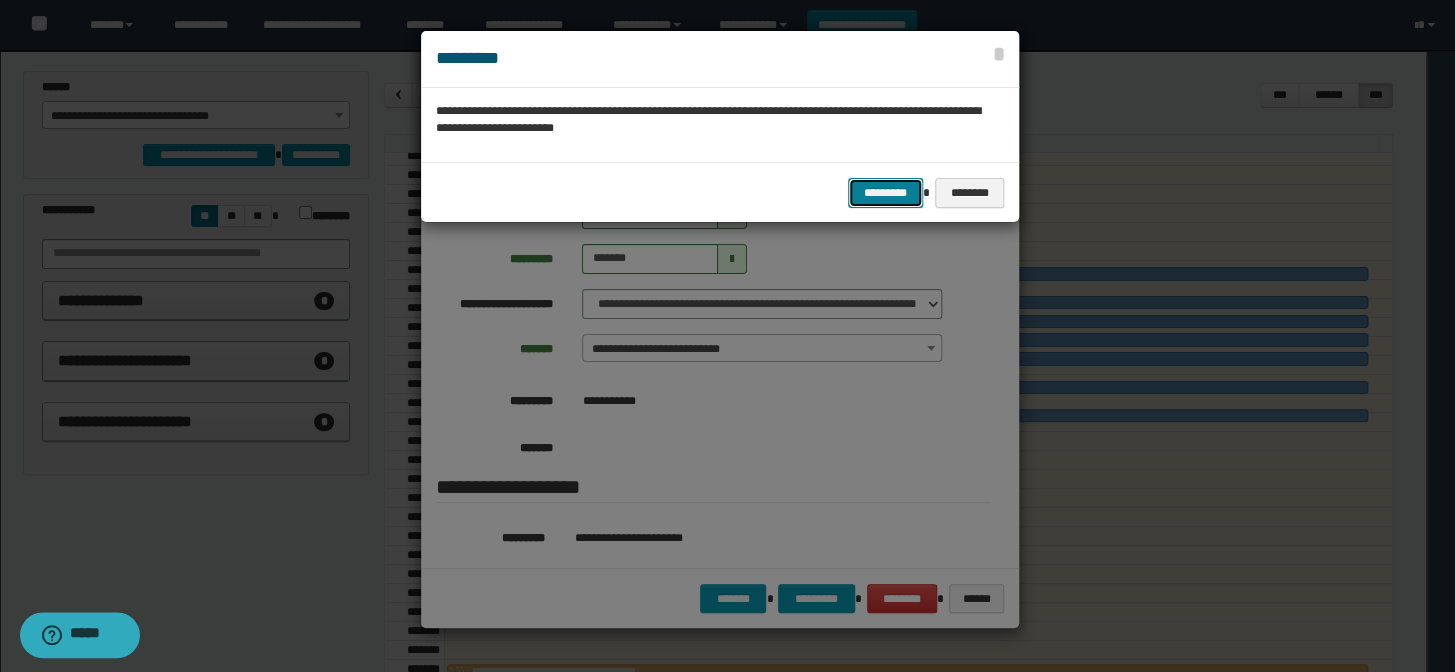 click on "*********" at bounding box center (885, 193) 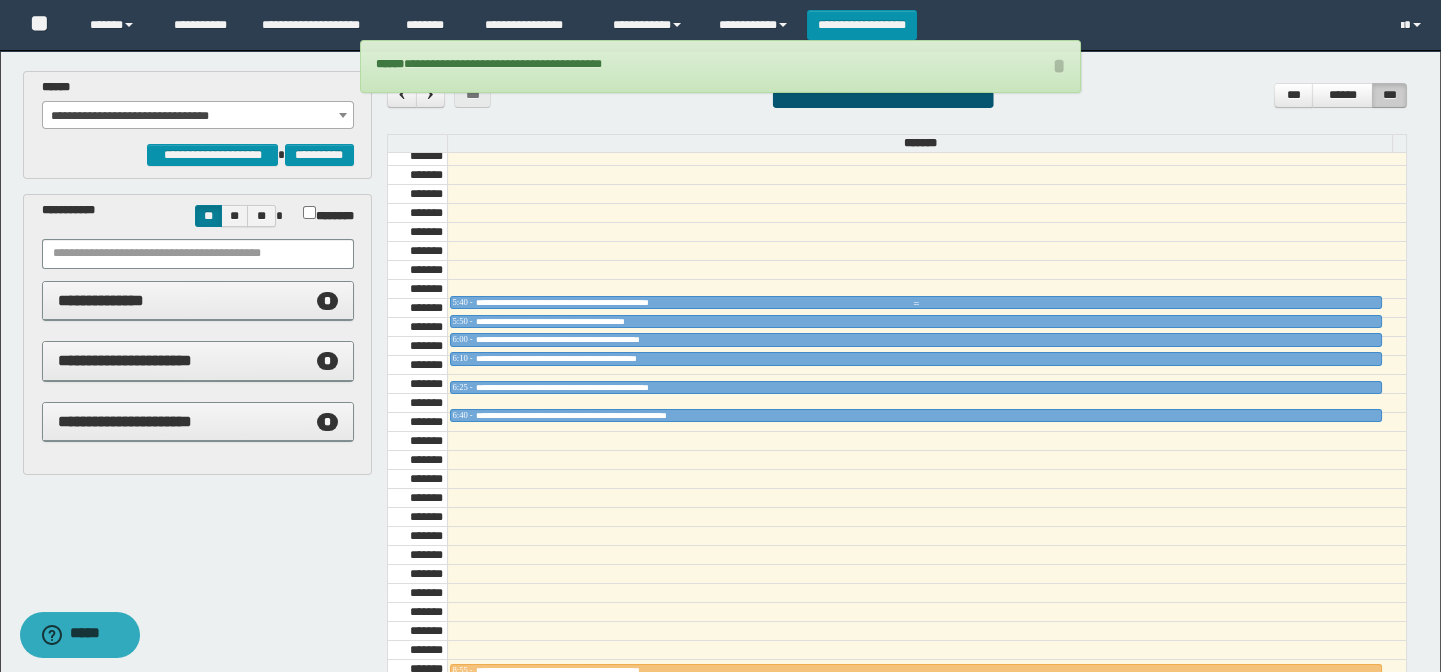 click at bounding box center (916, 304) 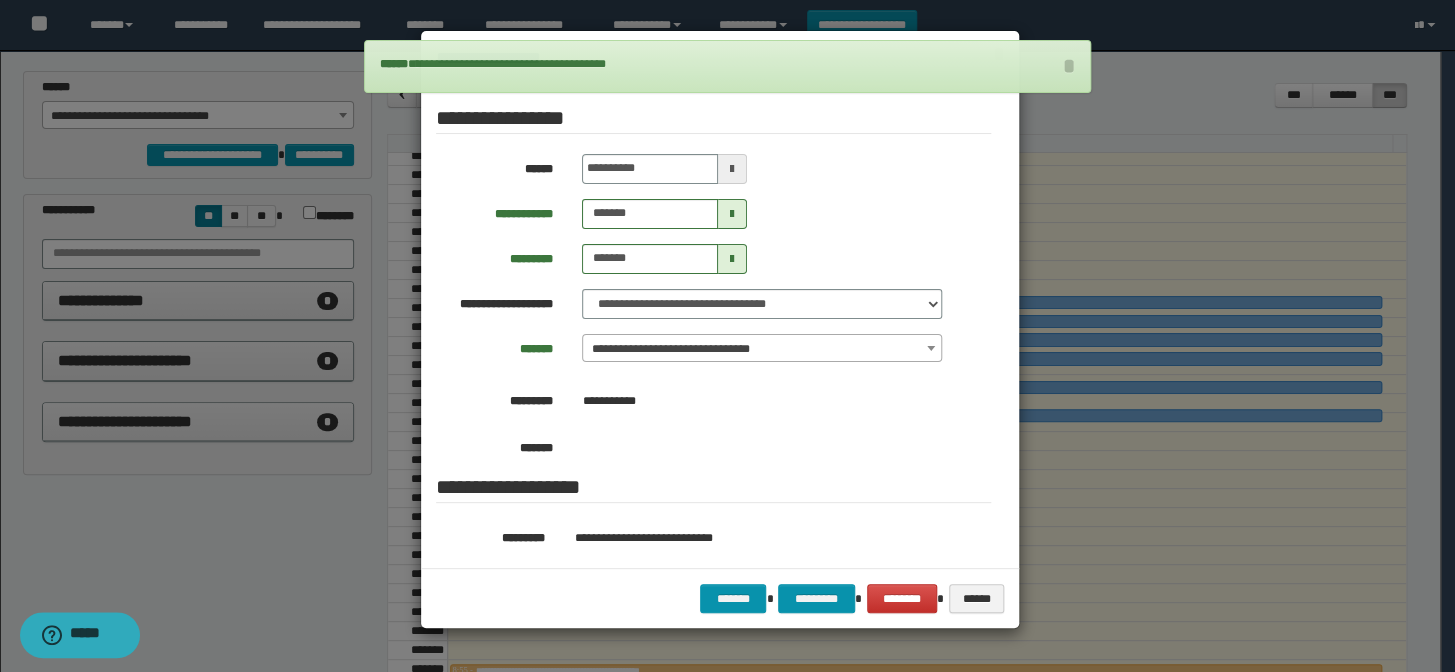 click on "**********" at bounding box center (762, 349) 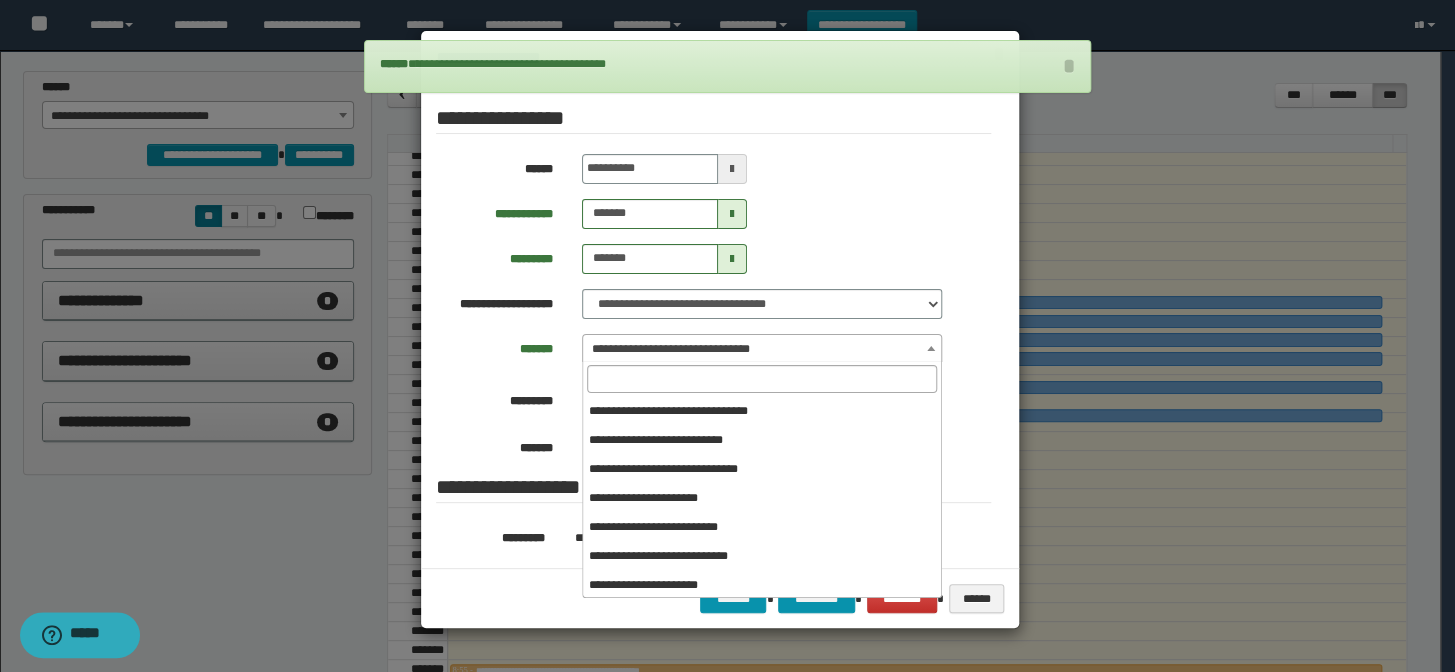 scroll, scrollTop: 120, scrollLeft: 0, axis: vertical 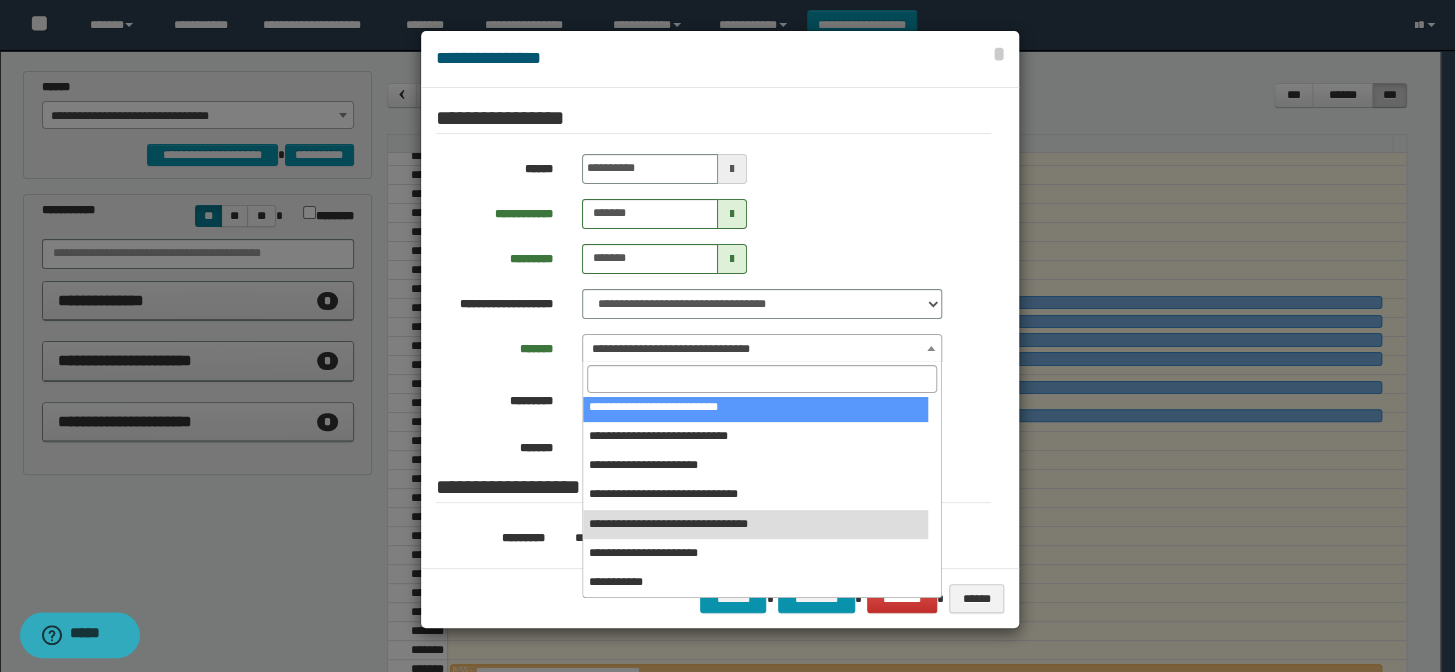 select on "******" 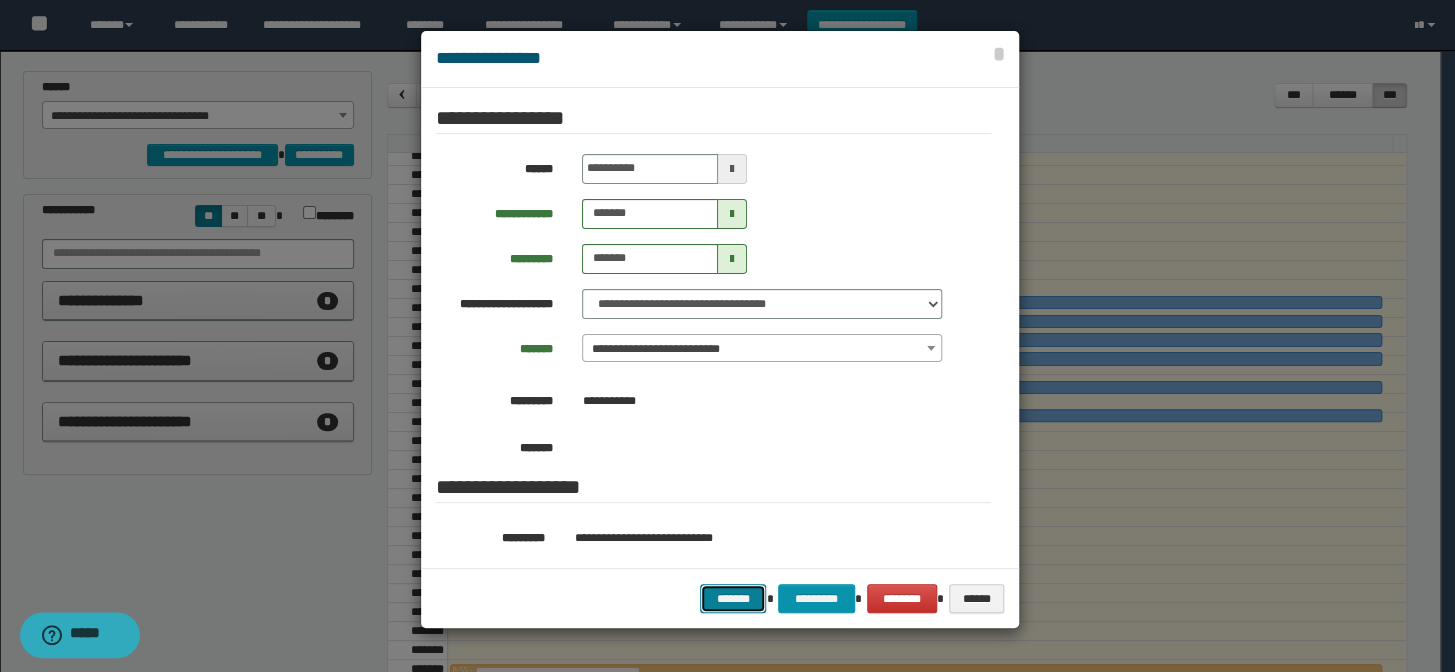 click on "*******" at bounding box center [733, 599] 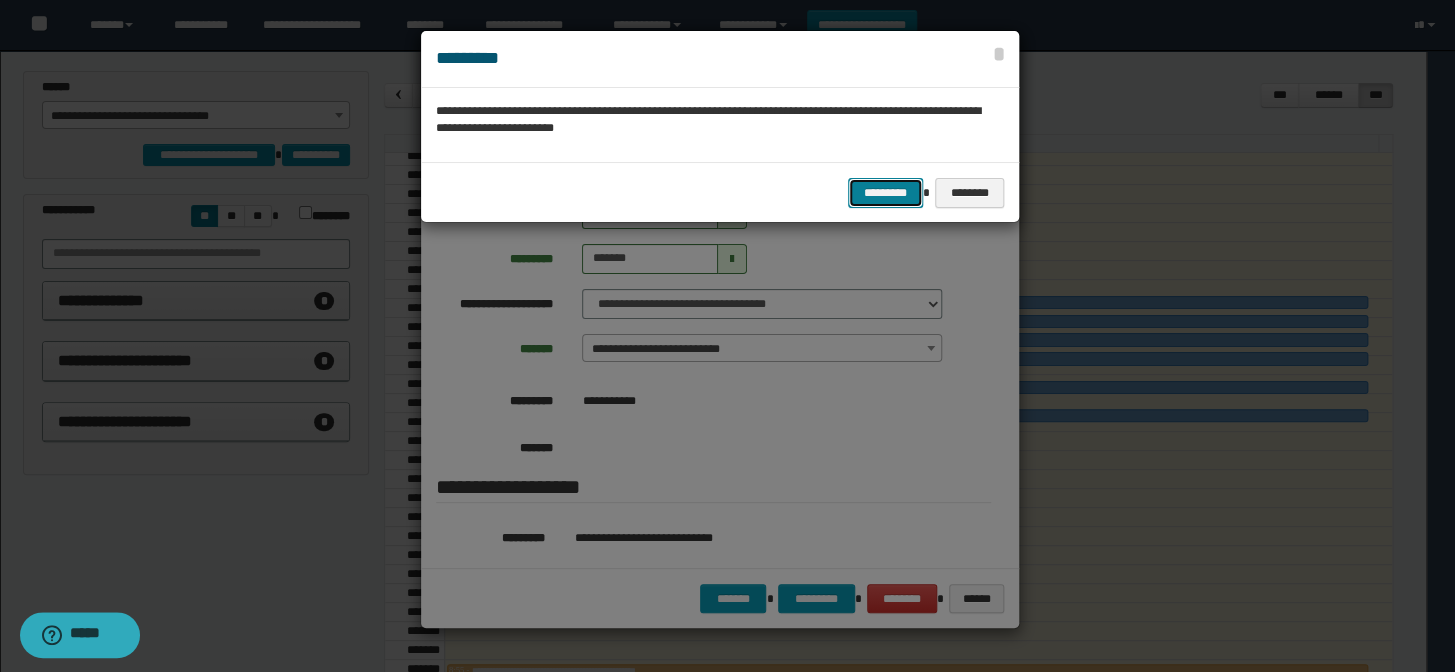 click on "*********" at bounding box center (885, 193) 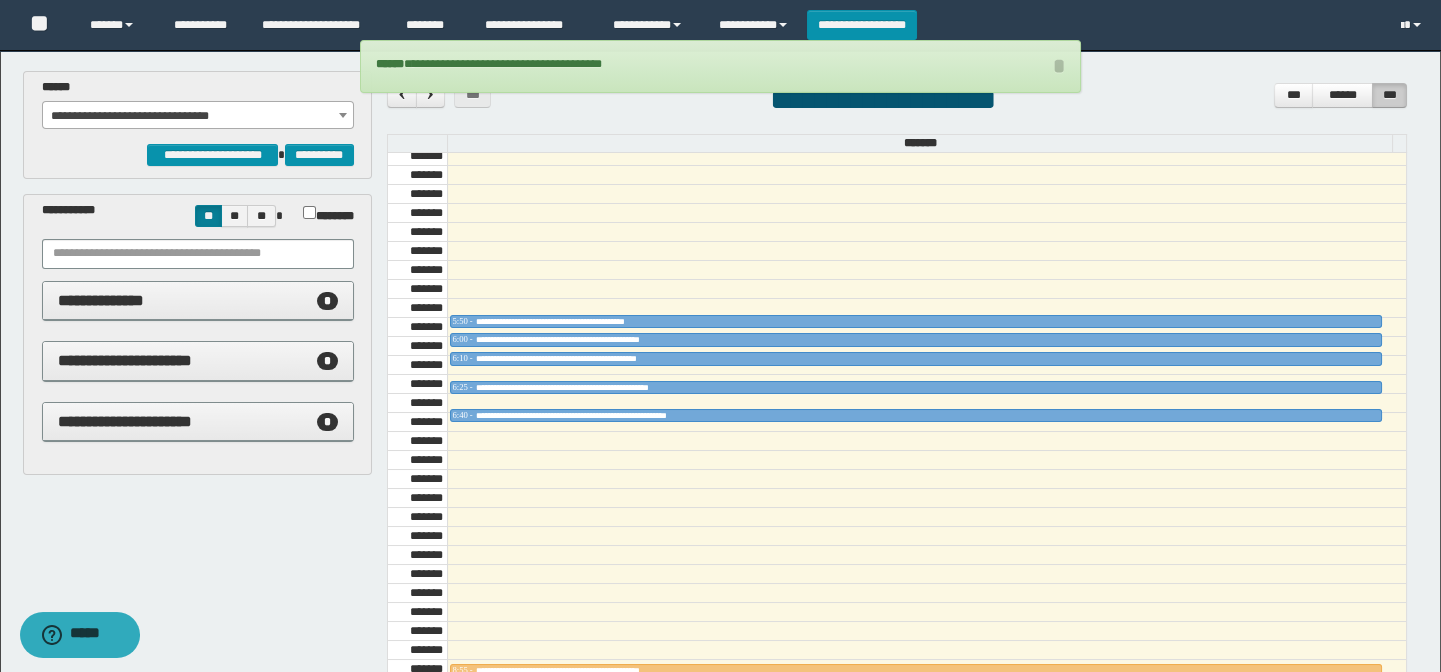 click at bounding box center (927, 308) 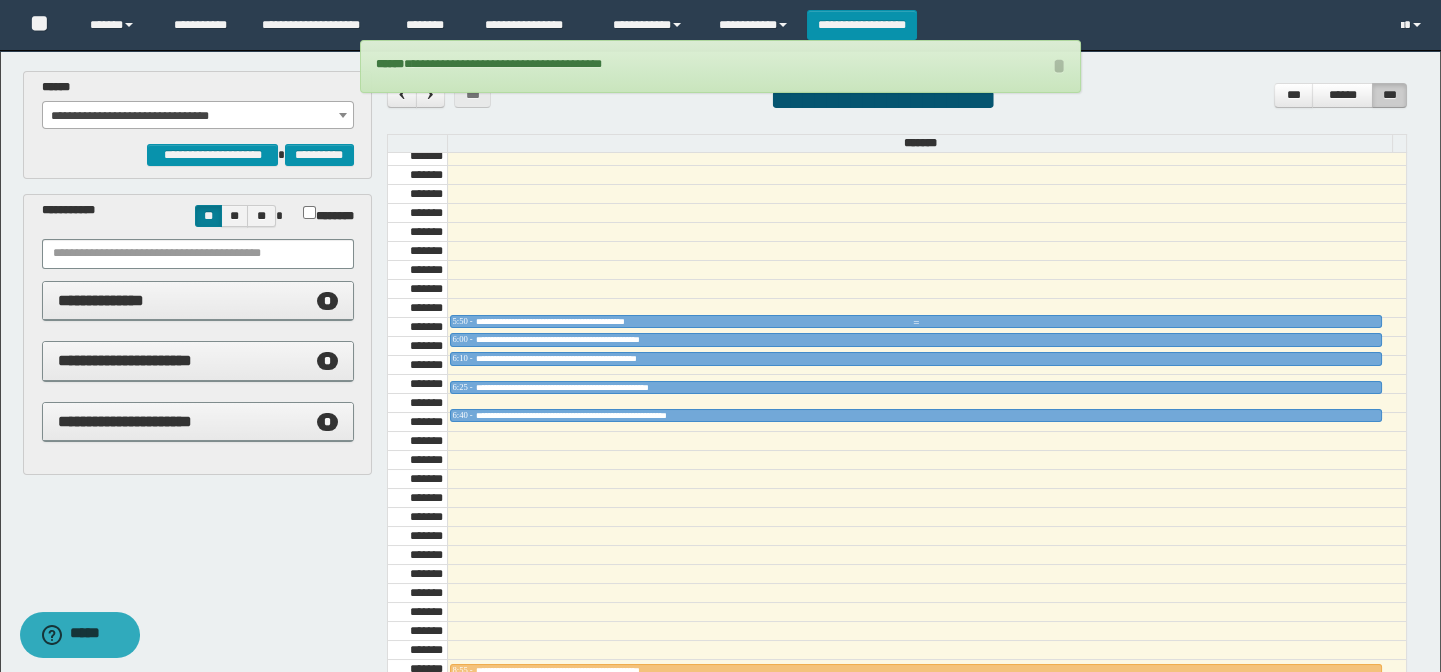 click at bounding box center (916, 323) 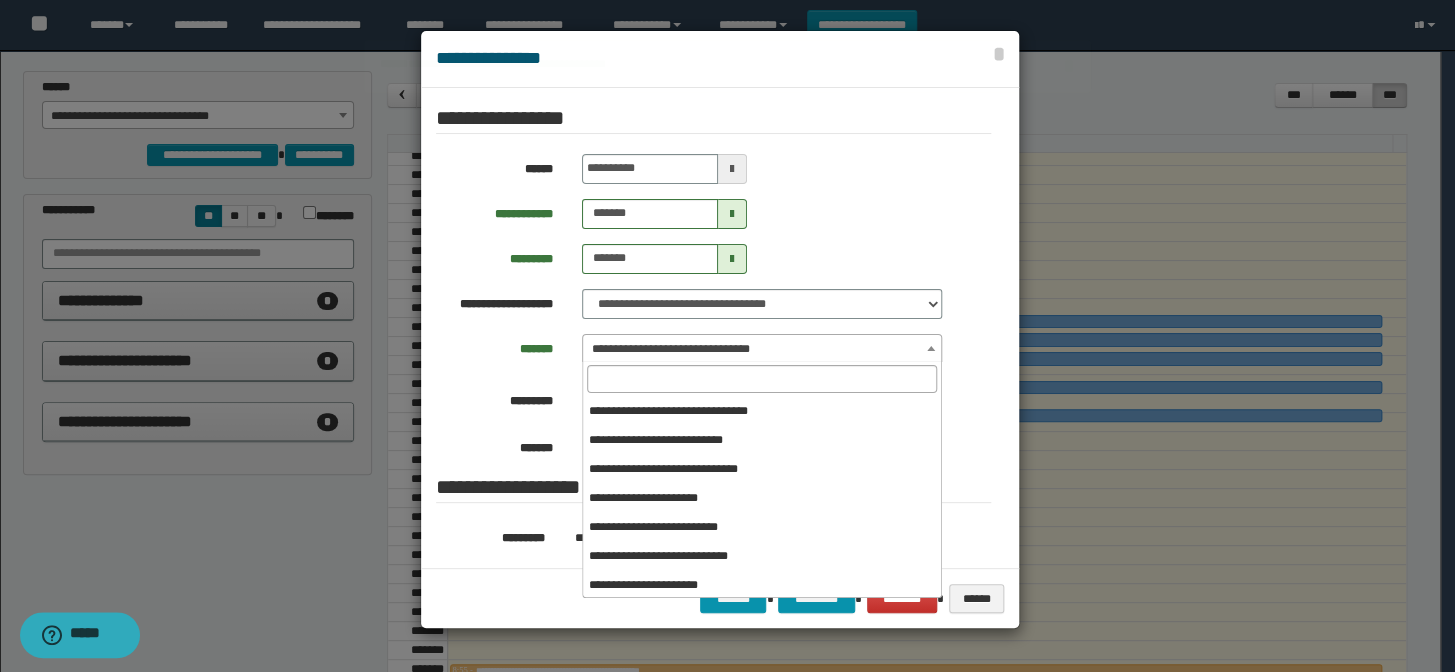 click on "**********" at bounding box center [762, 349] 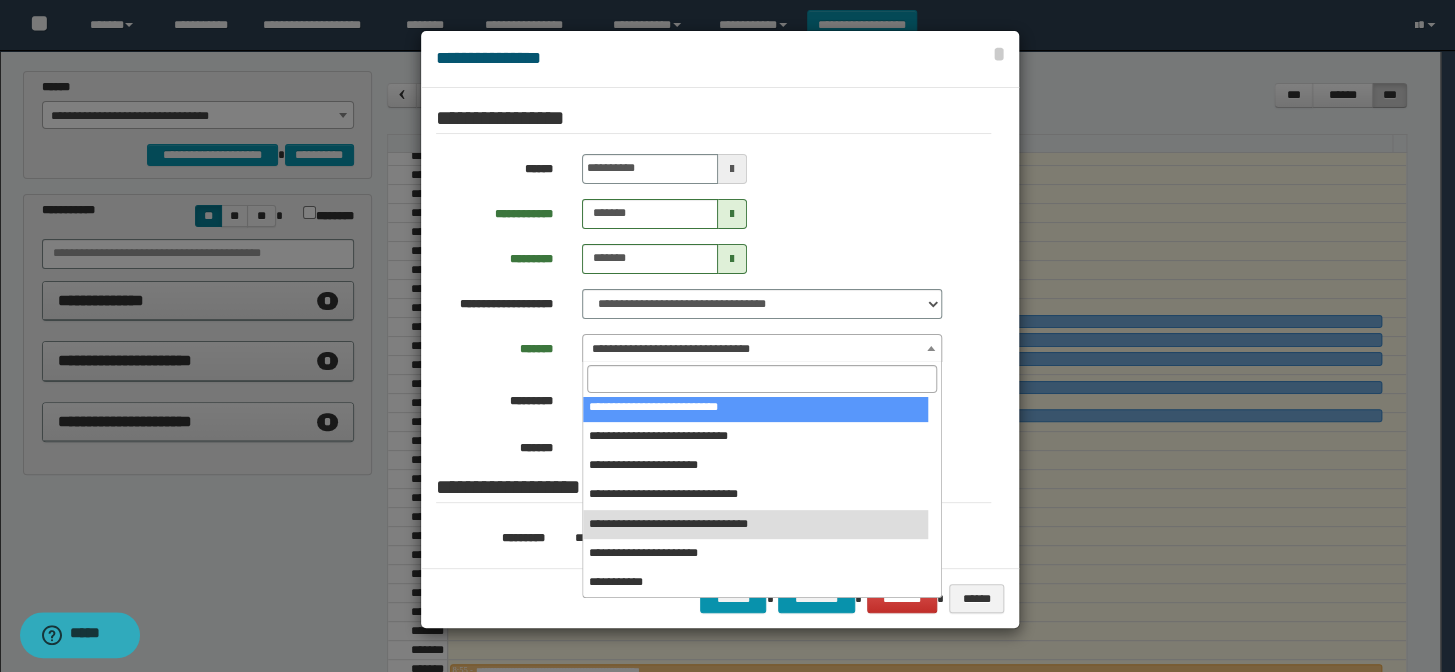 select on "******" 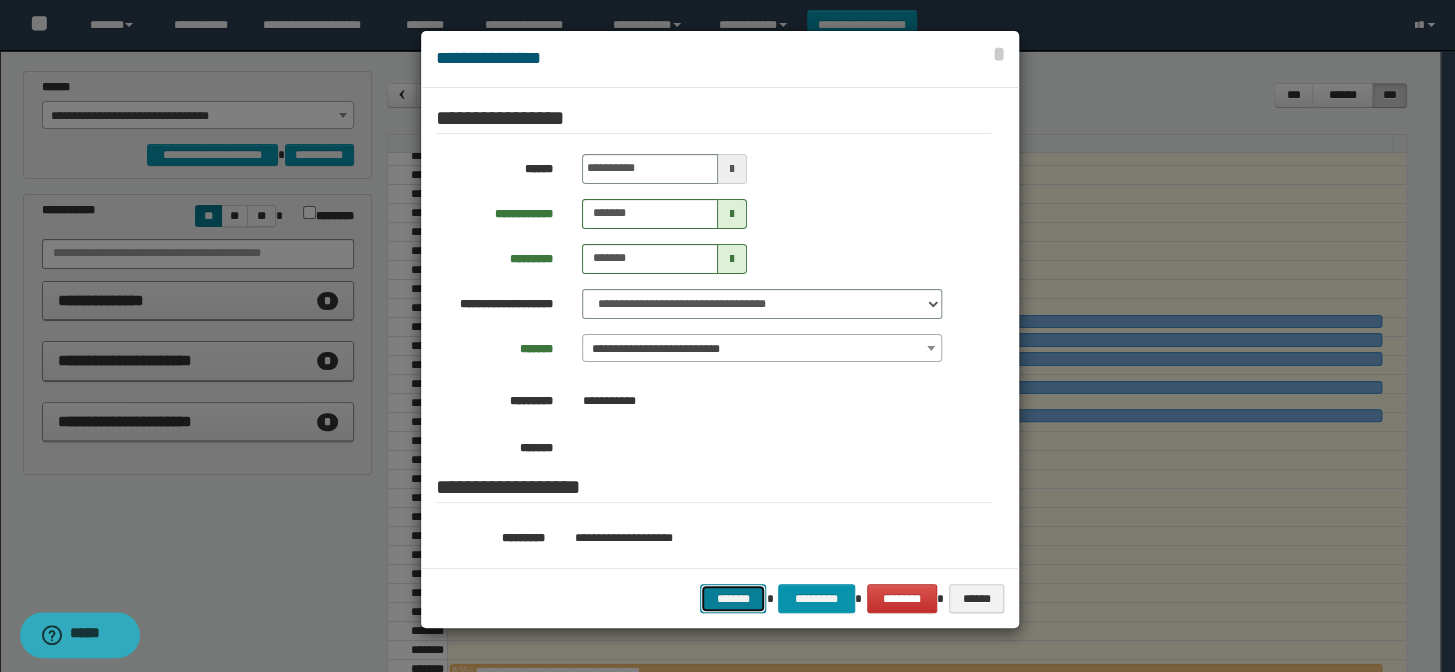 click on "*******" at bounding box center [733, 599] 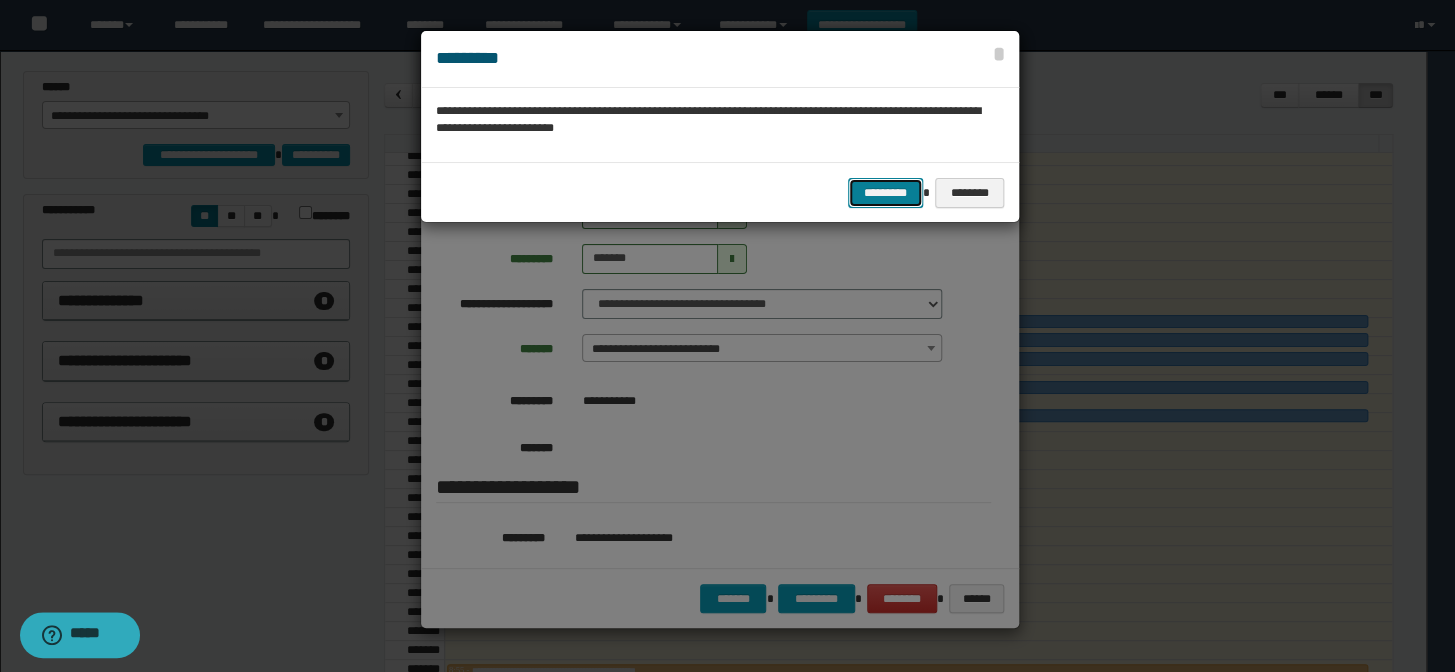 click on "*********" at bounding box center [885, 193] 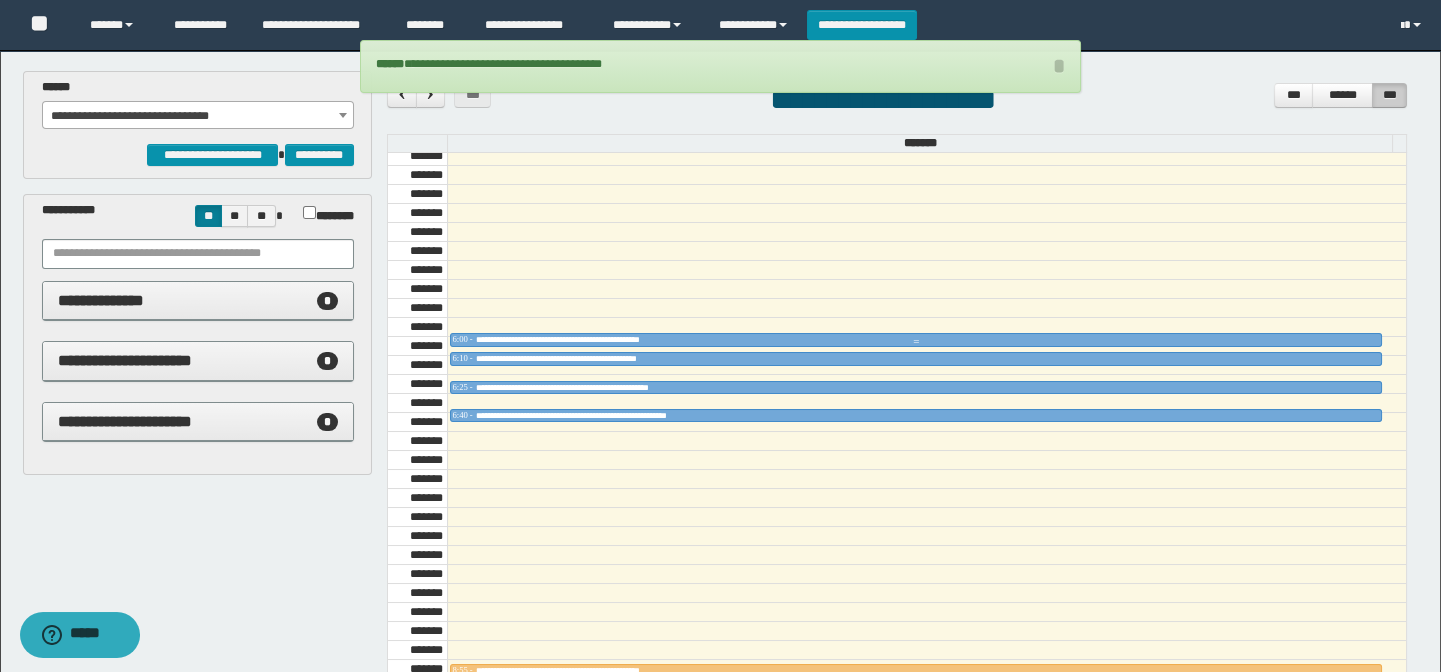 click at bounding box center [916, 342] 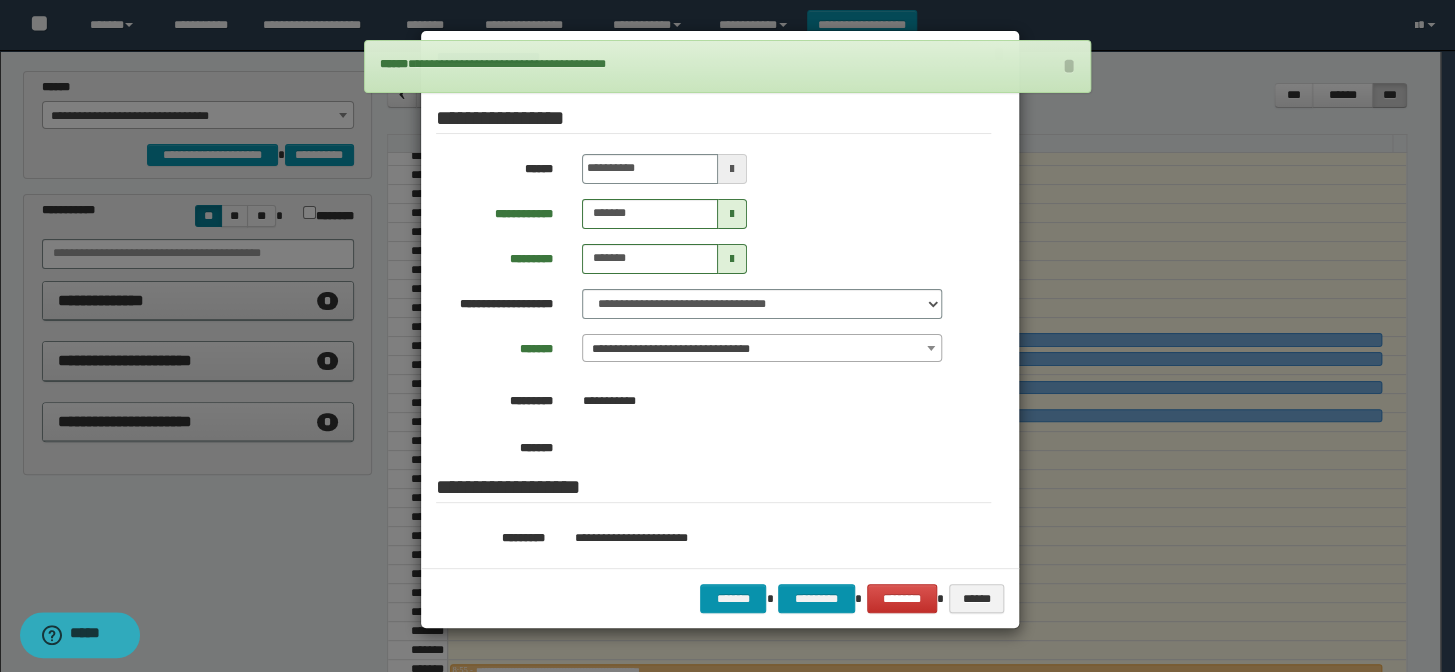 click on "**********" at bounding box center (762, 349) 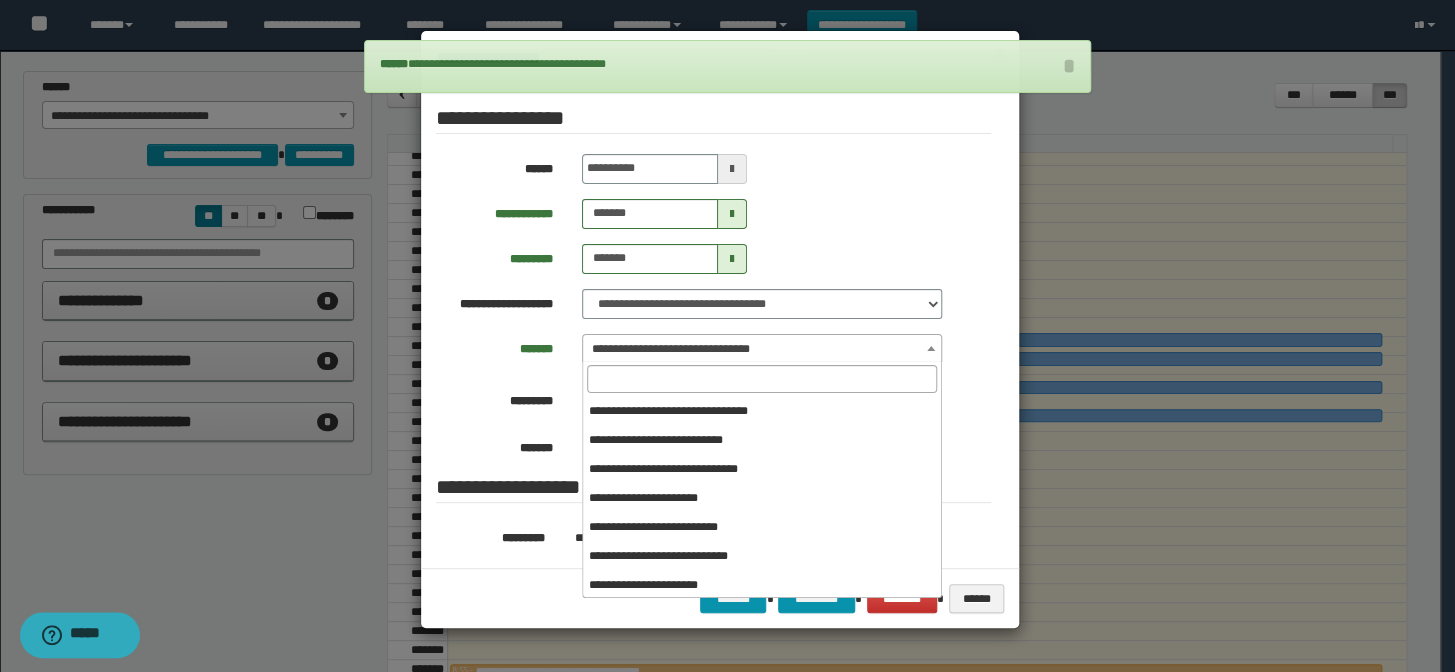 scroll, scrollTop: 120, scrollLeft: 0, axis: vertical 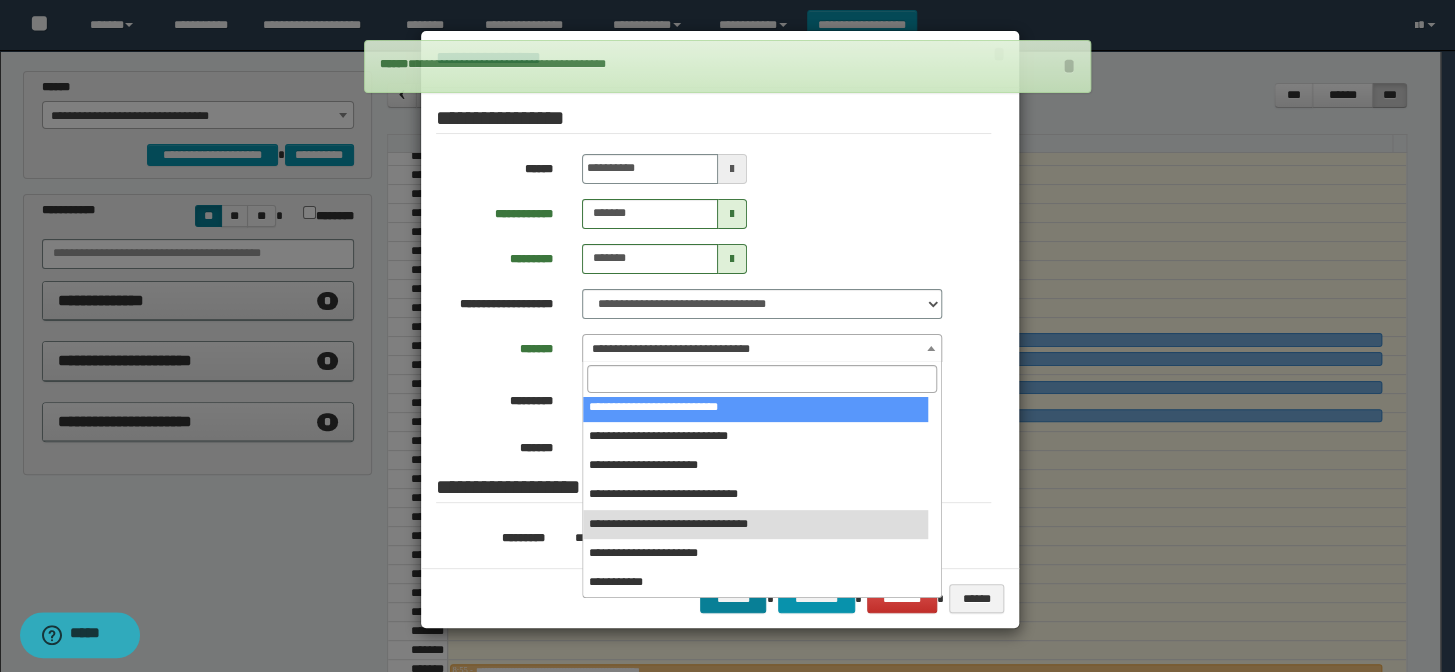 select on "******" 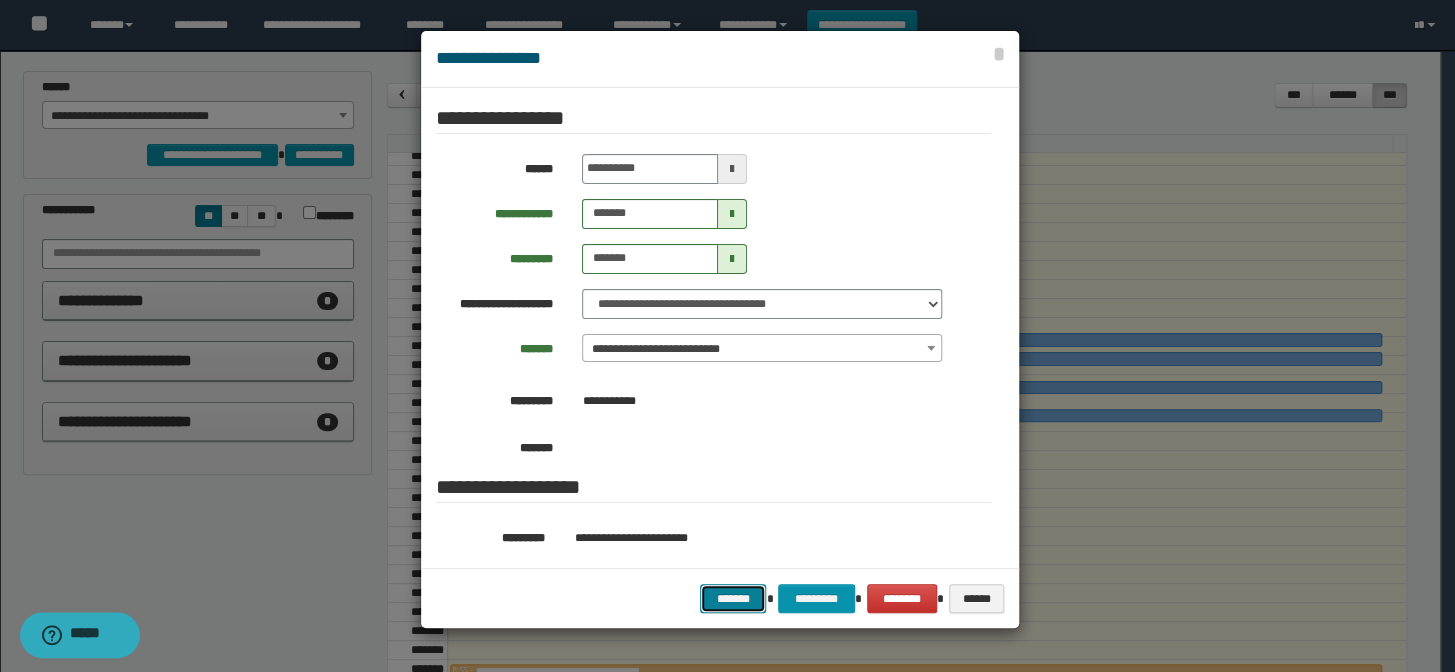 click on "*******" at bounding box center [733, 599] 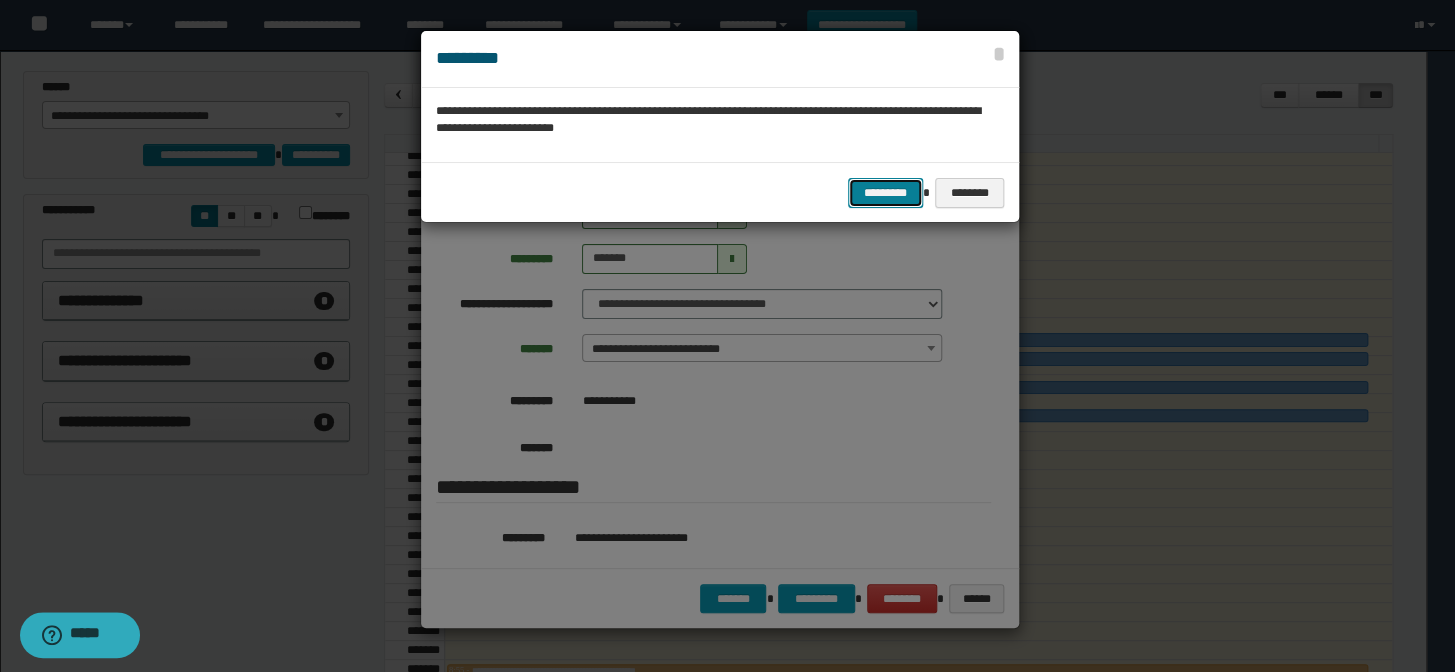 click on "*********" at bounding box center (885, 193) 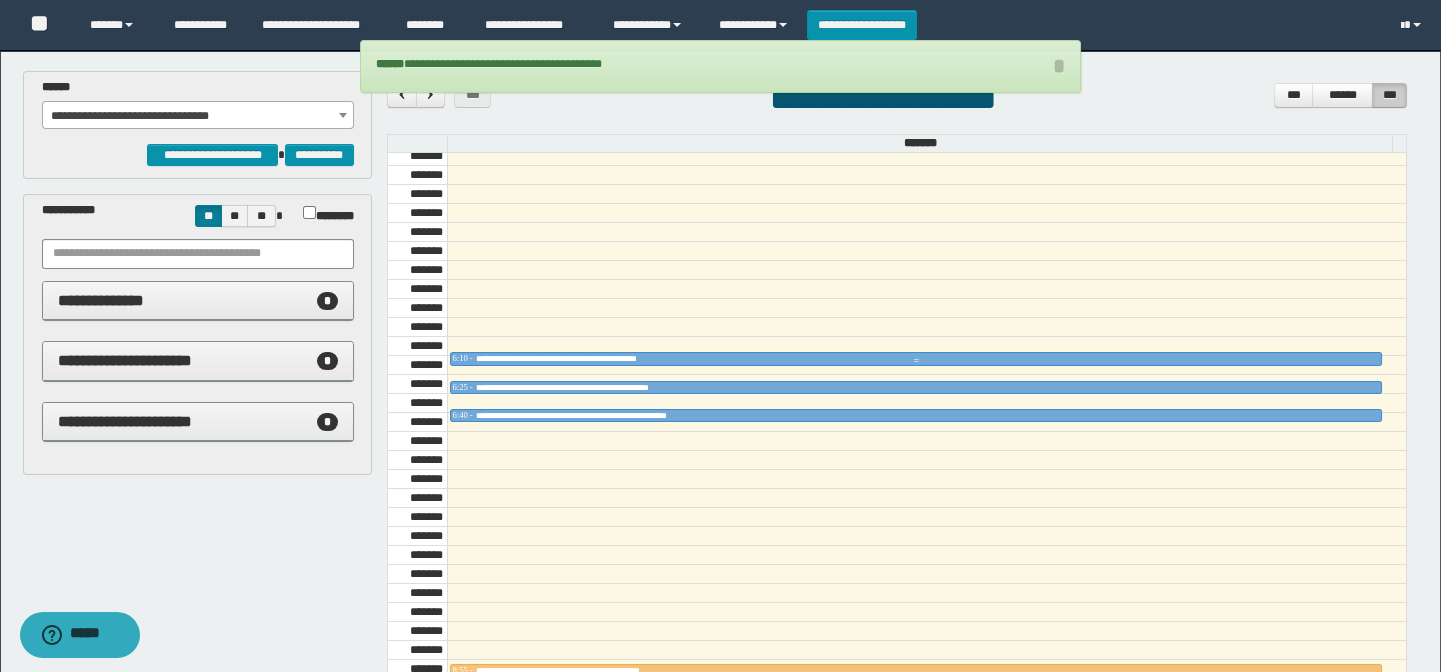 click at bounding box center (916, 361) 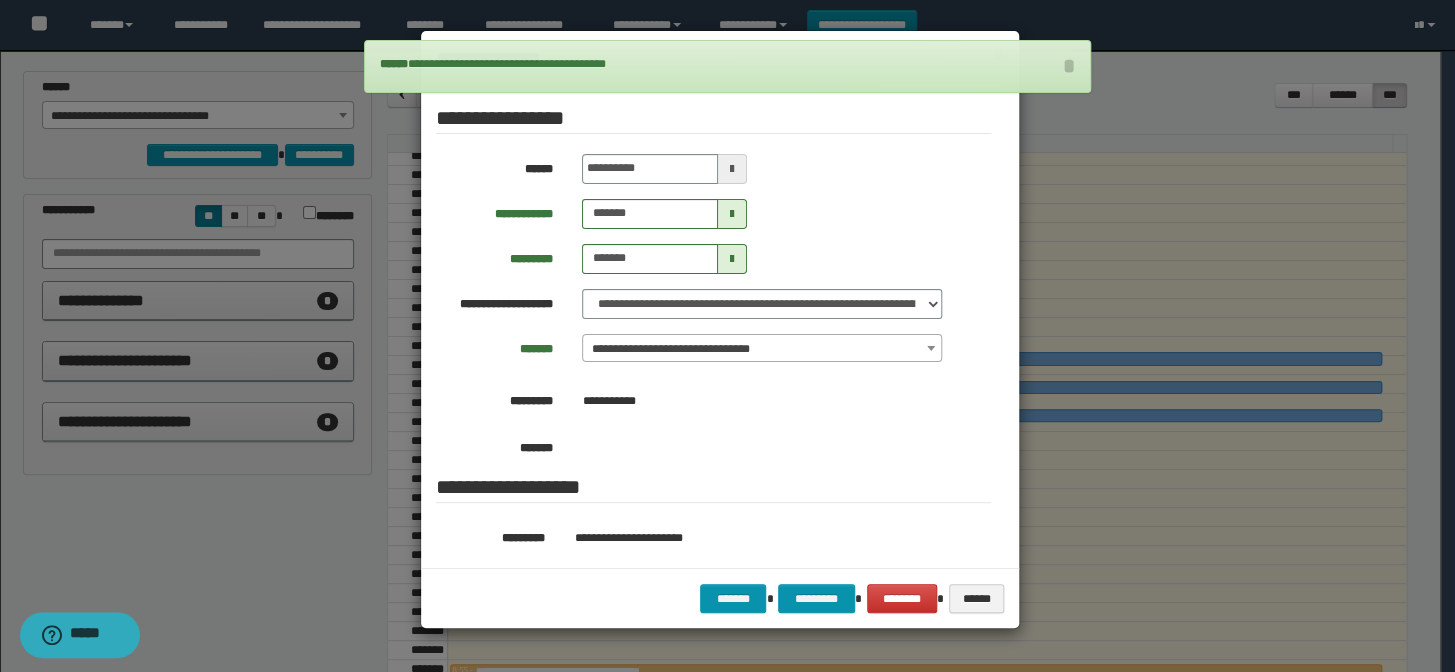 click on "**********" at bounding box center [762, 349] 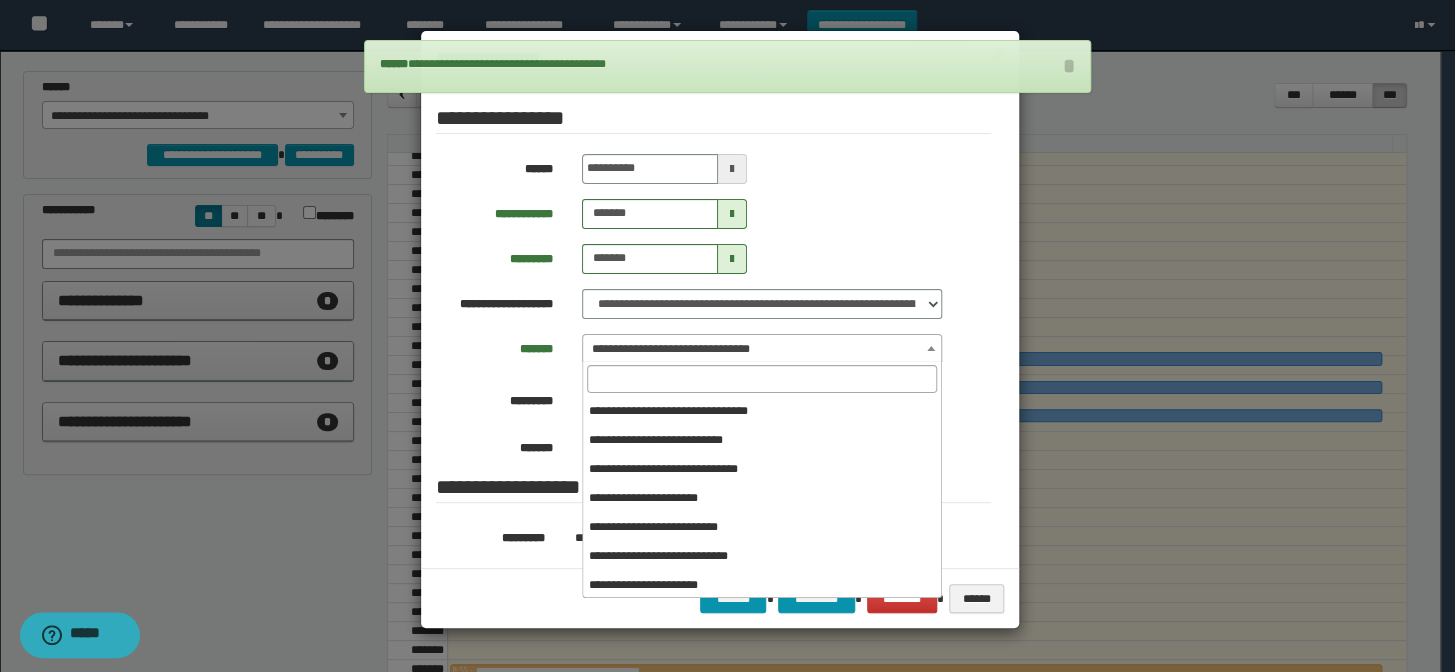 scroll, scrollTop: 120, scrollLeft: 0, axis: vertical 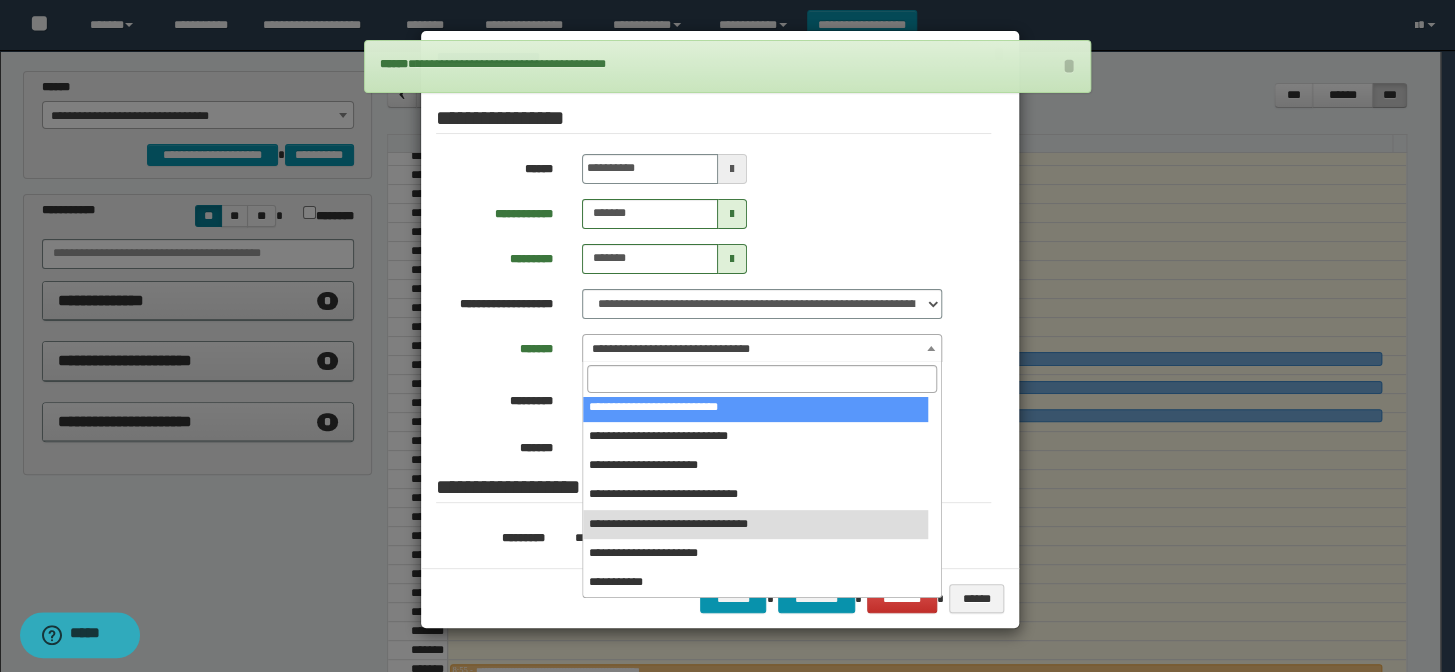 select on "******" 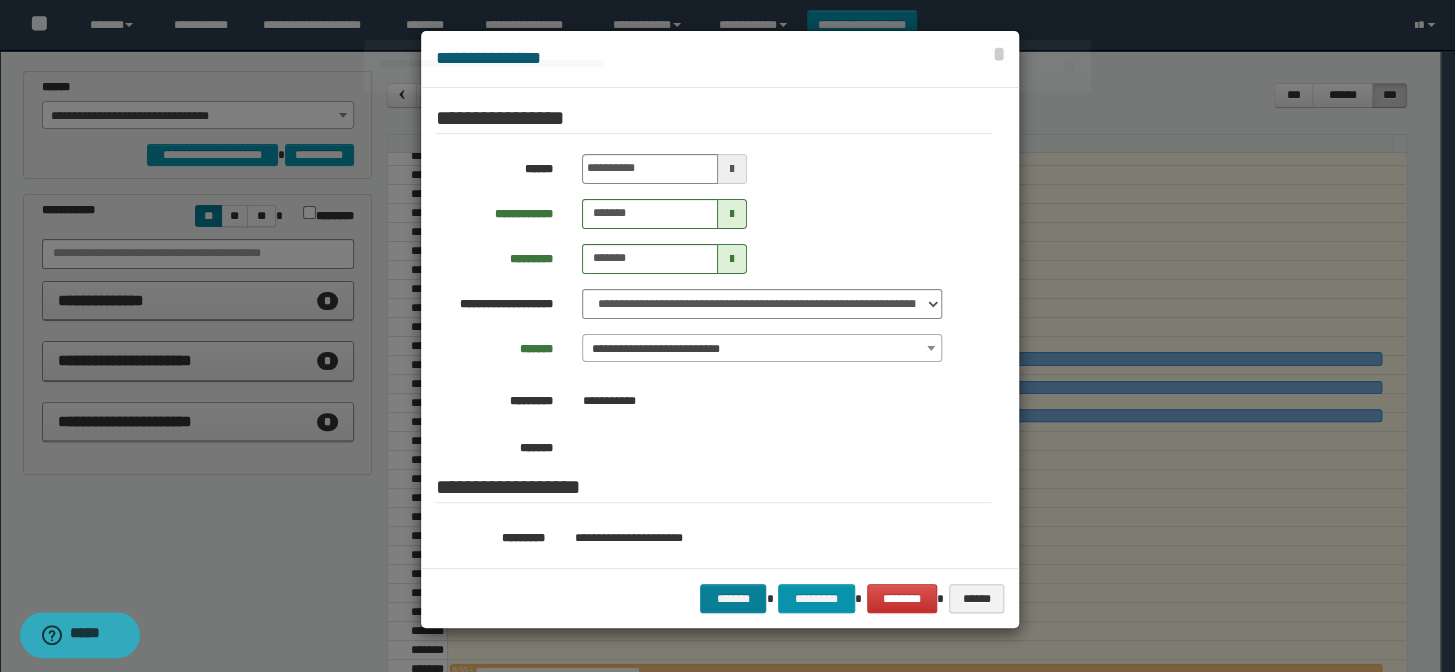 click on "**********" at bounding box center (720, 598) 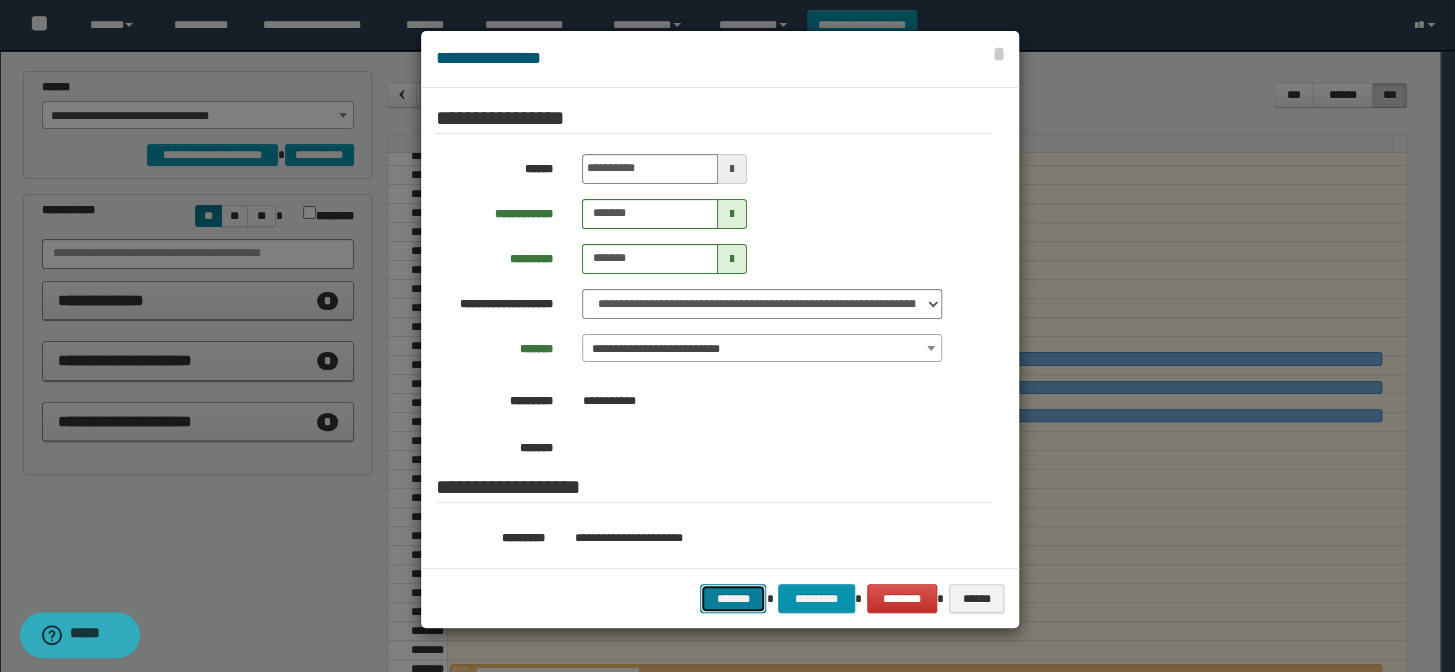 drag, startPoint x: 744, startPoint y: 606, endPoint x: 835, endPoint y: 517, distance: 127.28708 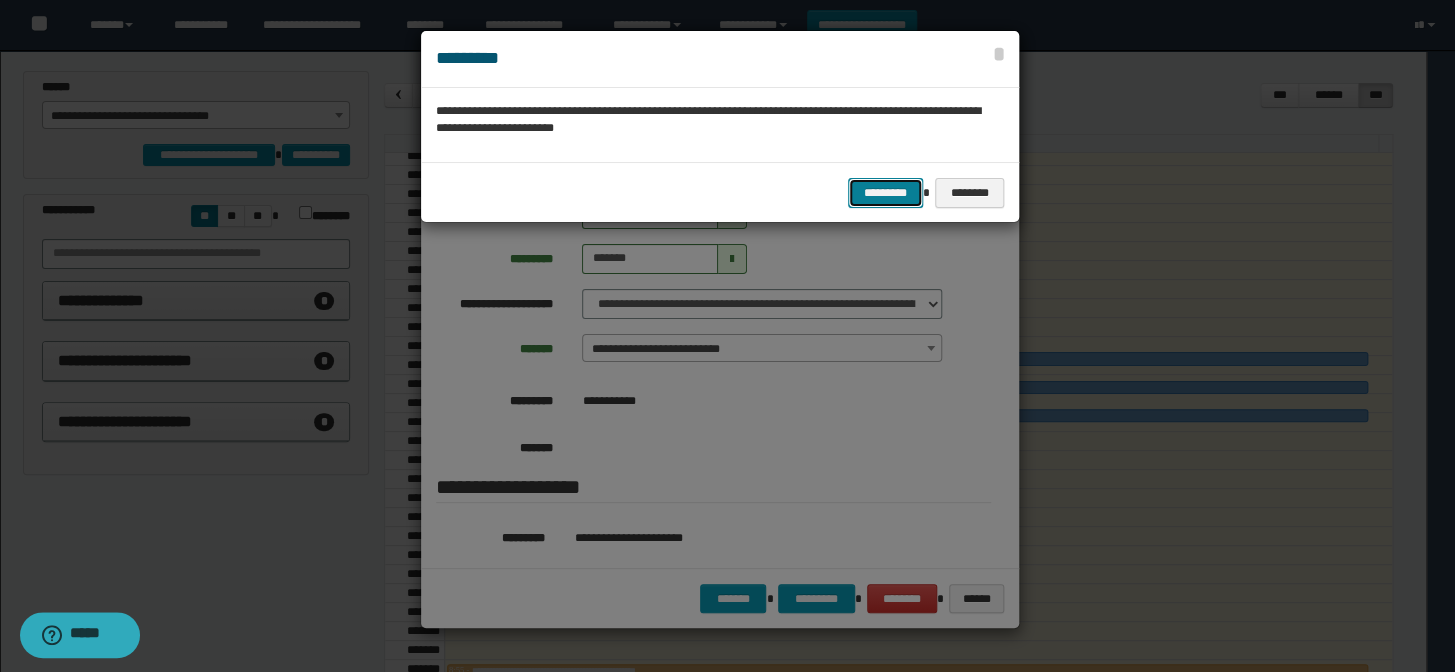 click on "*********" at bounding box center (885, 193) 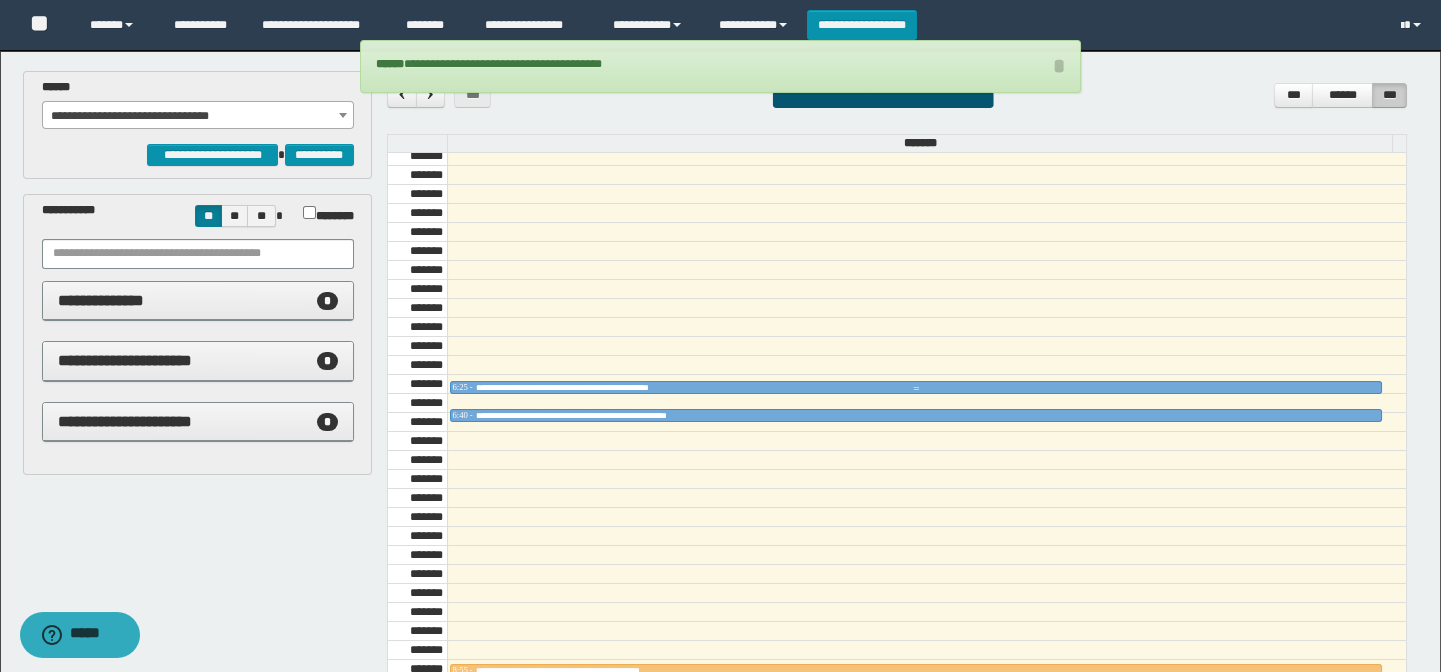 click at bounding box center [916, 389] 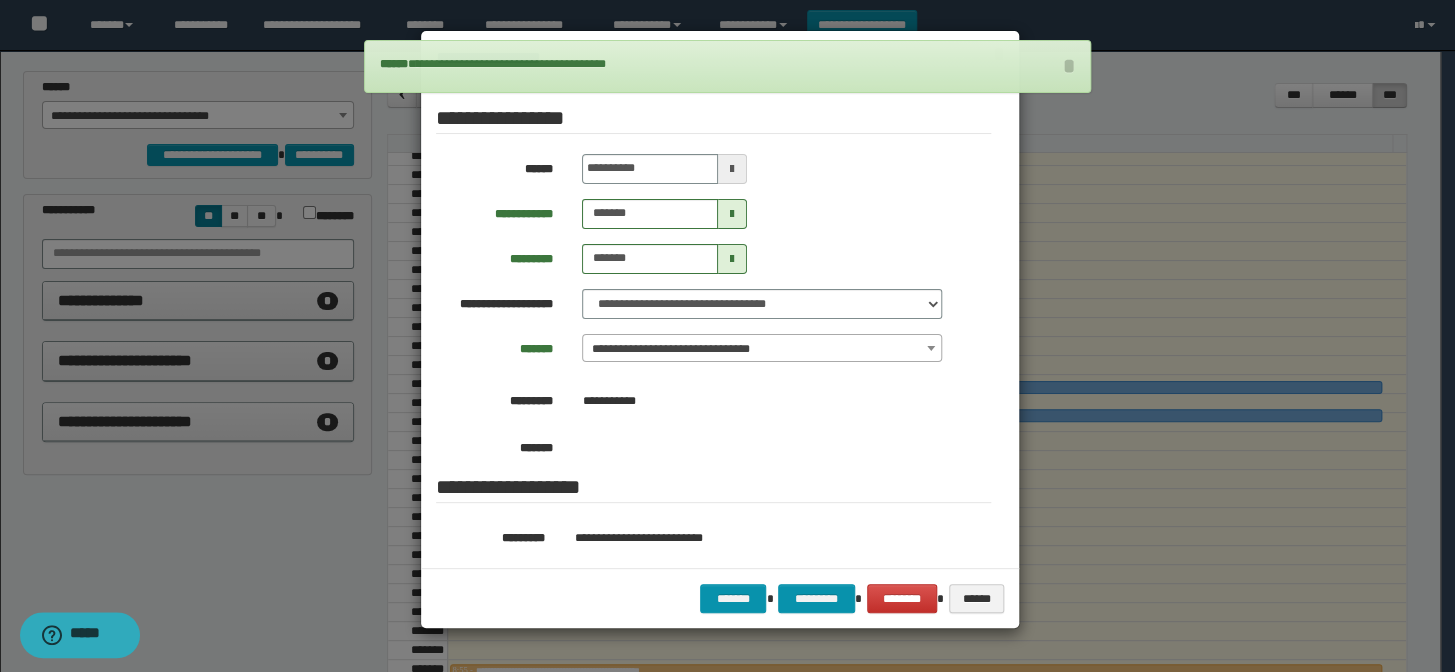 click on "**********" at bounding box center [762, 349] 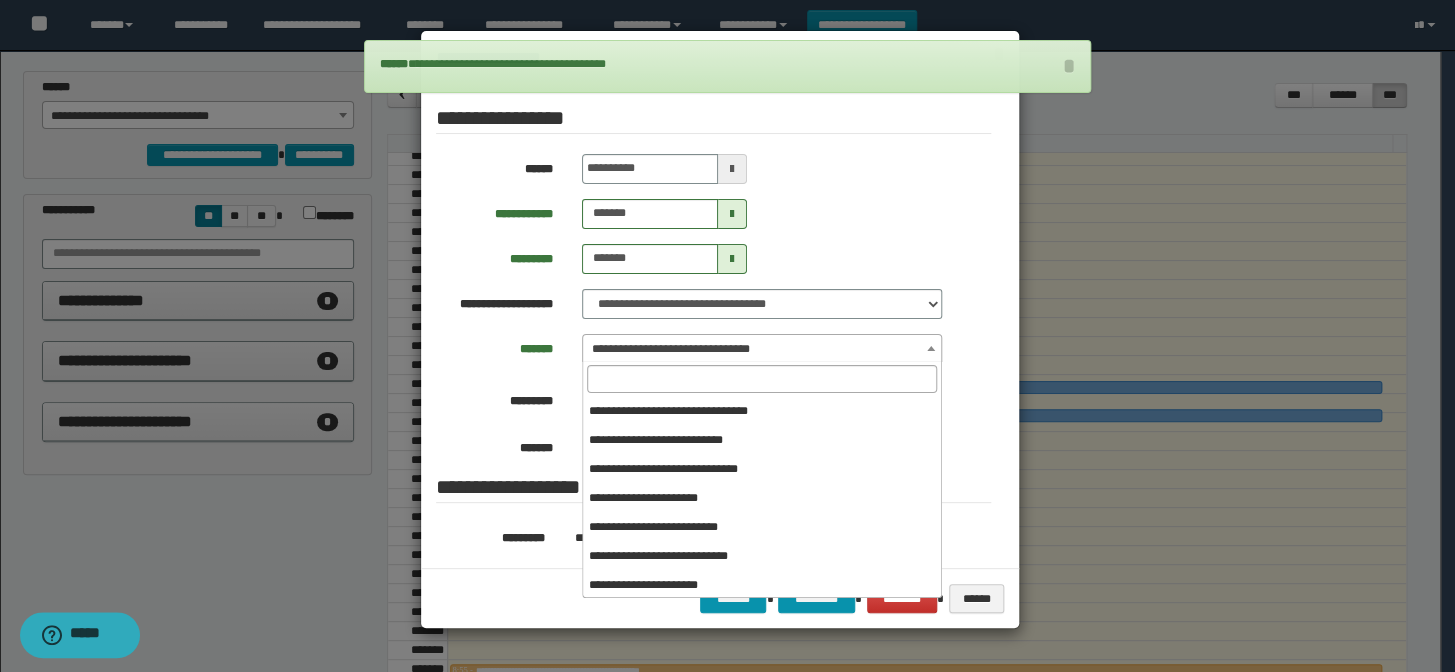 scroll, scrollTop: 120, scrollLeft: 0, axis: vertical 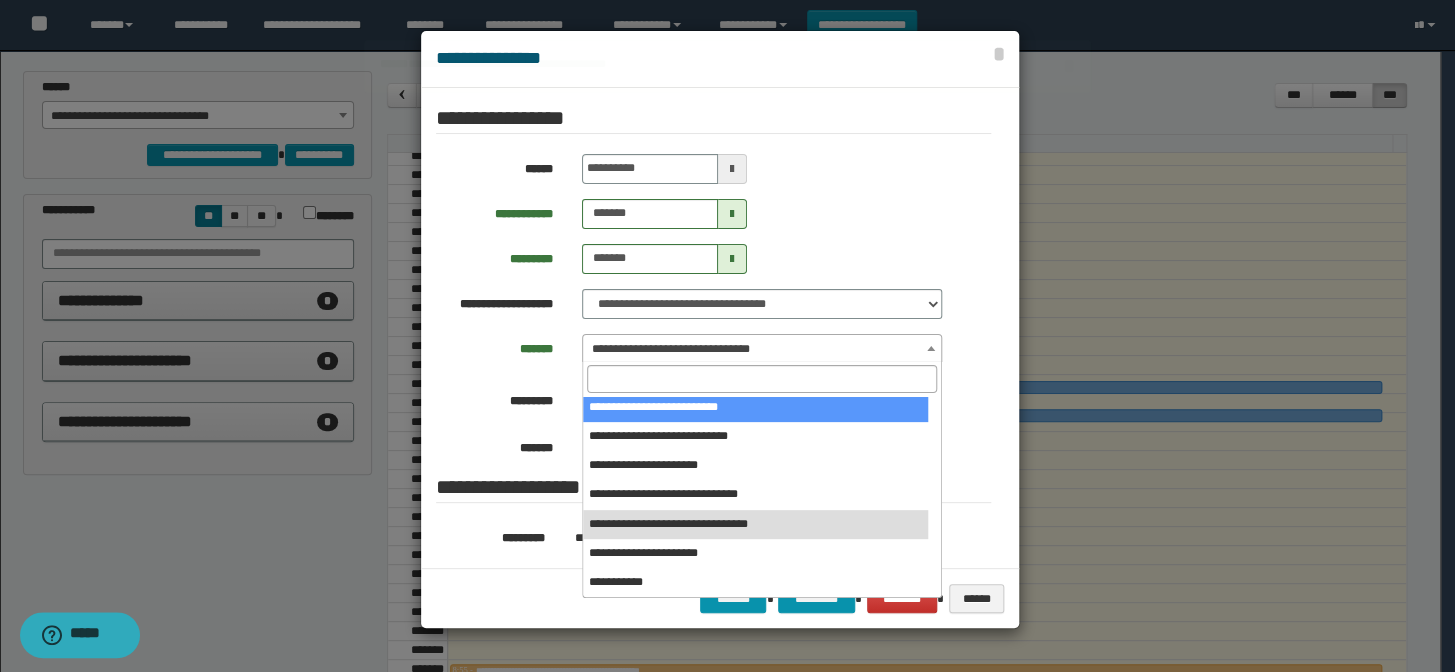 select on "******" 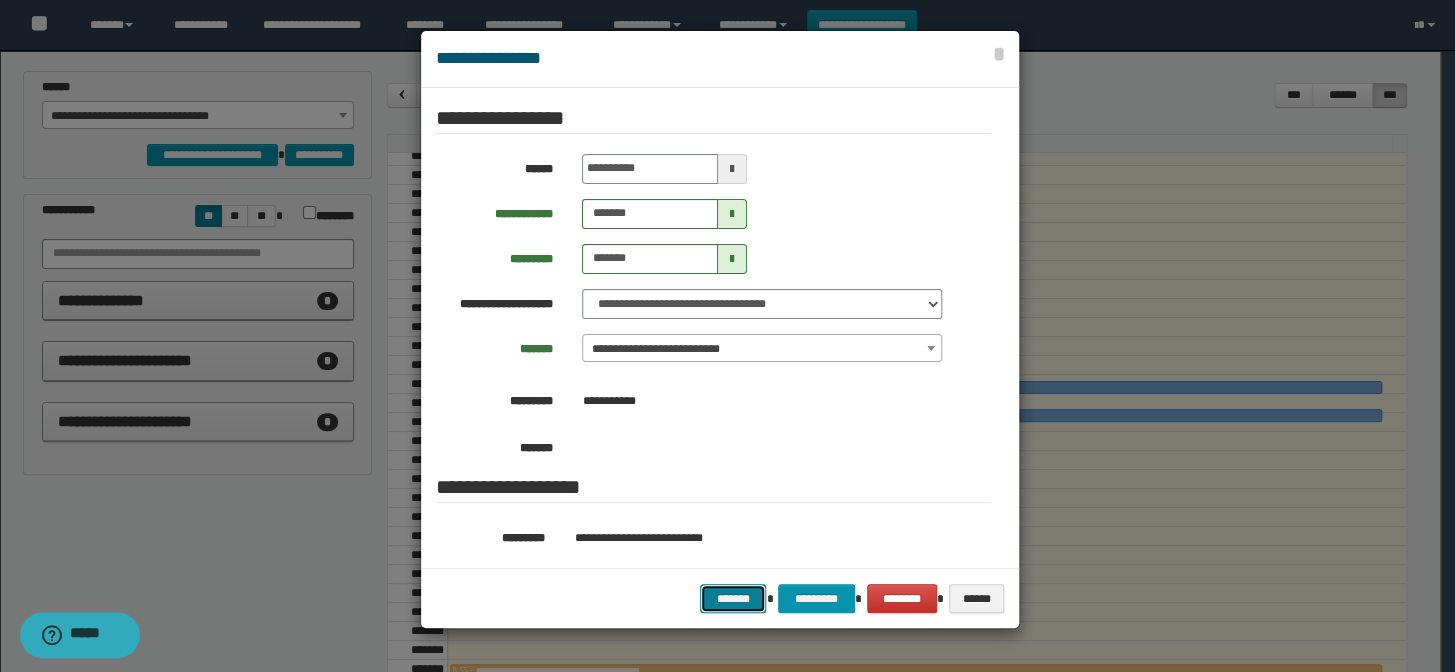 drag, startPoint x: 726, startPoint y: 598, endPoint x: 746, endPoint y: 573, distance: 32.01562 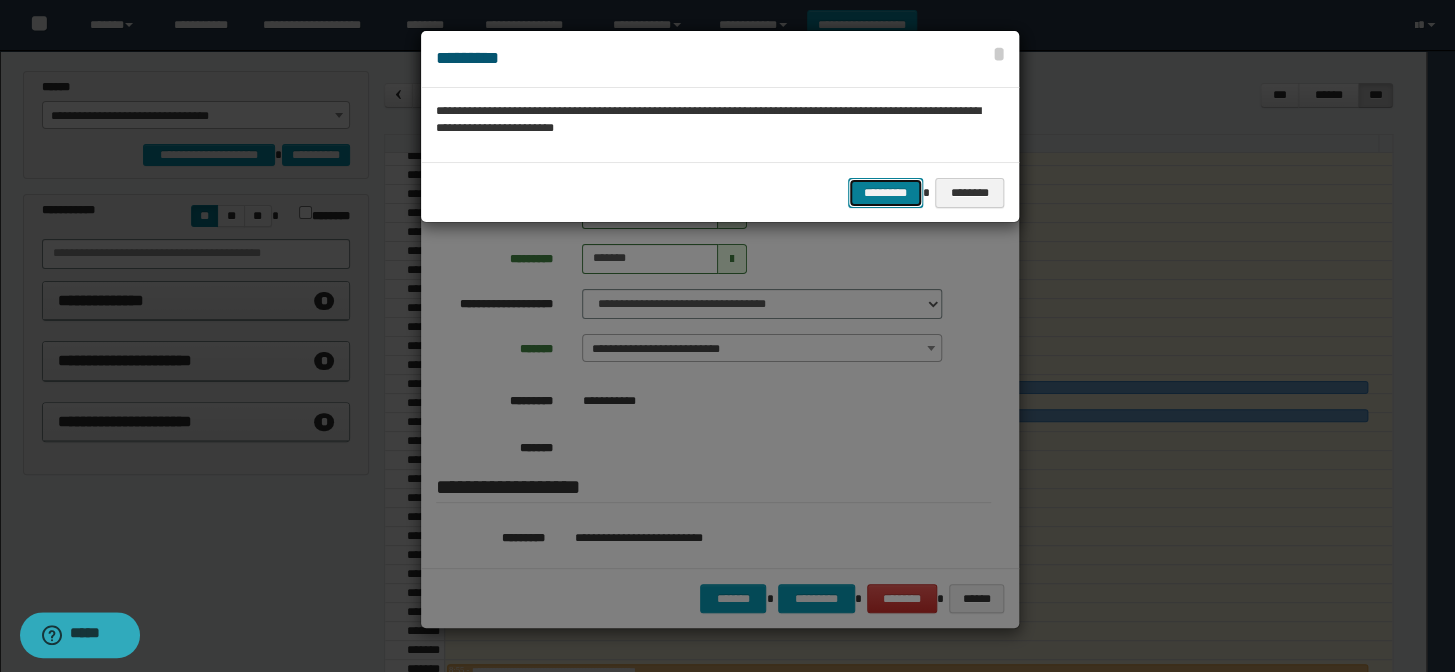 click on "*********" at bounding box center (885, 193) 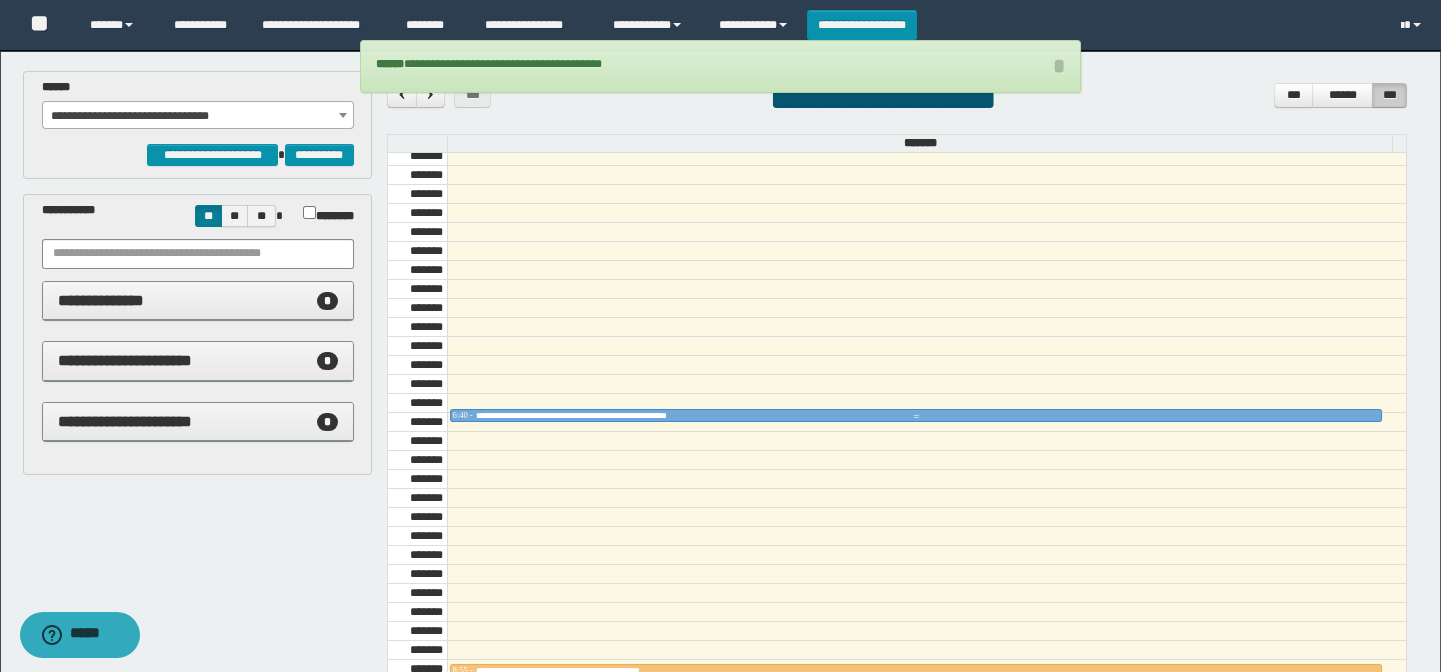 click at bounding box center [916, 417] 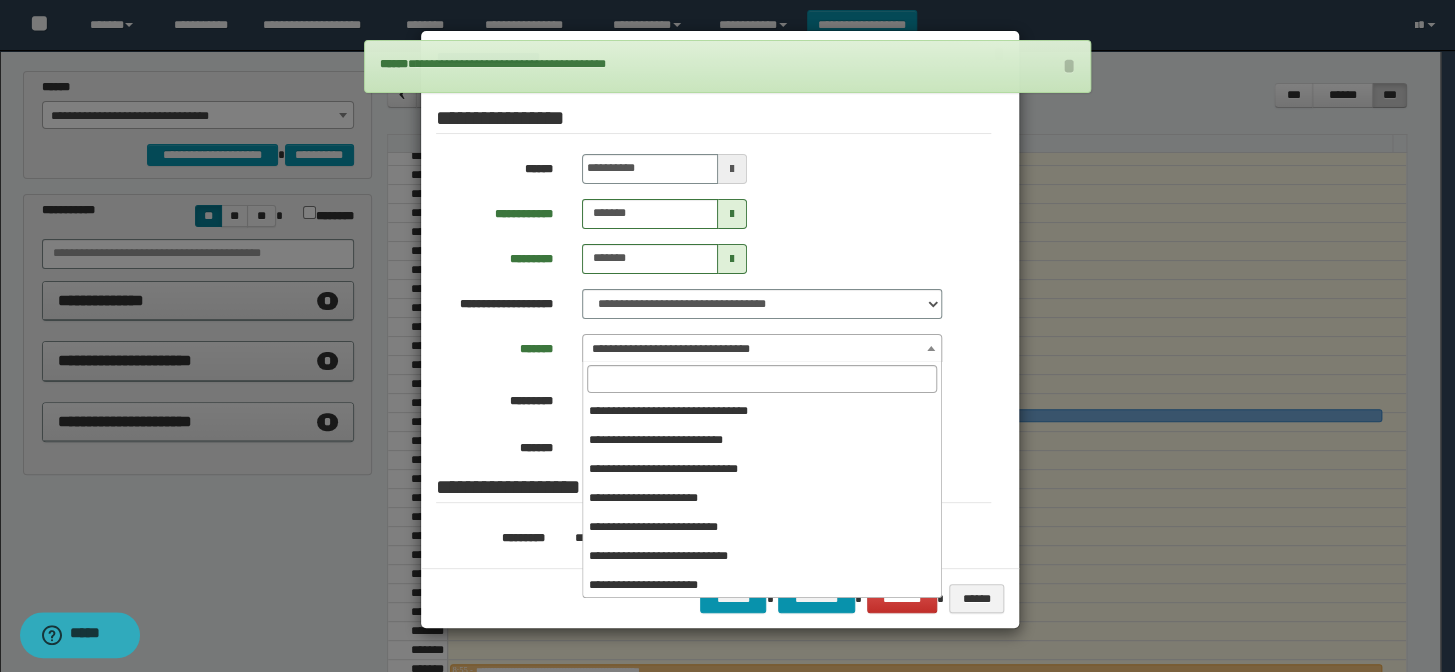 click on "**********" at bounding box center [762, 349] 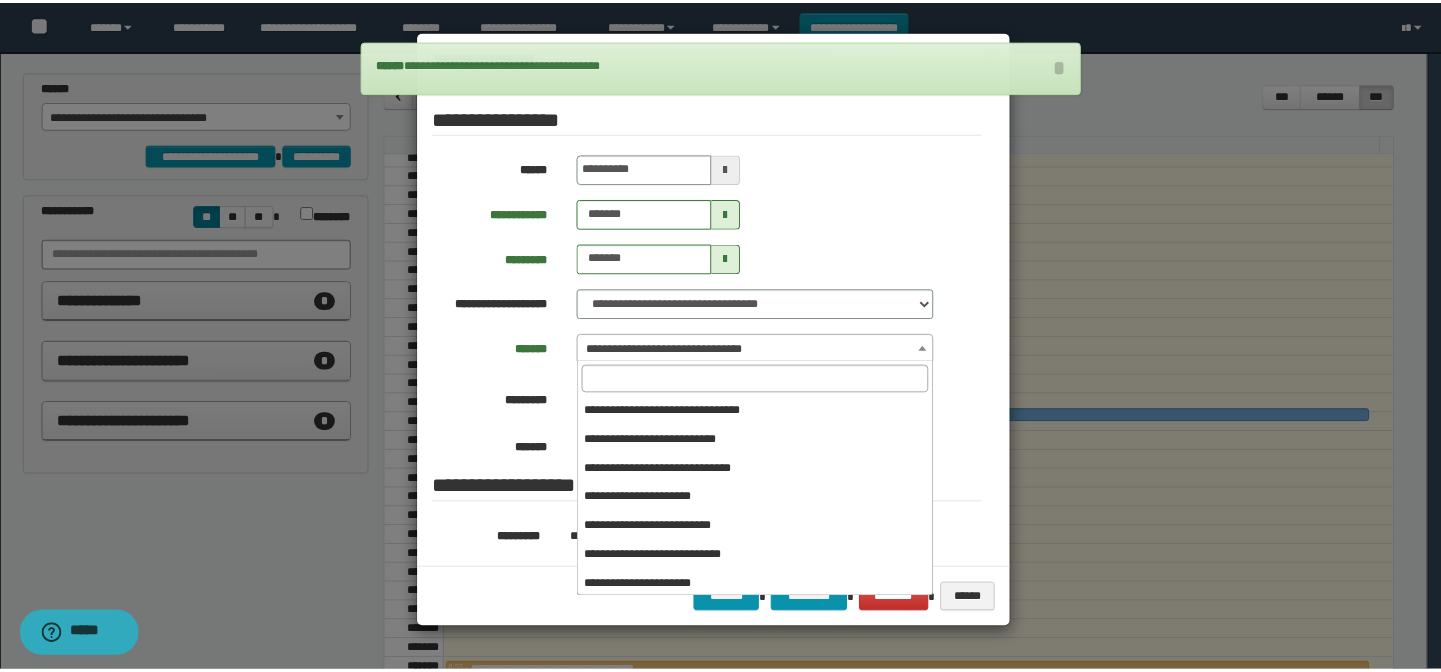scroll, scrollTop: 120, scrollLeft: 0, axis: vertical 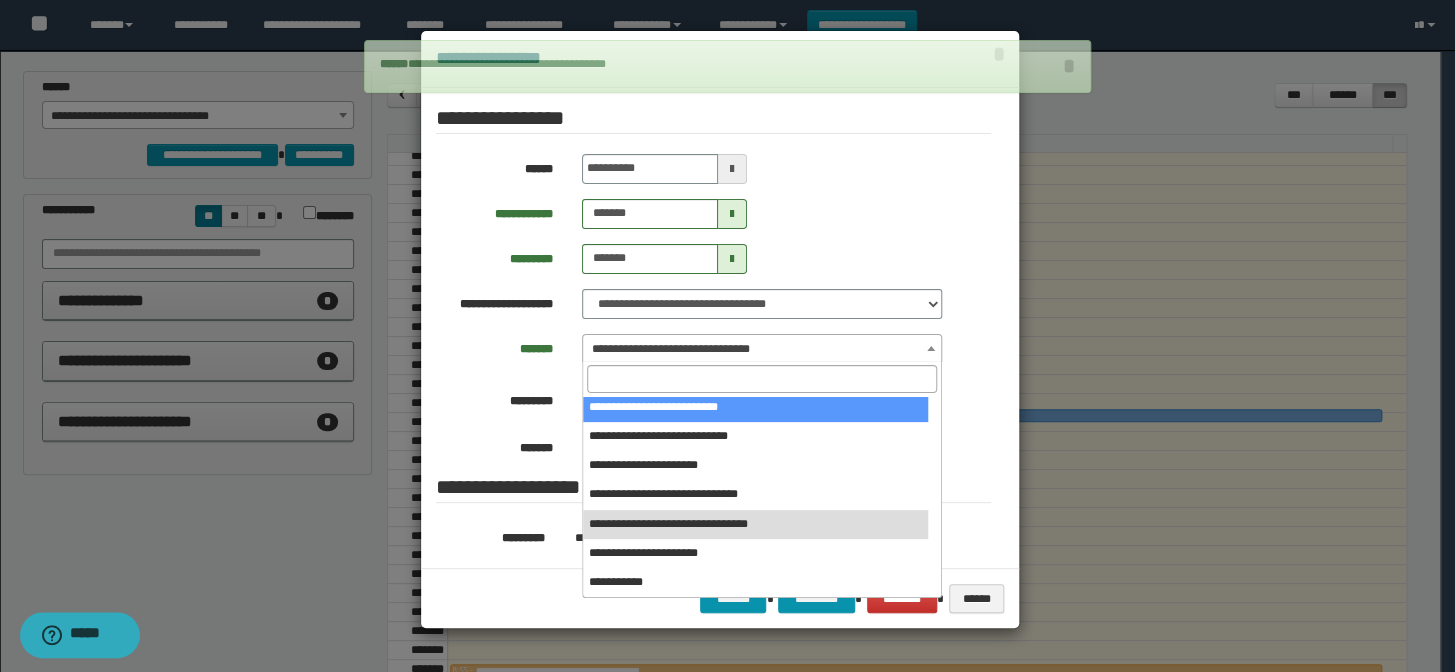 select on "******" 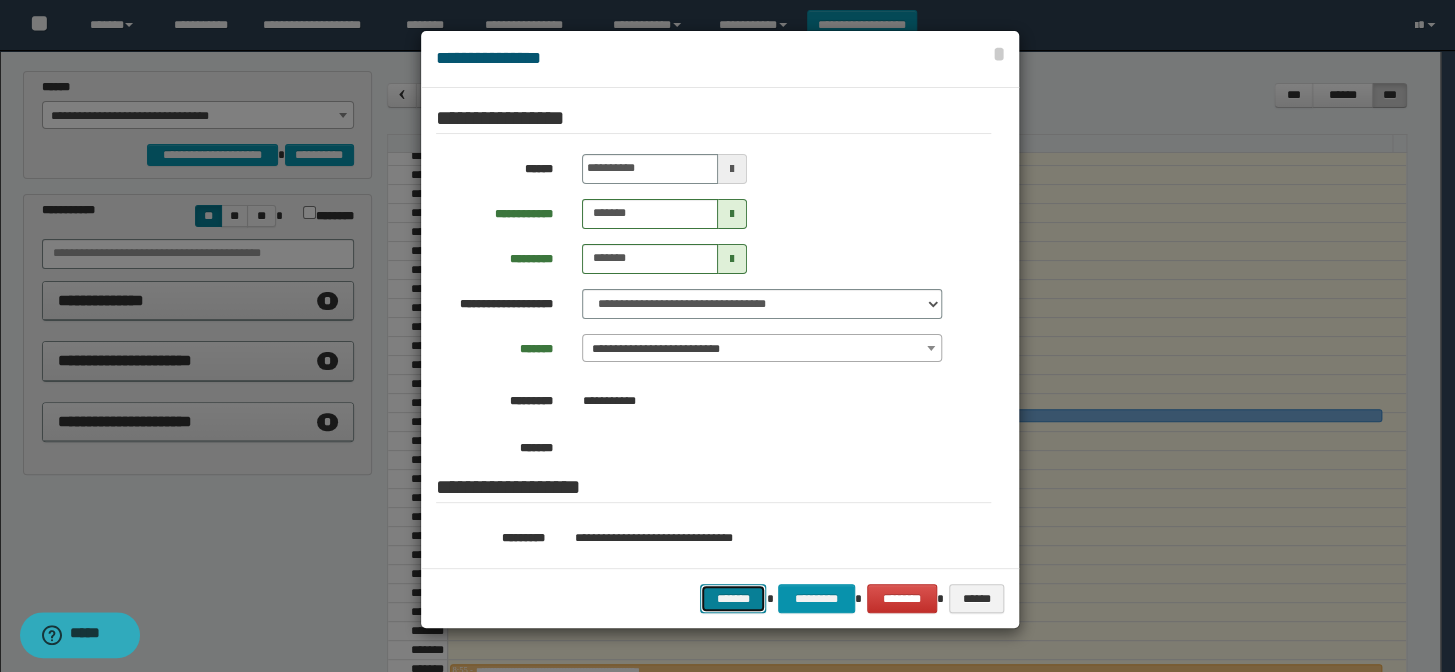 click on "*******" at bounding box center (733, 599) 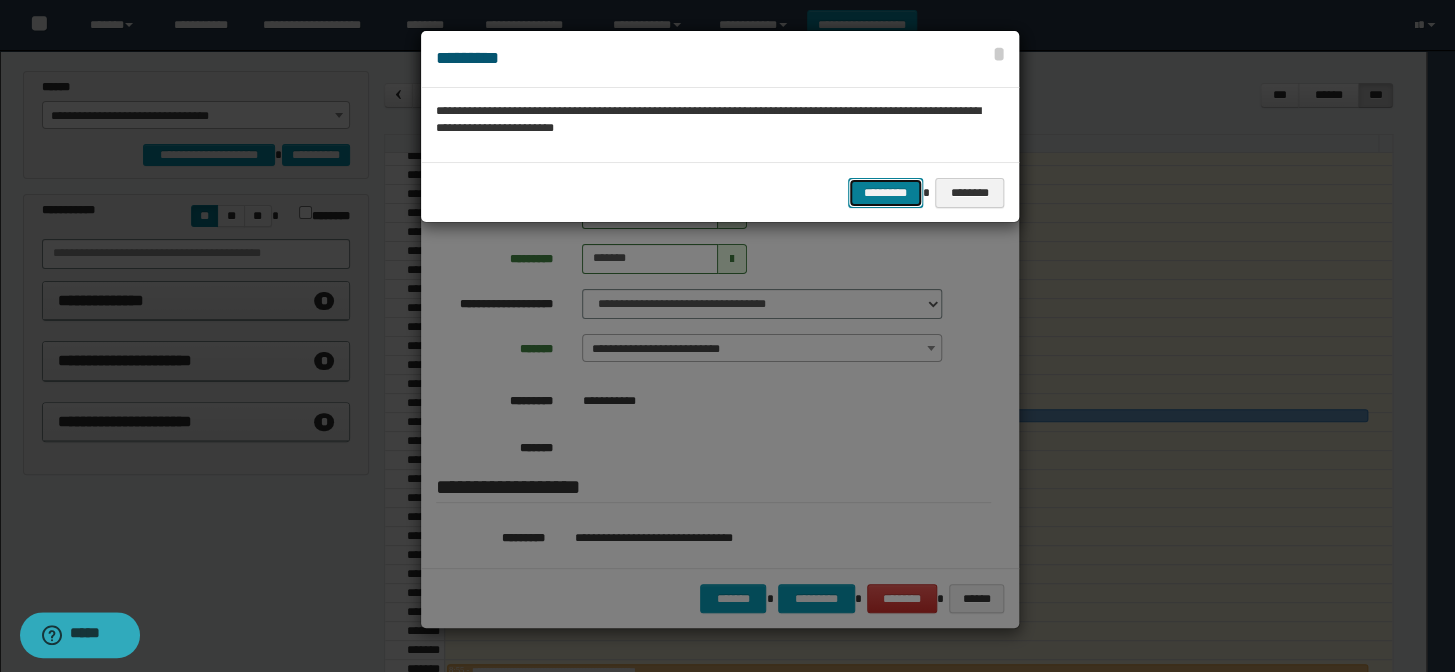 click on "*********" at bounding box center [885, 193] 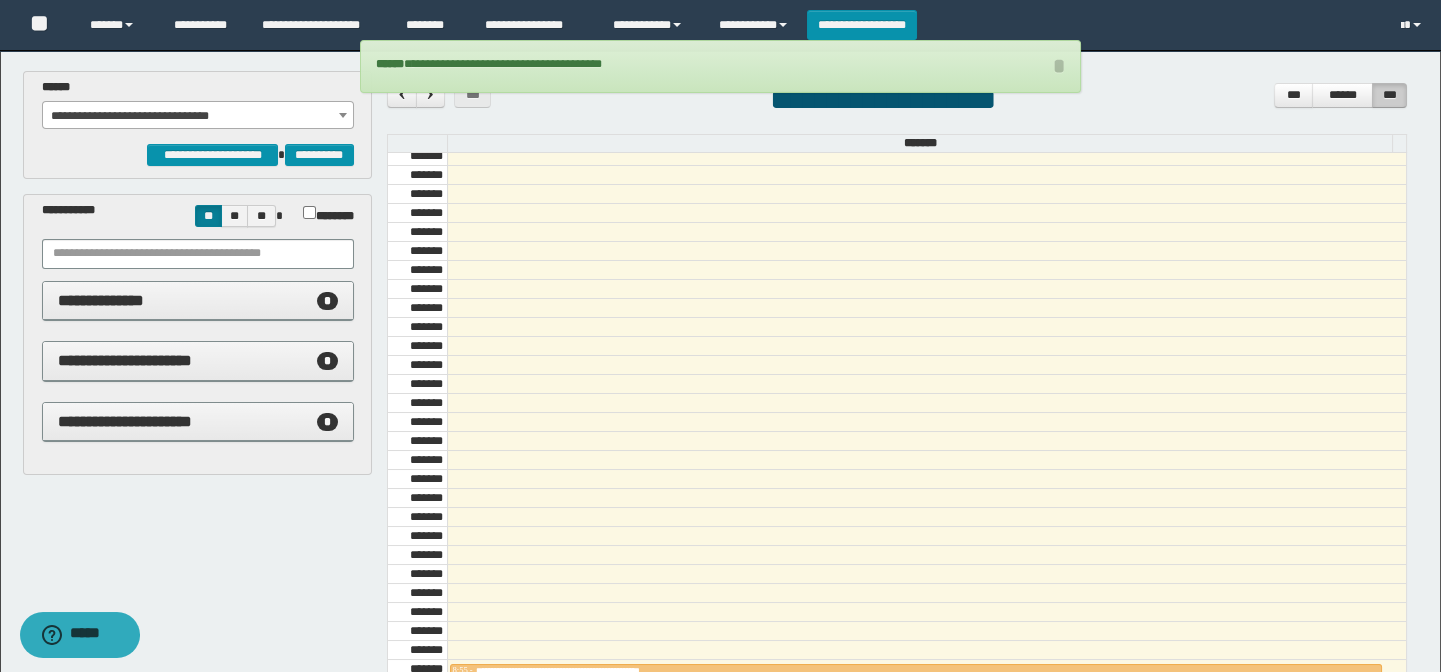 click on "**********" at bounding box center [198, 116] 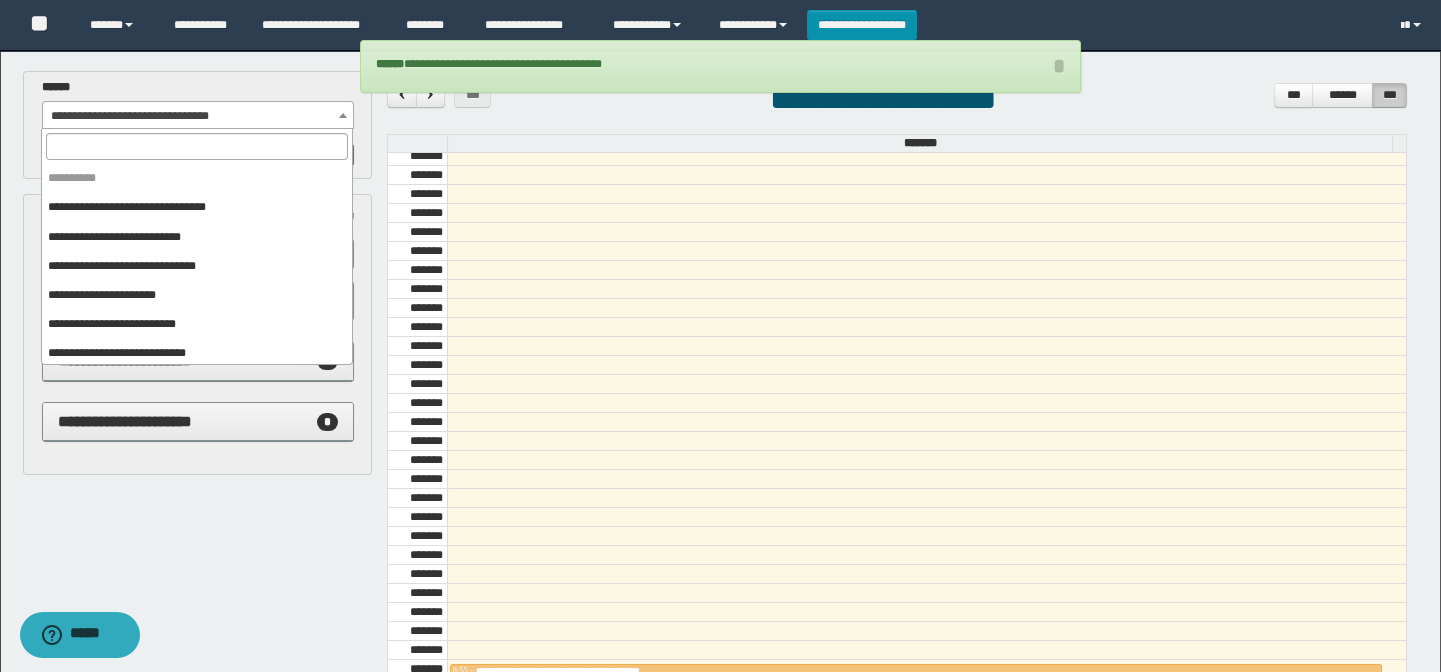 scroll, scrollTop: 150, scrollLeft: 0, axis: vertical 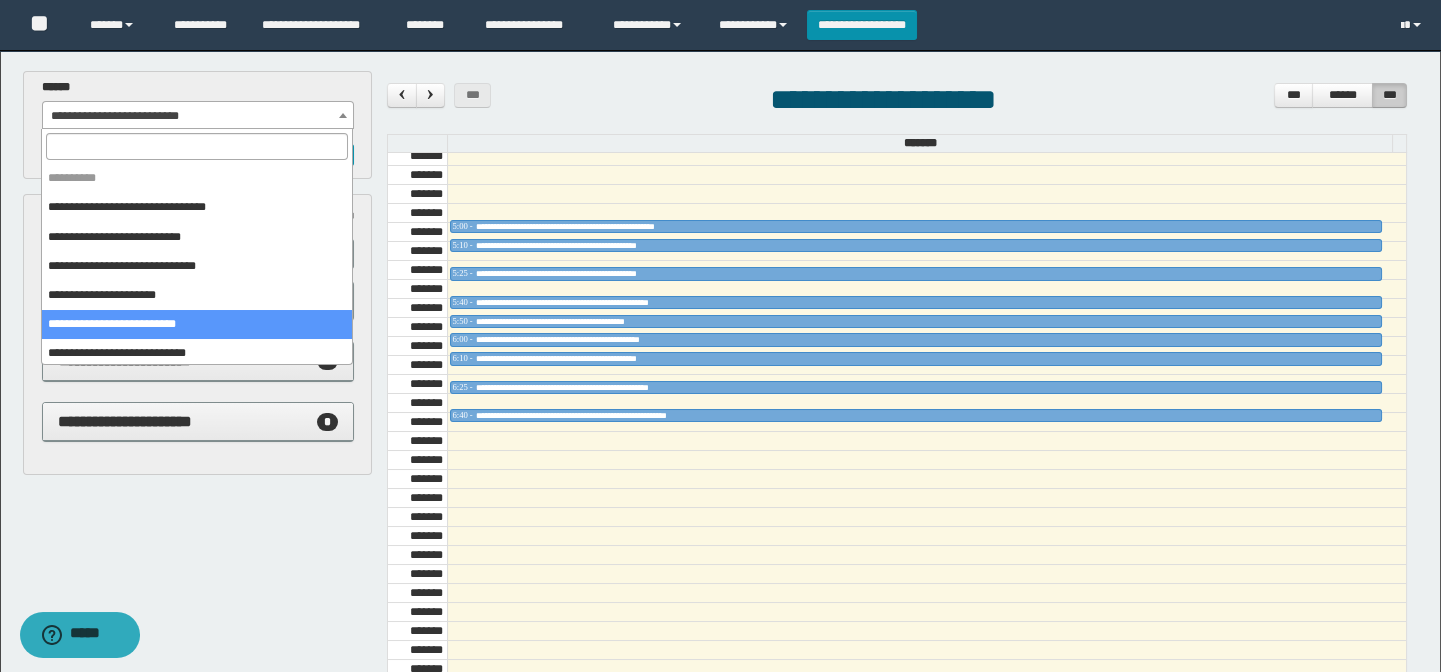 click on "**********" at bounding box center (198, 116) 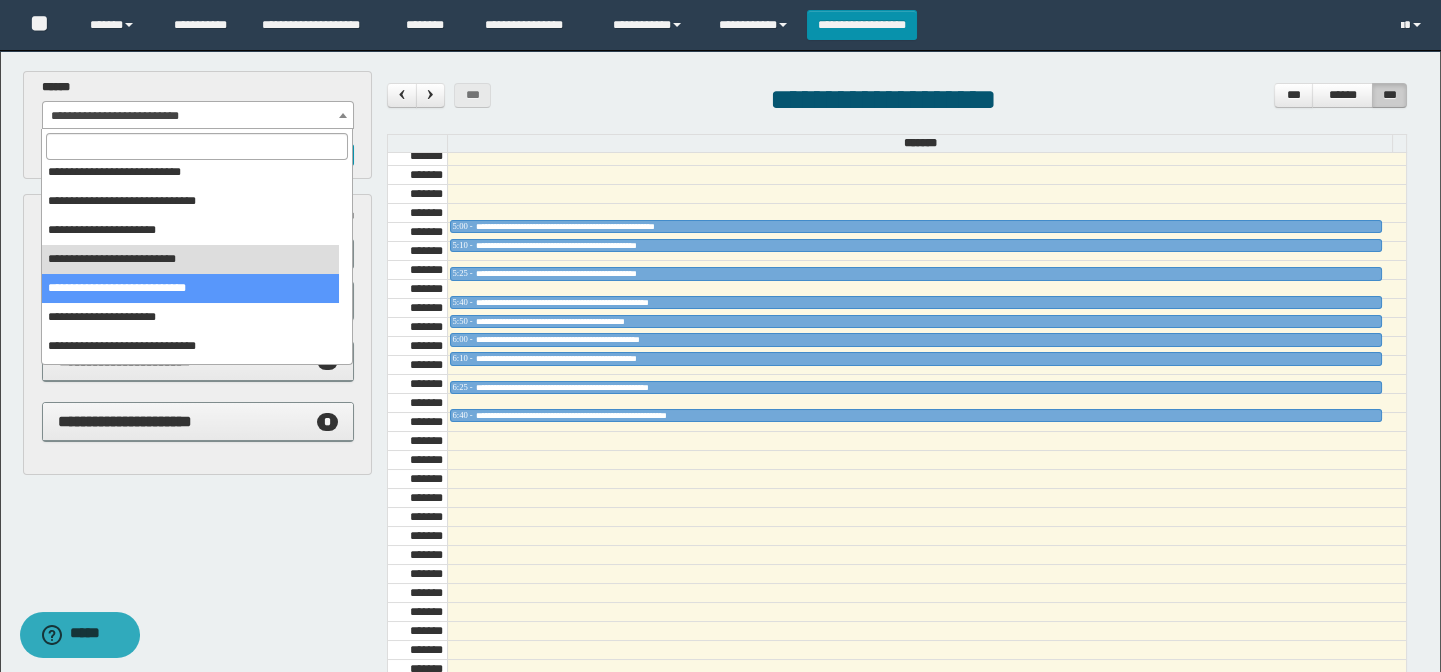 scroll, scrollTop: 90, scrollLeft: 0, axis: vertical 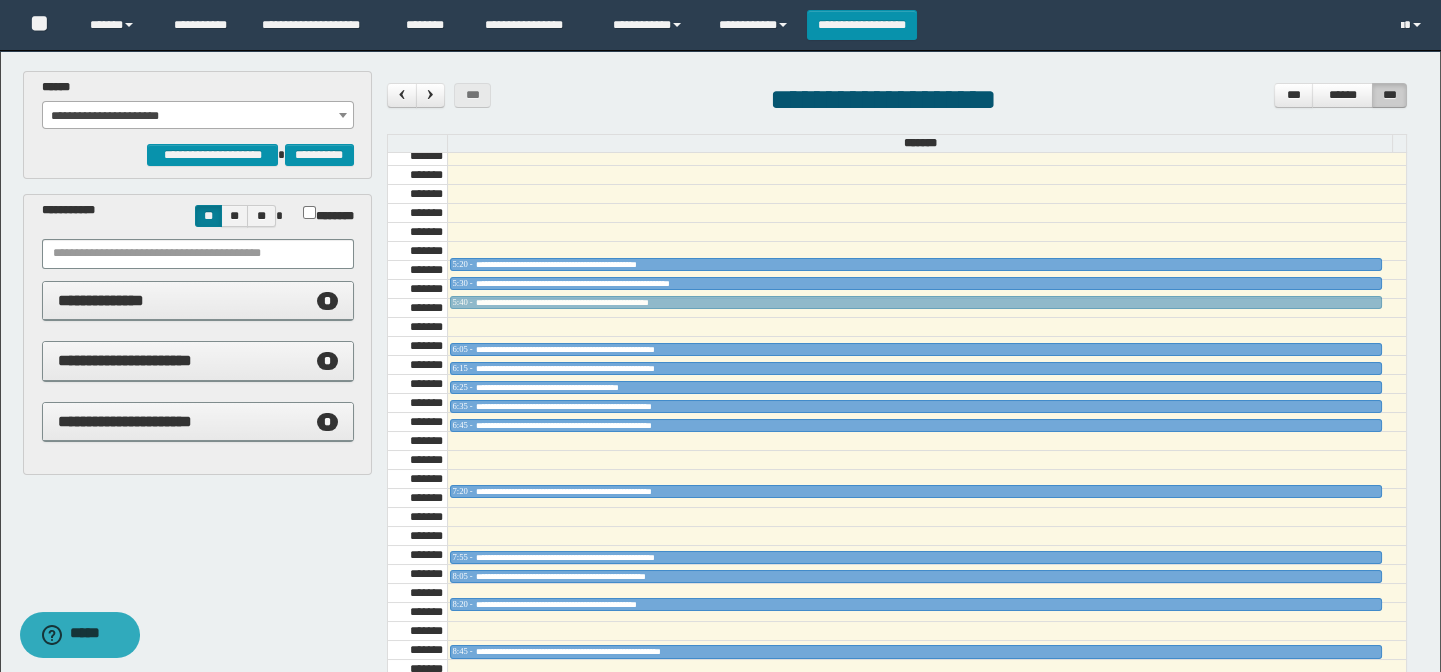 drag, startPoint x: 587, startPoint y: 200, endPoint x: 571, endPoint y: 292, distance: 93.38094 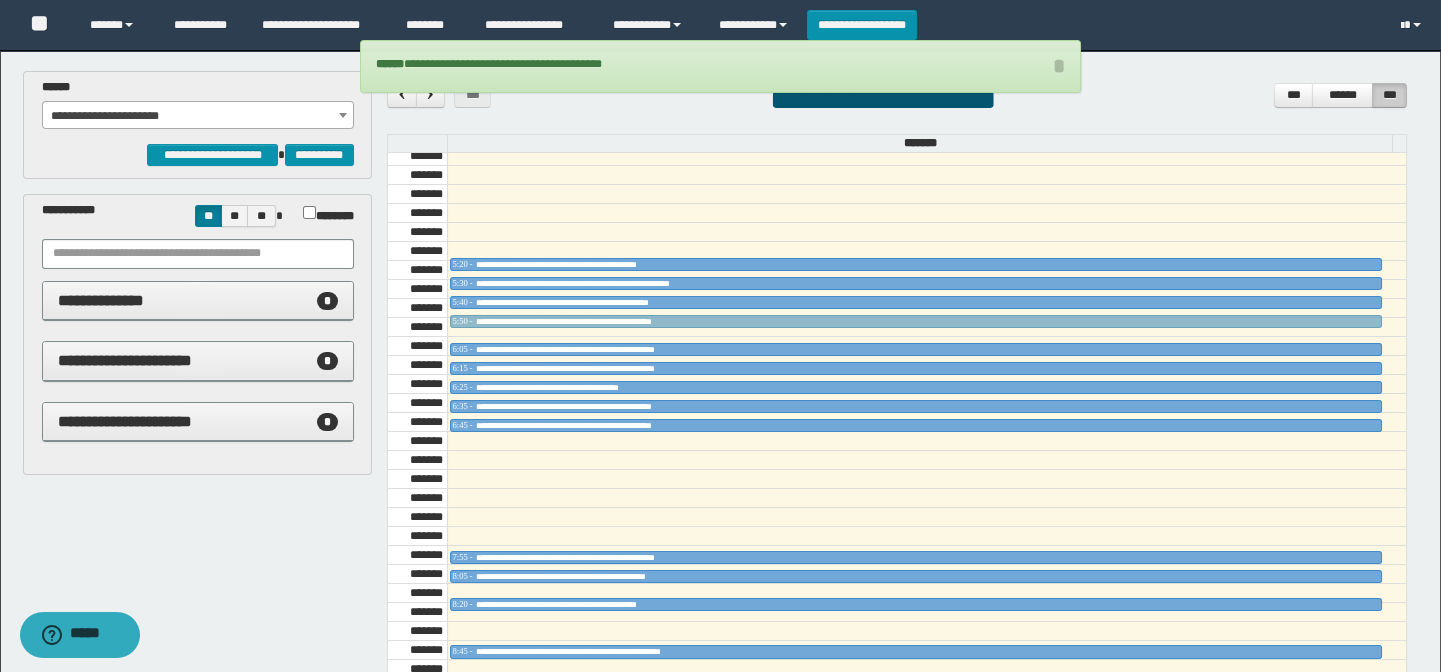drag, startPoint x: 598, startPoint y: 437, endPoint x: 590, endPoint y: 313, distance: 124.2578 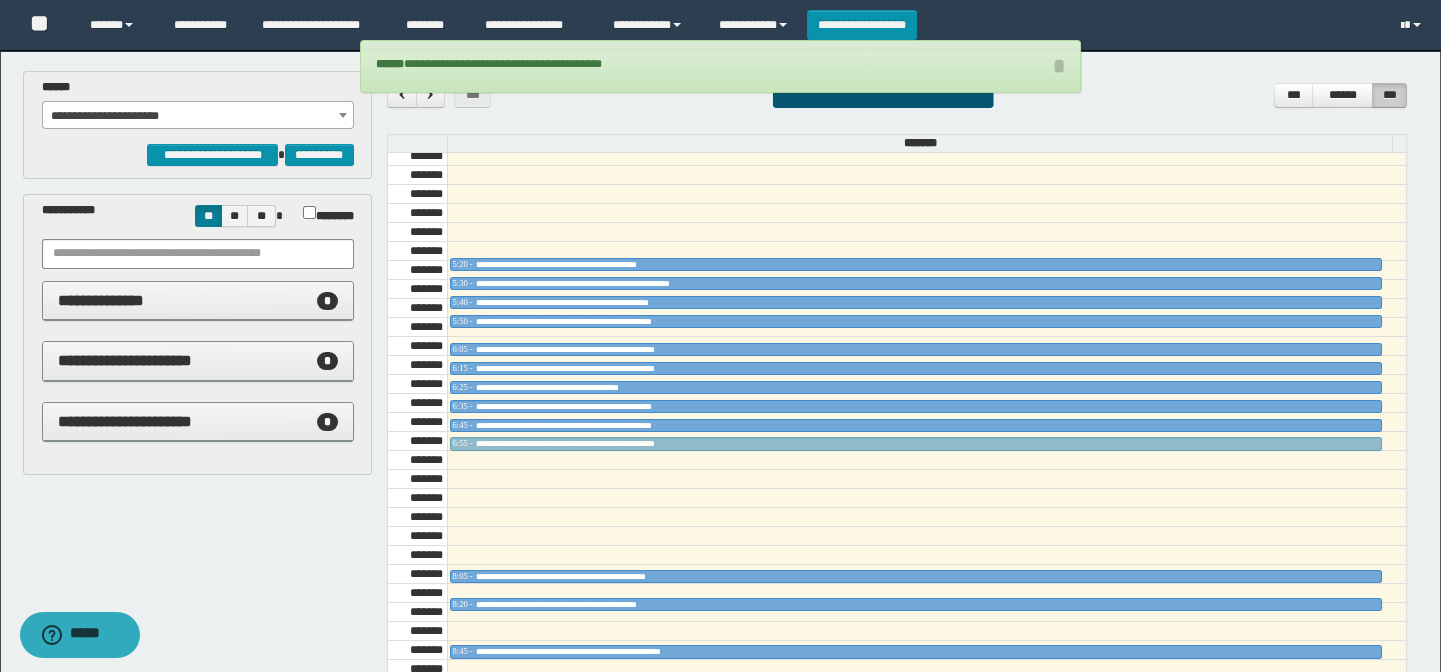 drag, startPoint x: 643, startPoint y: 549, endPoint x: 641, endPoint y: 440, distance: 109.01835 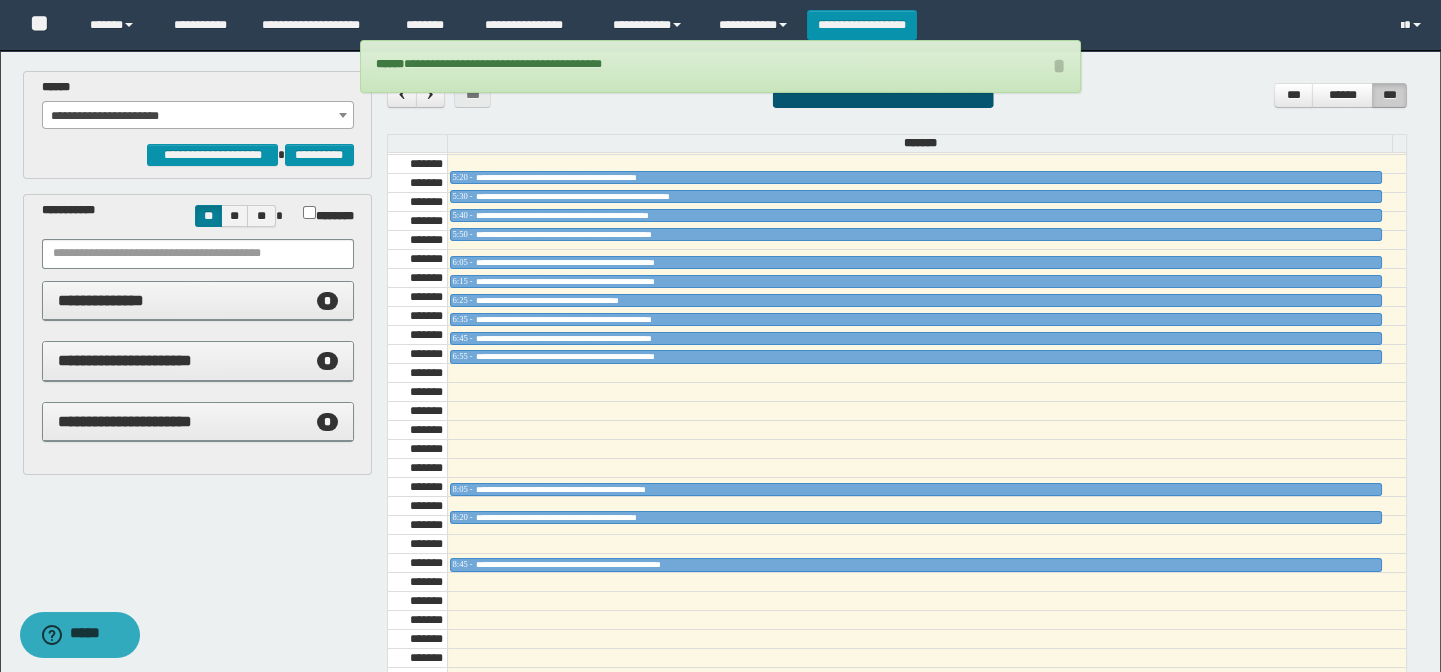 scroll, scrollTop: 590, scrollLeft: 0, axis: vertical 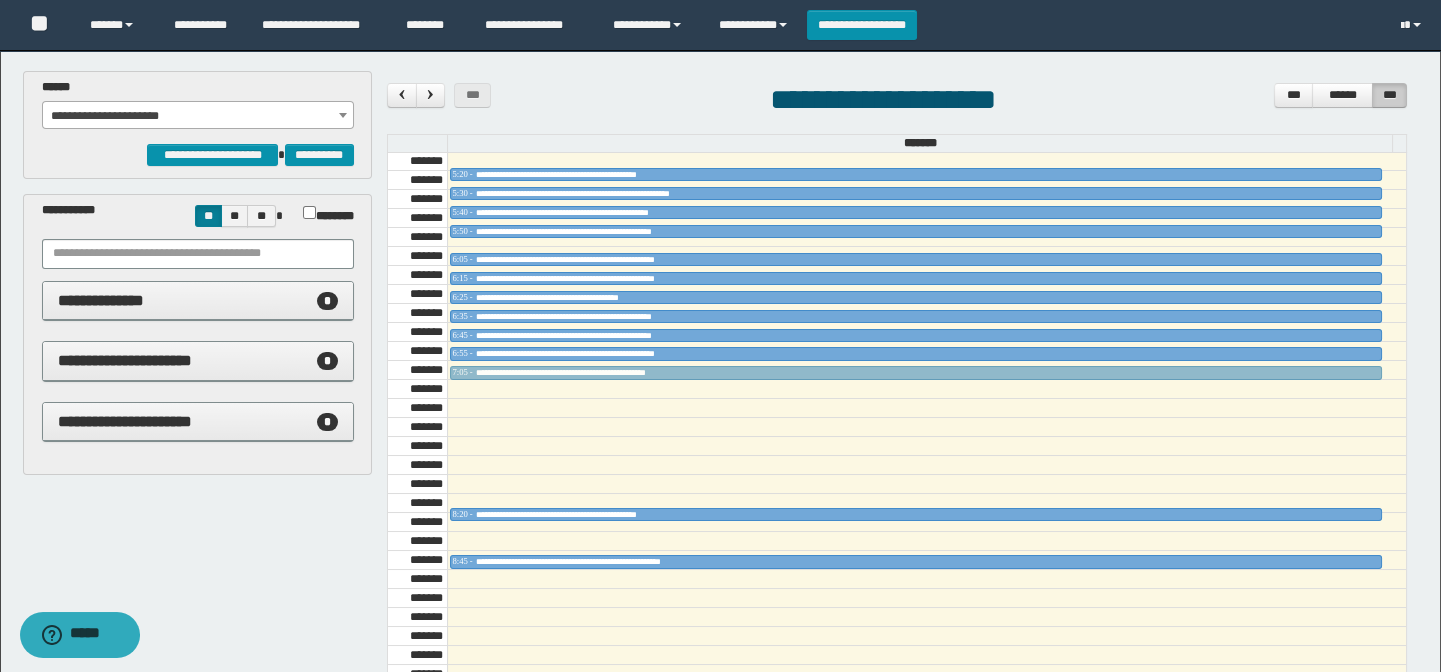 drag, startPoint x: 628, startPoint y: 478, endPoint x: 610, endPoint y: 361, distance: 118.37652 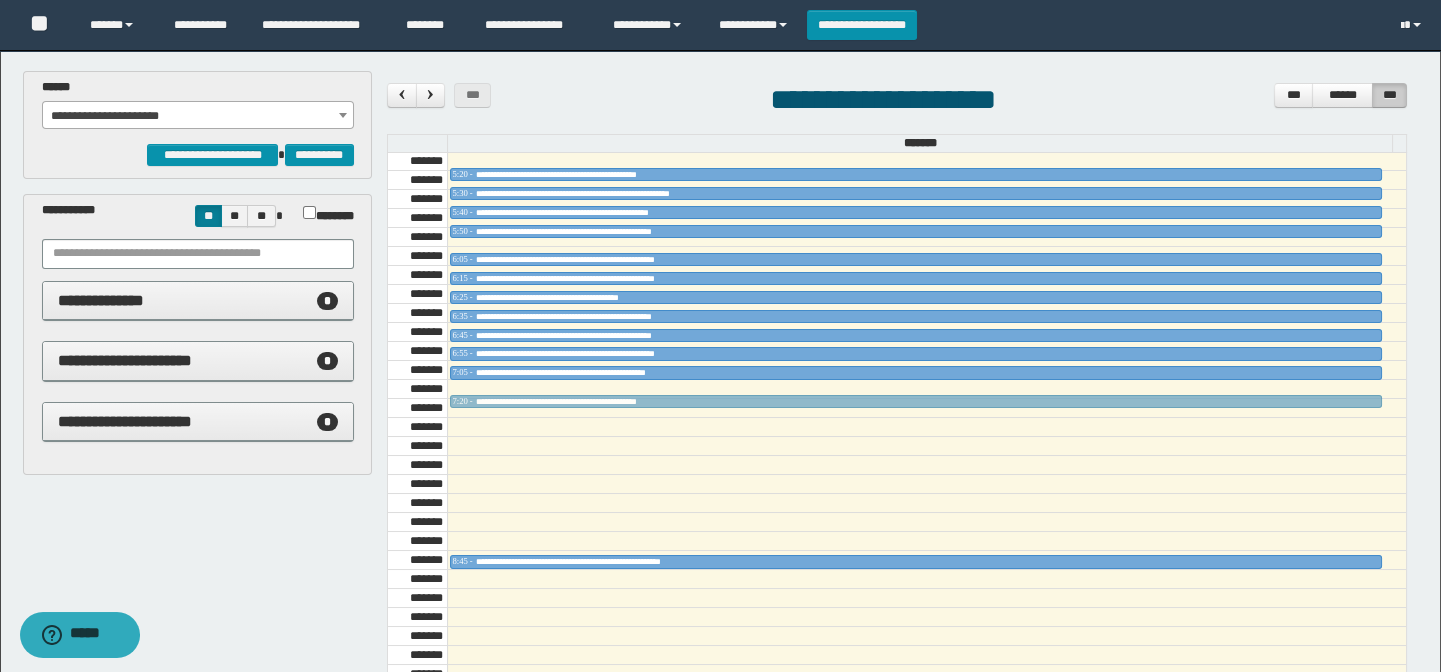 drag, startPoint x: 610, startPoint y: 361, endPoint x: 620, endPoint y: 390, distance: 30.675724 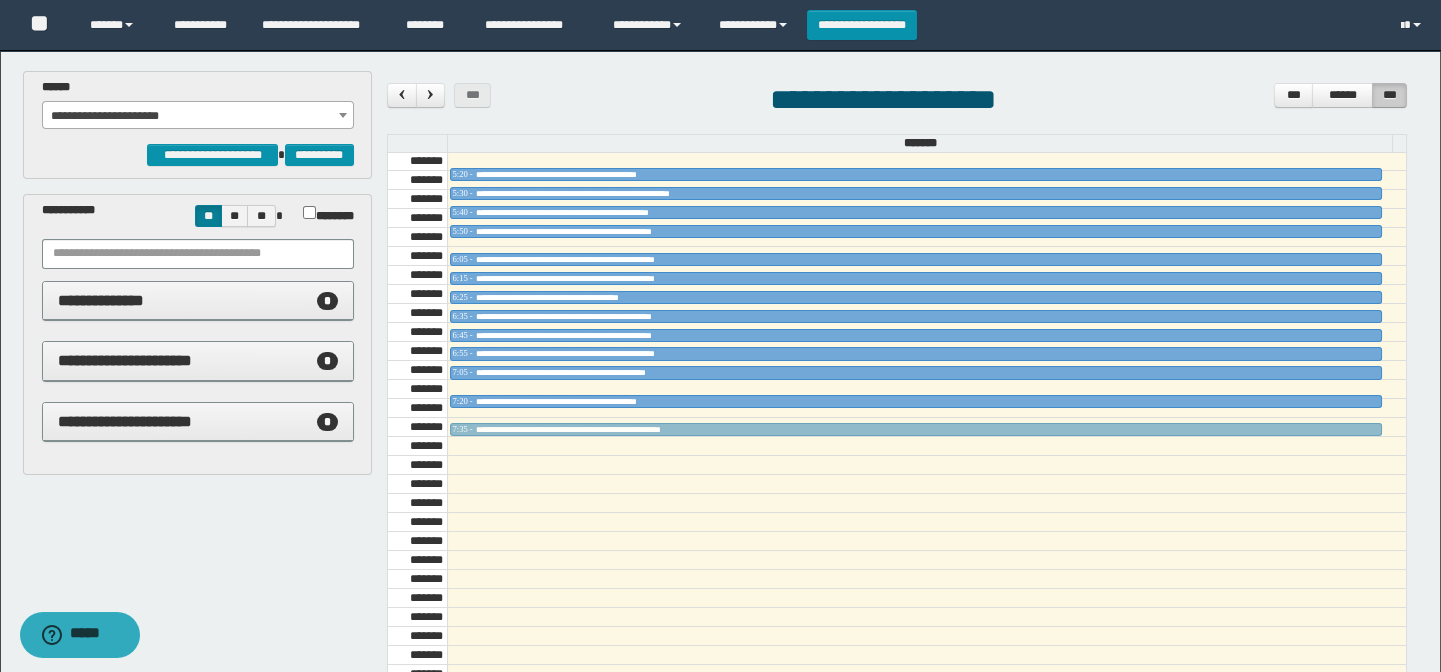 drag, startPoint x: 627, startPoint y: 556, endPoint x: 630, endPoint y: 414, distance: 142.0317 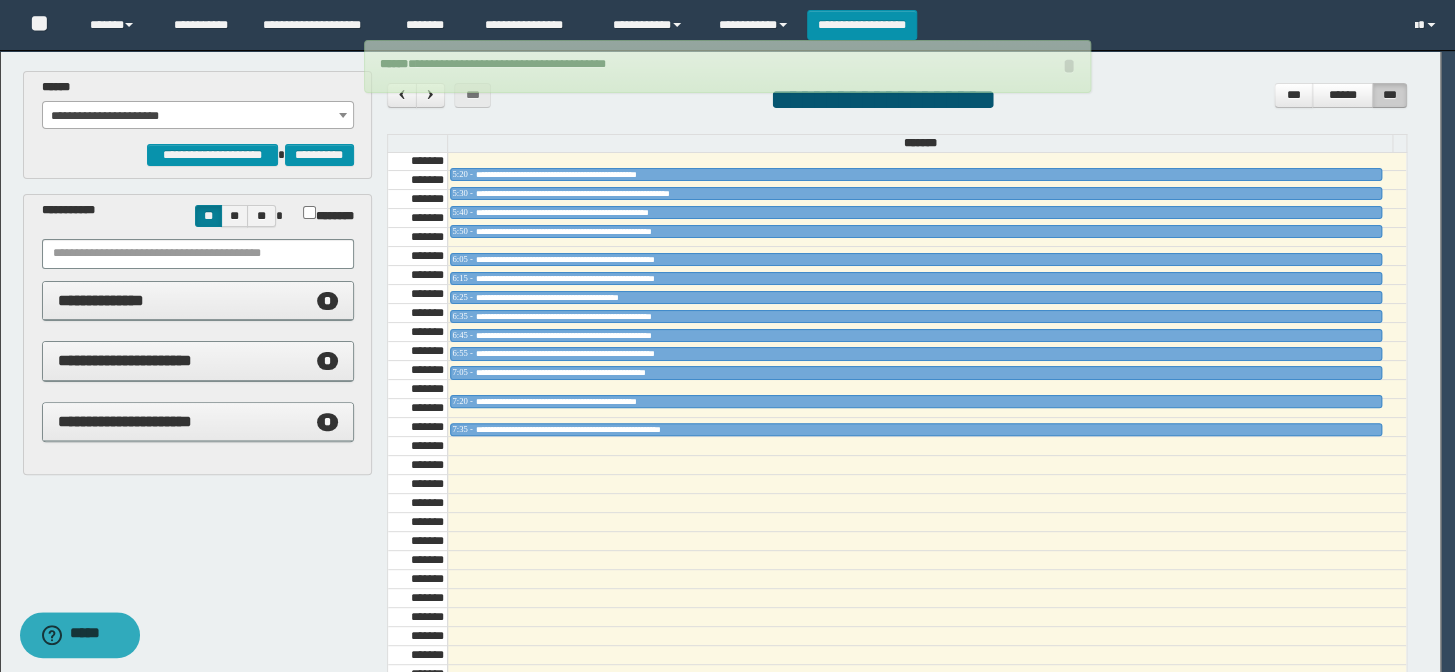 click at bounding box center [7, 336] 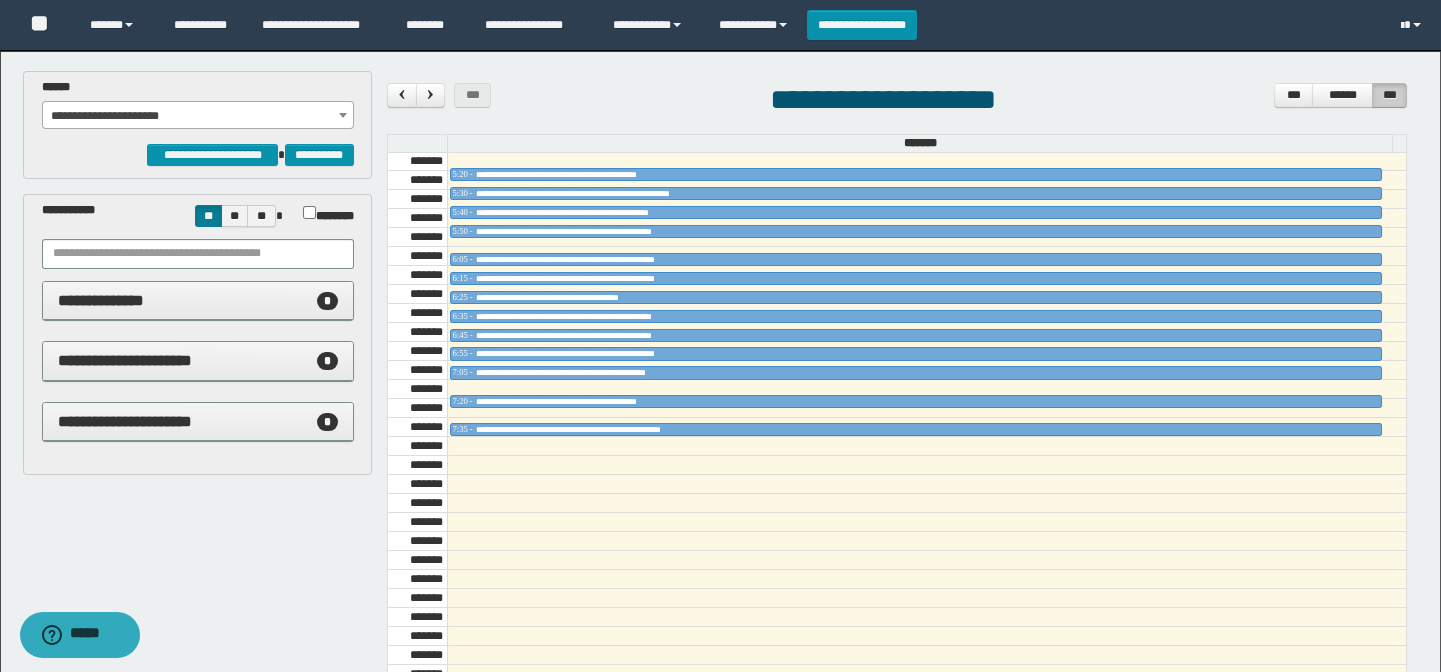 click at bounding box center (927, 484) 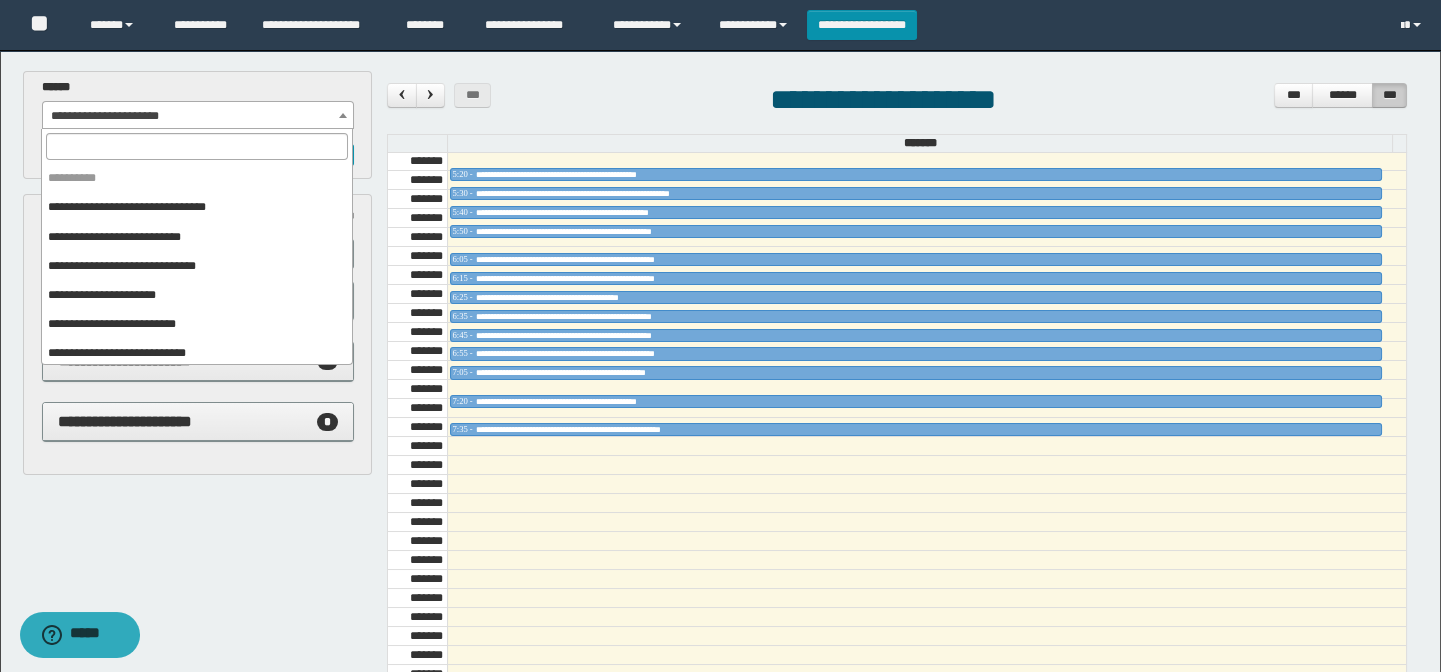 click on "**********" at bounding box center (198, 116) 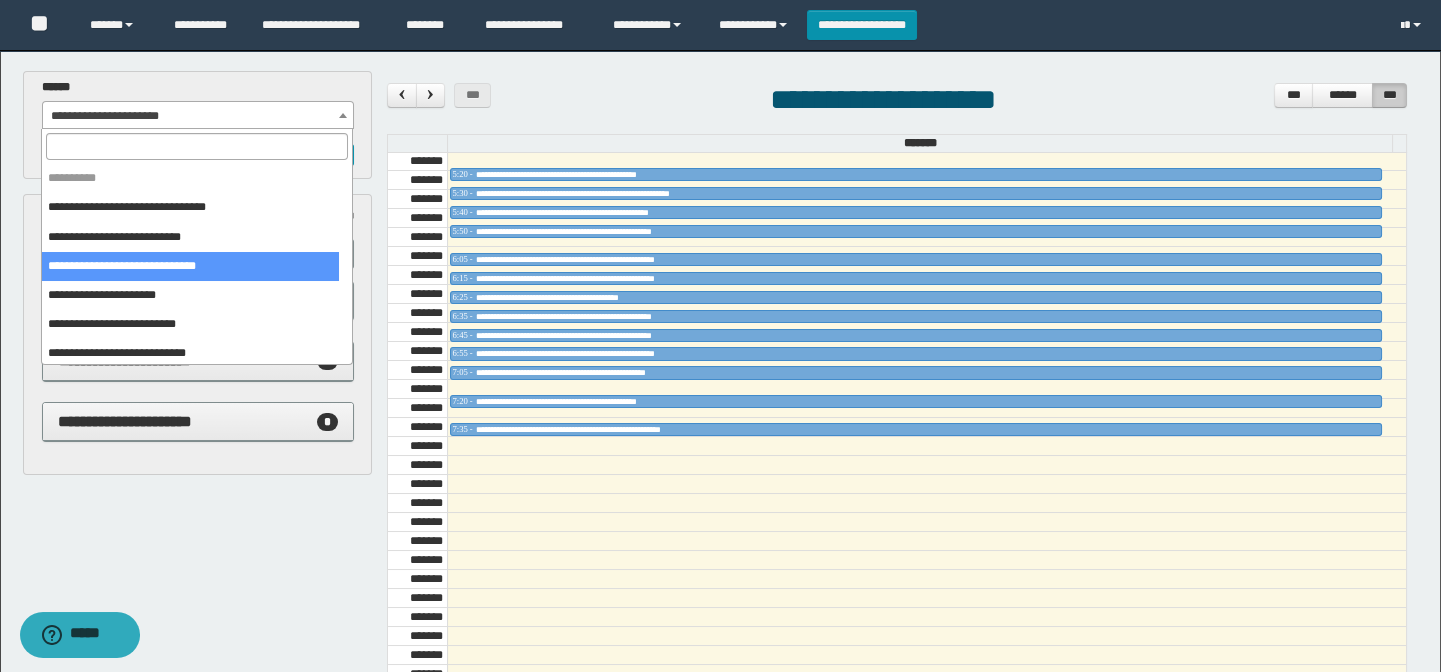 scroll, scrollTop: 150, scrollLeft: 0, axis: vertical 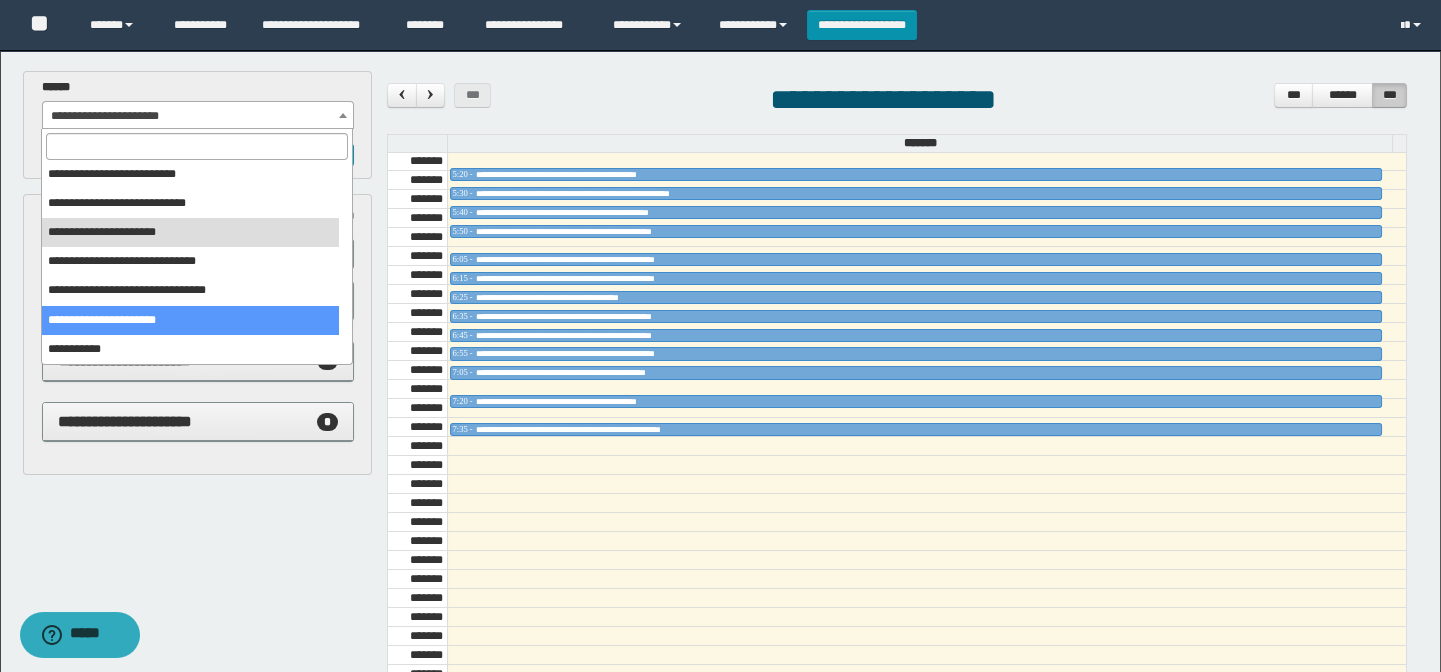 select on "******" 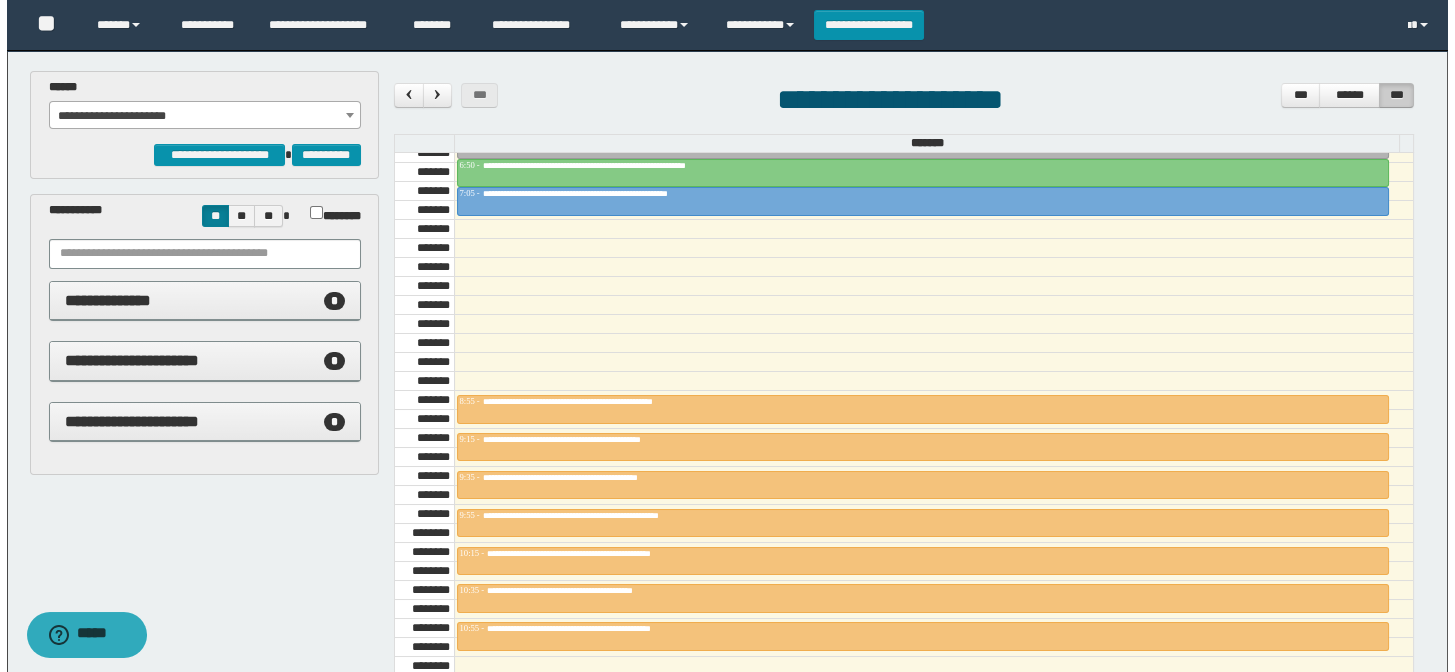 scroll, scrollTop: 772, scrollLeft: 0, axis: vertical 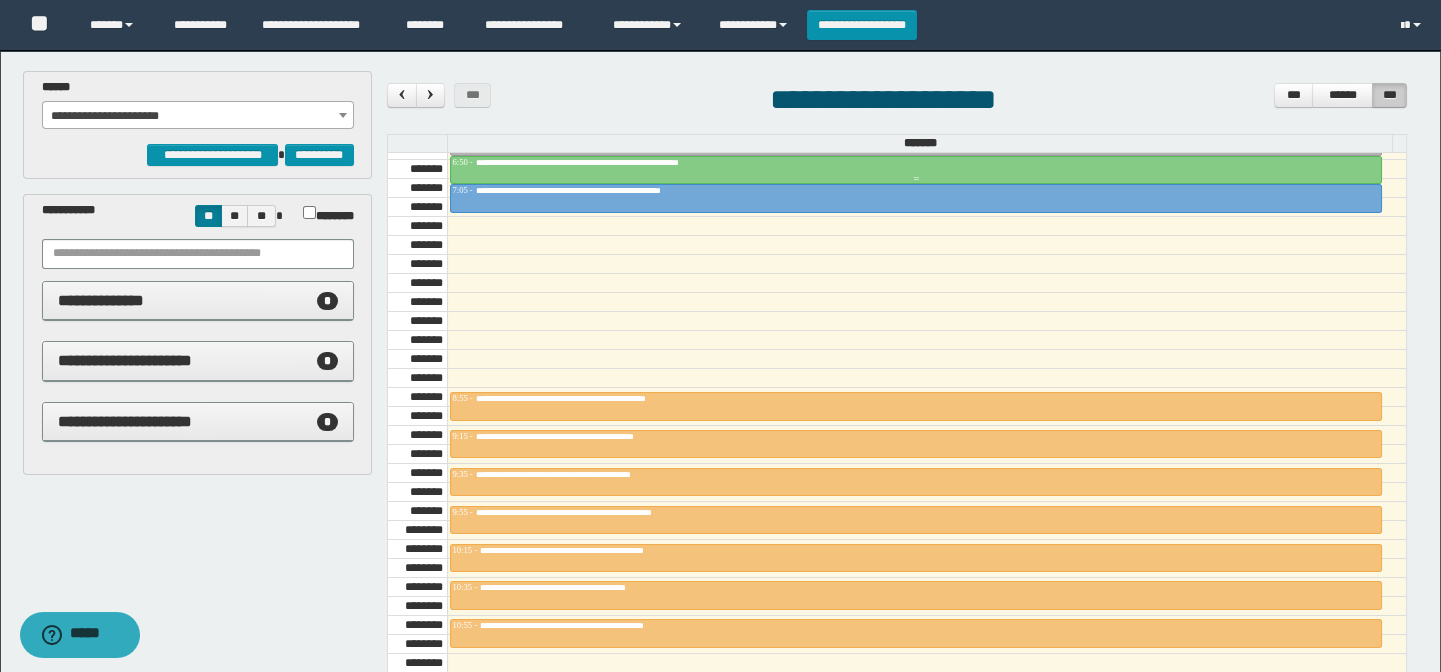click on "**********" at bounding box center (916, 163) 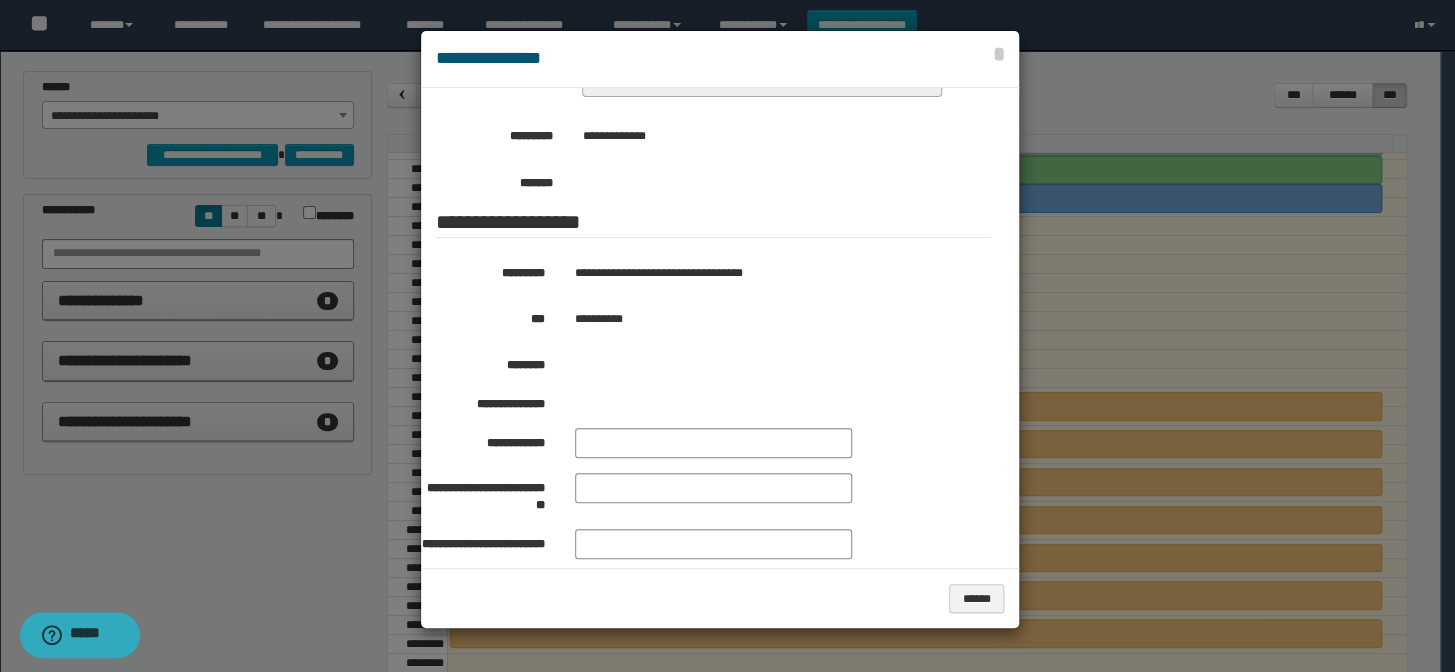 scroll, scrollTop: 272, scrollLeft: 0, axis: vertical 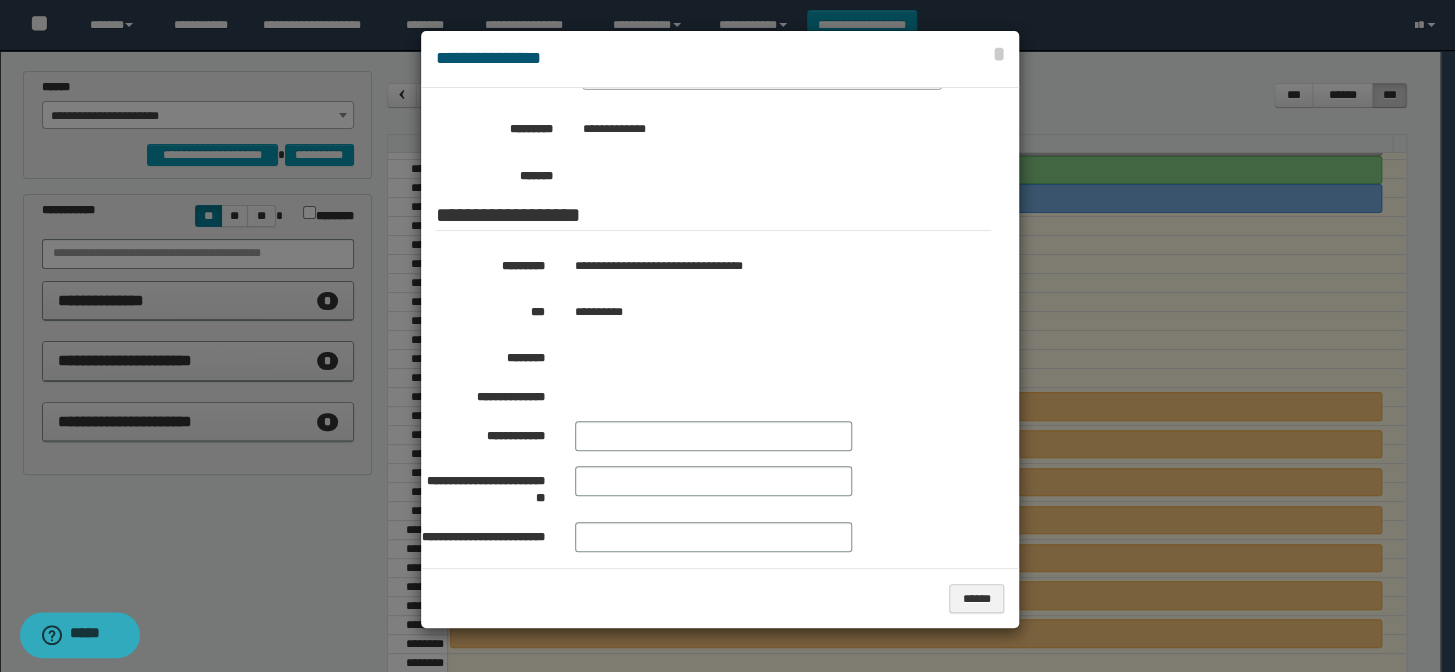 click at bounding box center (727, 336) 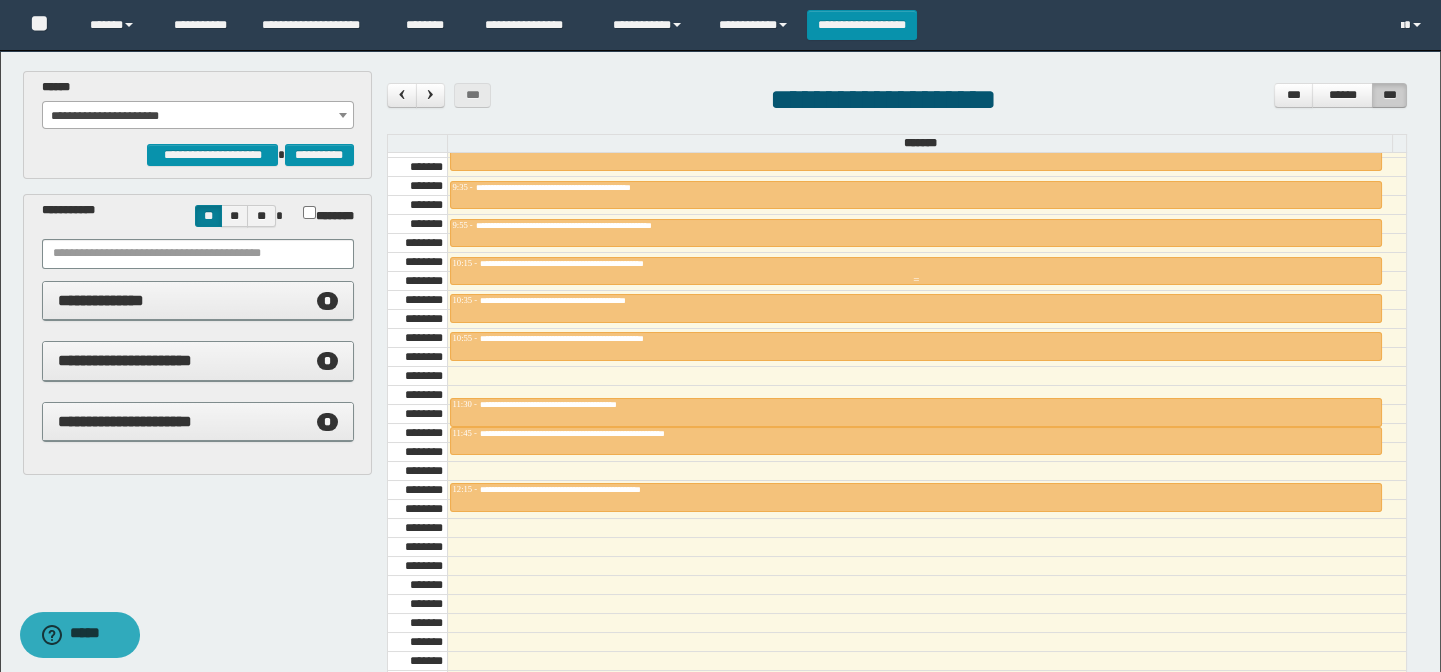 scroll, scrollTop: 954, scrollLeft: 0, axis: vertical 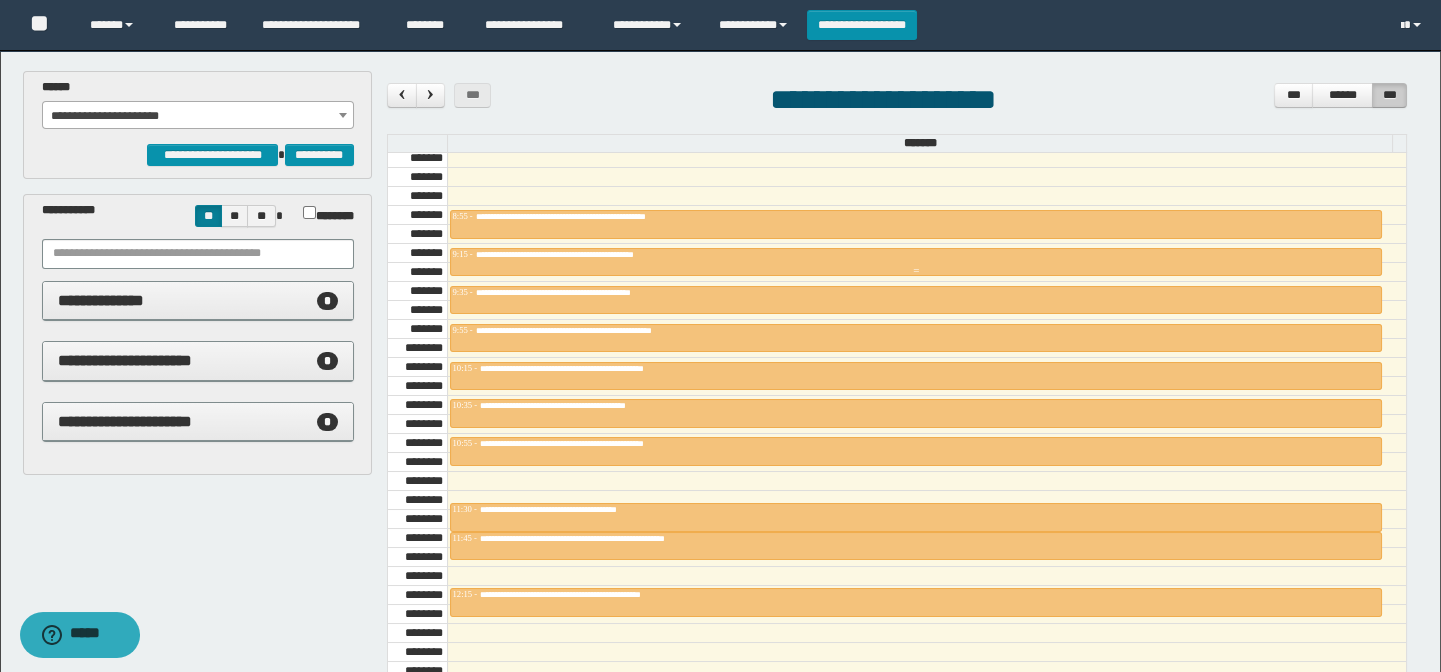 click on "**********" at bounding box center (585, 254) 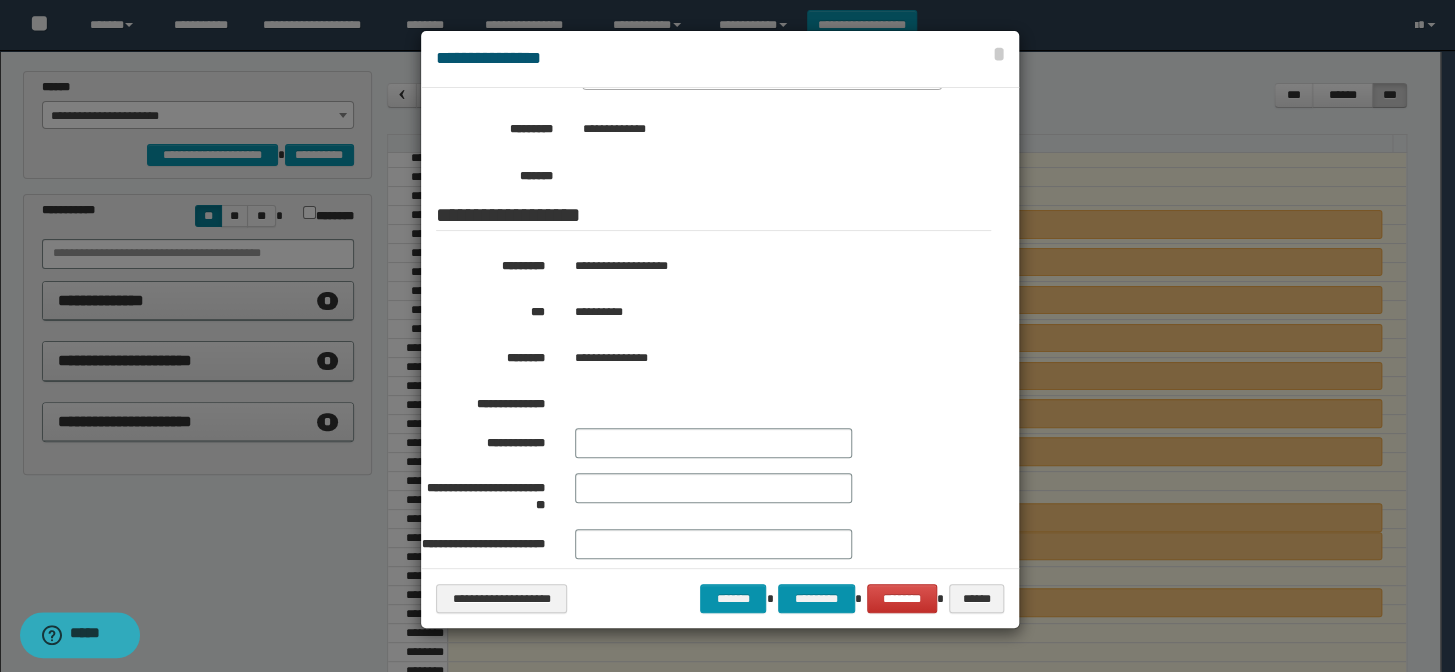 click at bounding box center (727, 336) 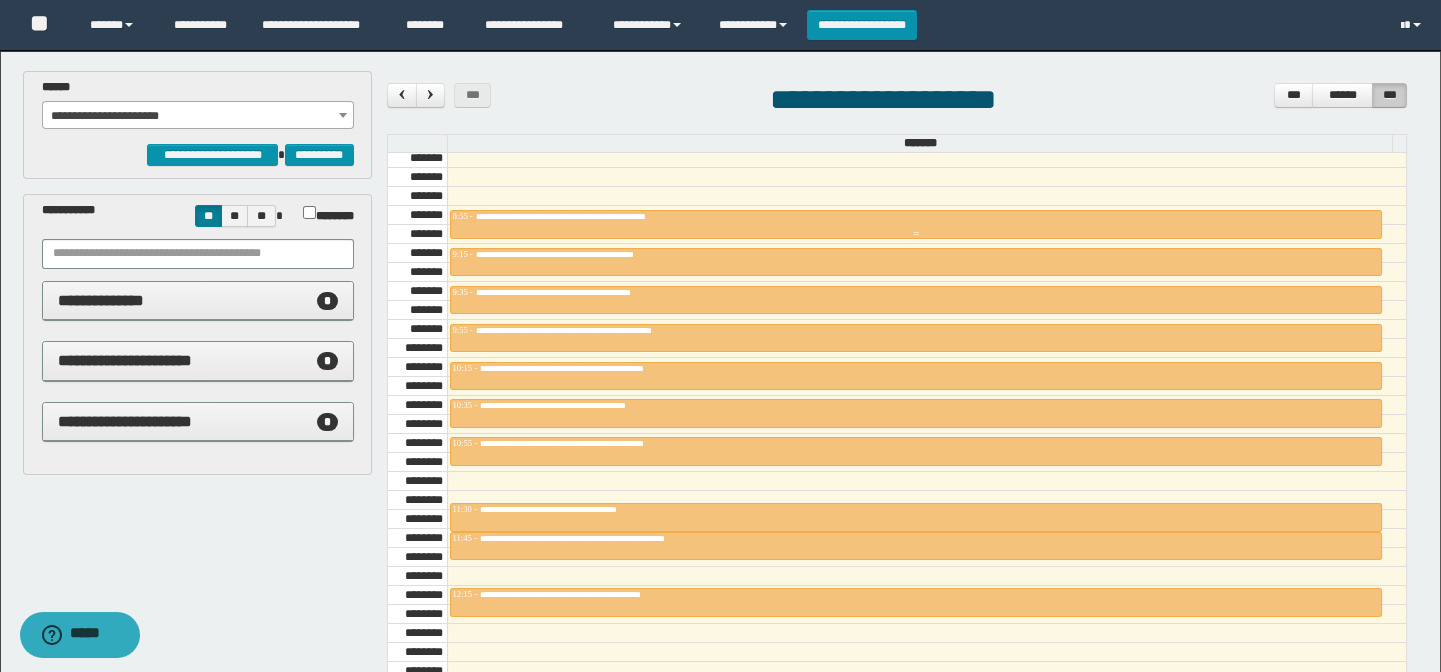 click on "**********" at bounding box center [593, 216] 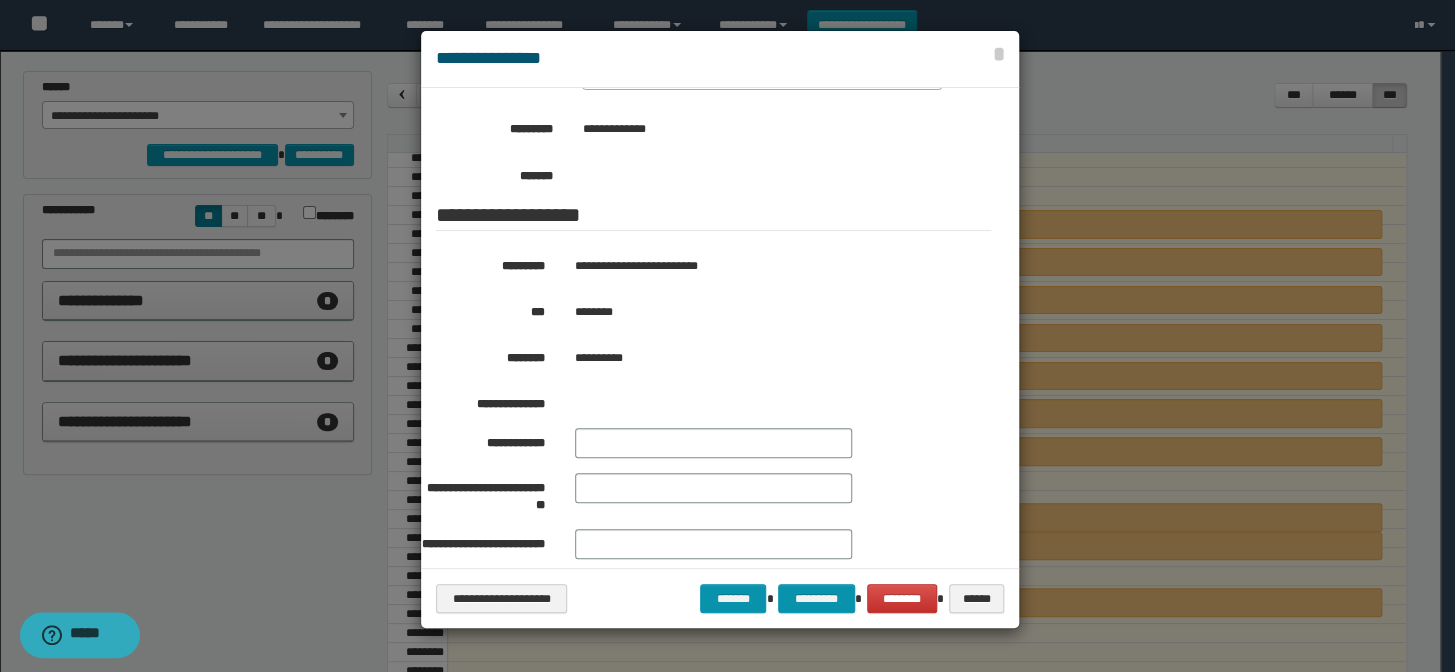 click at bounding box center (727, 336) 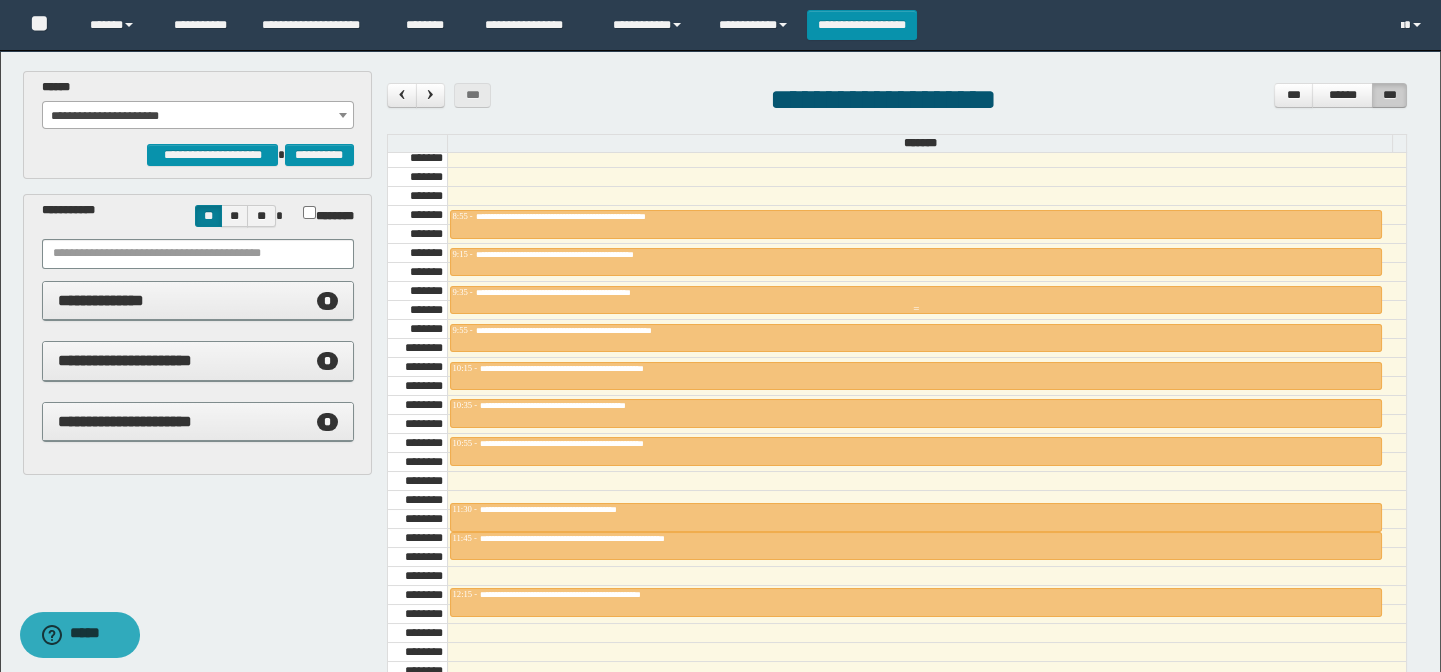 click on "**********" at bounding box center [587, 292] 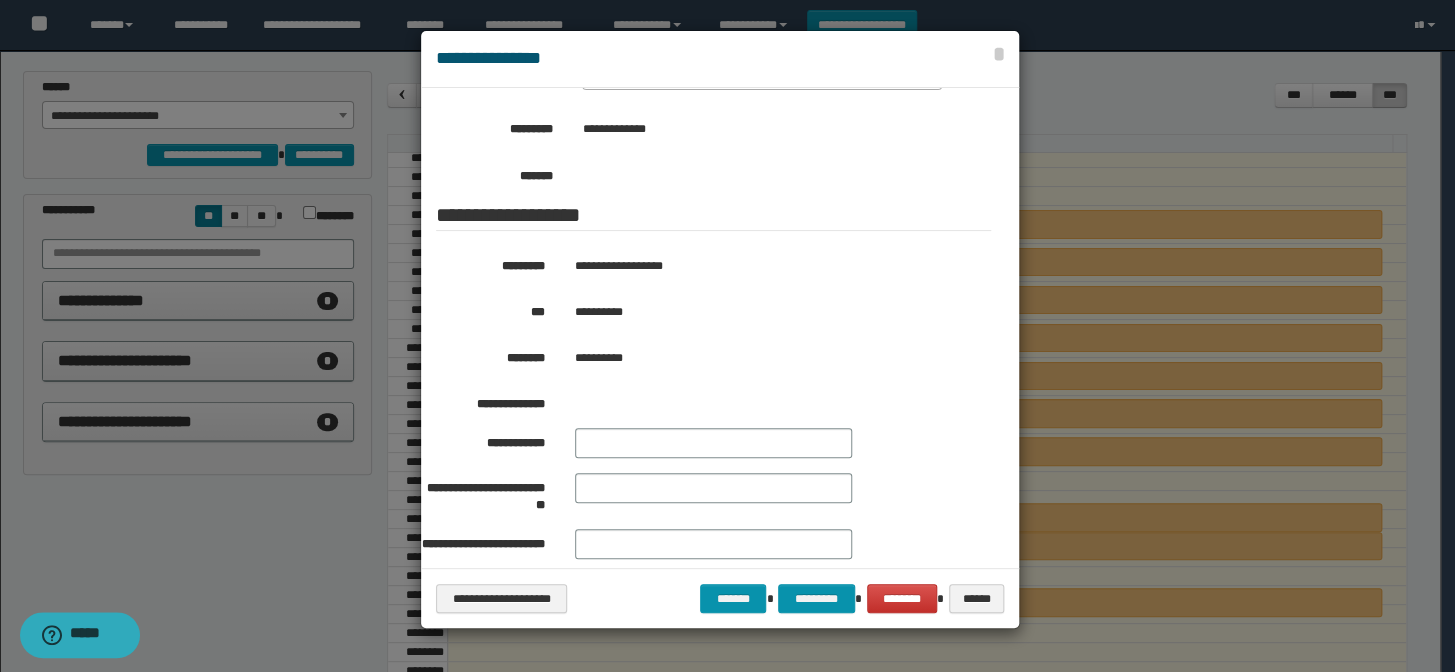 click at bounding box center (727, 336) 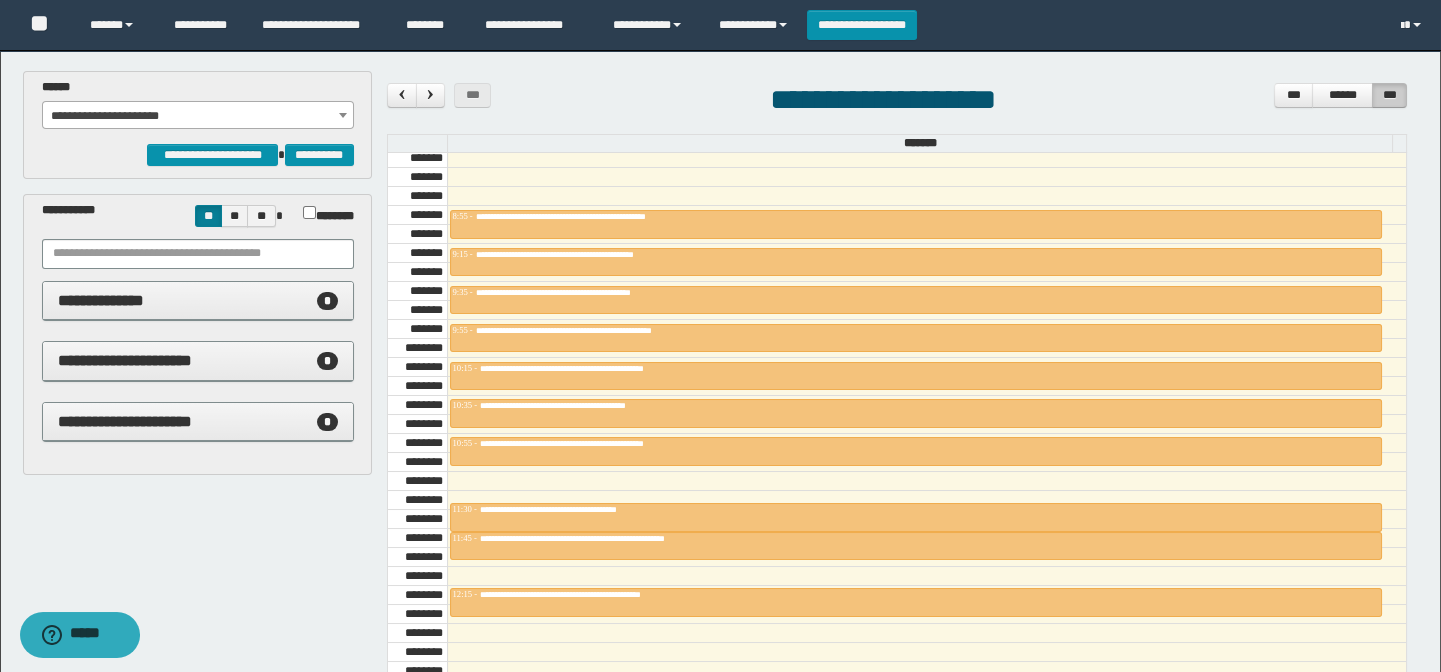 click at bounding box center (927, 177) 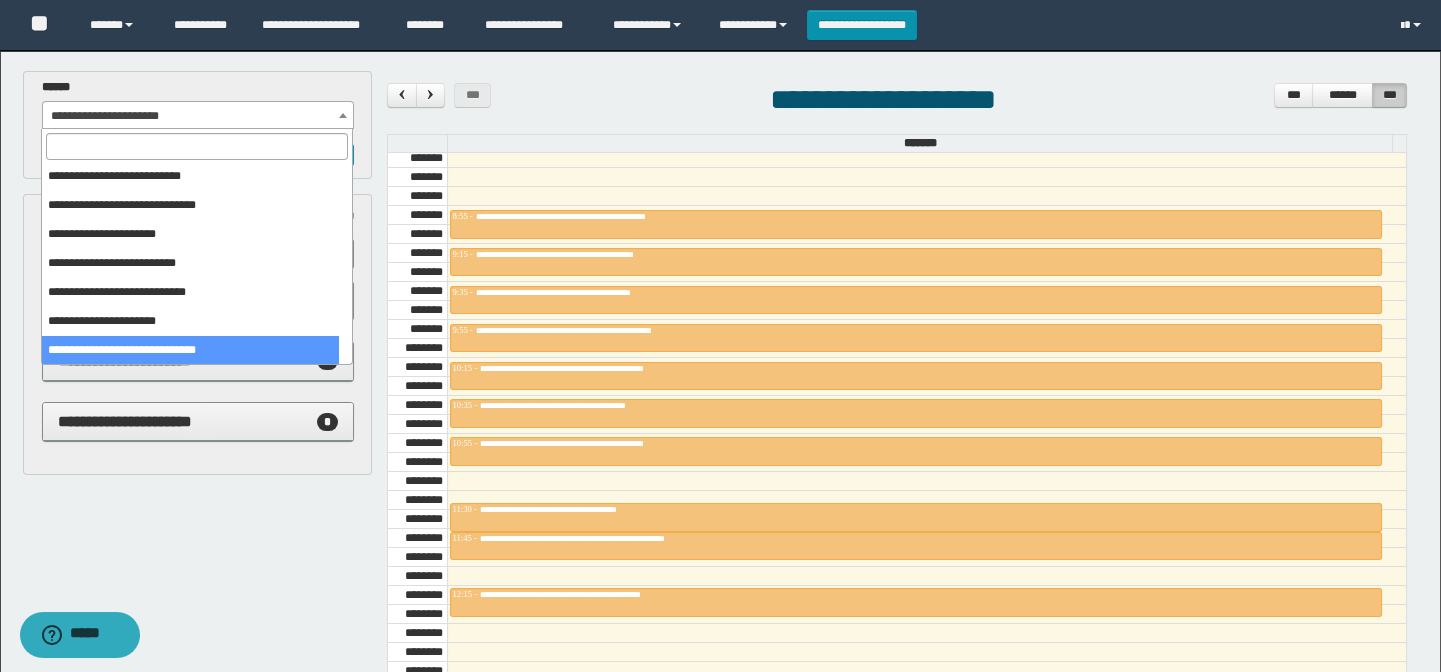 scroll, scrollTop: 0, scrollLeft: 0, axis: both 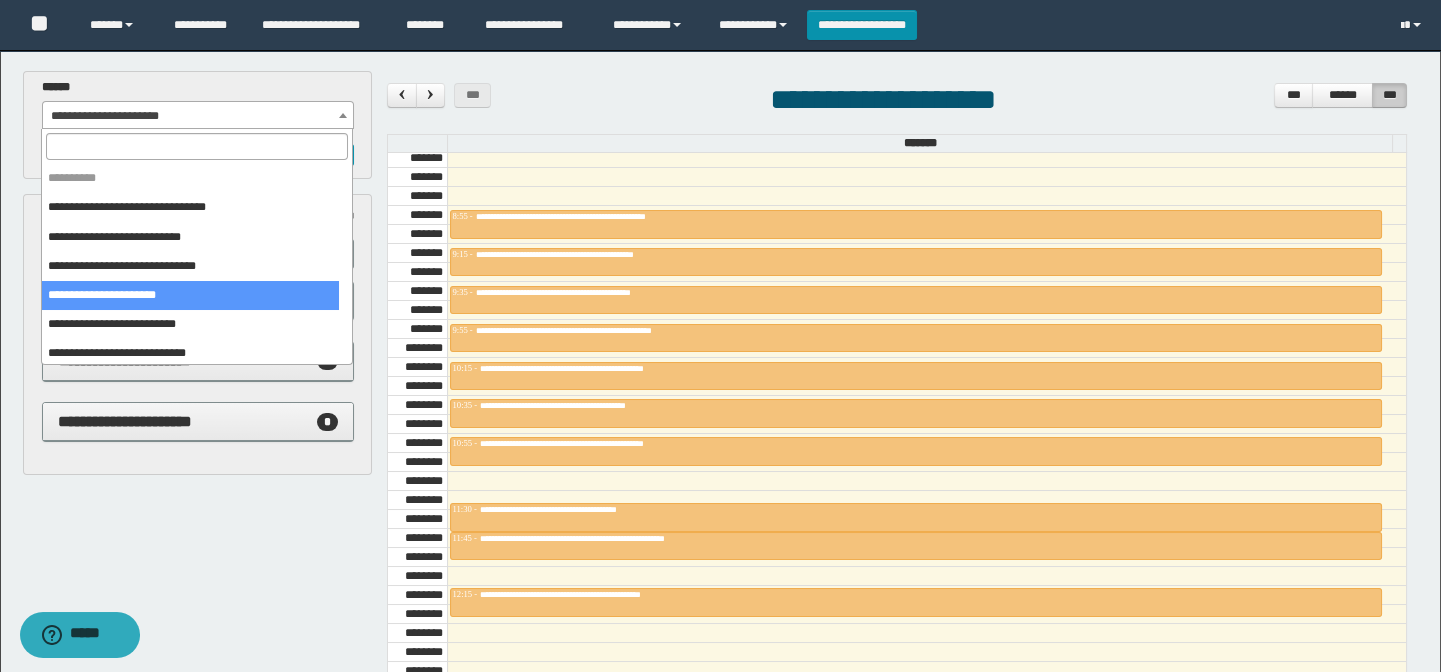 select on "******" 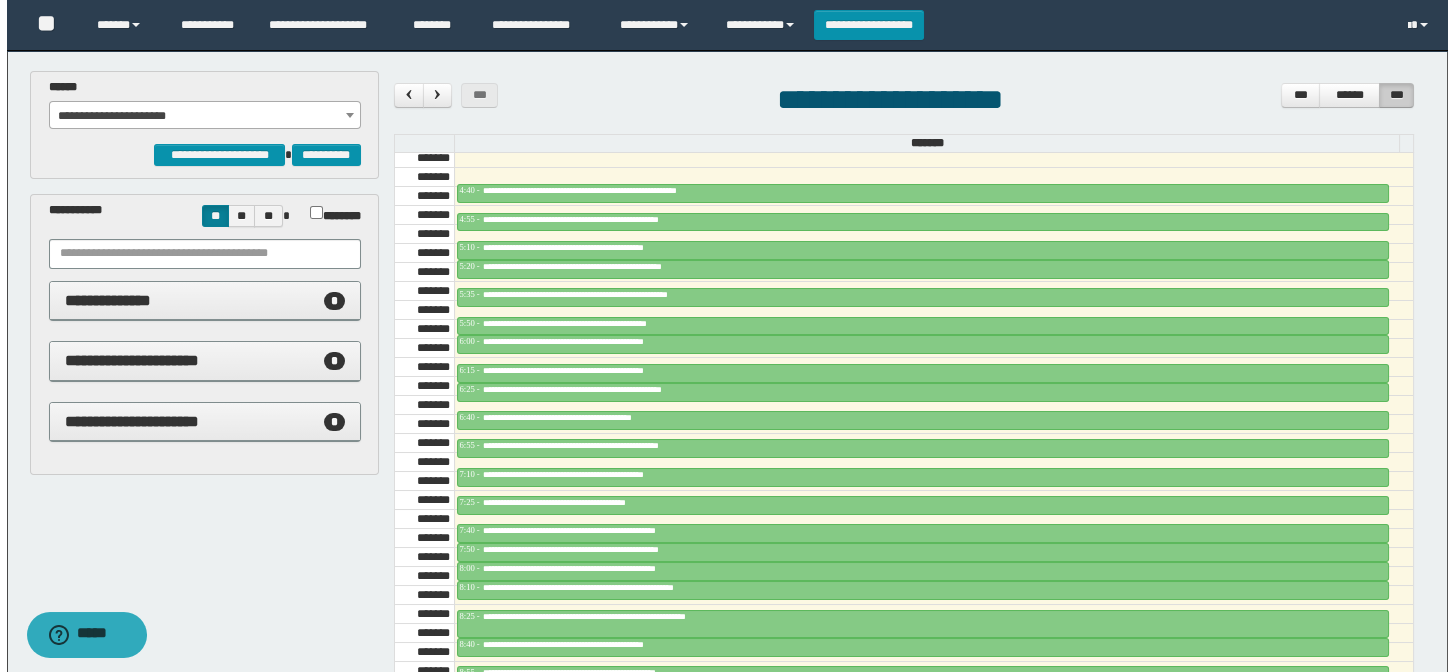 scroll, scrollTop: 500, scrollLeft: 0, axis: vertical 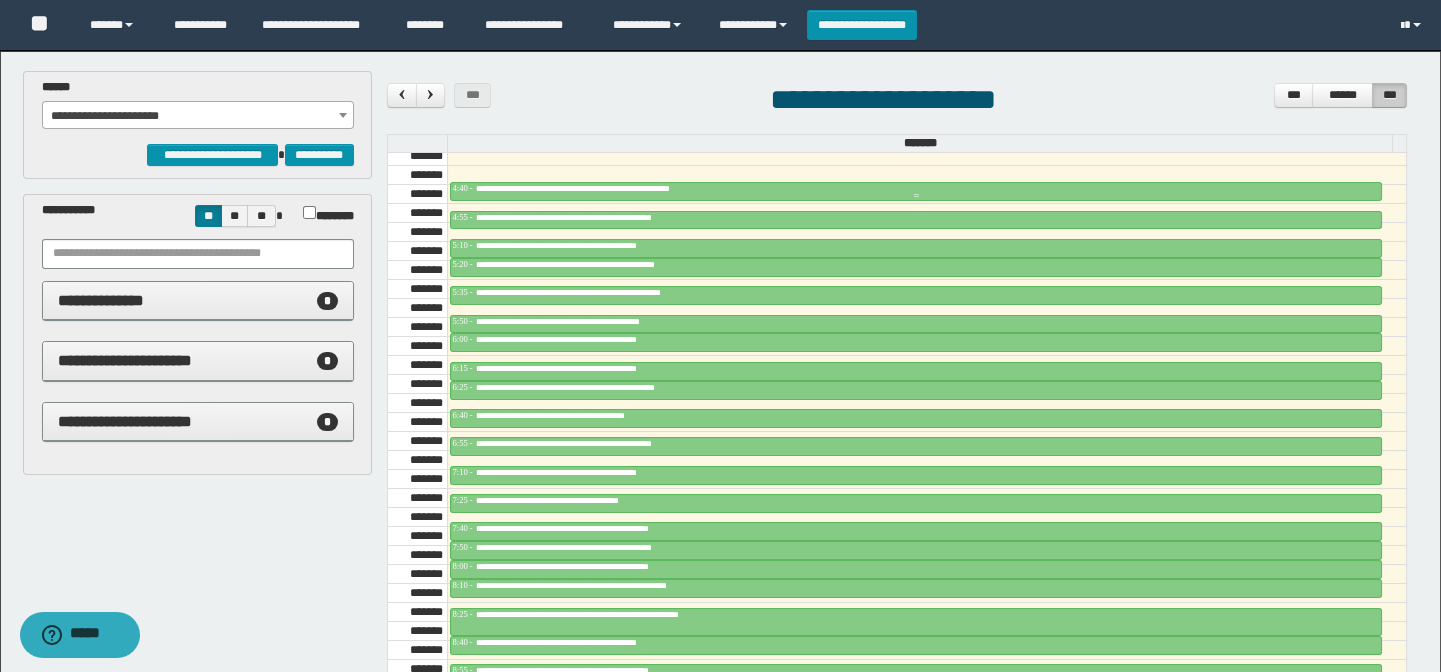 click at bounding box center [916, 196] 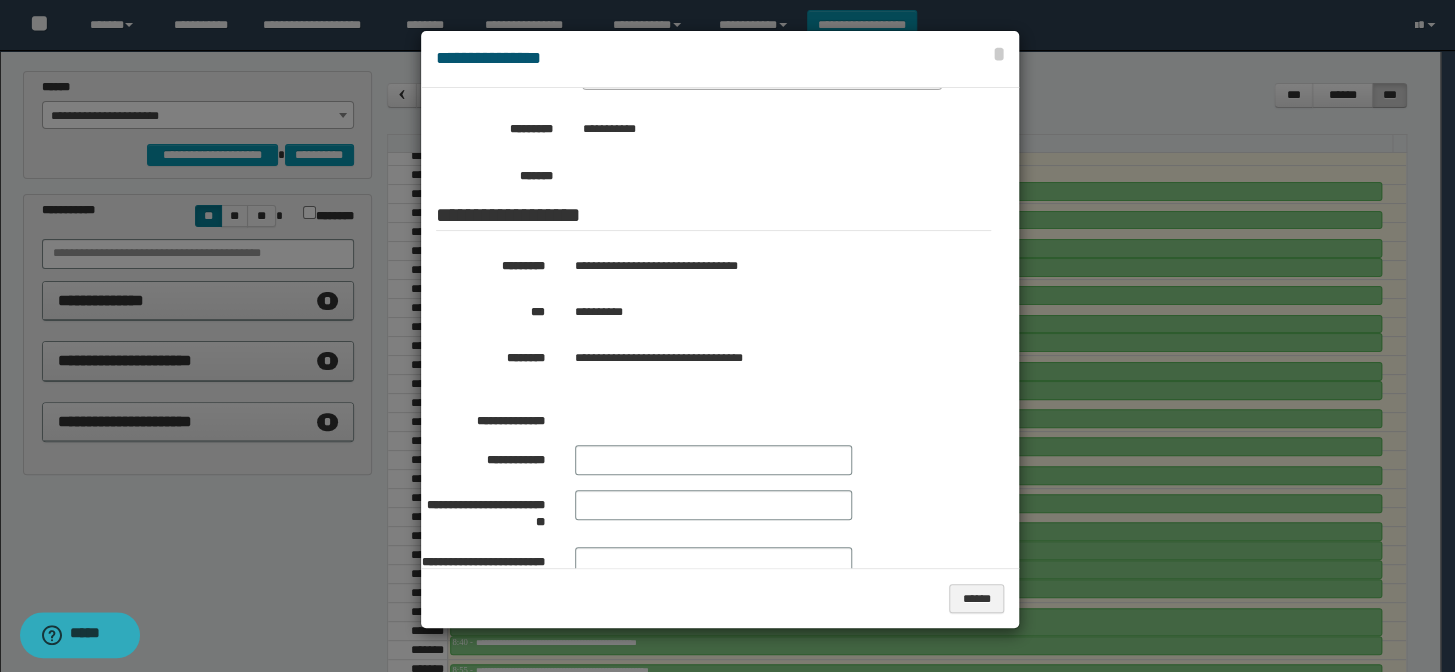 click at bounding box center [727, 336] 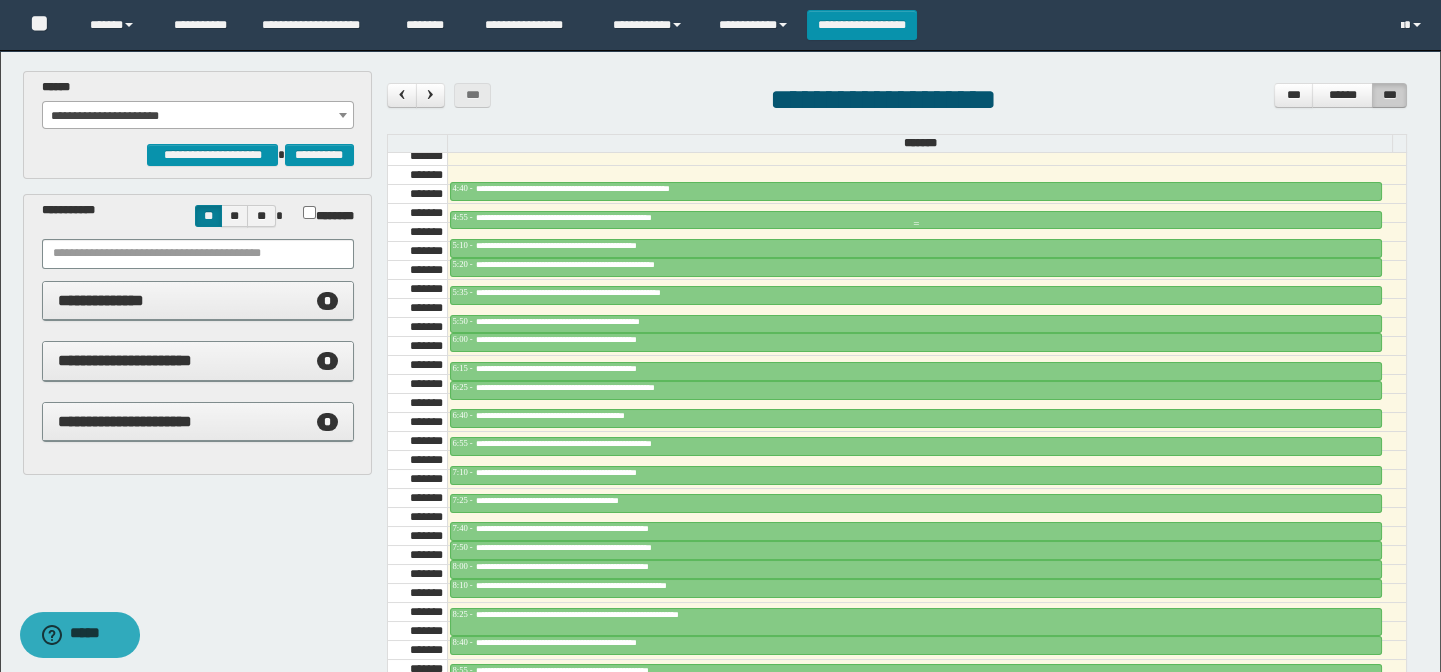 click on "**********" at bounding box center (595, 217) 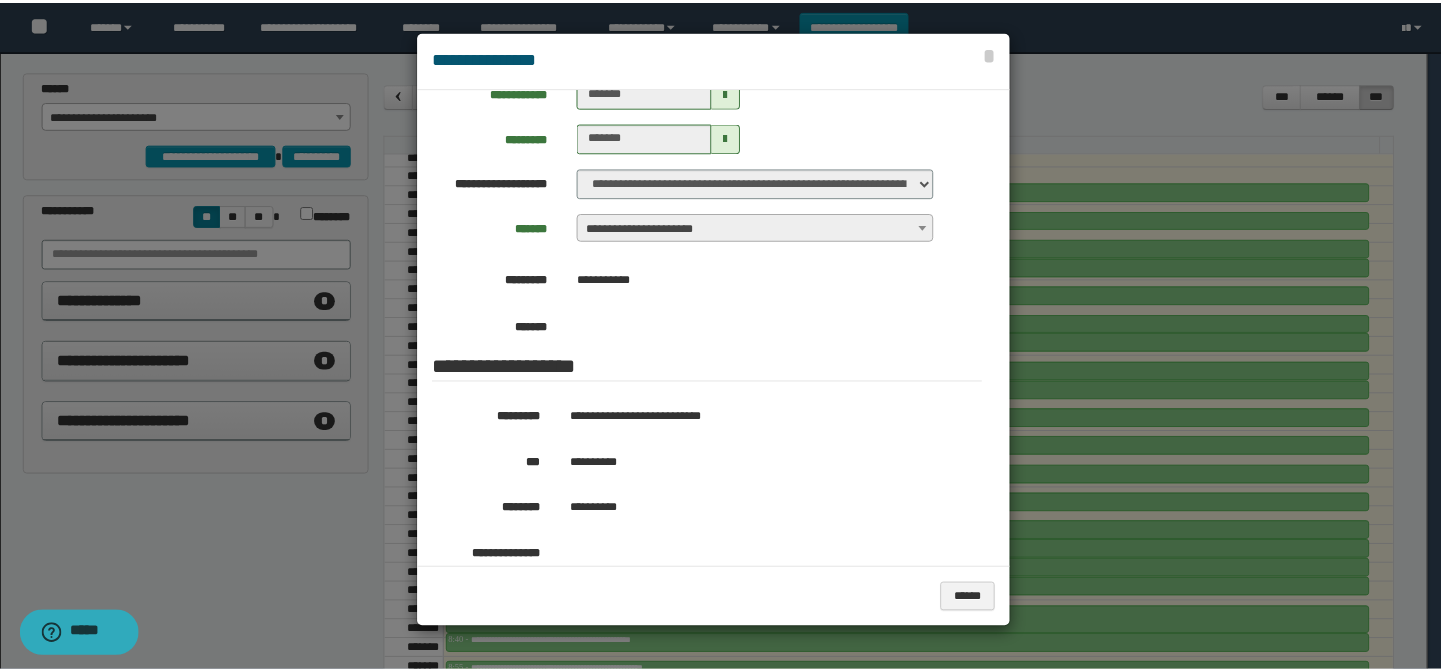 scroll, scrollTop: 90, scrollLeft: 0, axis: vertical 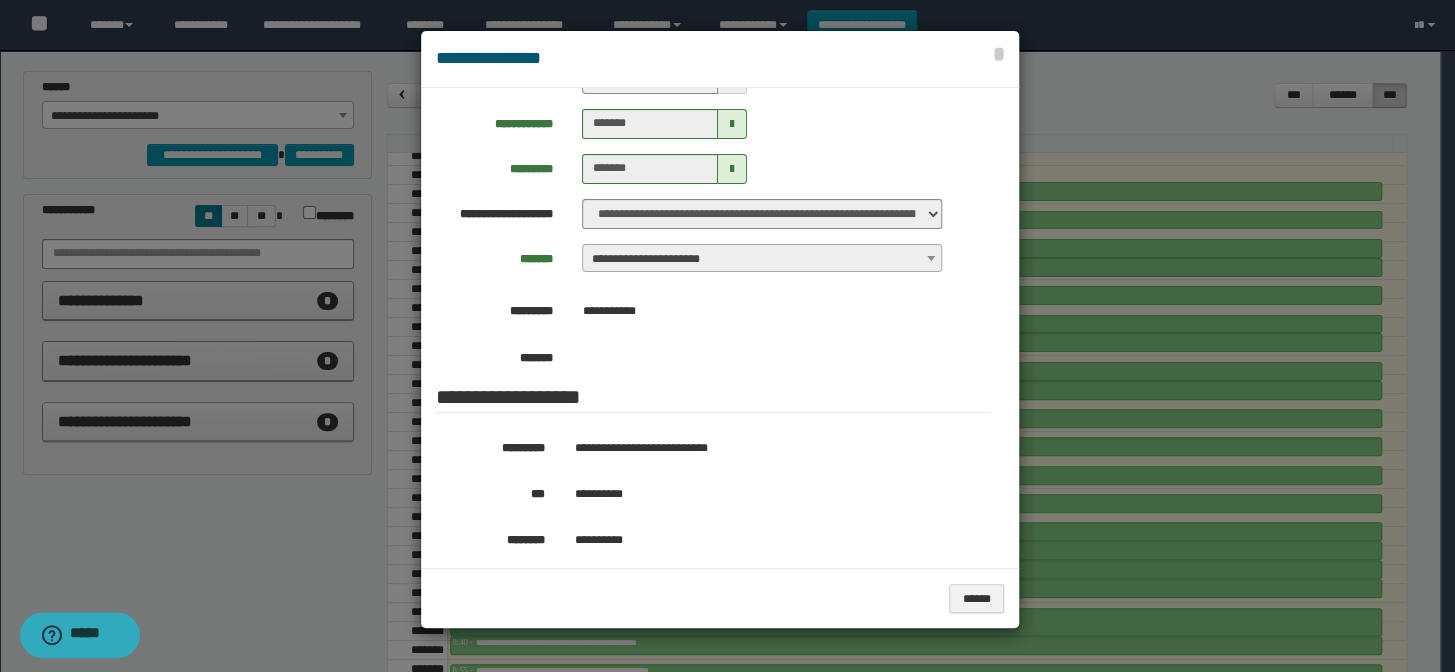 click at bounding box center [727, 336] 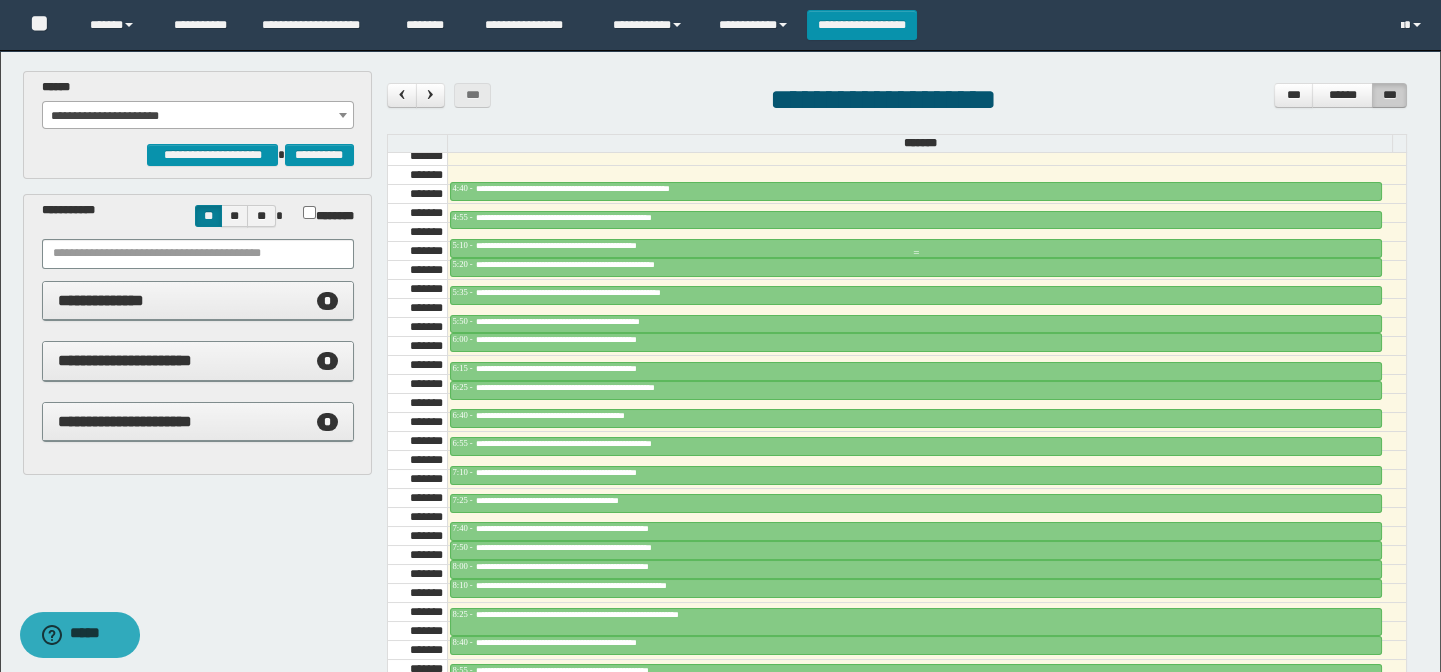 click on "**********" at bounding box center (580, 245) 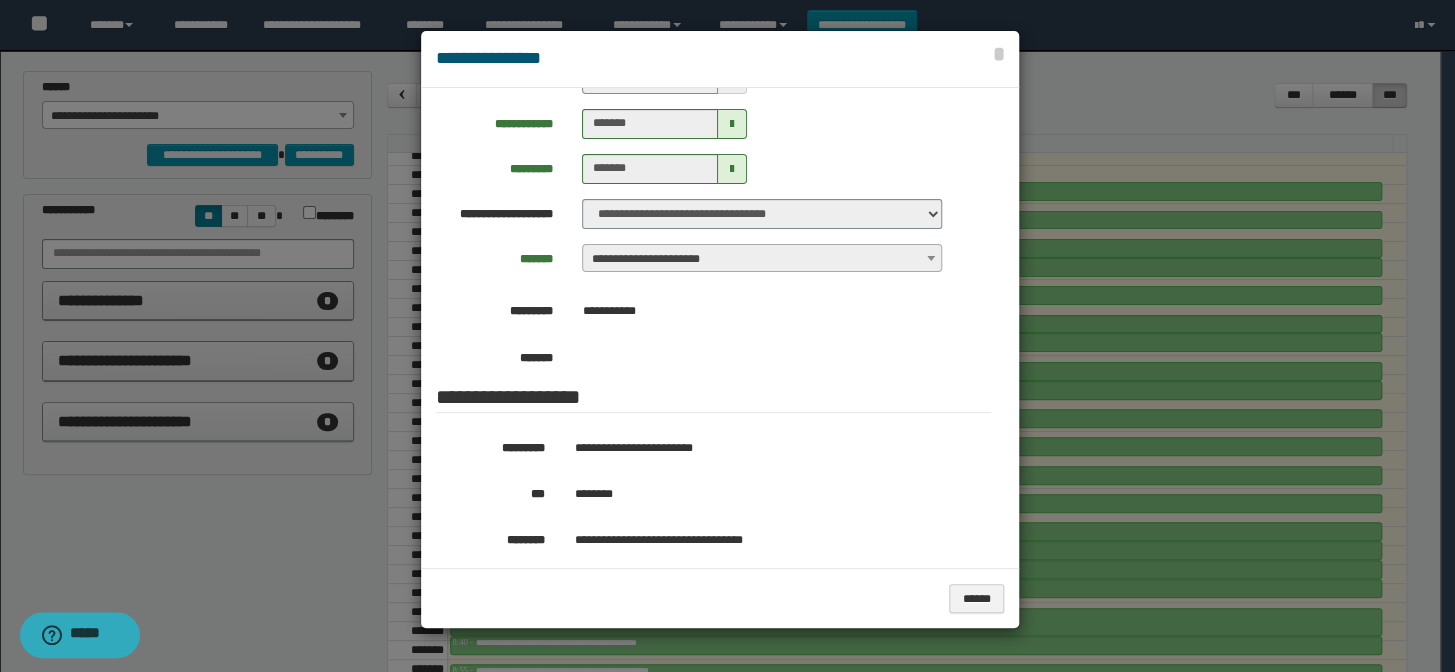 click at bounding box center [727, 336] 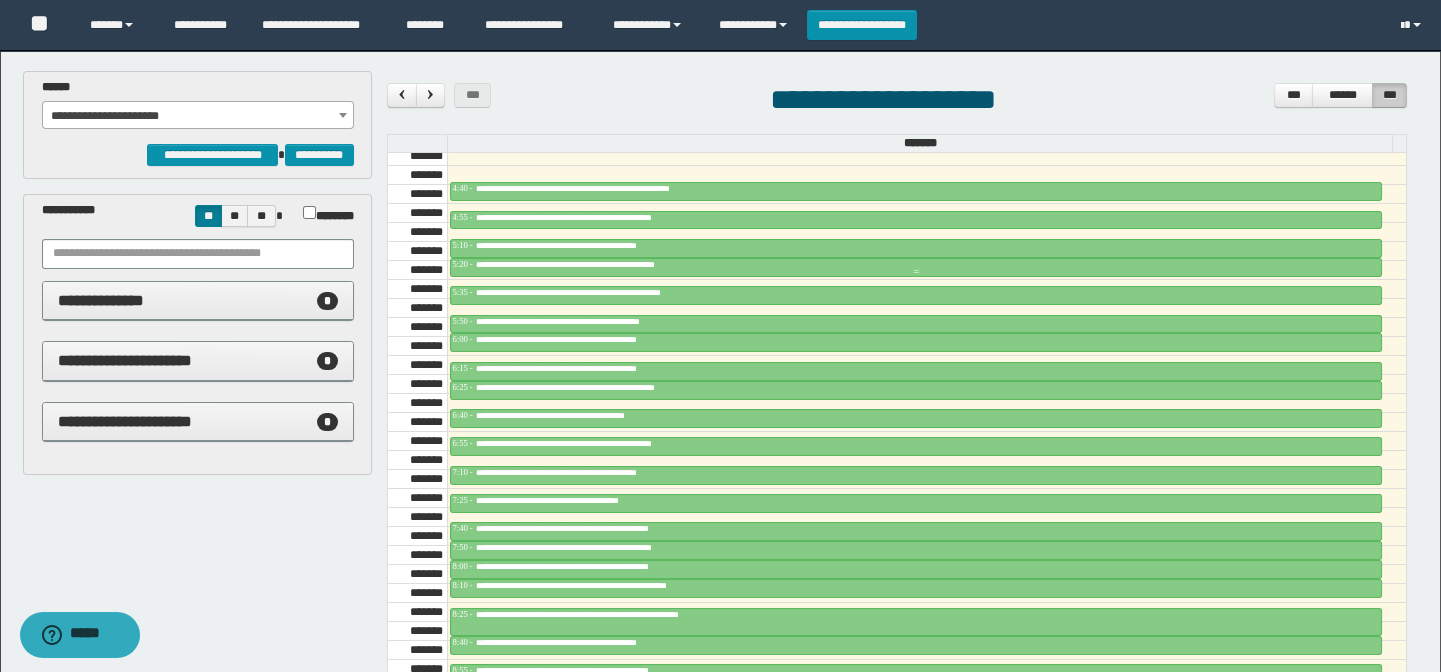 click on "**********" at bounding box center [596, 264] 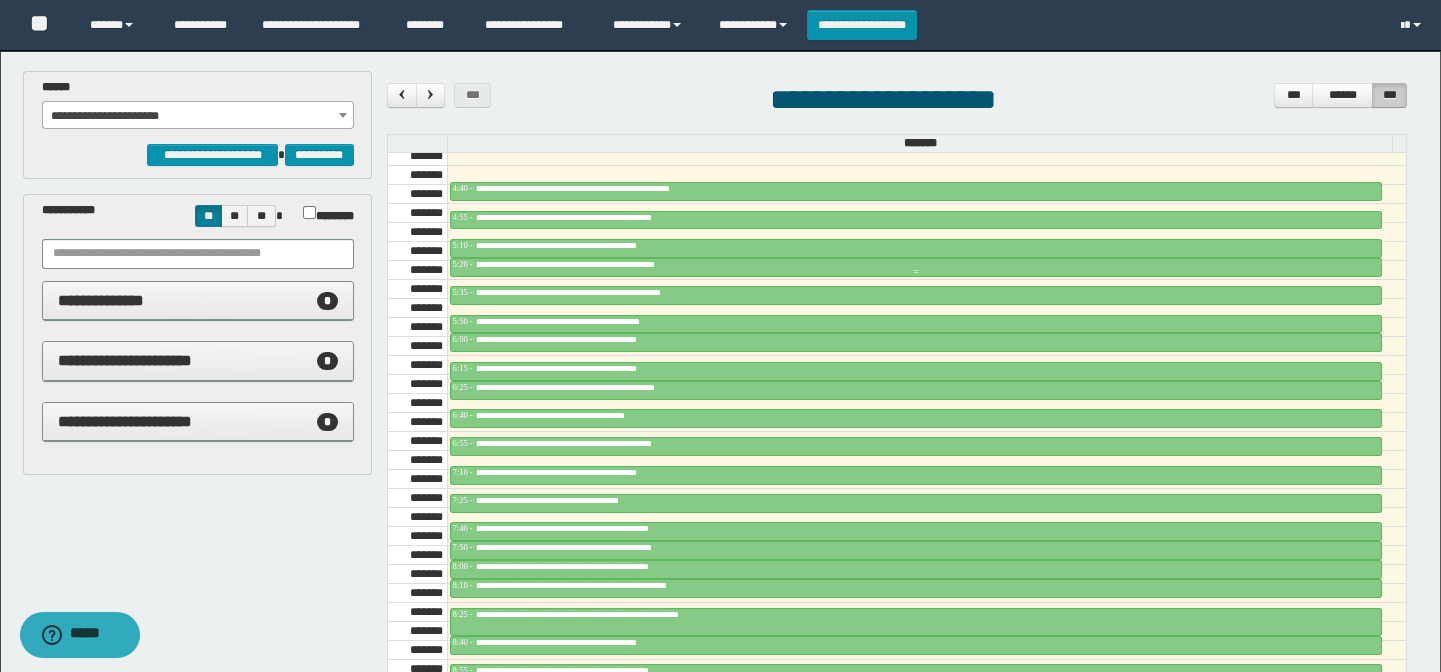 type on "*******" 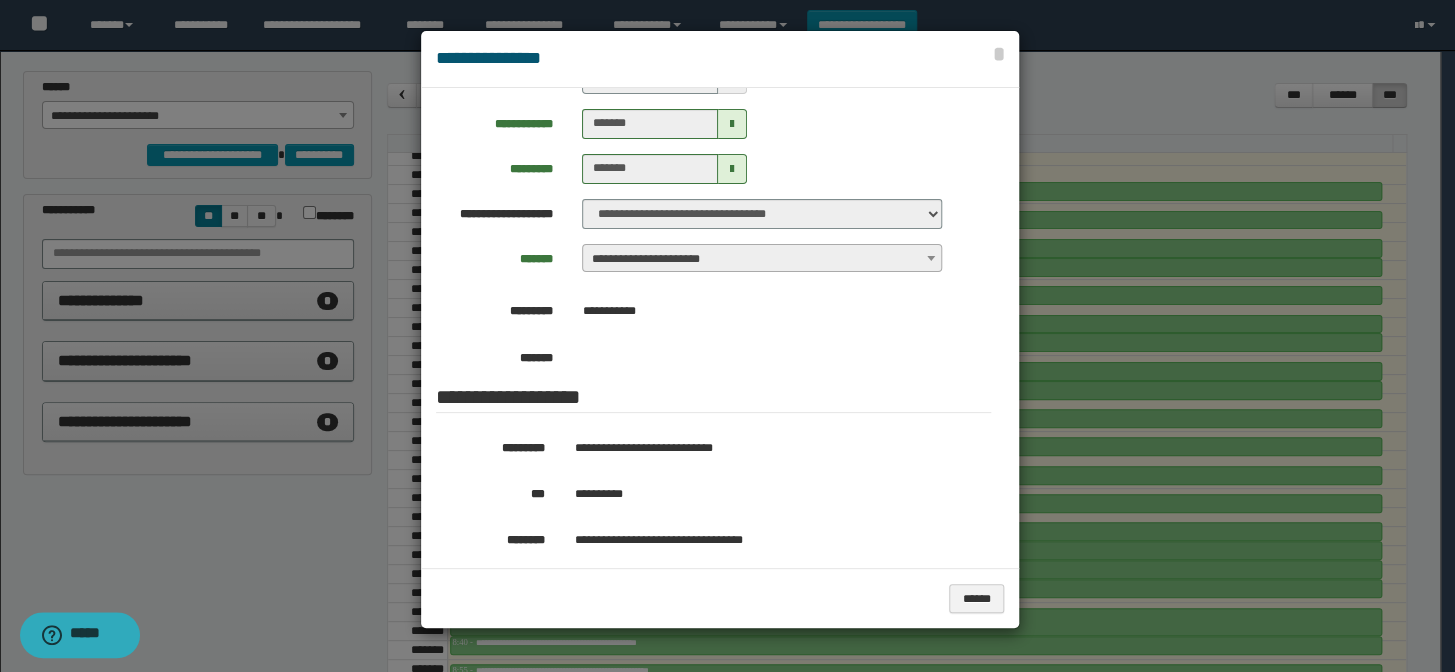 click at bounding box center [727, 336] 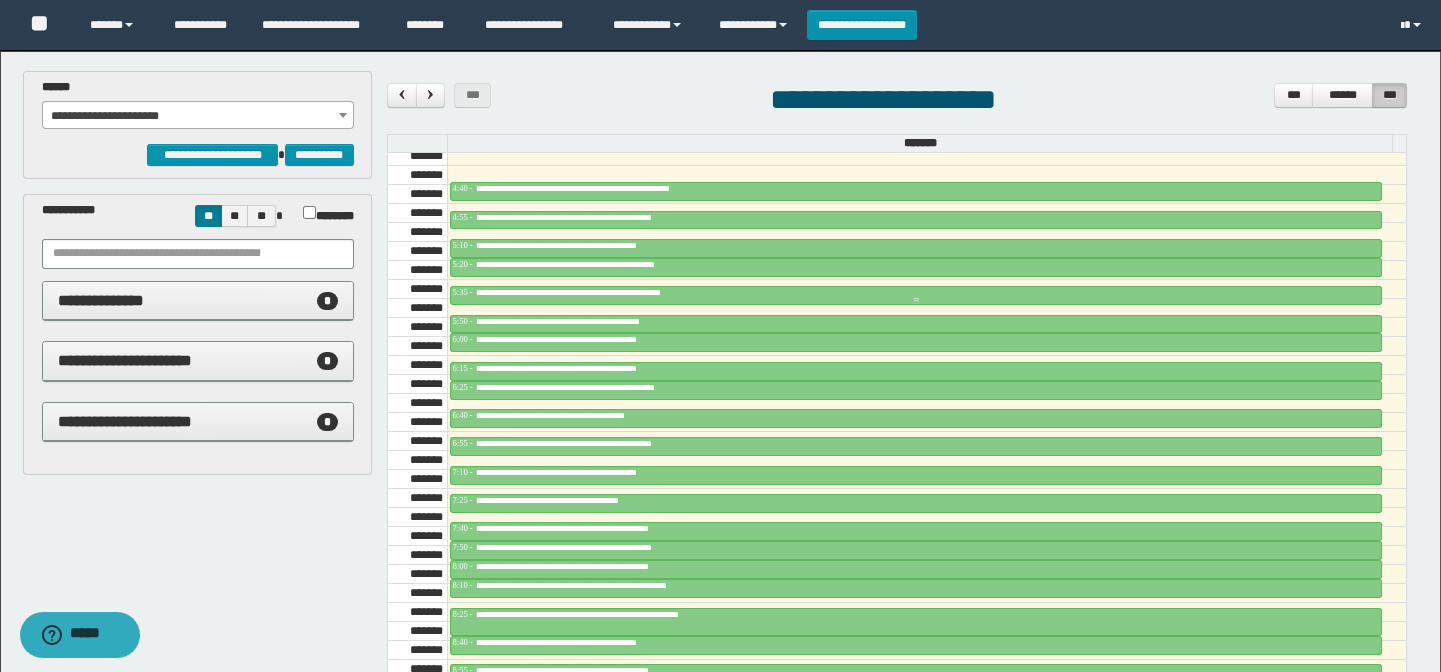 click on "**********" at bounding box center [604, 292] 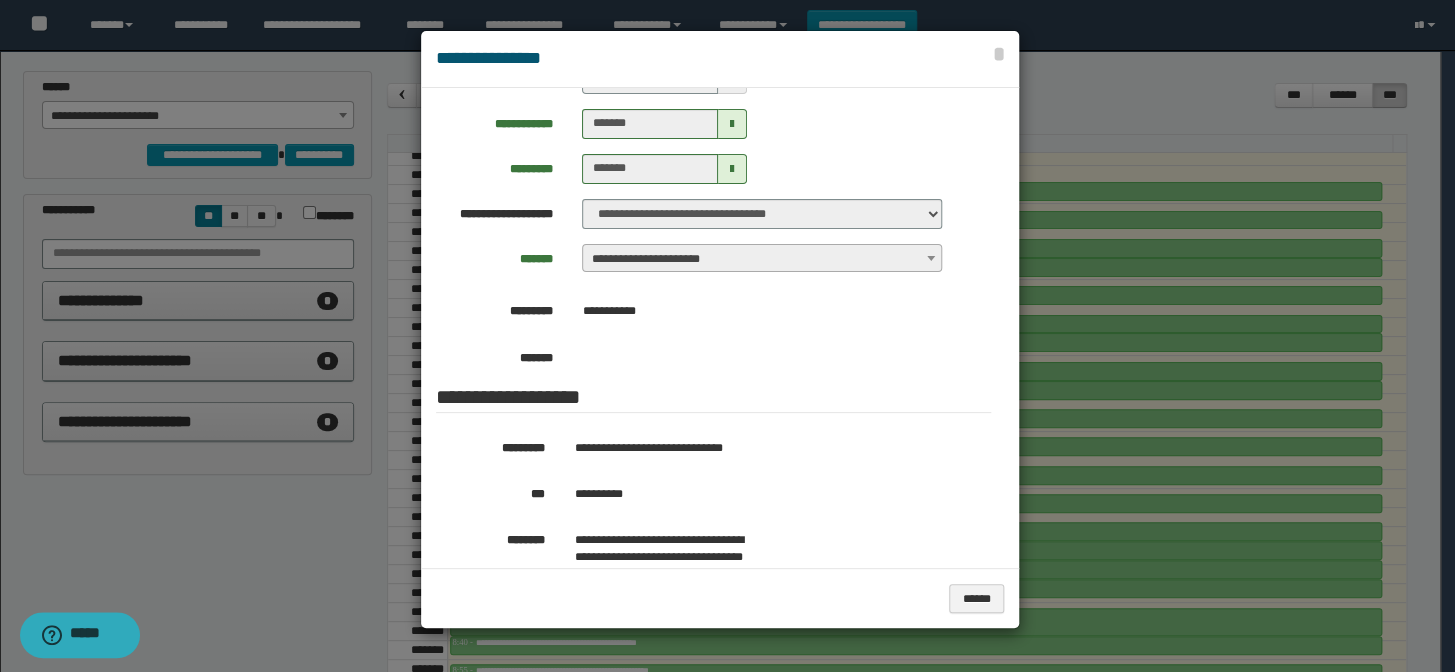 click at bounding box center (727, 336) 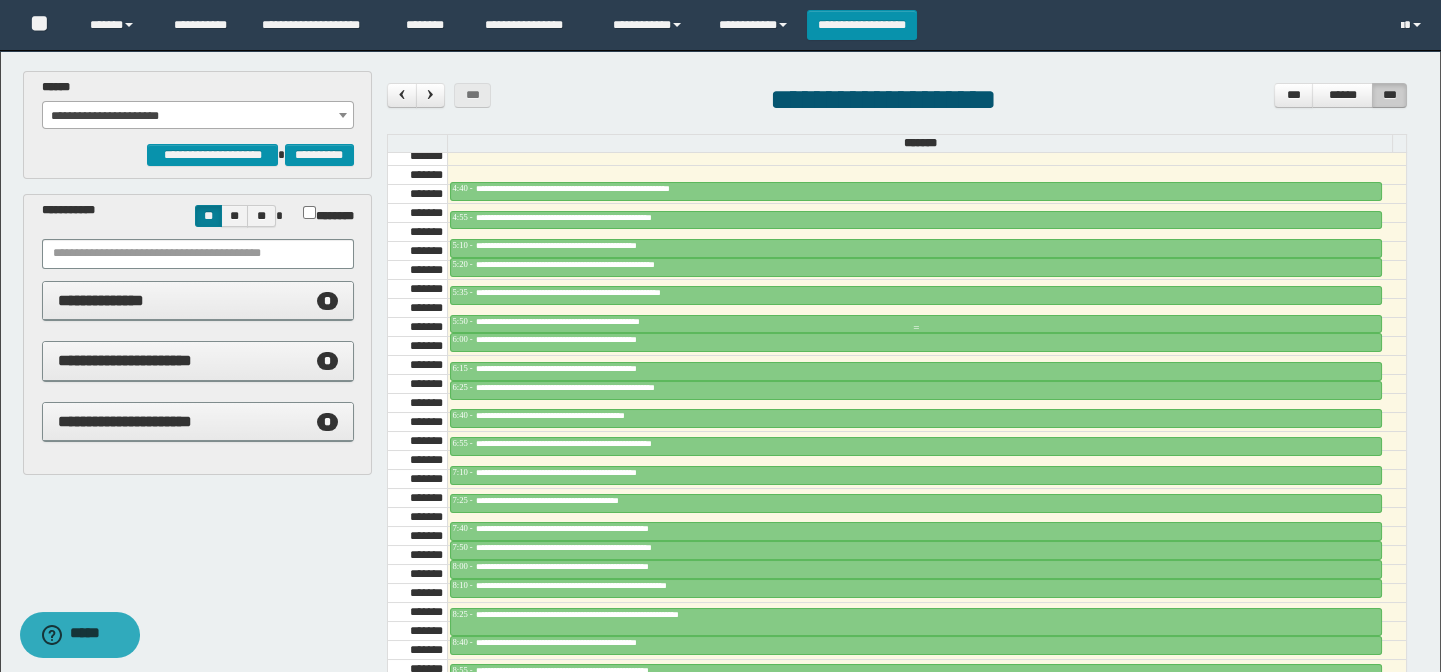 click on "**********" at bounding box center (588, 321) 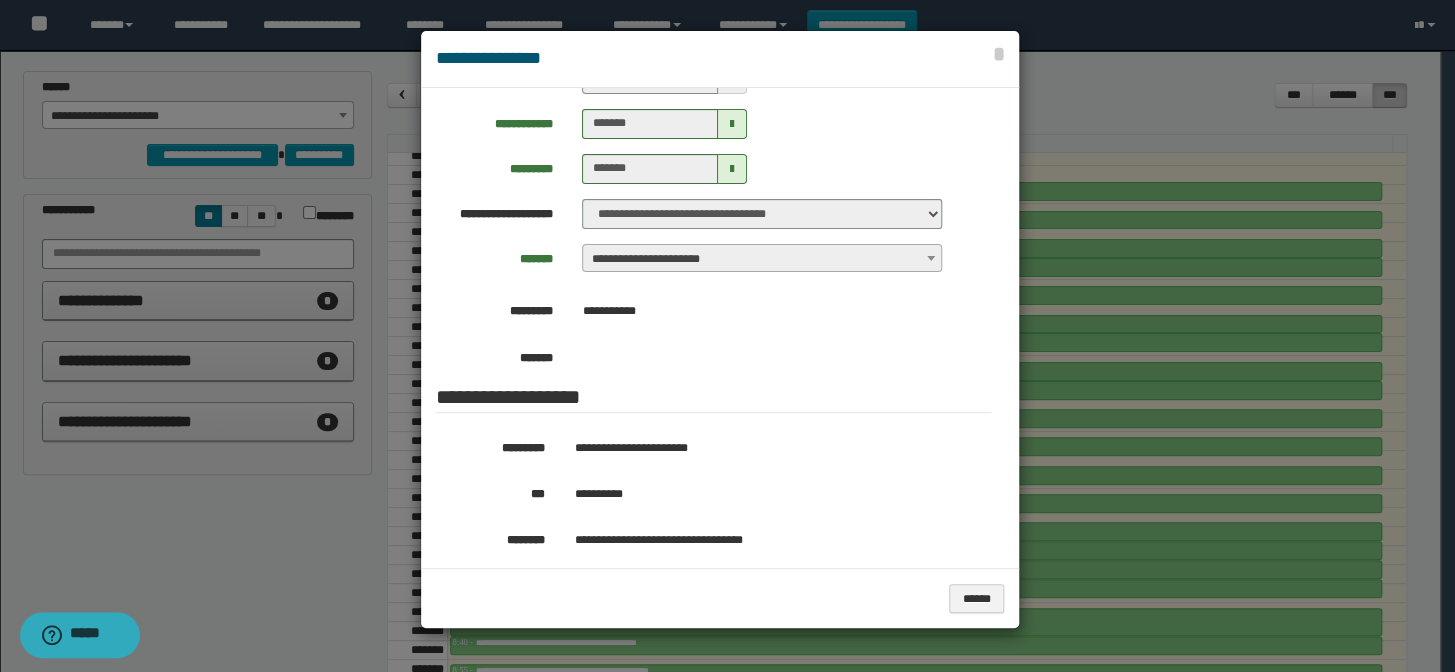 drag, startPoint x: 322, startPoint y: 541, endPoint x: 414, endPoint y: 445, distance: 132.96616 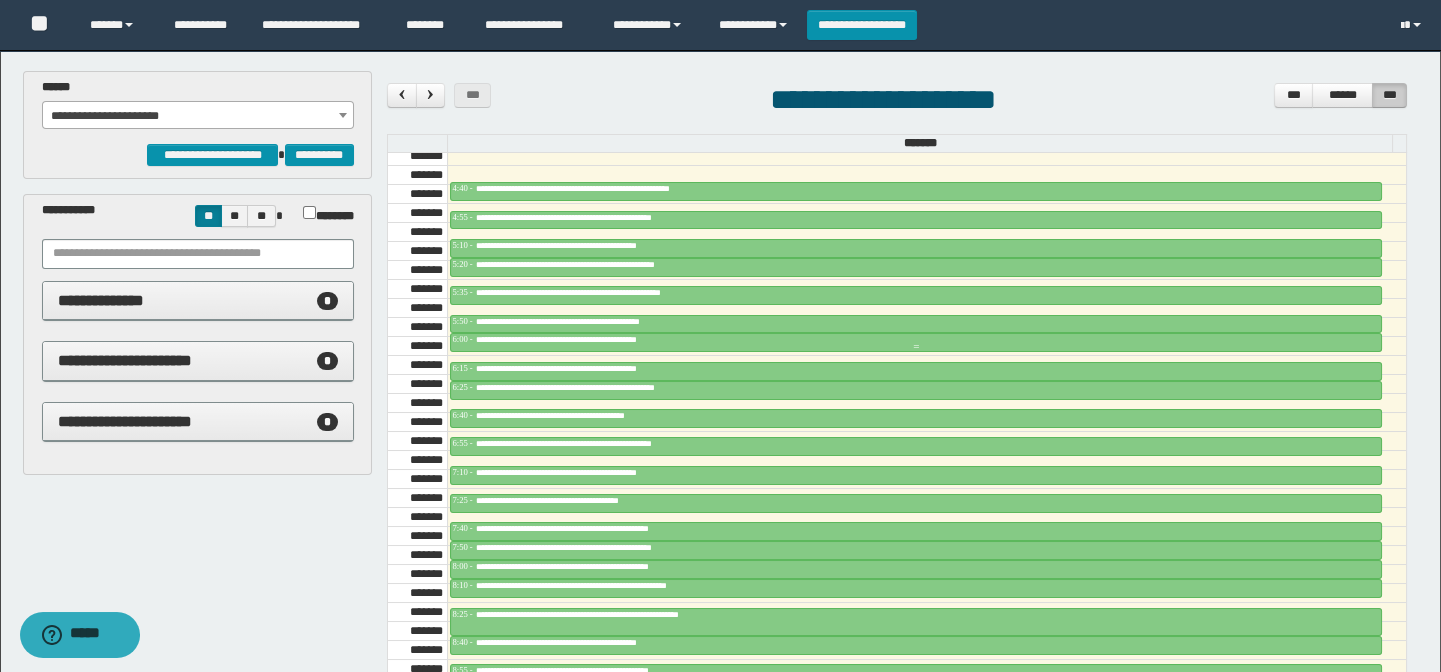 click at bounding box center [916, 347] 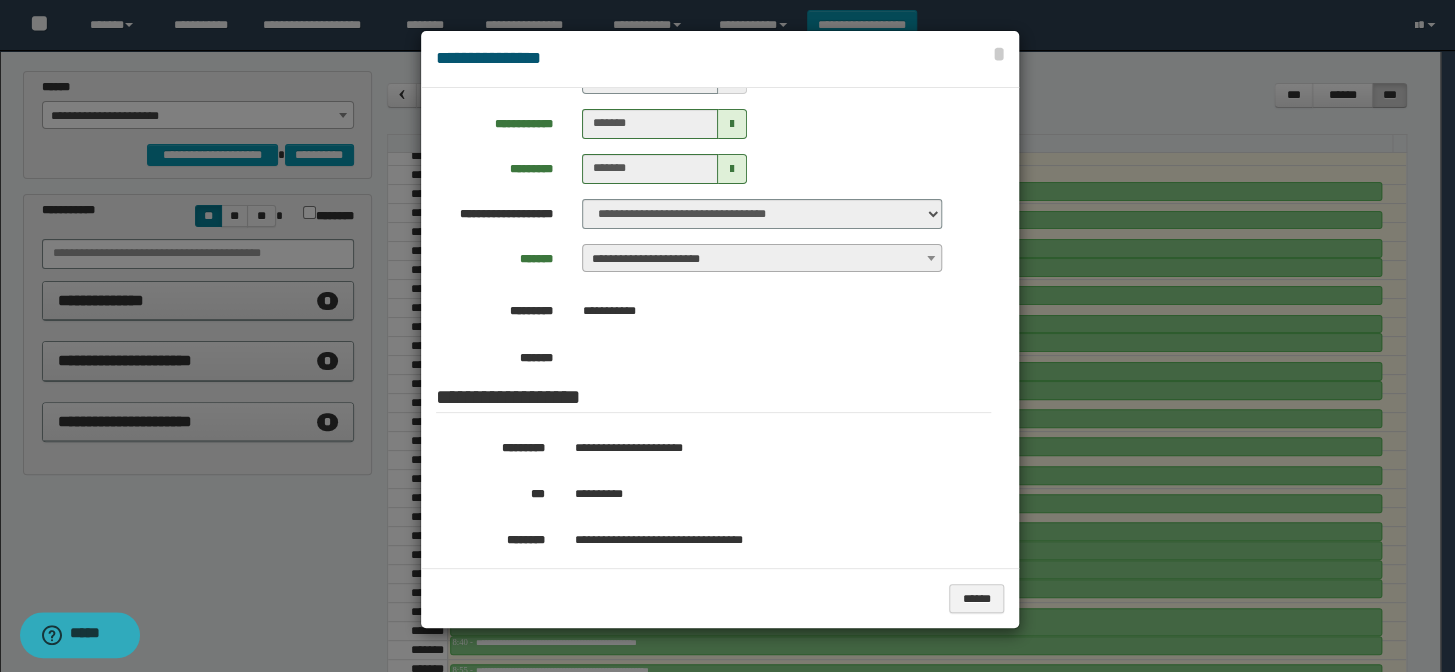 click at bounding box center [727, 336] 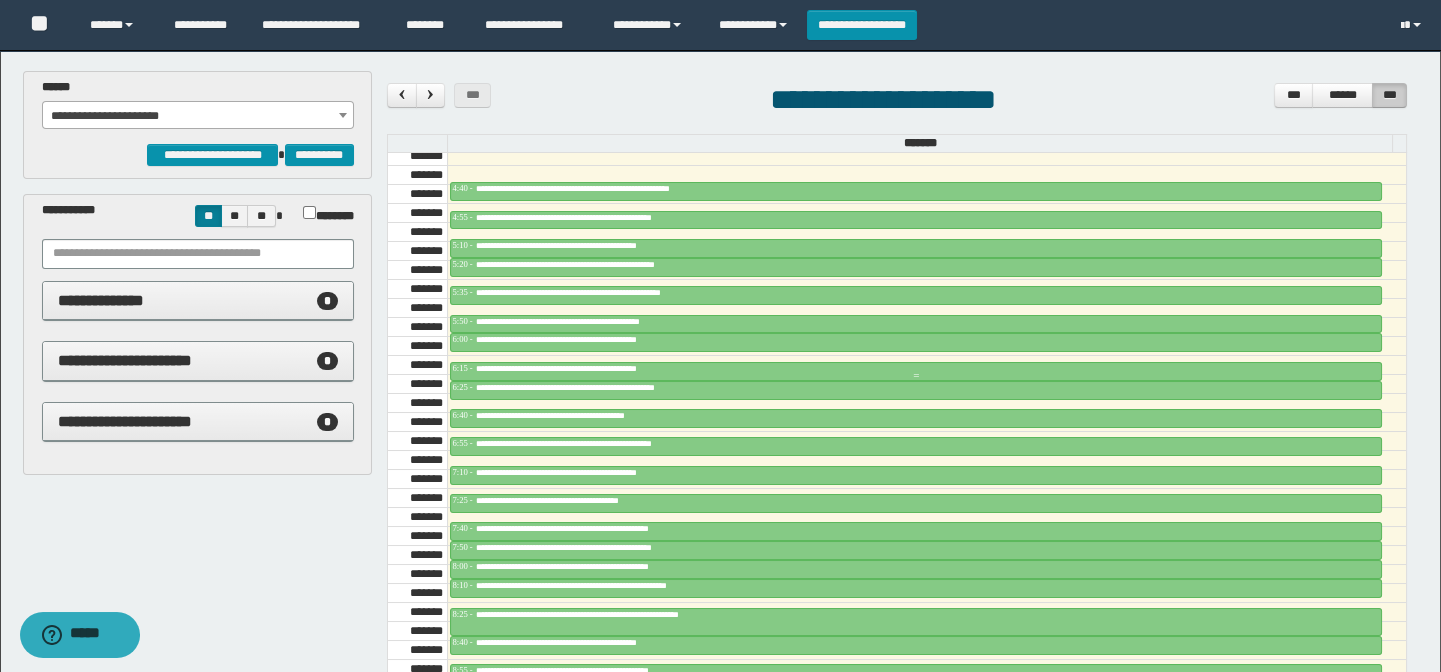 click on "**********" at bounding box center [581, 368] 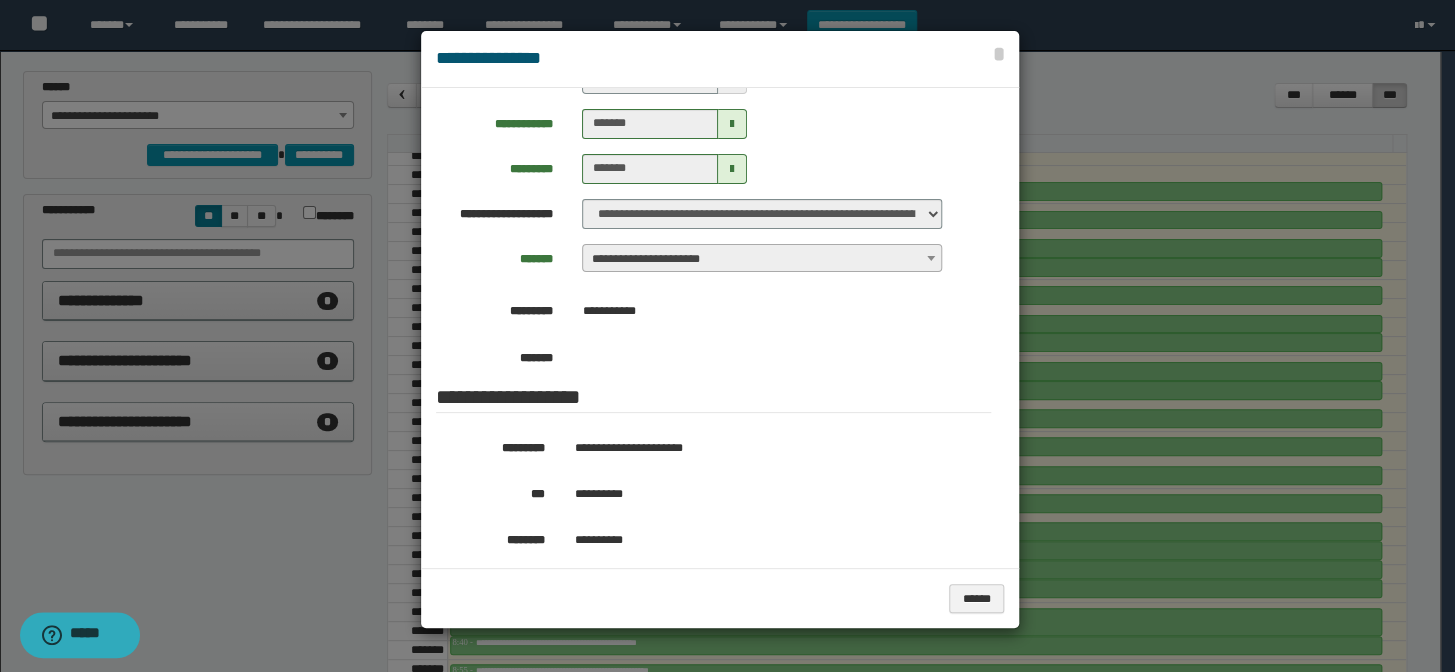 click at bounding box center [727, 336] 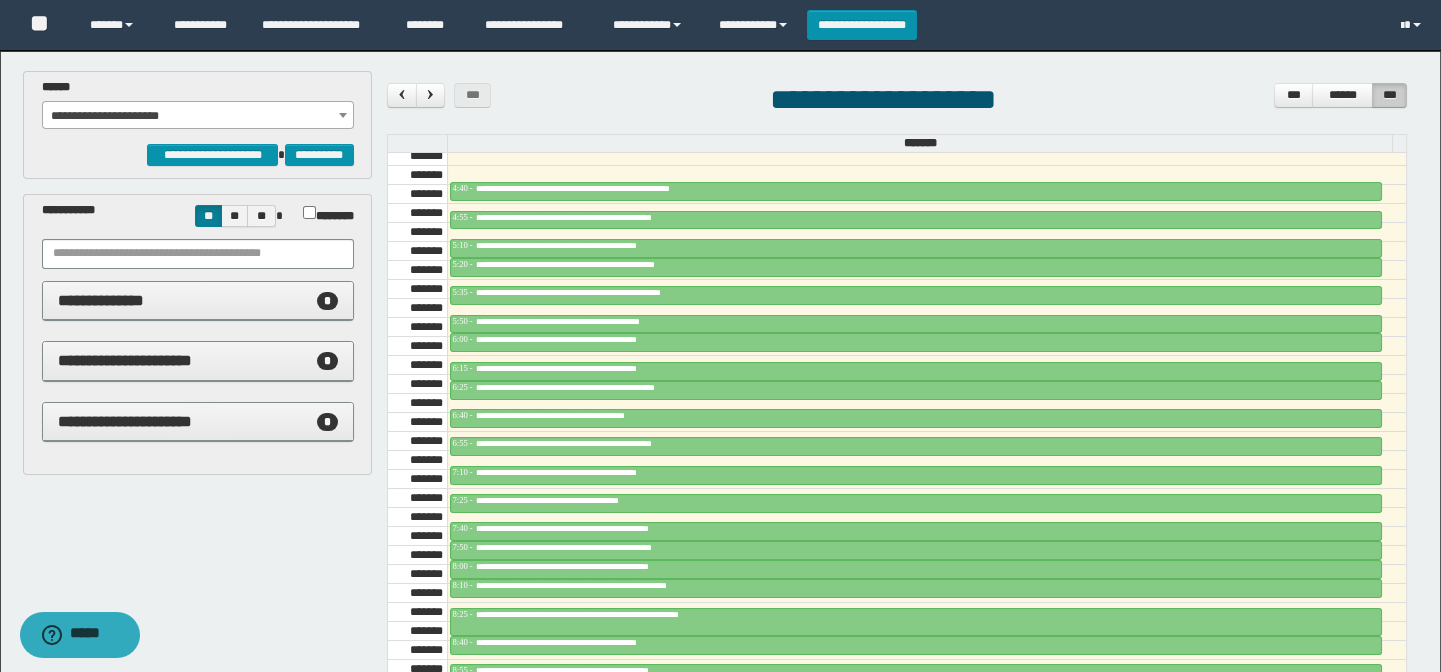 click at bounding box center (927, 365) 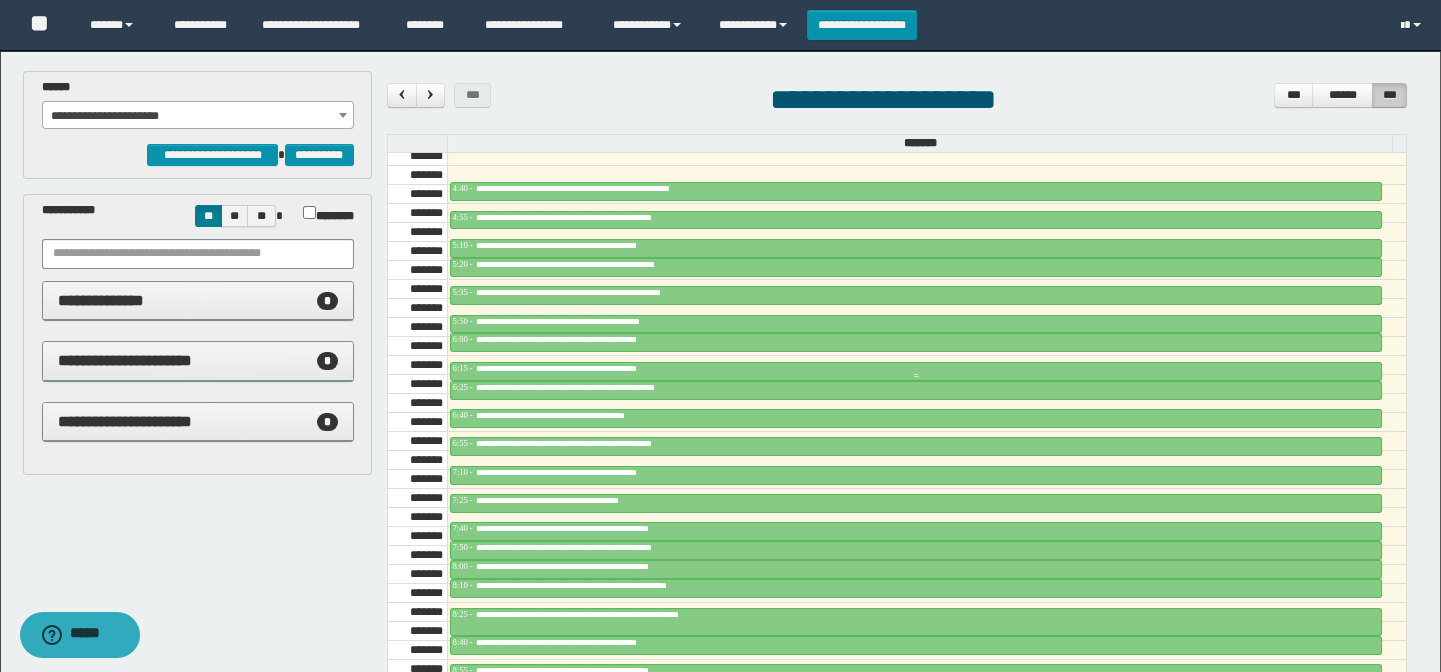 click on "**********" at bounding box center (581, 368) 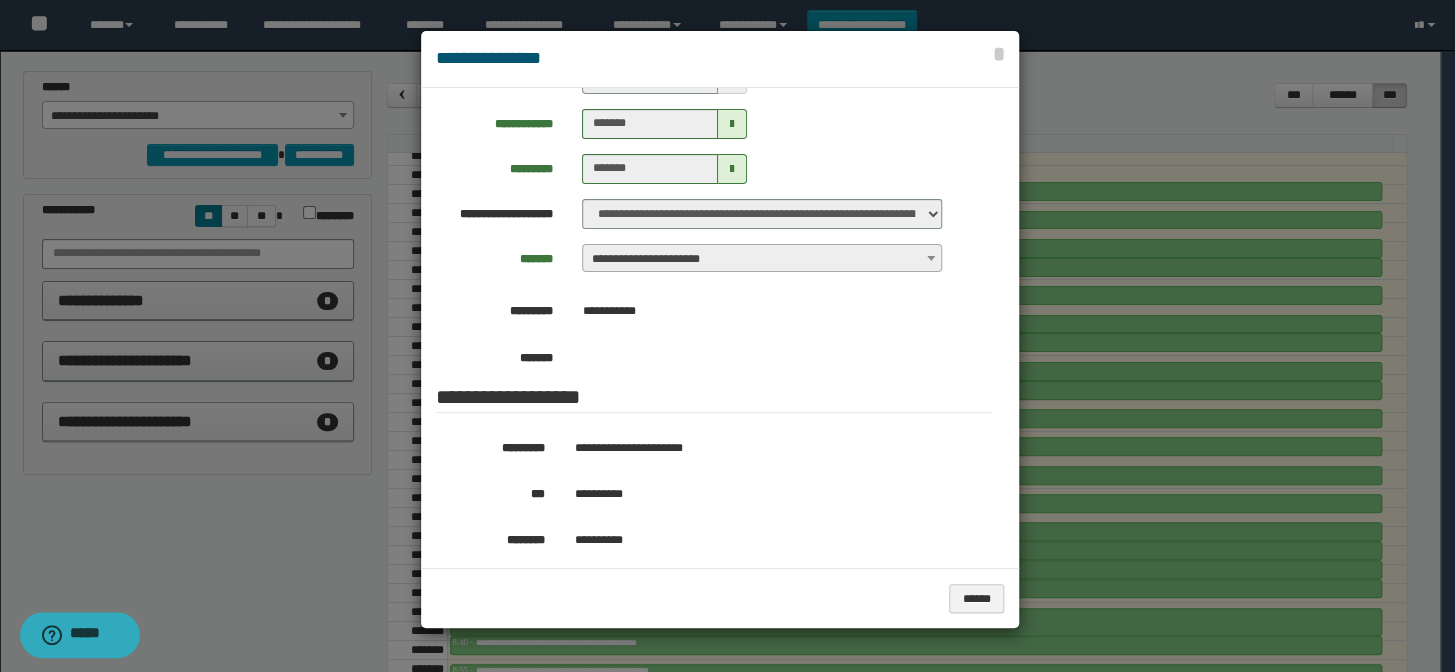 drag, startPoint x: 274, startPoint y: 551, endPoint x: 285, endPoint y: 550, distance: 11.045361 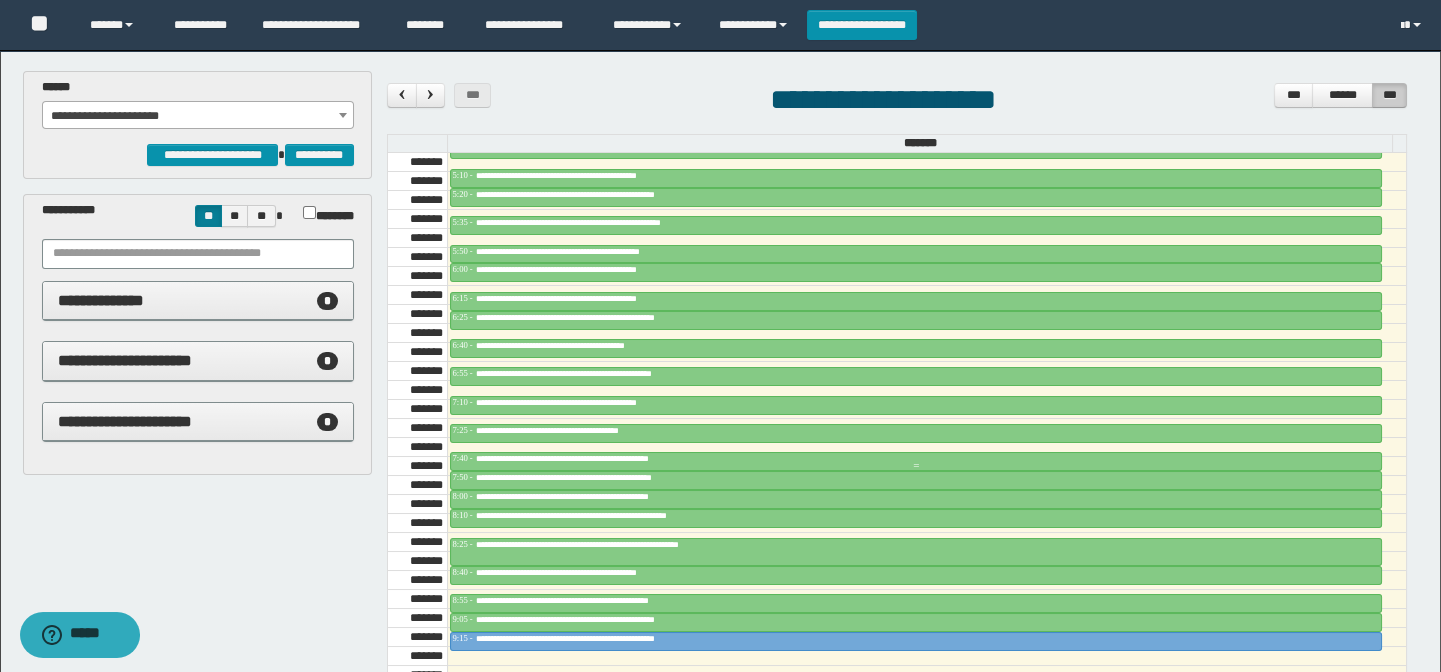 scroll, scrollTop: 590, scrollLeft: 0, axis: vertical 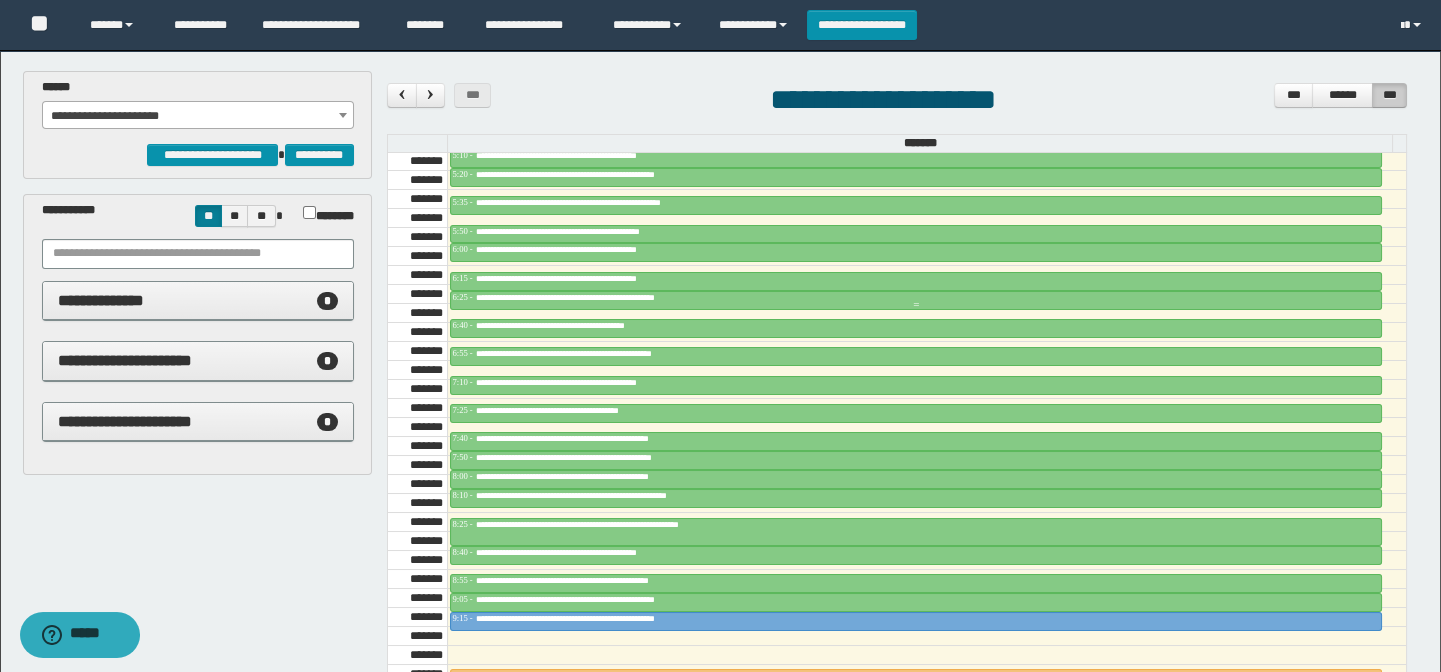 click at bounding box center [916, 305] 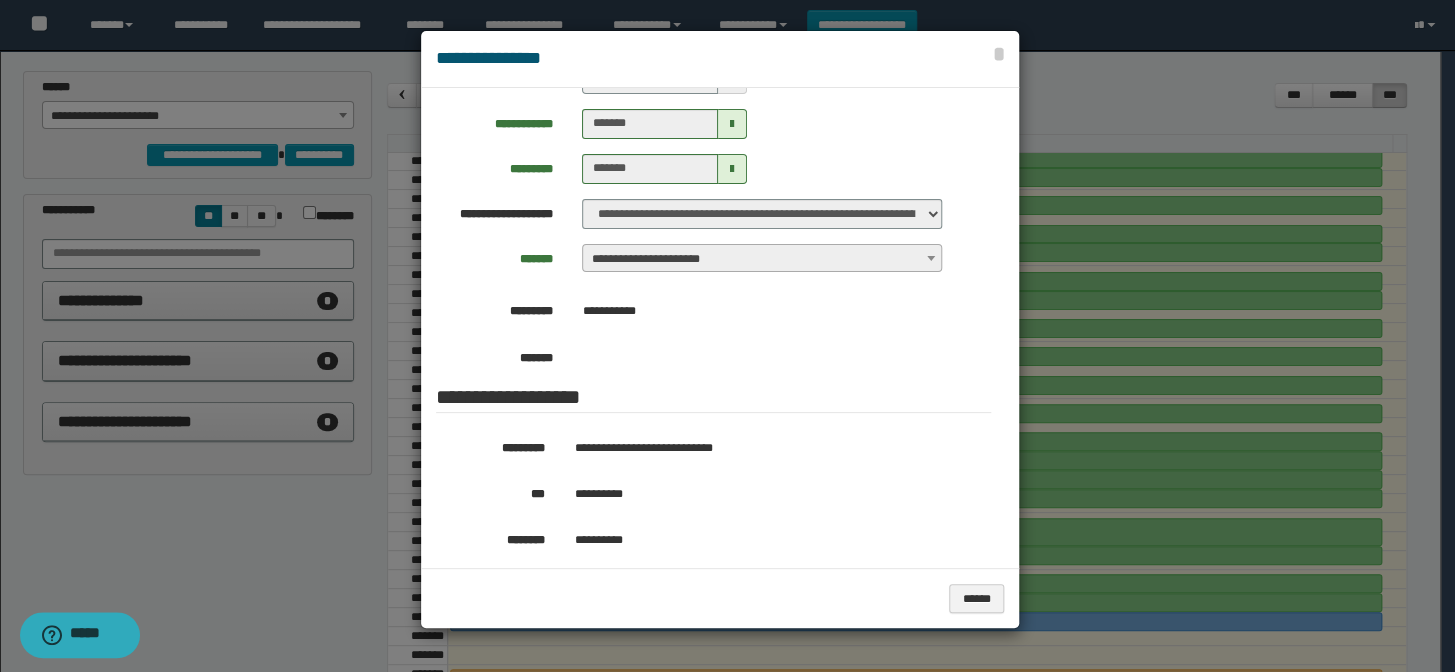 click at bounding box center (727, 336) 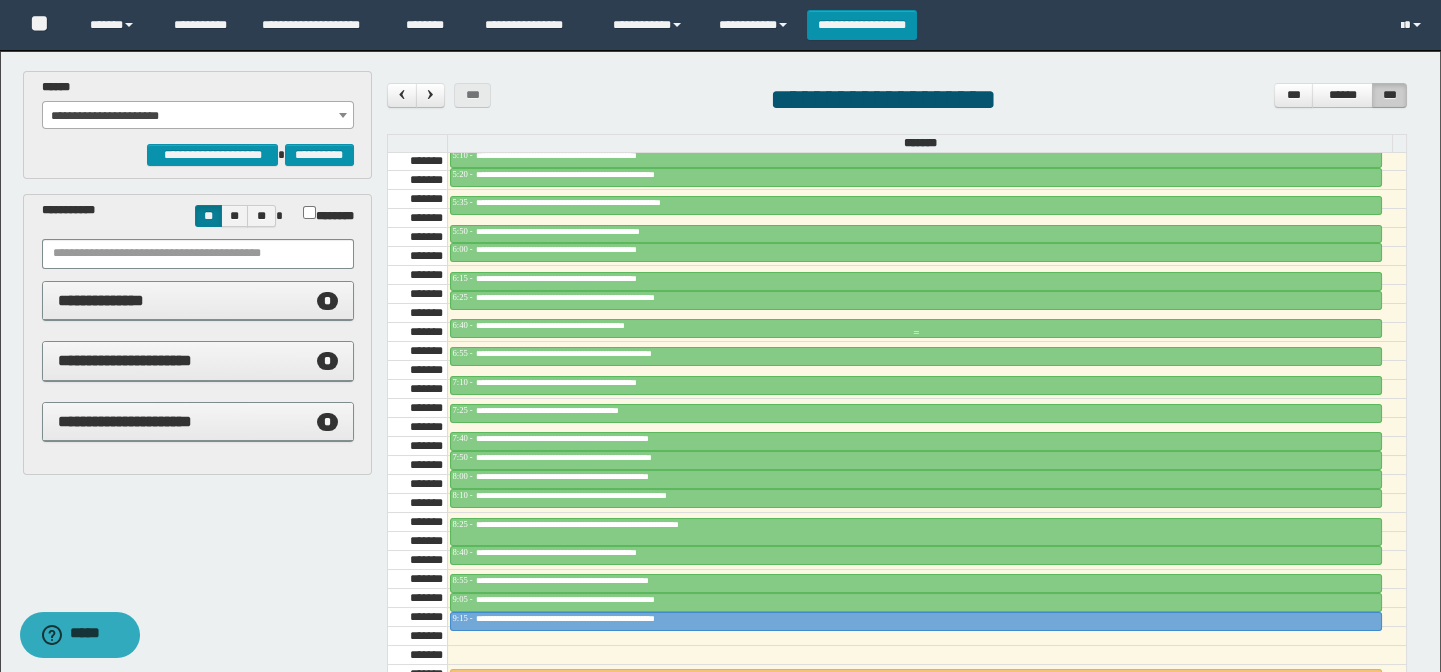 click on "**********" at bounding box center (571, 325) 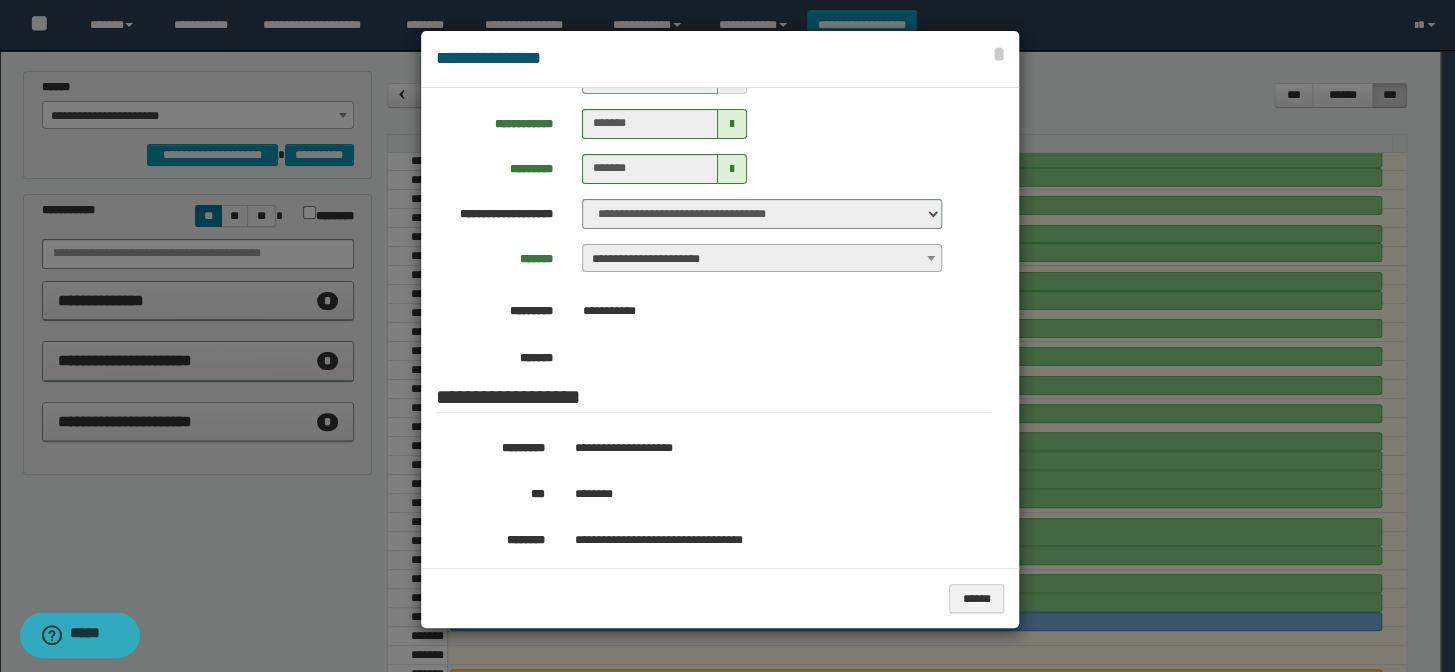click at bounding box center [727, 336] 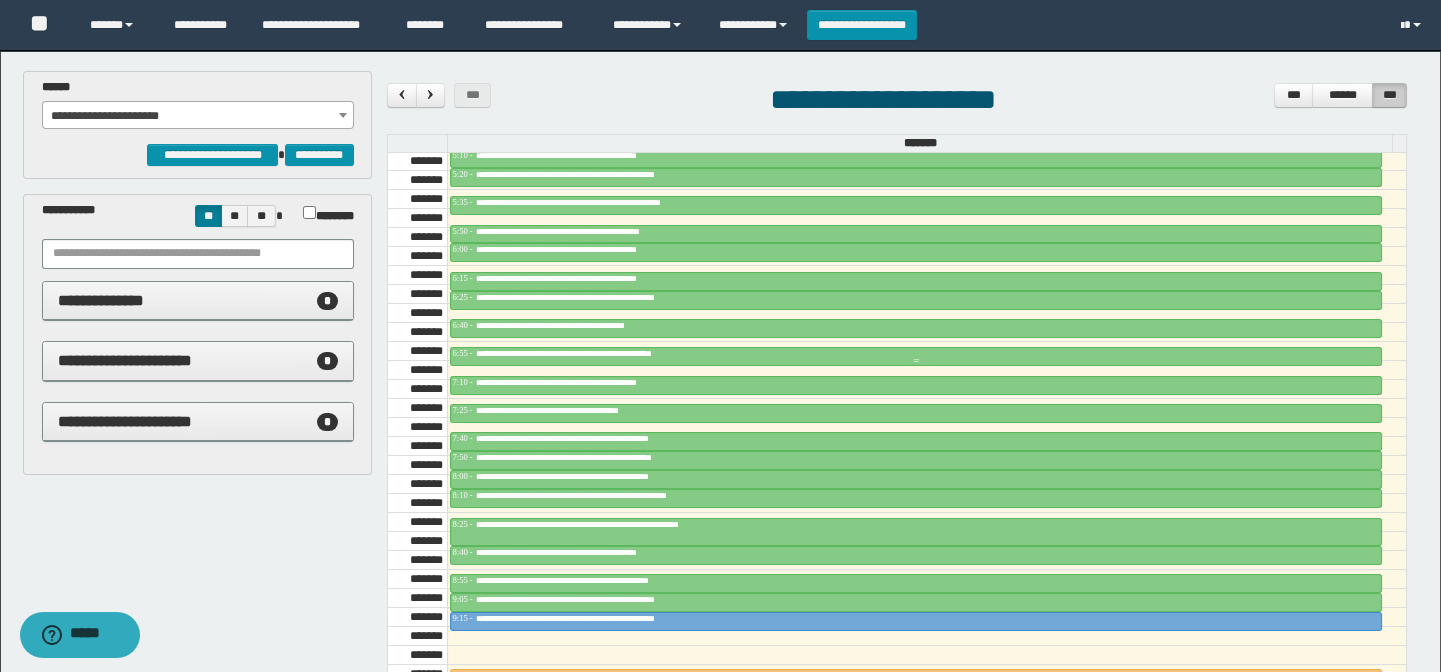 click on "**********" at bounding box center [609, 353] 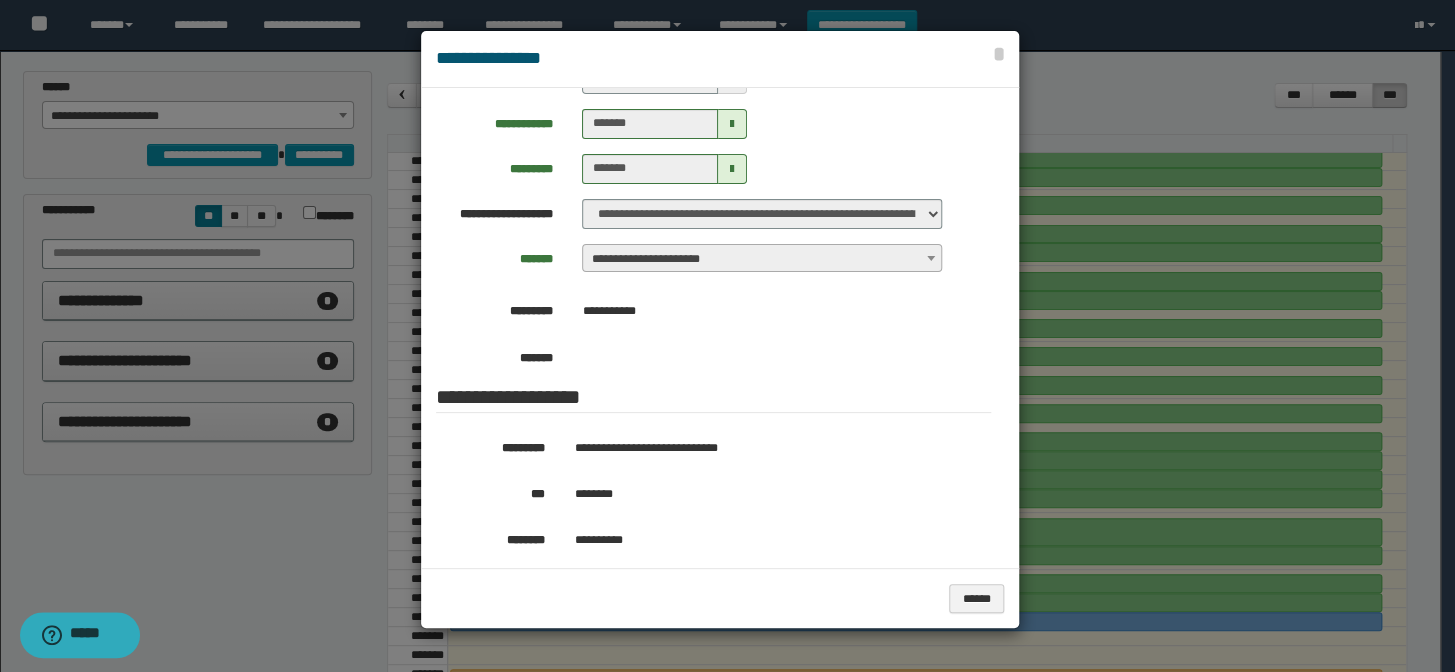 click at bounding box center (727, 336) 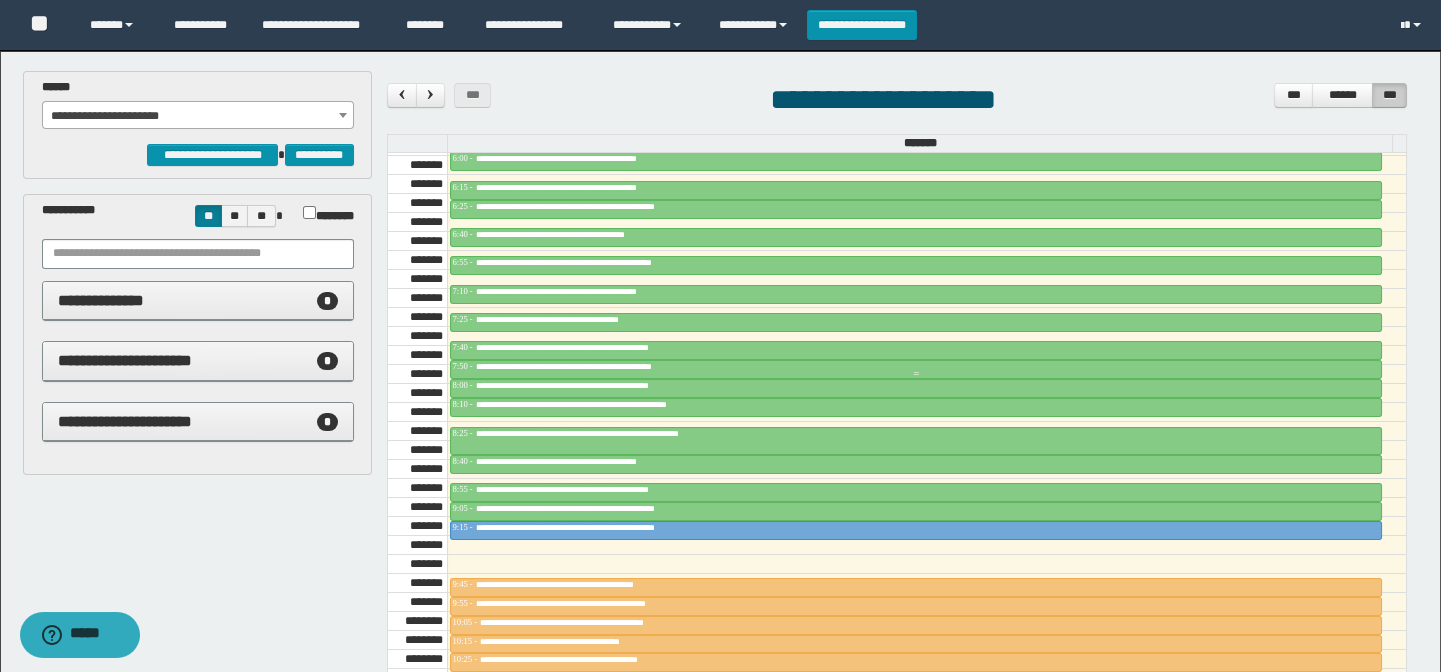 scroll, scrollTop: 772, scrollLeft: 0, axis: vertical 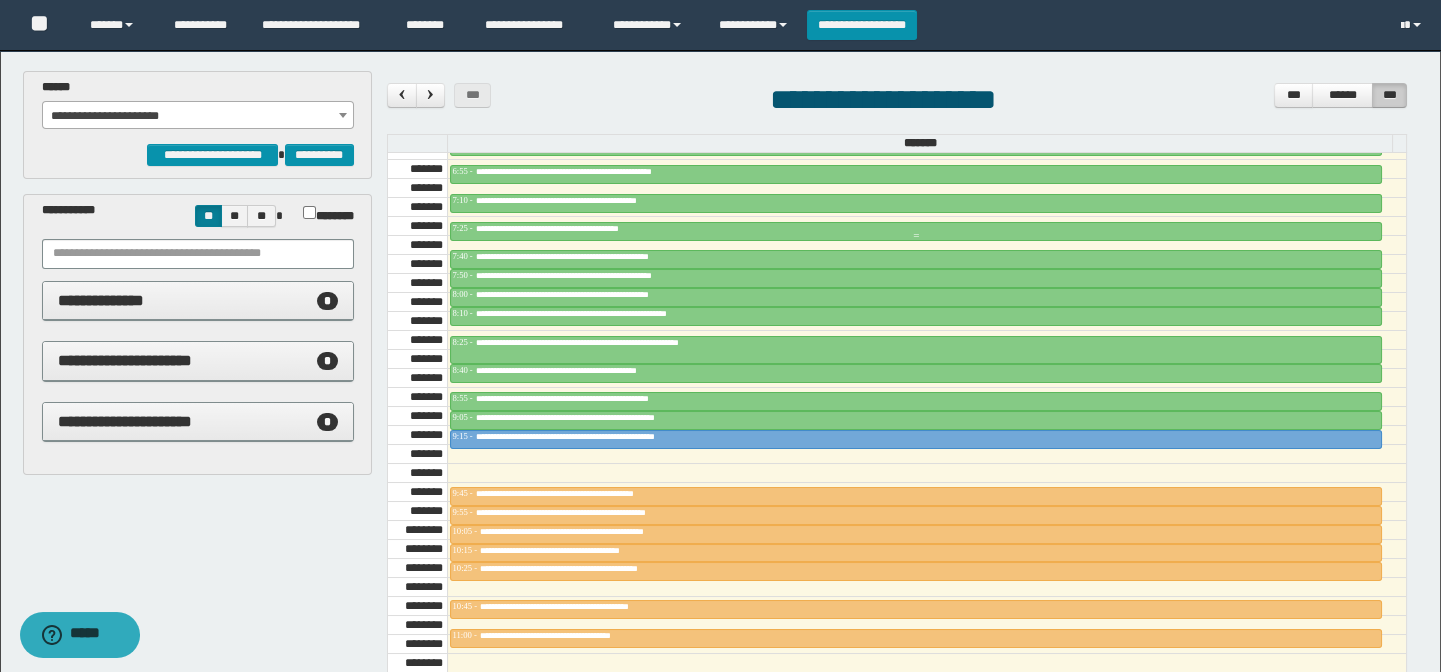 click on "**********" at bounding box center (581, 228) 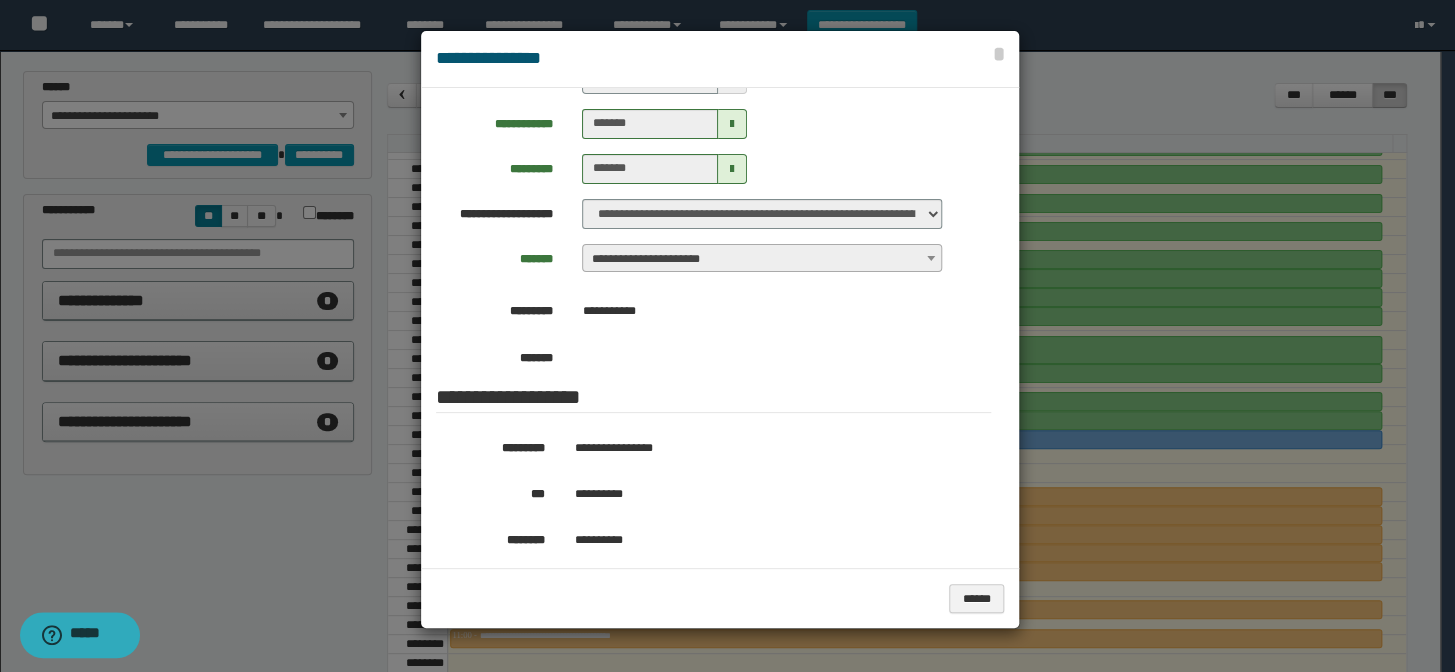 click at bounding box center (727, 336) 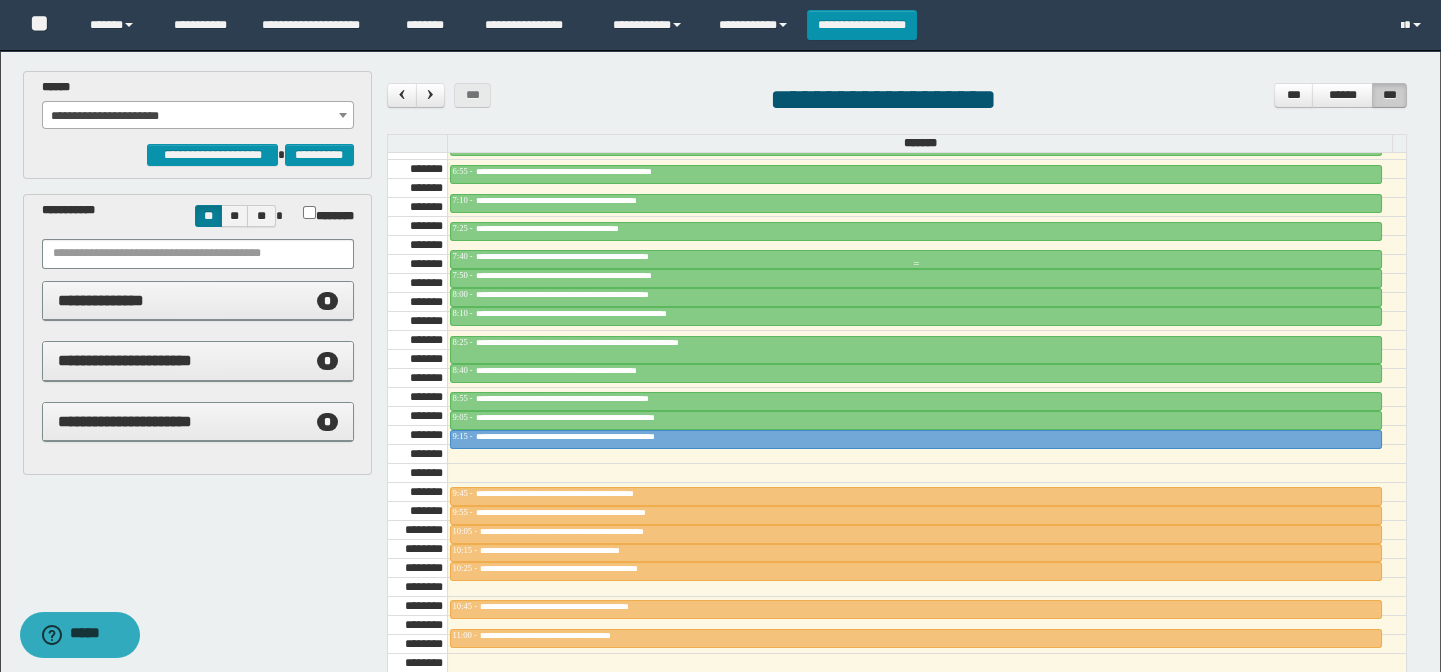 click on "**********" at bounding box center [595, 256] 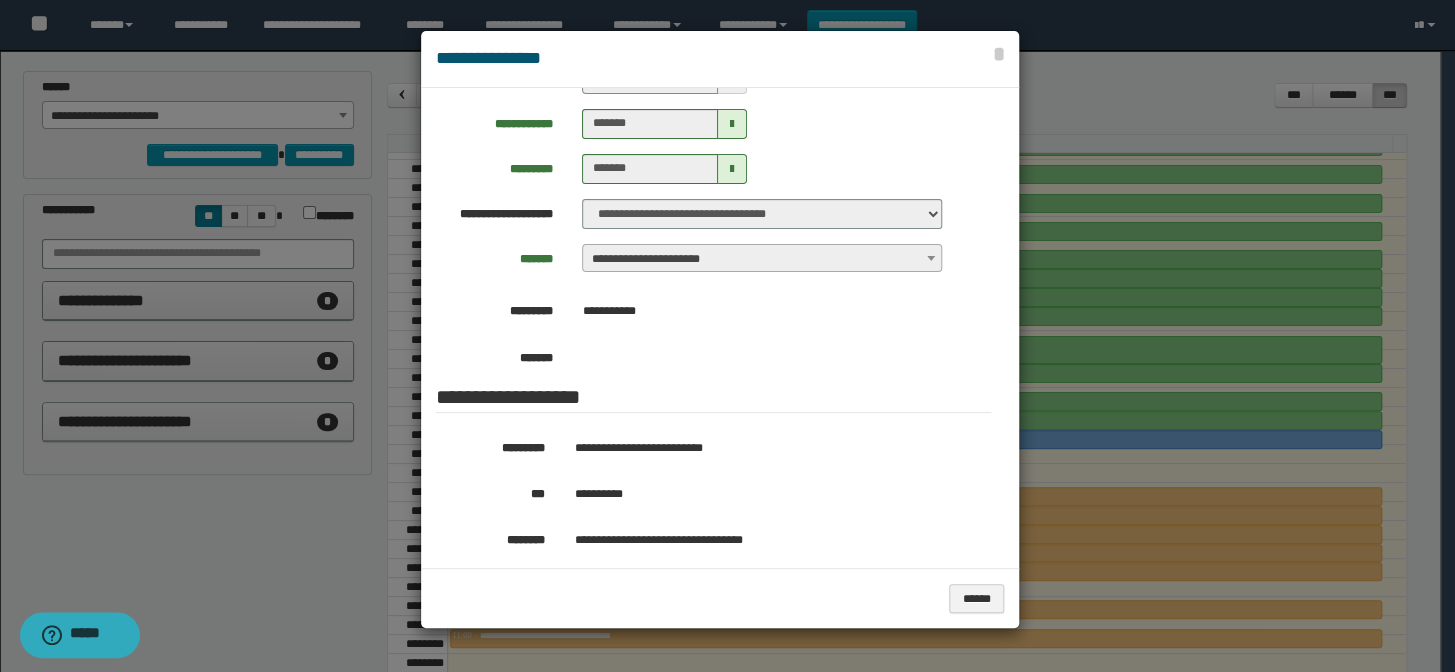 click at bounding box center [727, 336] 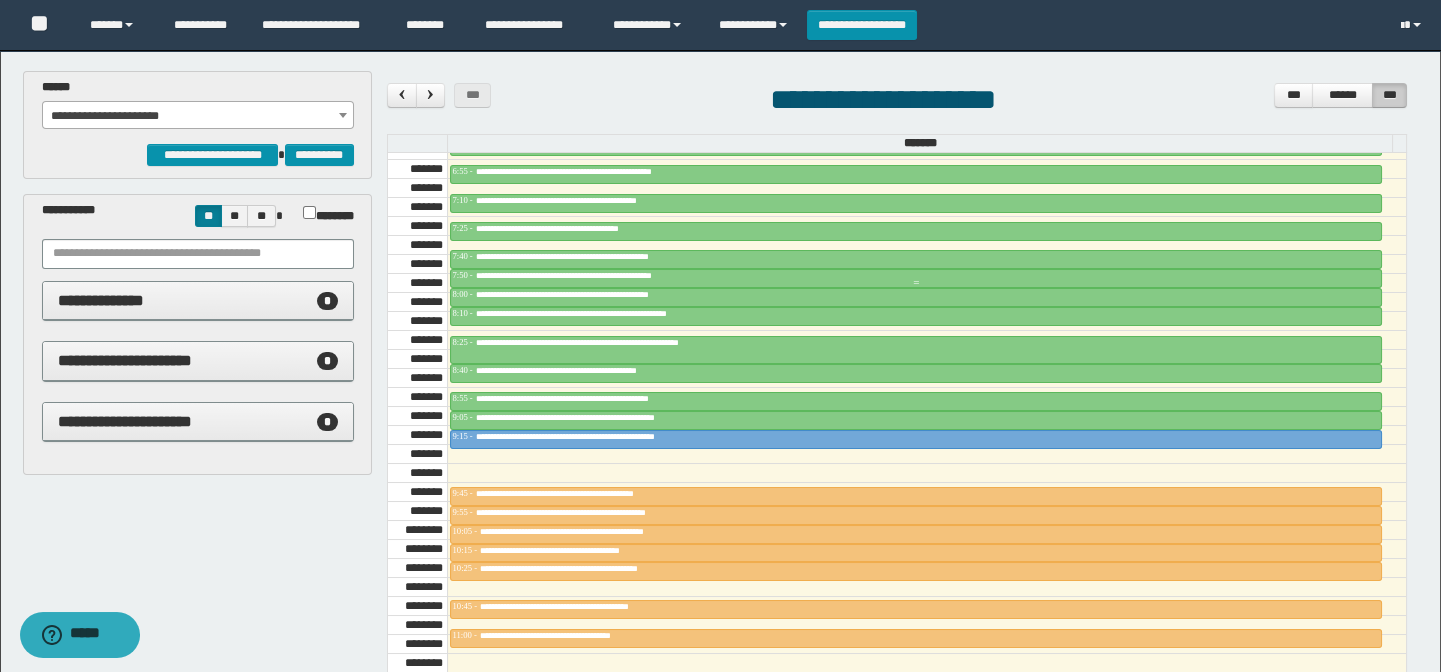 click on "**********" at bounding box center [607, 275] 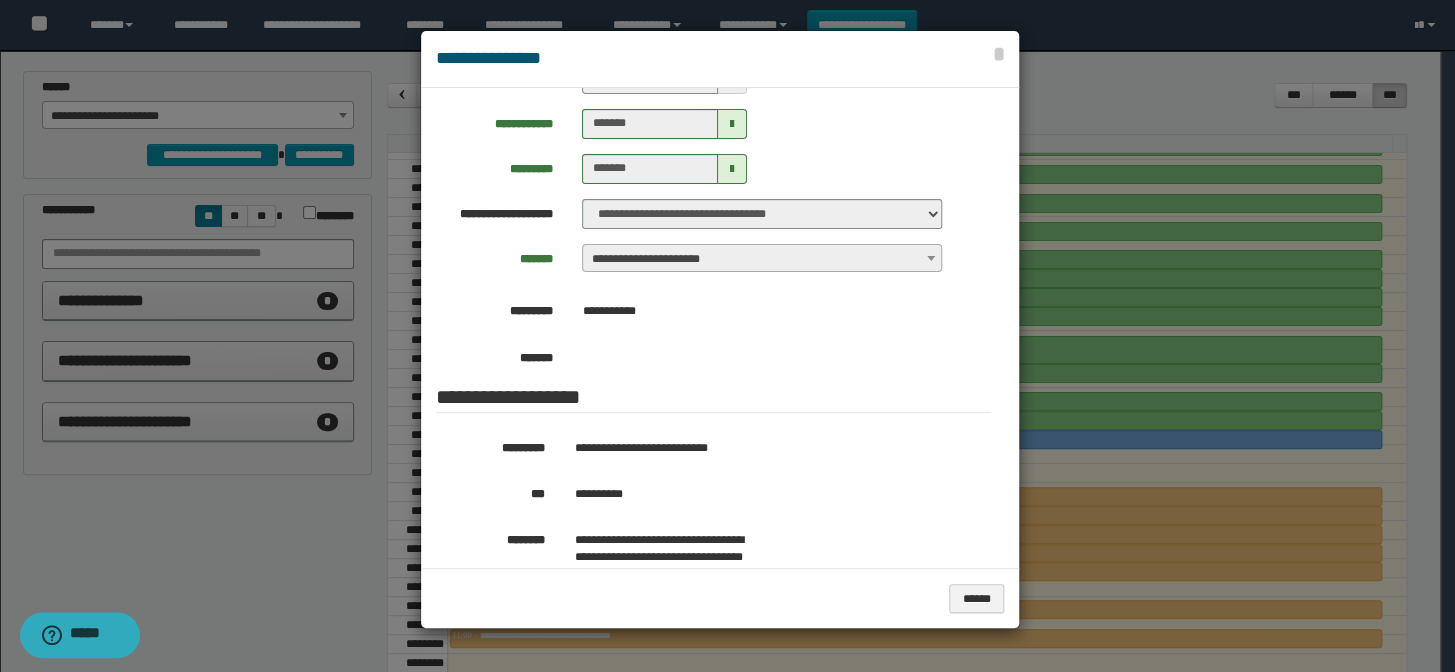 click at bounding box center (727, 336) 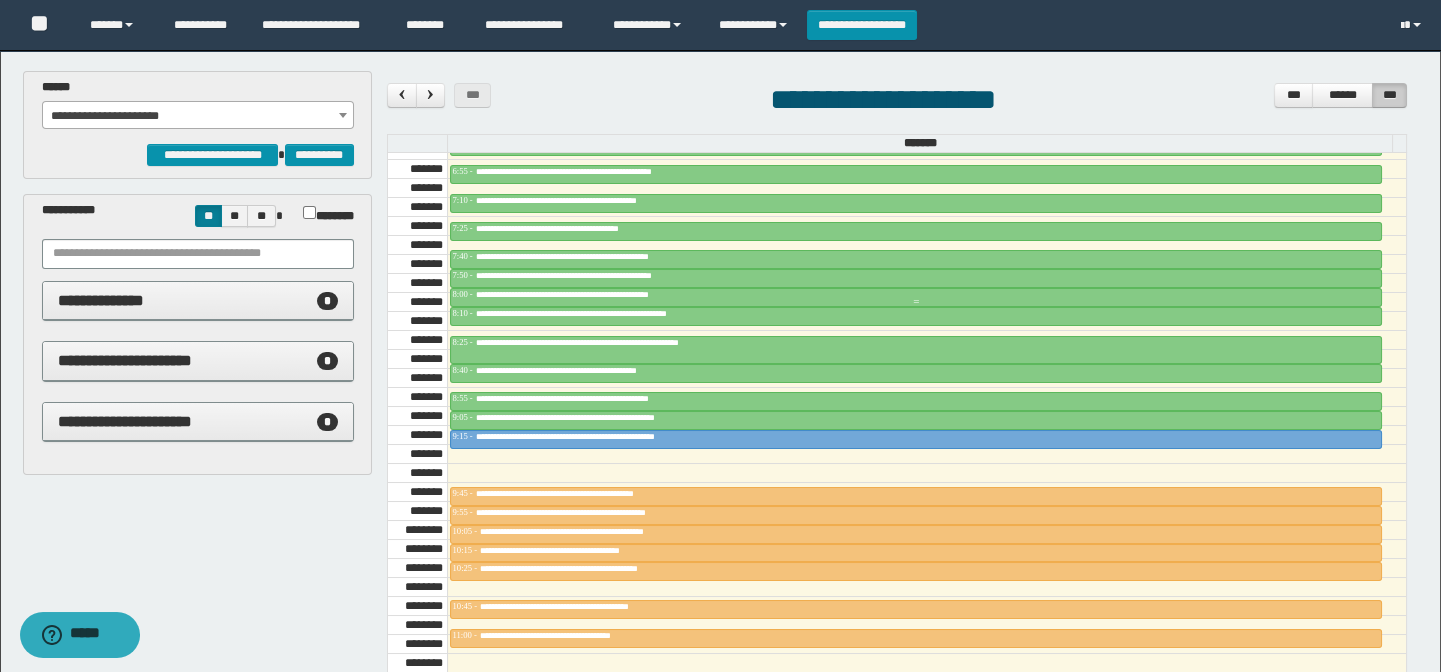 click on "**********" at bounding box center [611, 294] 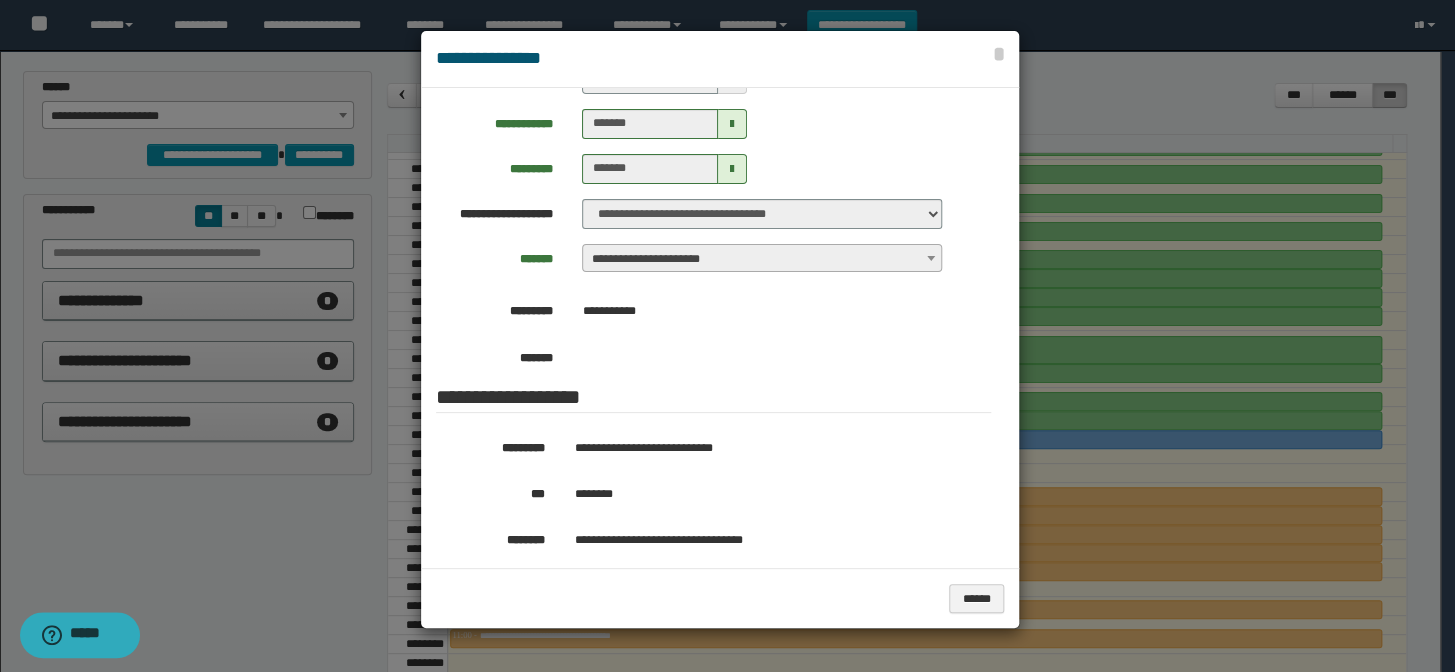 click at bounding box center [727, 336] 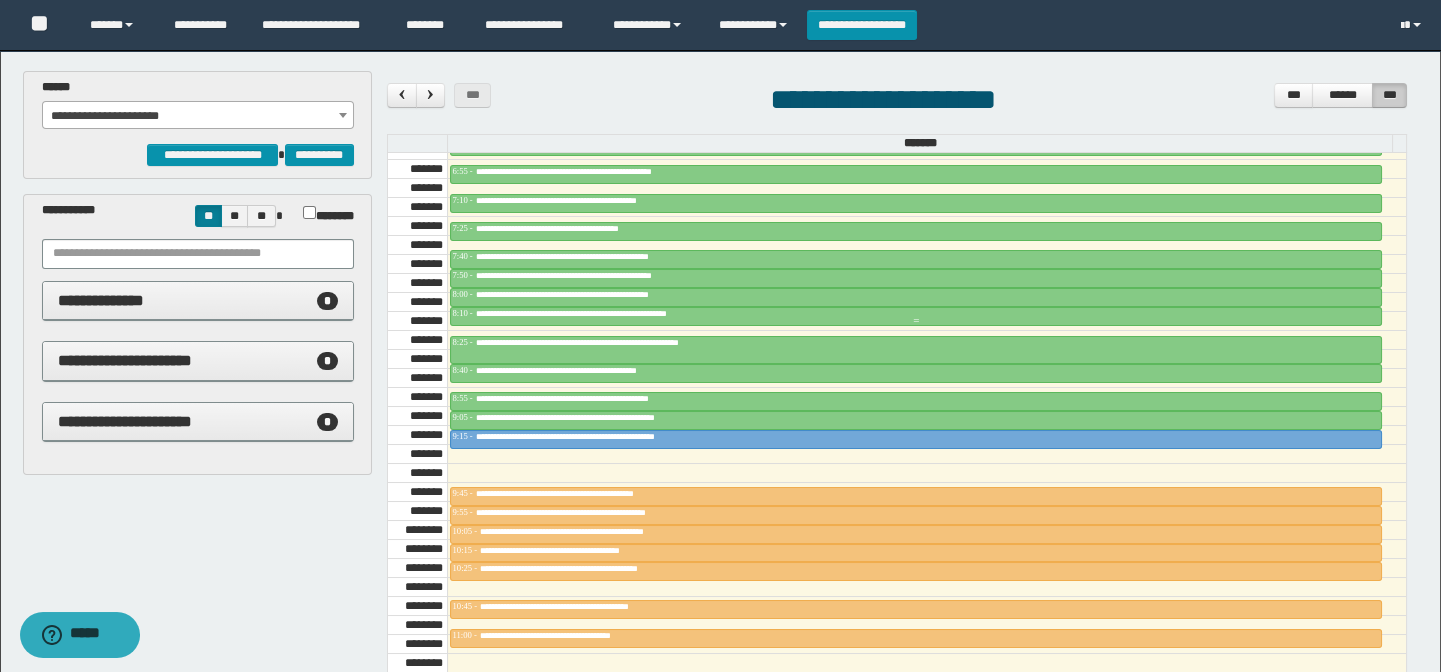 click on "**********" at bounding box center [606, 313] 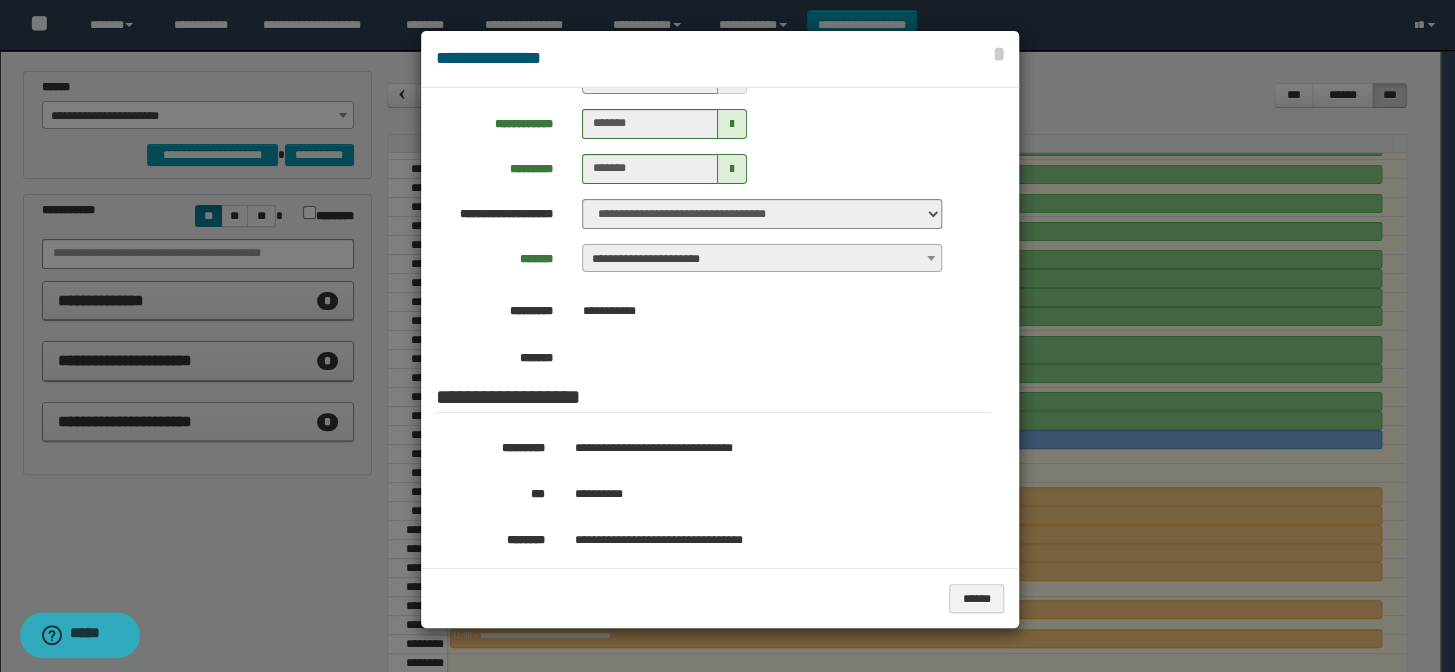 click at bounding box center (727, 336) 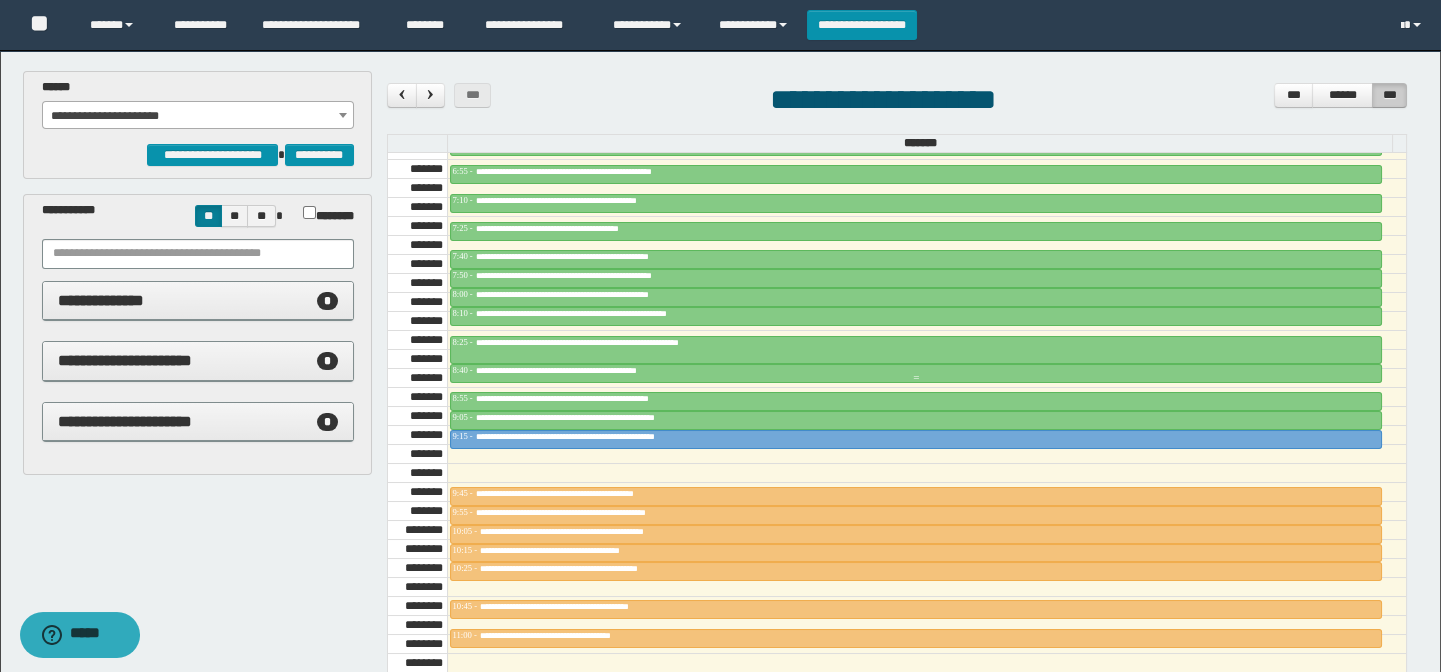 click on "**********" at bounding box center (591, 370) 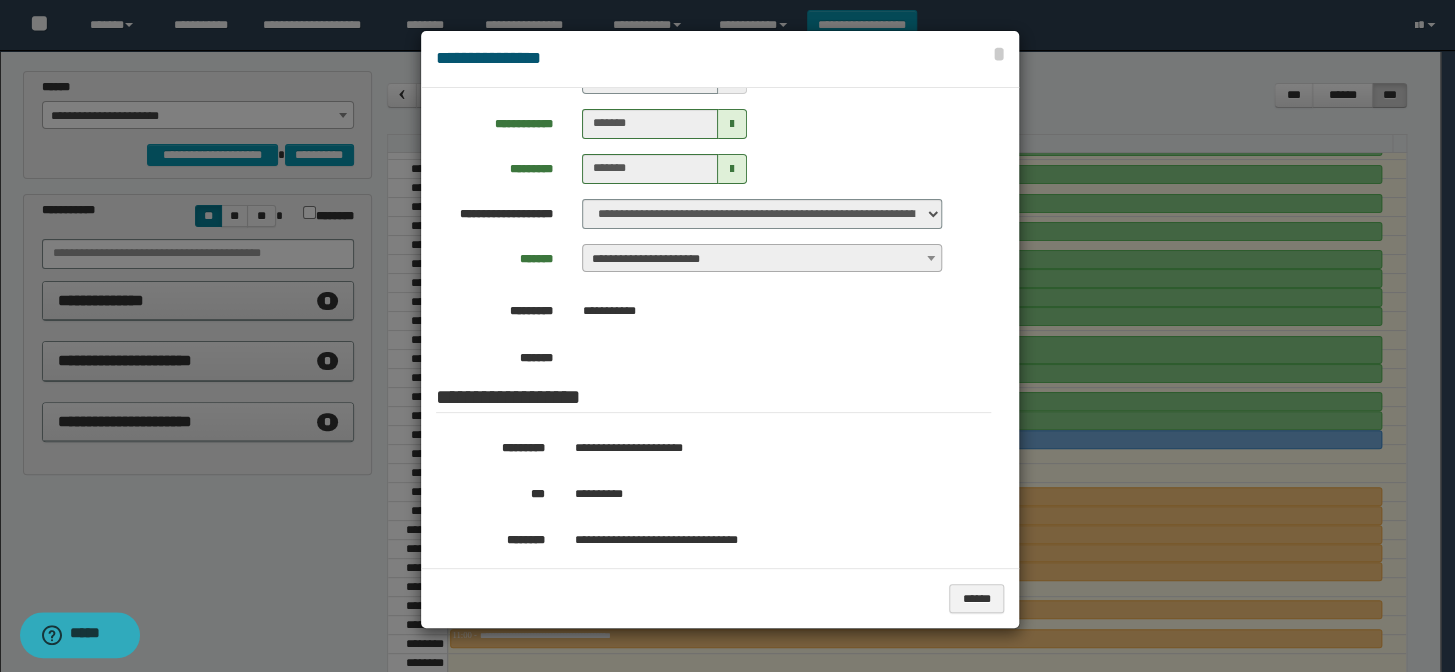 click at bounding box center (727, 336) 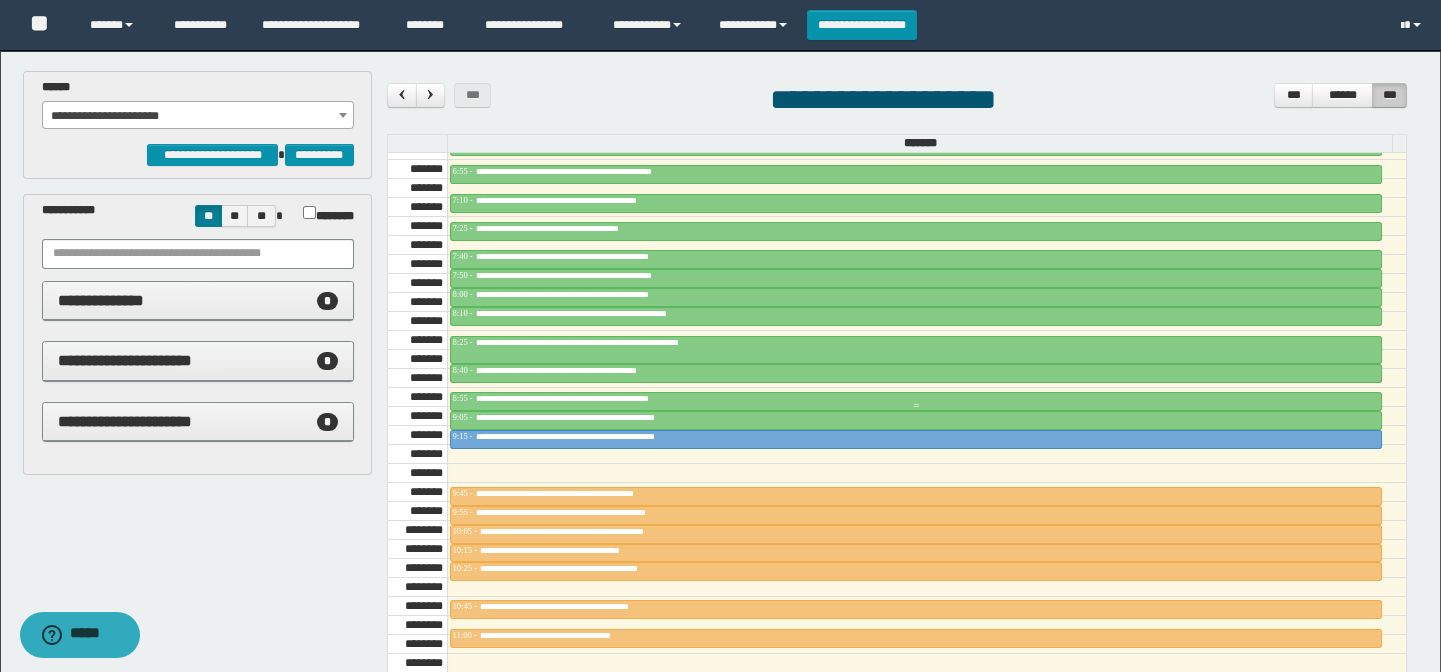 click on "**********" at bounding box center [607, 398] 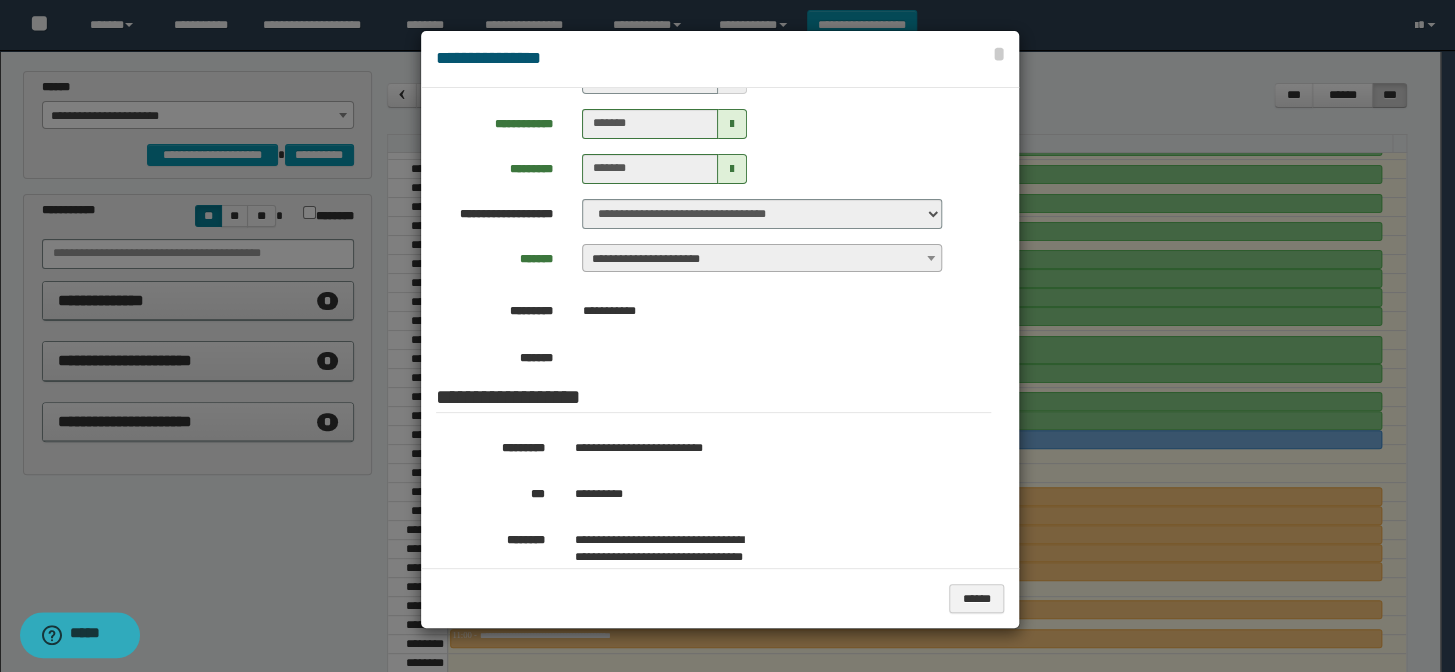 click at bounding box center [727, 336] 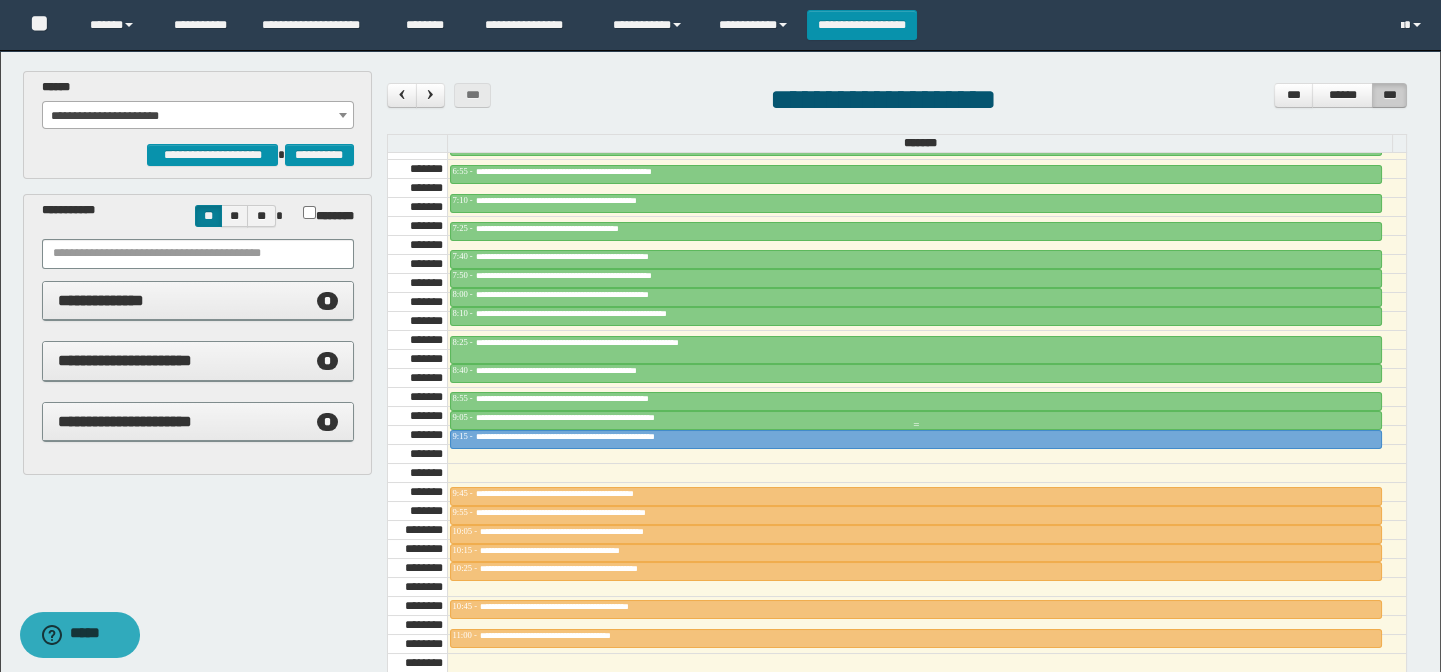 click on "**********" at bounding box center (597, 417) 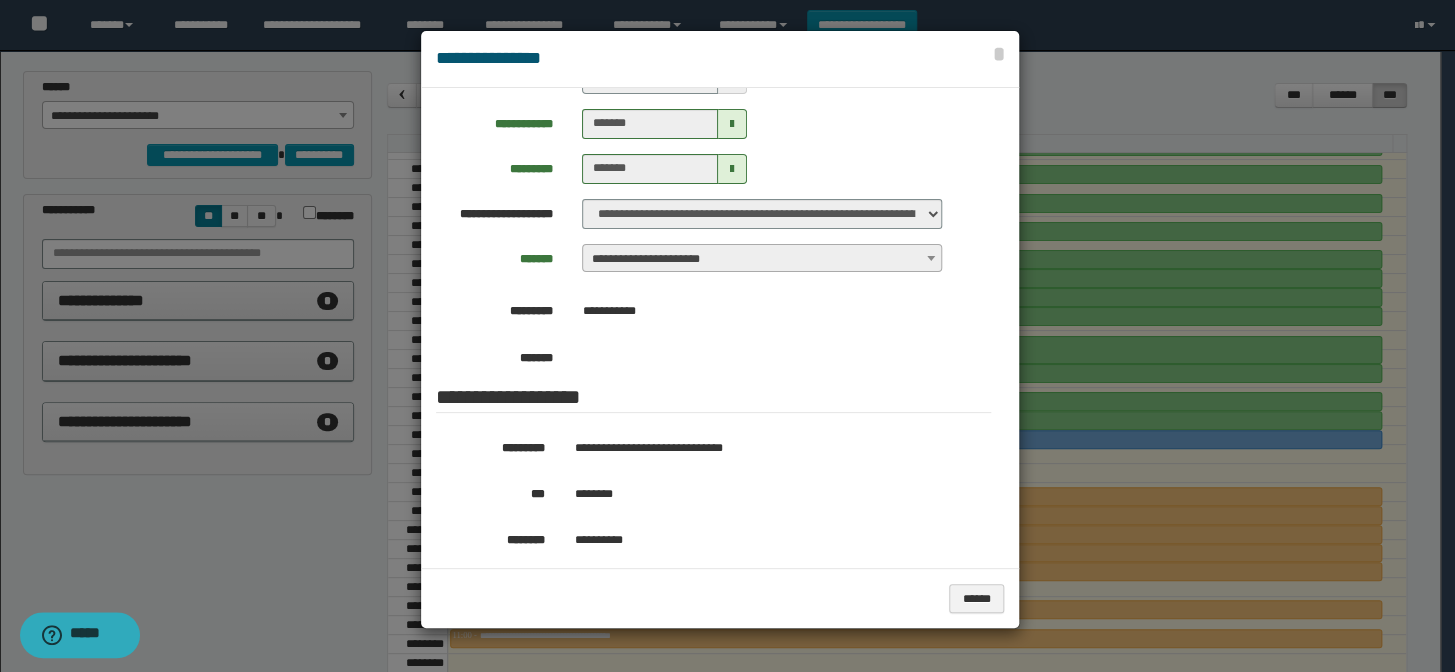 drag, startPoint x: 1145, startPoint y: 104, endPoint x: 1090, endPoint y: 119, distance: 57.00877 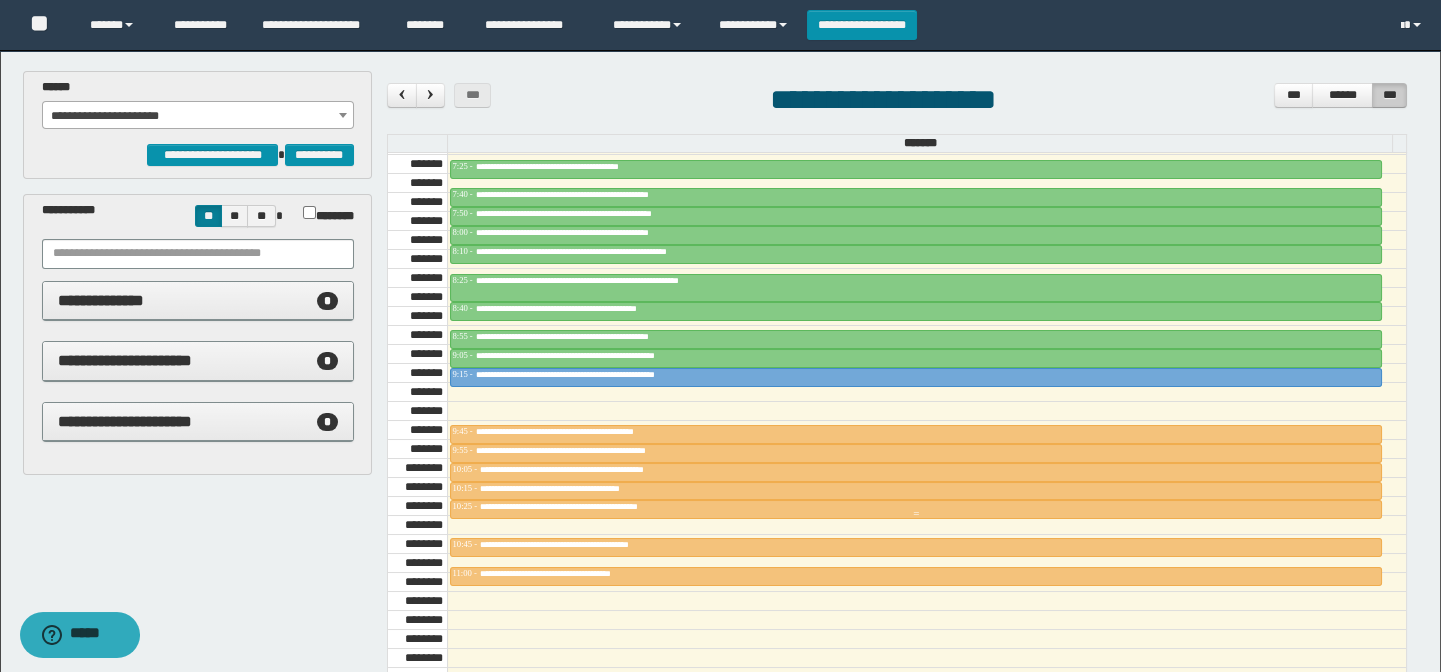 scroll, scrollTop: 863, scrollLeft: 0, axis: vertical 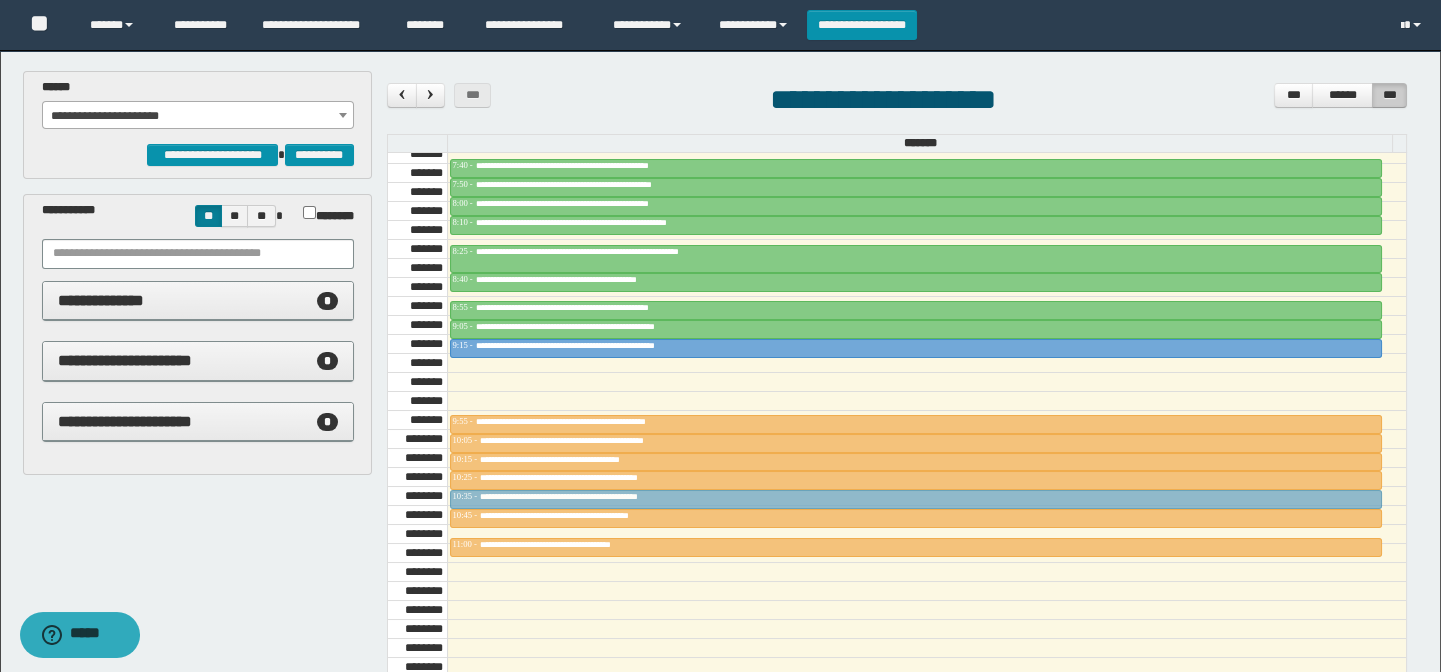 drag, startPoint x: 702, startPoint y: 400, endPoint x: 690, endPoint y: 499, distance: 99.724625 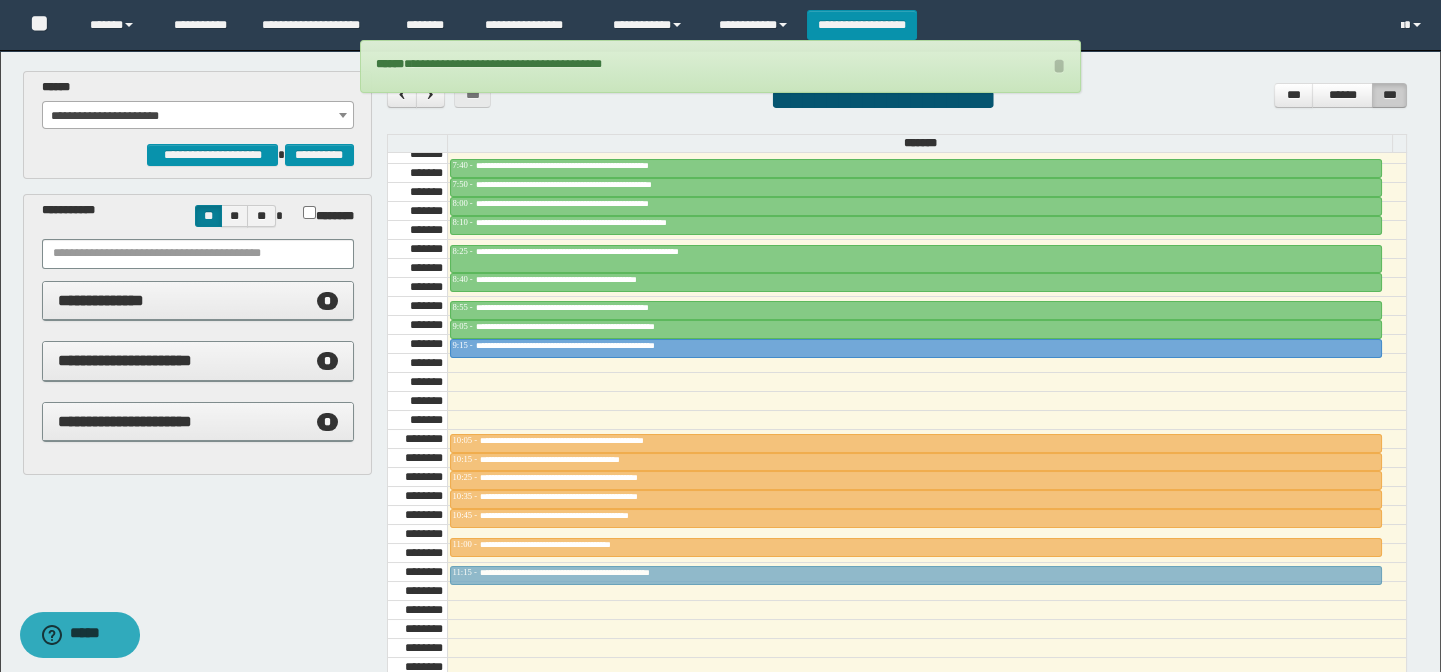 drag, startPoint x: 693, startPoint y: 418, endPoint x: 678, endPoint y: 561, distance: 143.78456 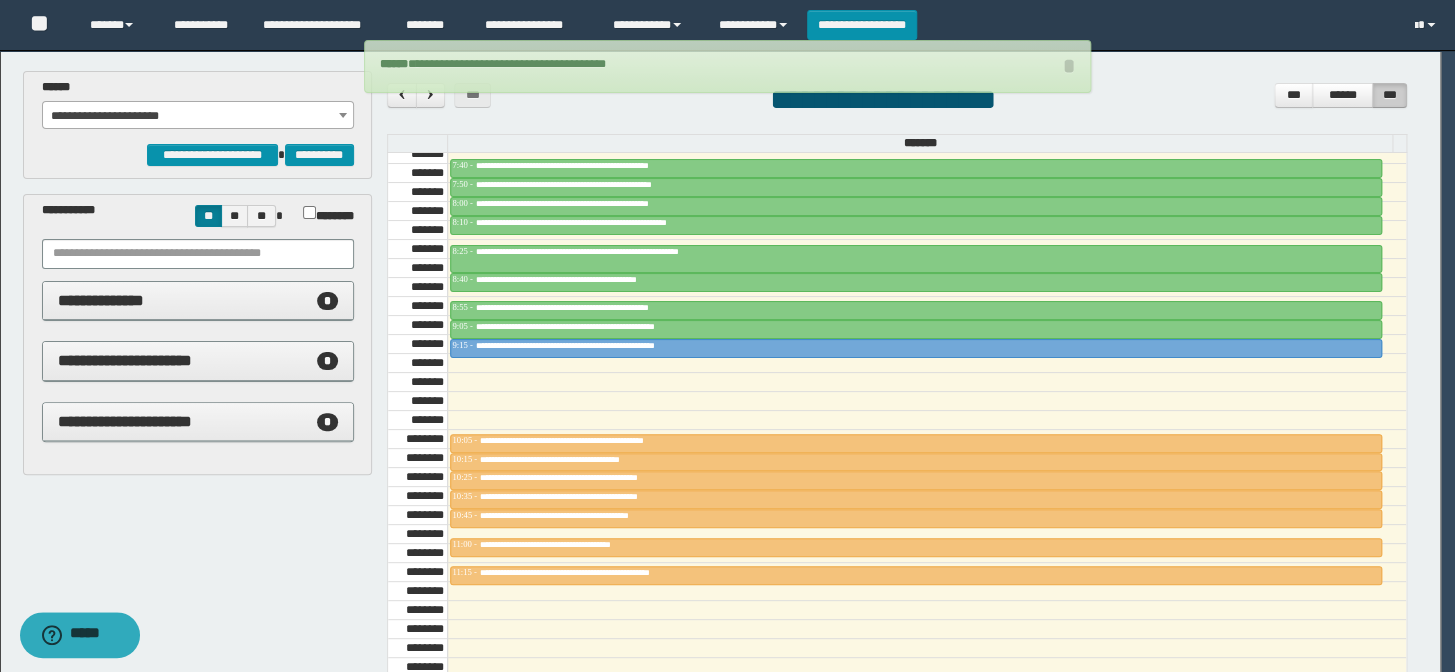 click on "**********" at bounding box center [198, 116] 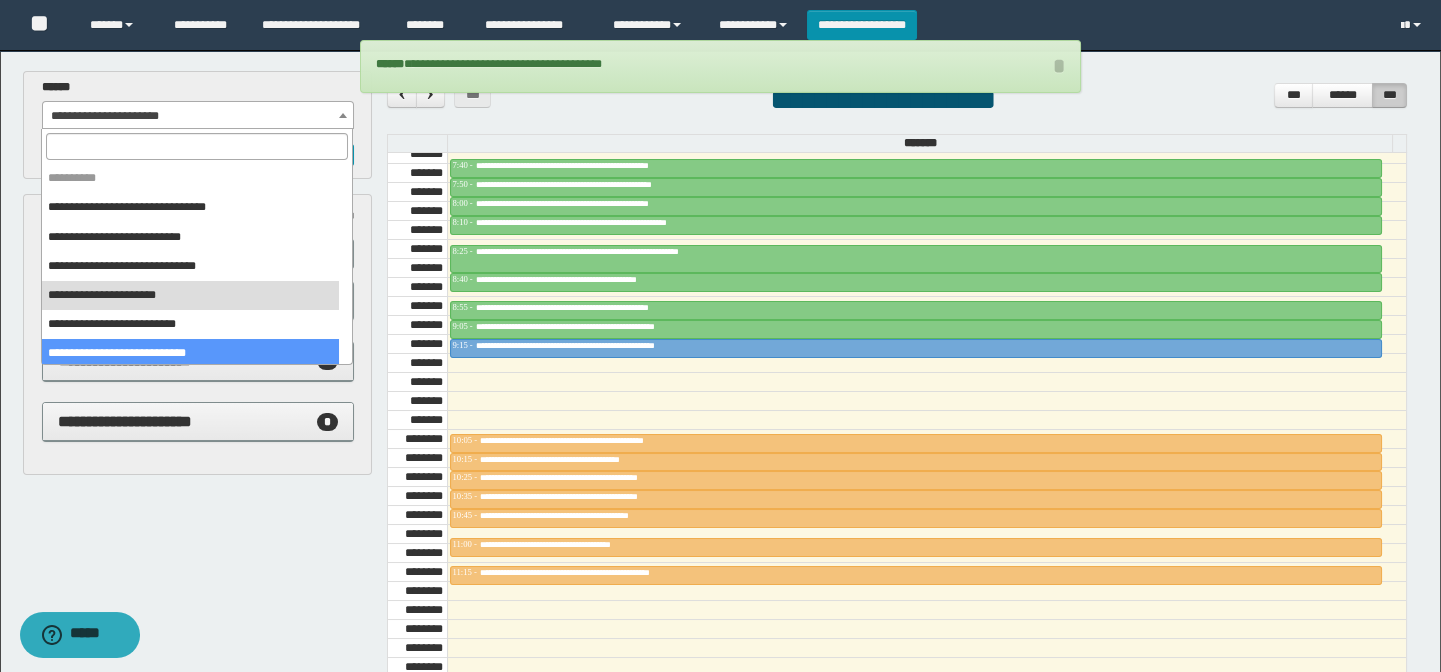 select on "******" 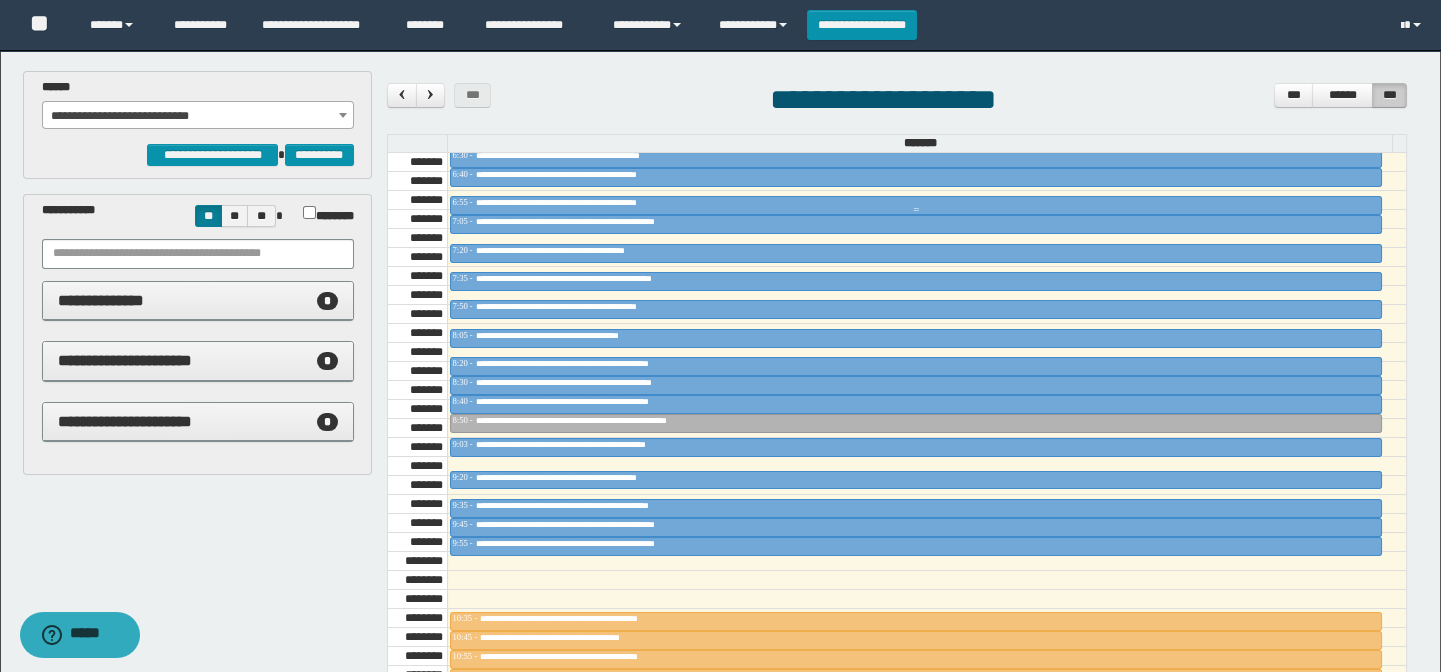 scroll, scrollTop: 772, scrollLeft: 0, axis: vertical 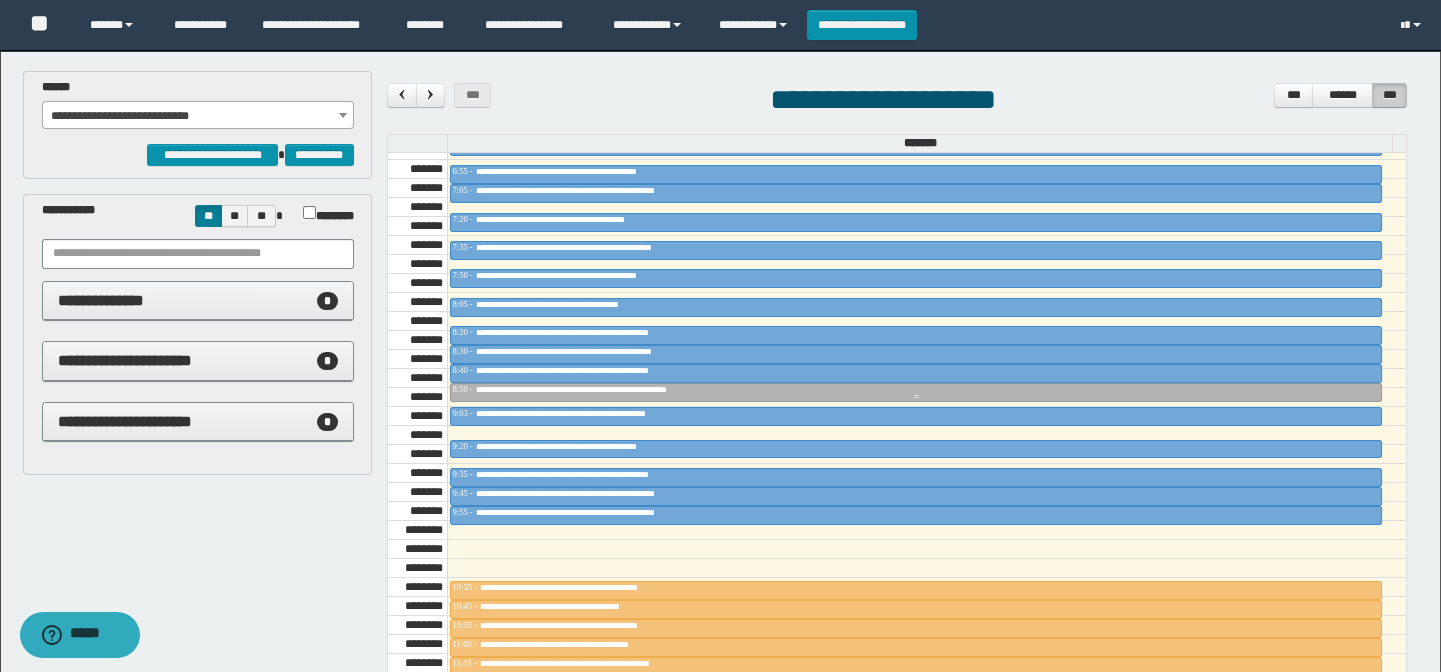 click on "**********" at bounding box center (608, 389) 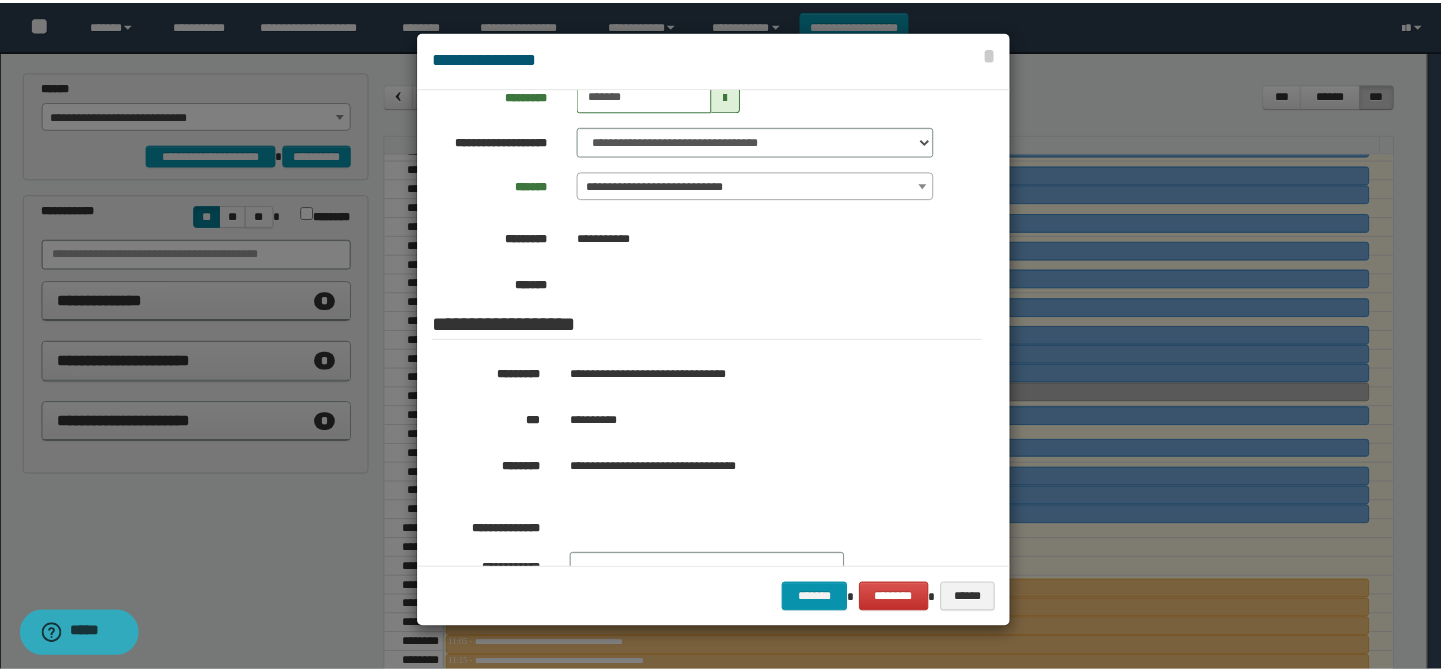 scroll, scrollTop: 181, scrollLeft: 0, axis: vertical 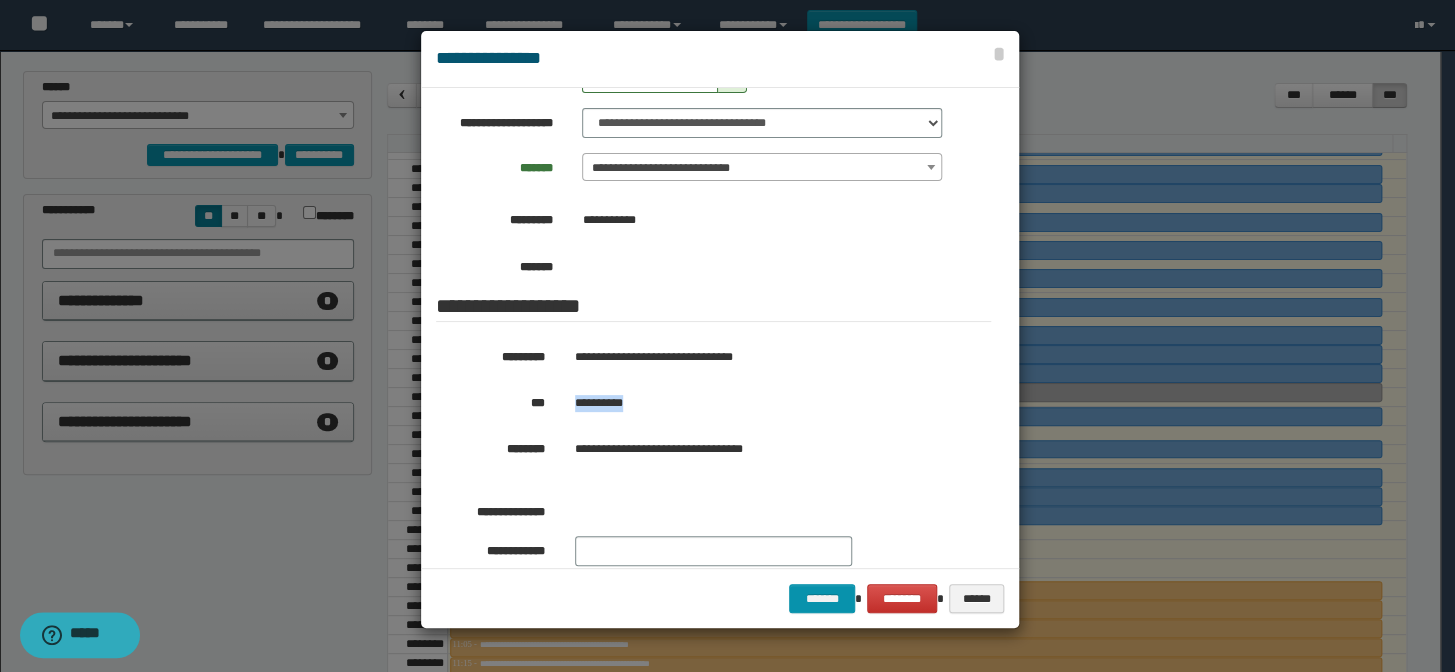 drag, startPoint x: 640, startPoint y: 390, endPoint x: 562, endPoint y: 396, distance: 78.23043 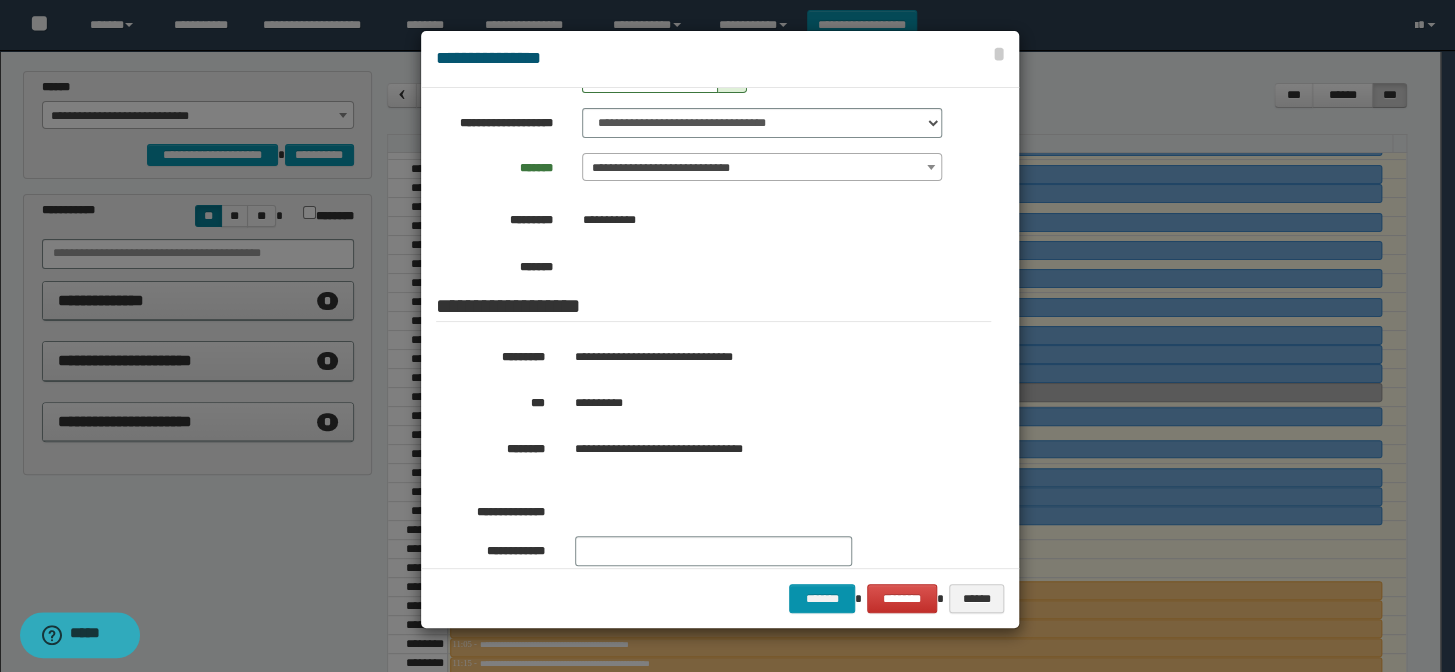 drag, startPoint x: 337, startPoint y: 477, endPoint x: 336, endPoint y: 338, distance: 139.0036 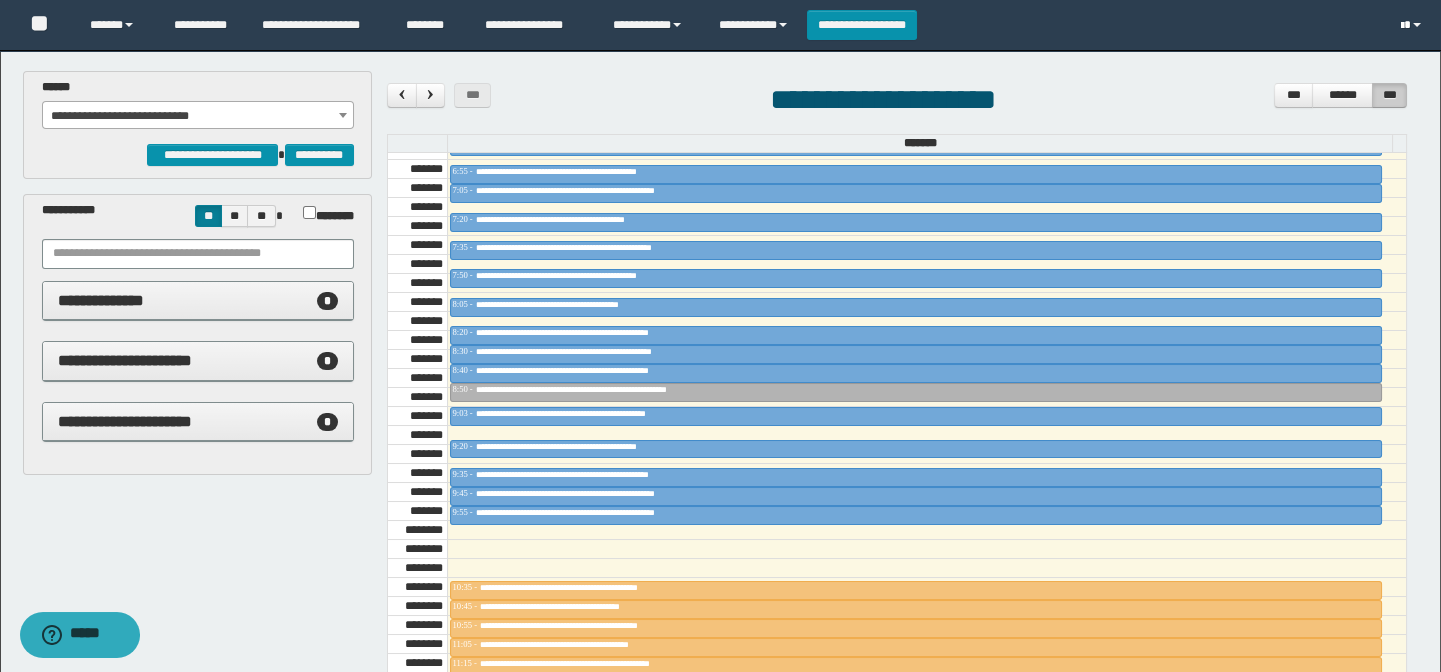 click at bounding box center [1413, 25] 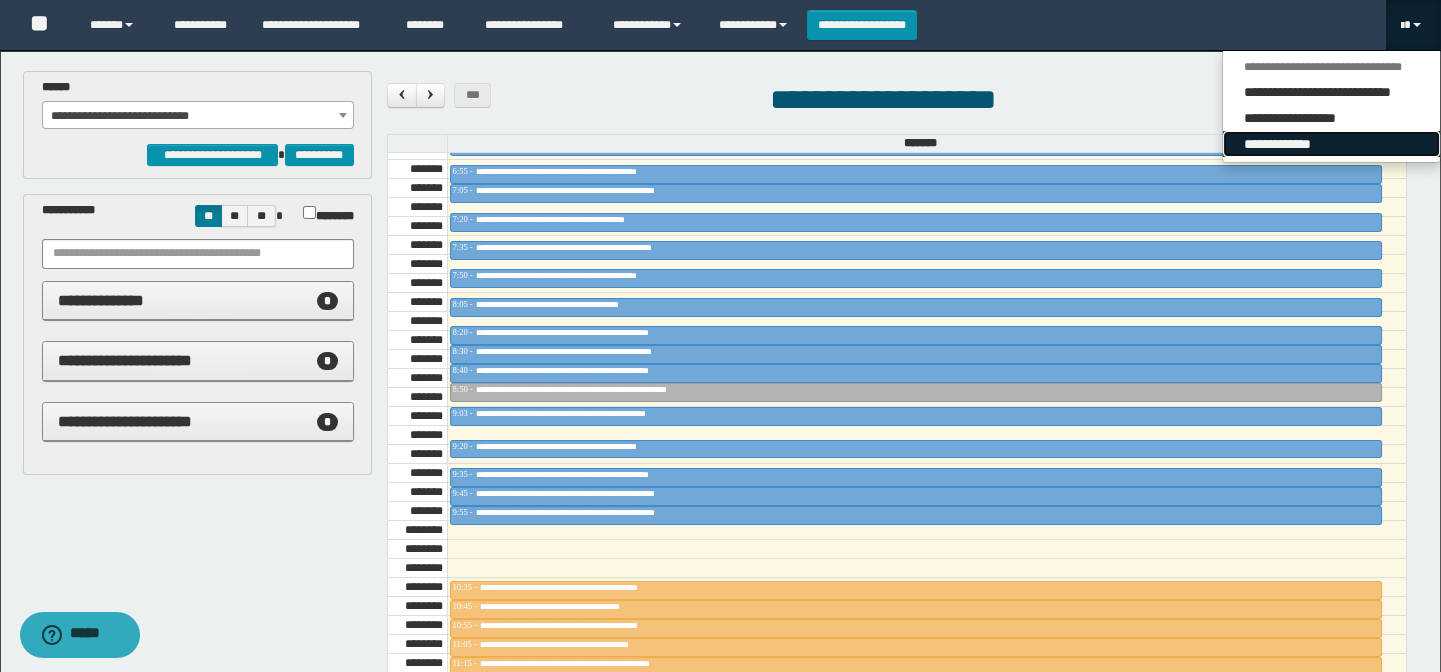 click on "**********" at bounding box center [1331, 144] 